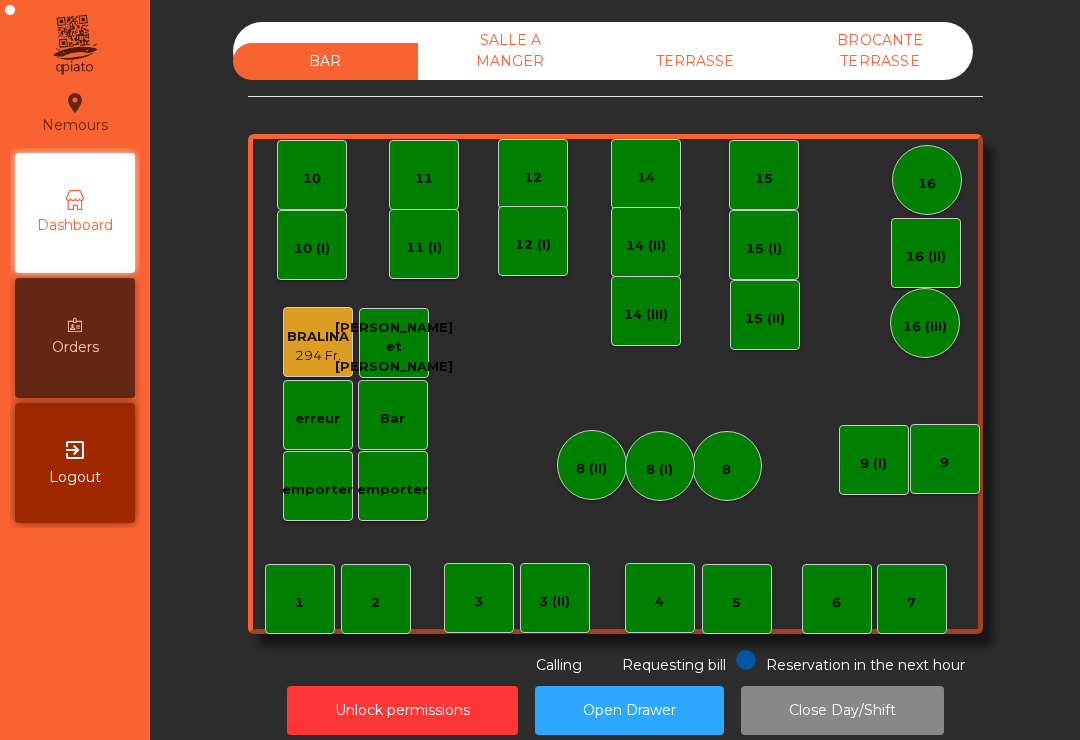 scroll, scrollTop: 0, scrollLeft: 0, axis: both 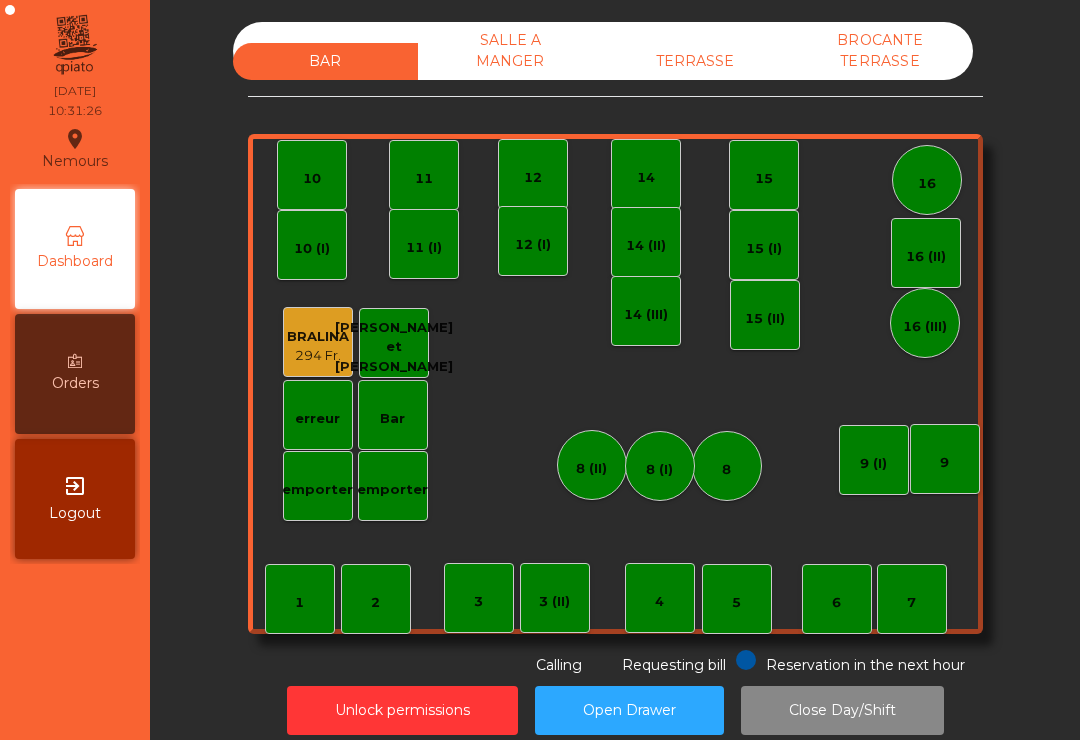 click on "TERRASSE" 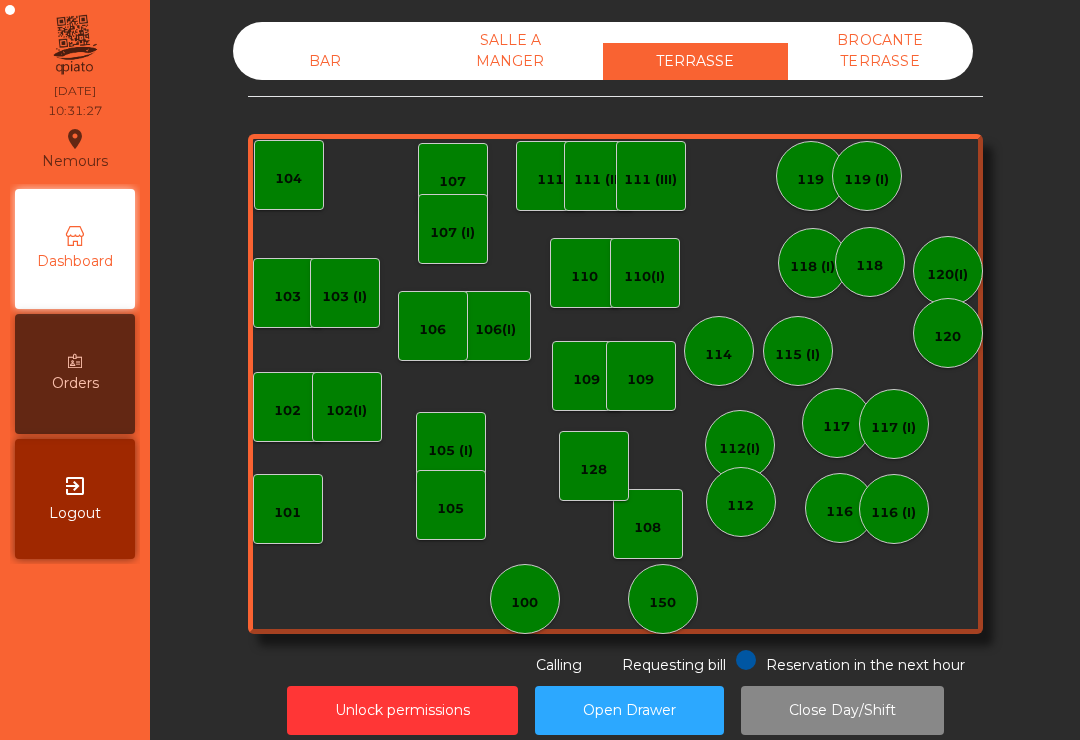click on "105" 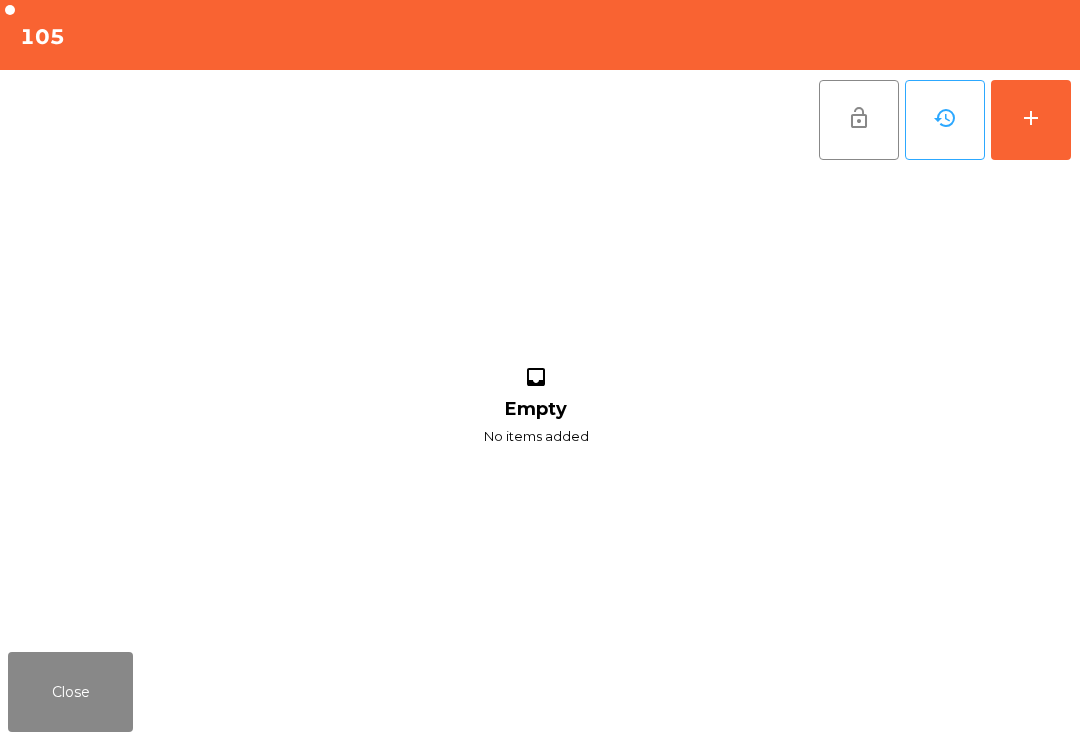 click on "inbox Empty No items added" 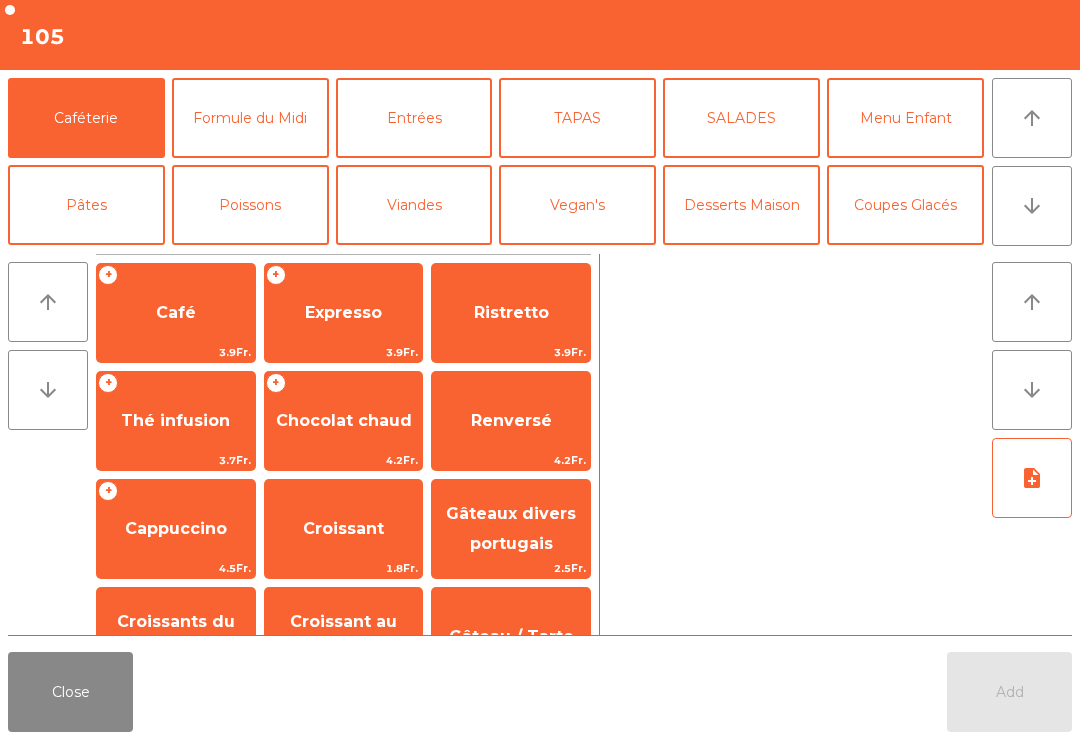 click on "Café" 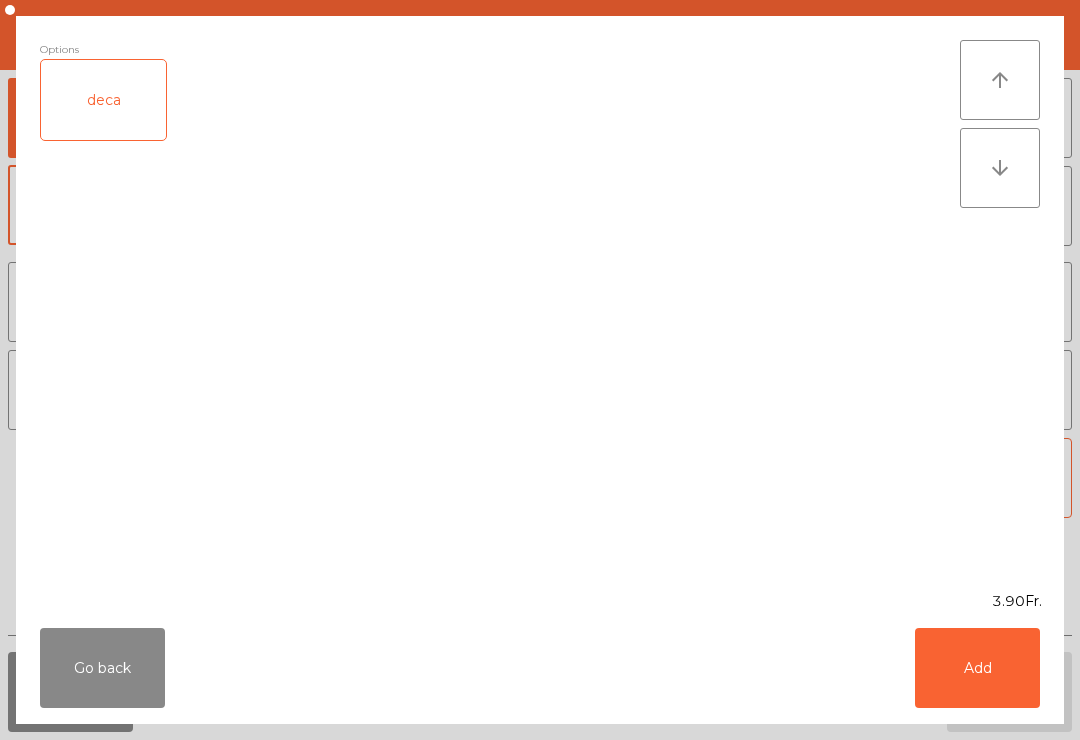 click on "Add" 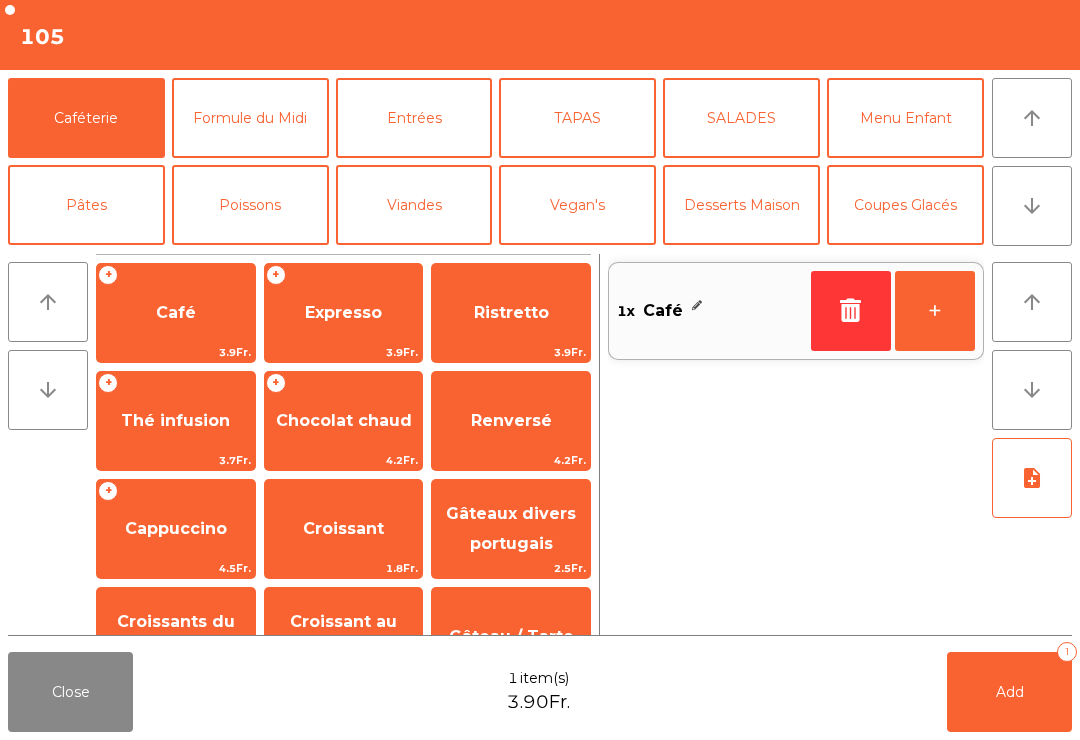 click on "Renversé" 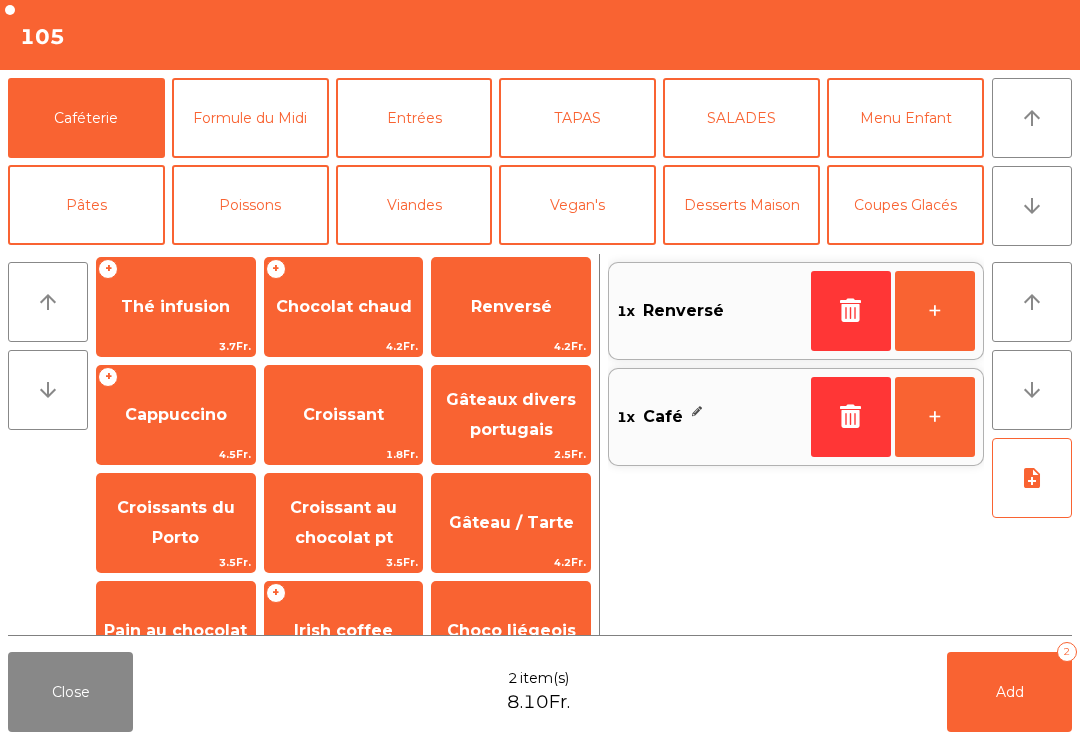 scroll, scrollTop: 112, scrollLeft: 0, axis: vertical 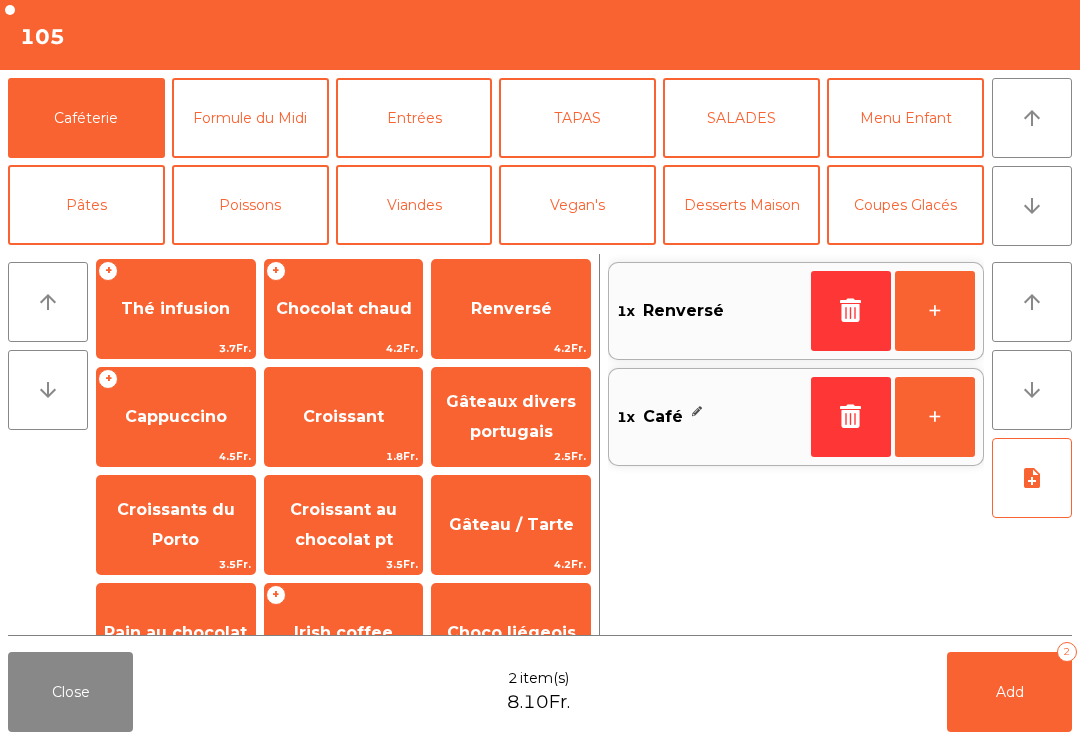 click on "Croissant au chocolat pt" 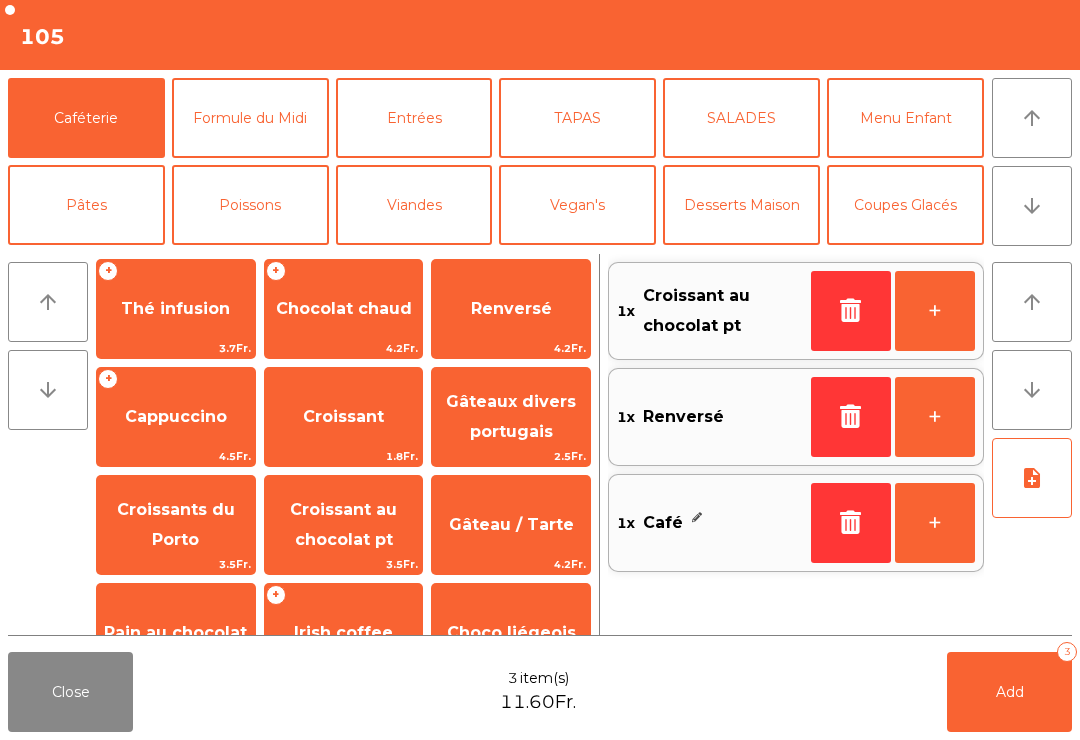 click on "Add   3" 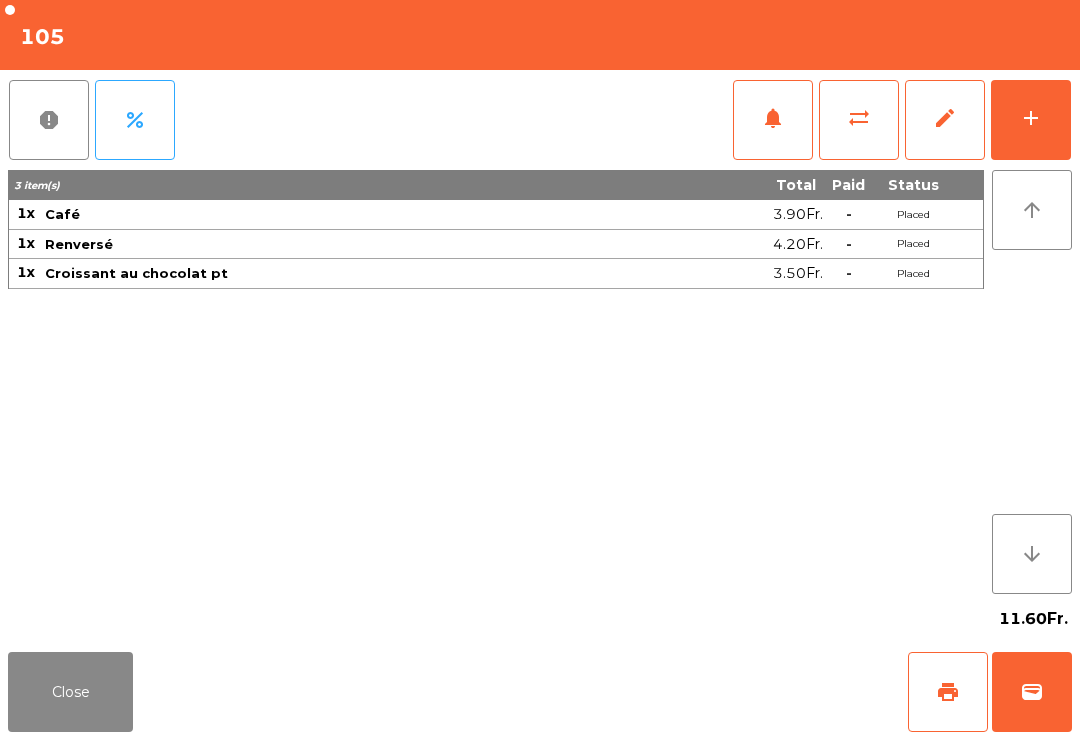 click on "wallet" 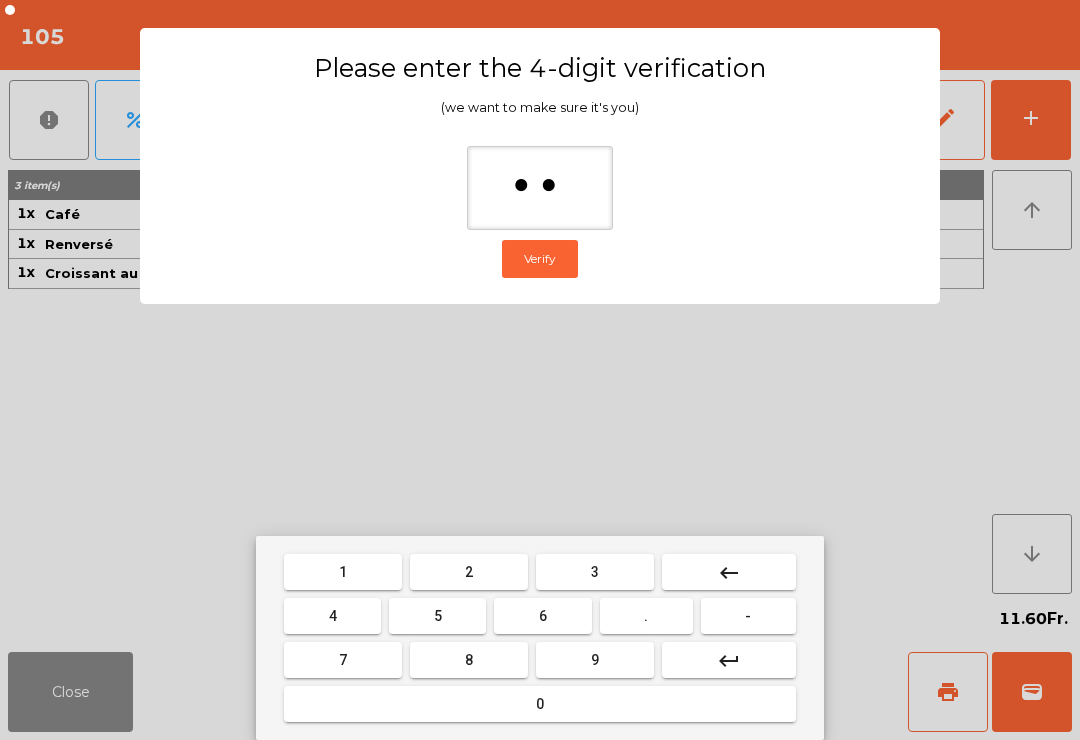 type on "***" 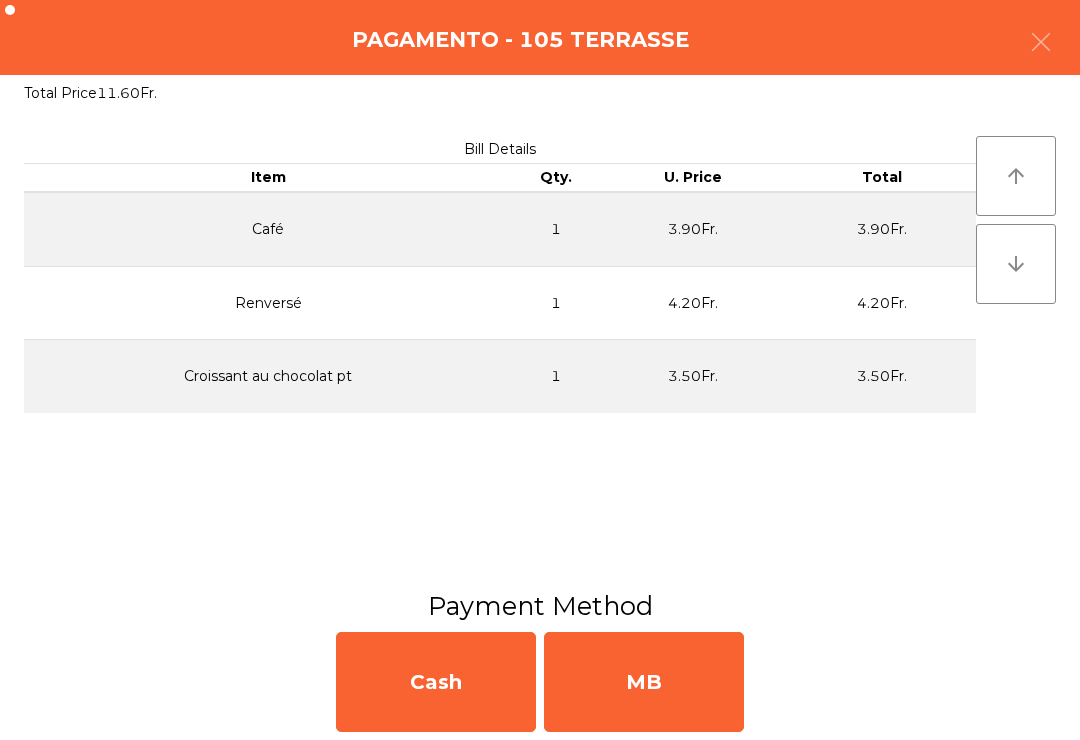click on "MB" 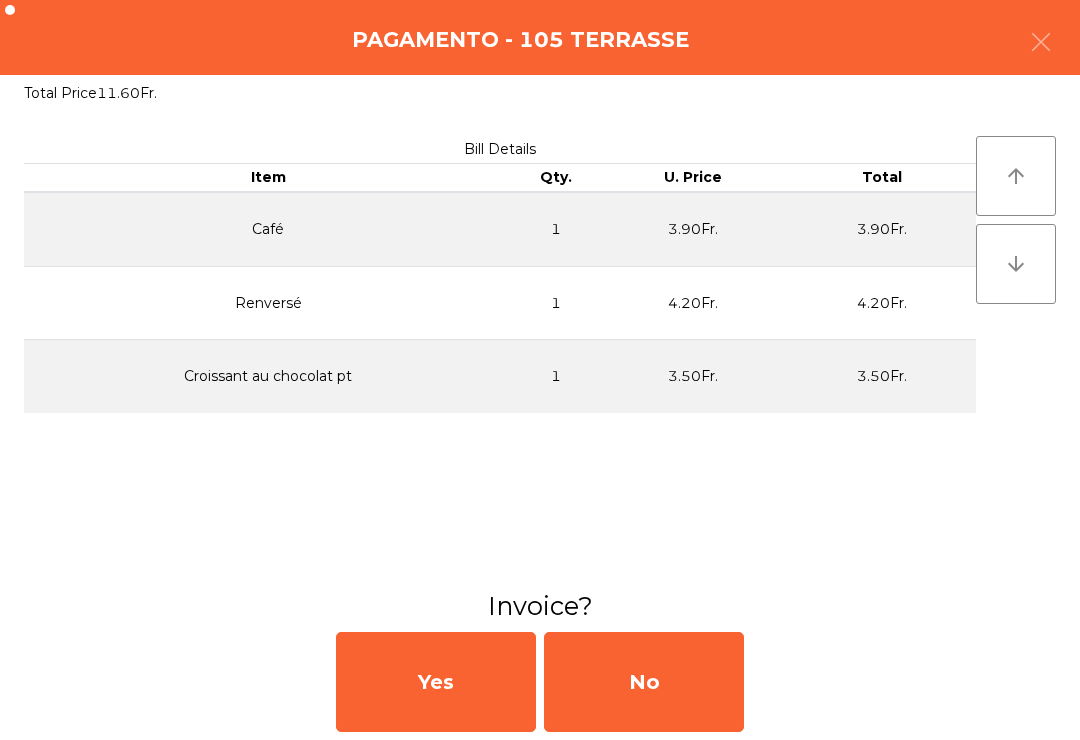 click on "No" 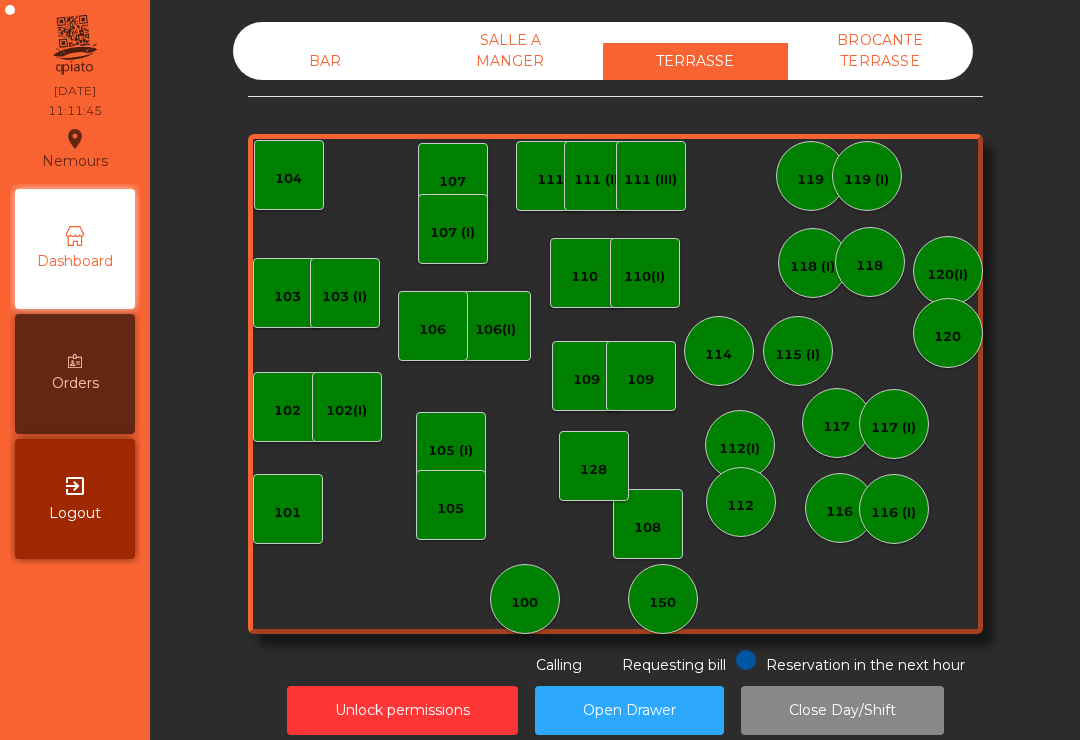 click on "BAR" 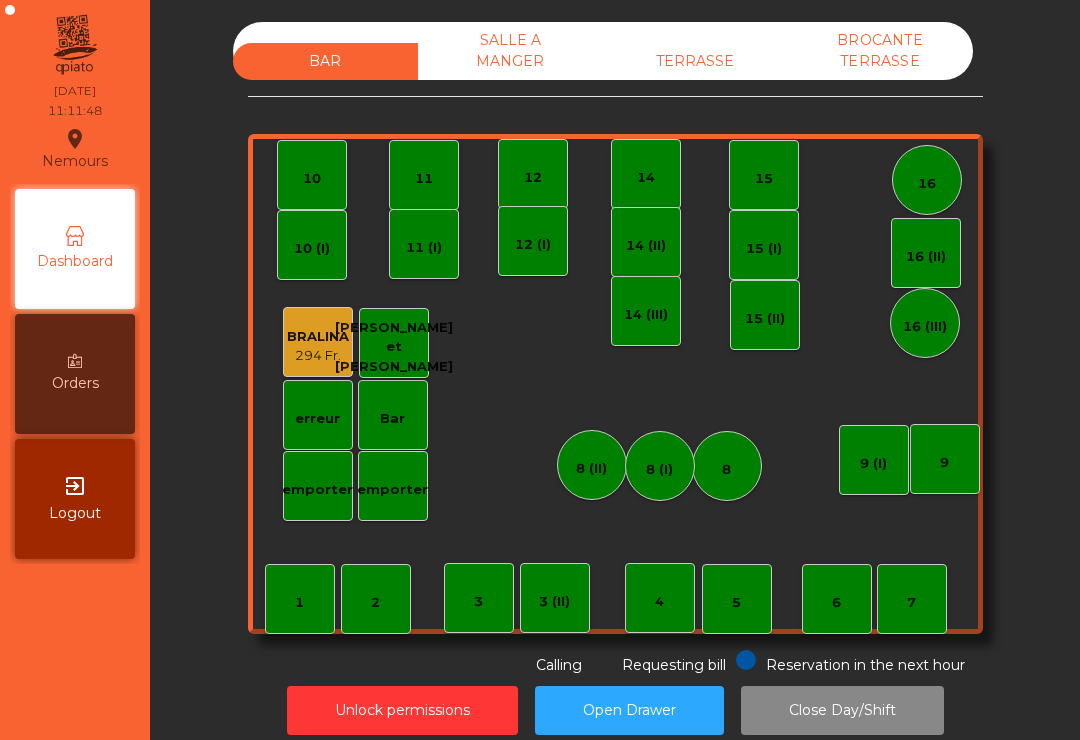 click on "TERRASSE" 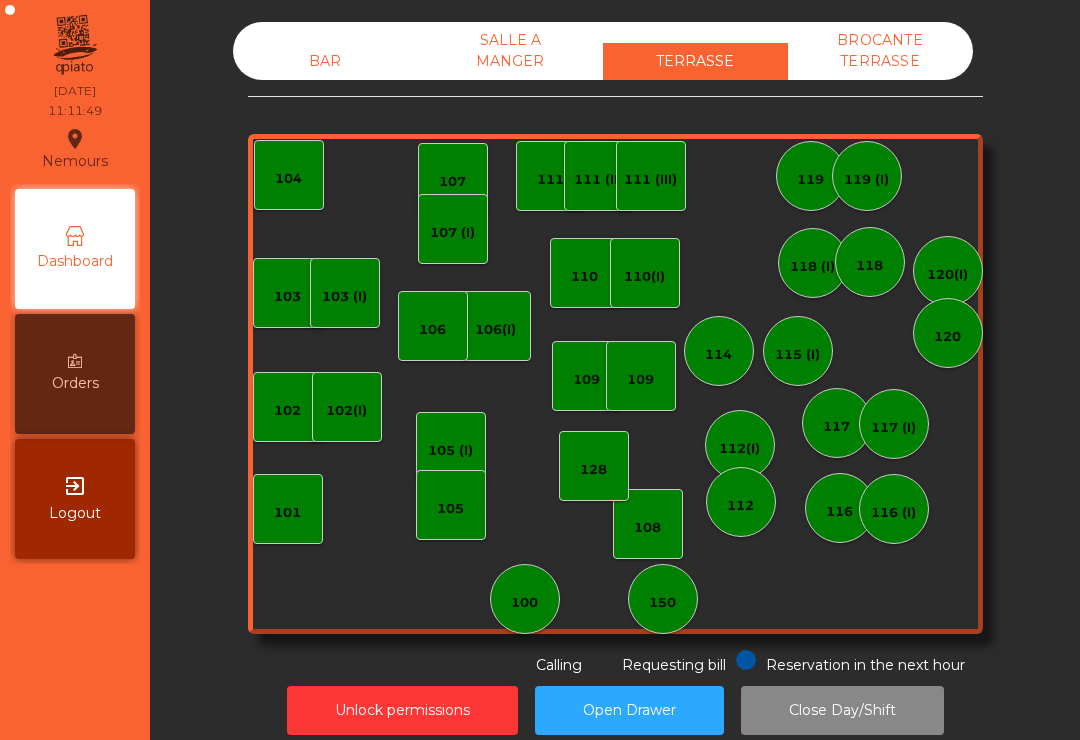 click on "101" 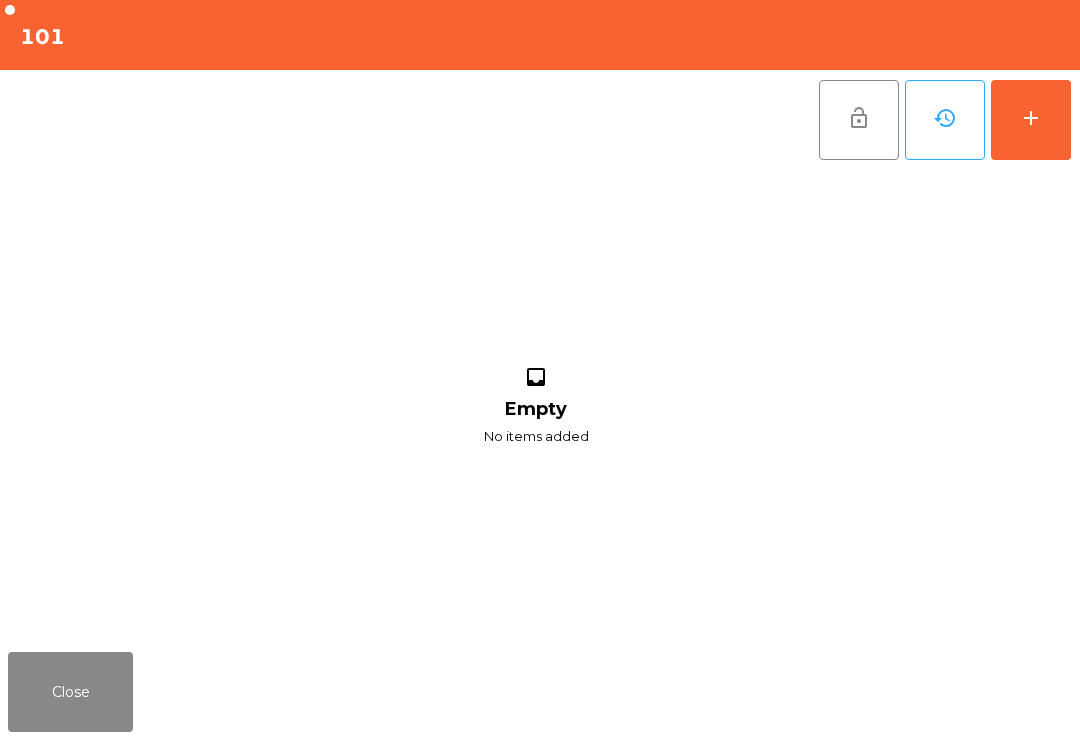 click on "add" 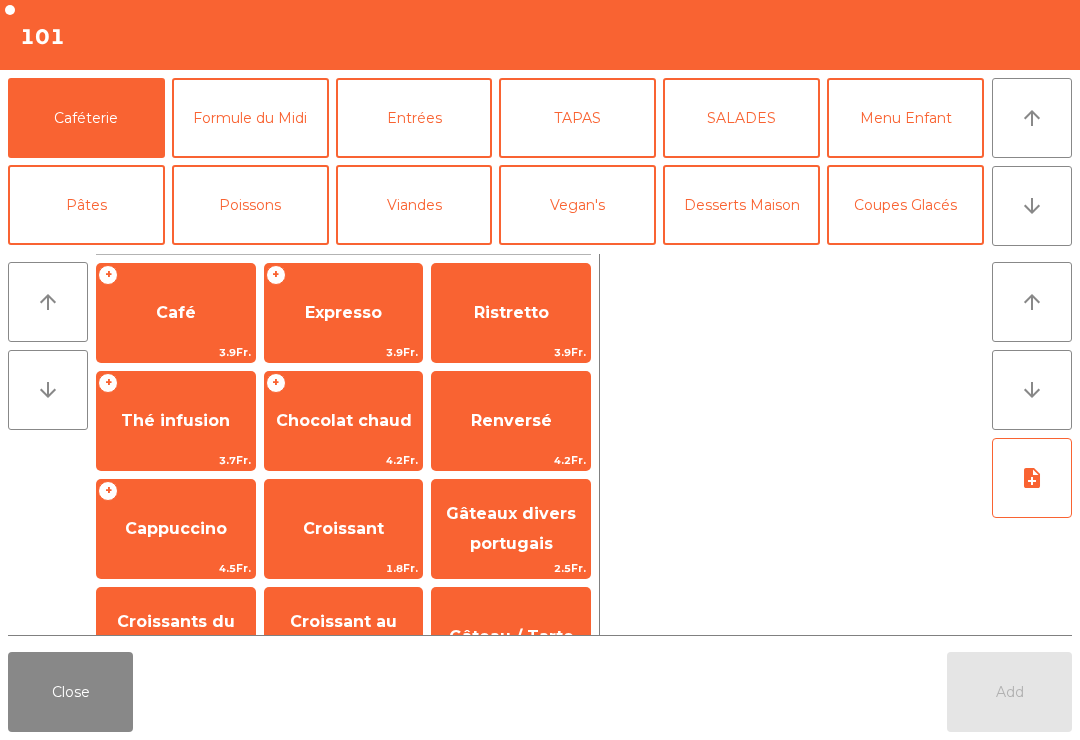 click on "Cappuccino" 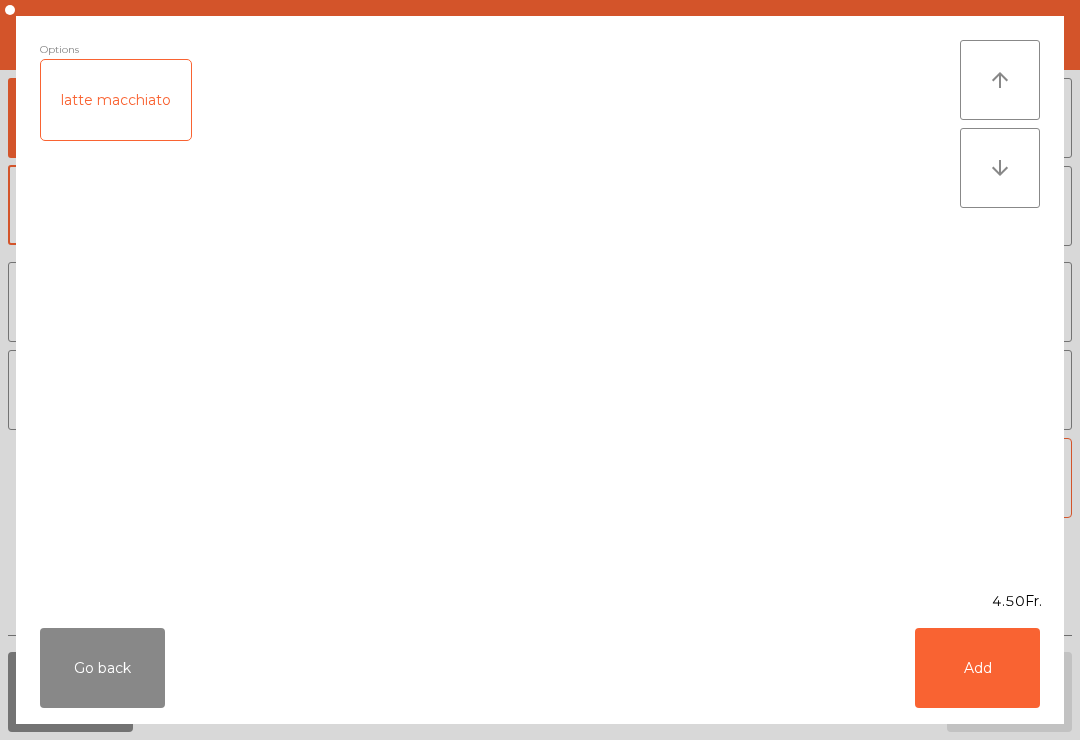 click on "Add" 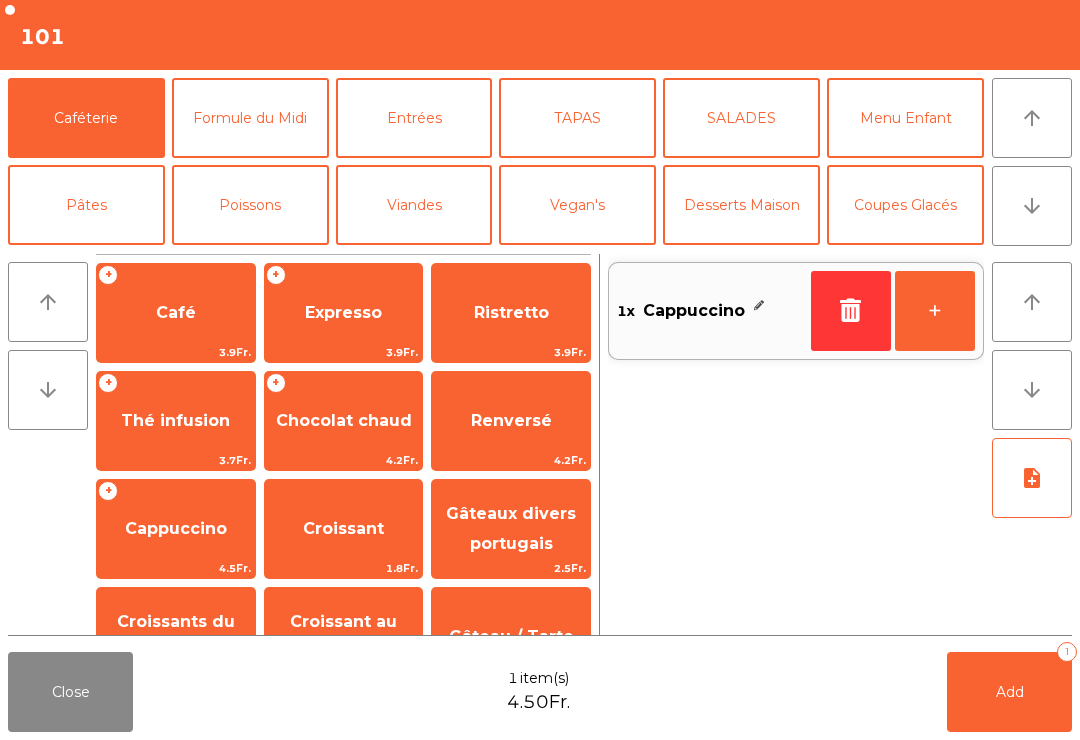 click on "+" 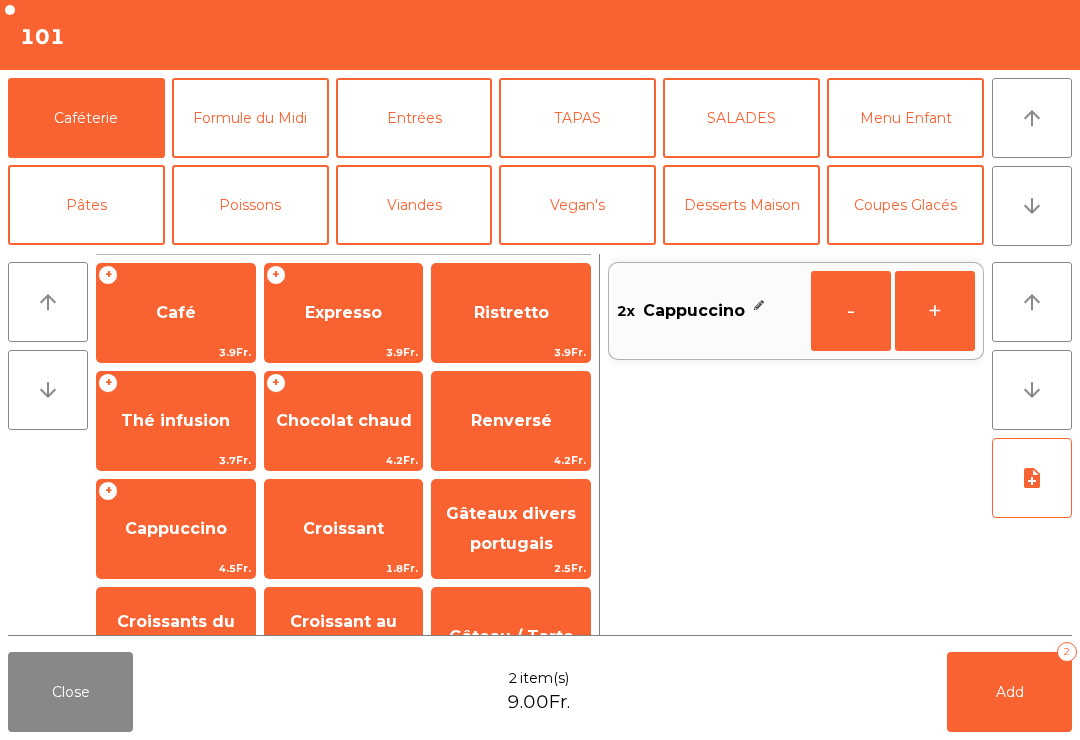 scroll, scrollTop: 160, scrollLeft: 0, axis: vertical 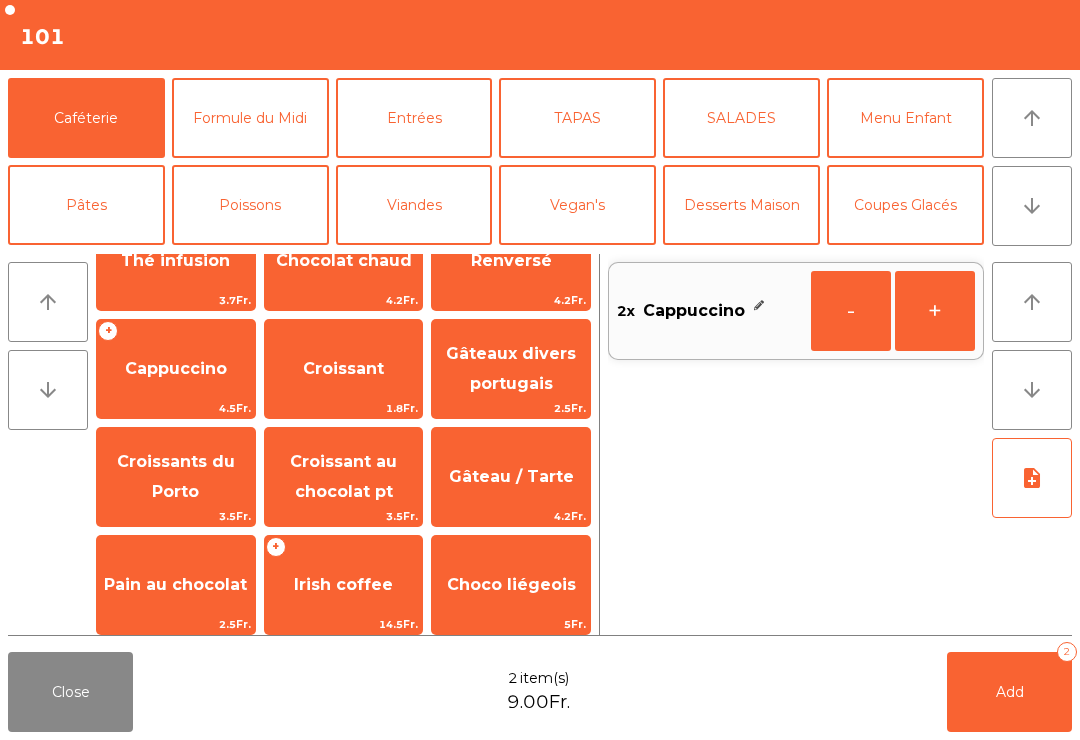 click on "Croissant au chocolat pt" 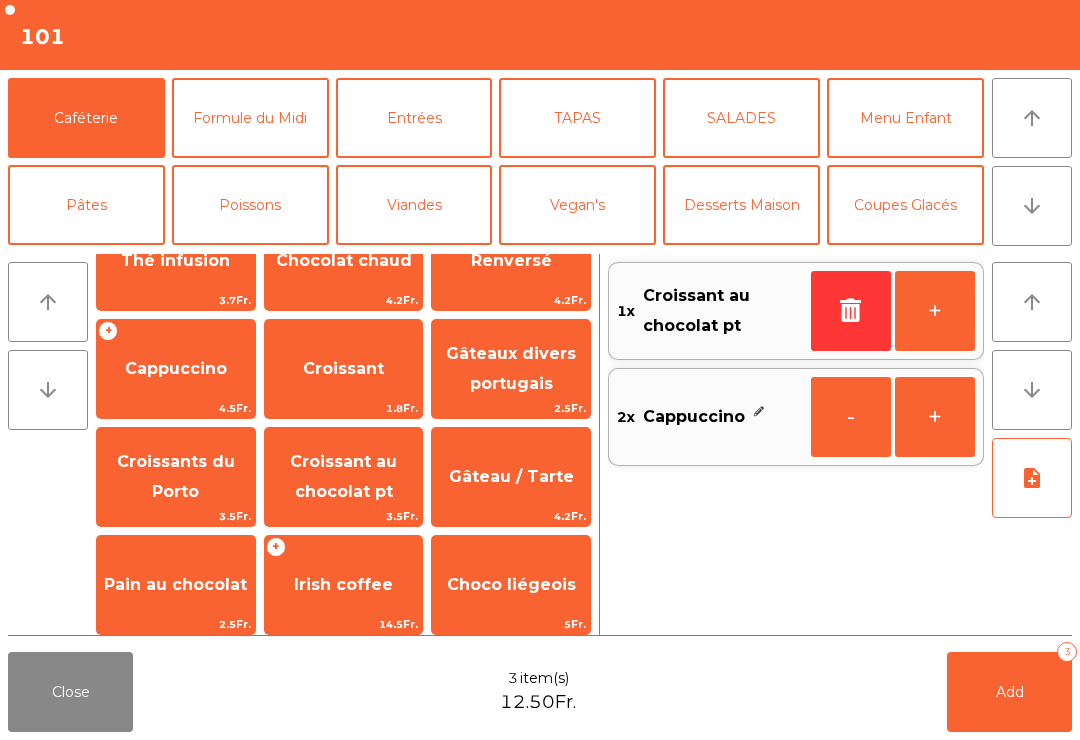 click on "Croissants du Porto" 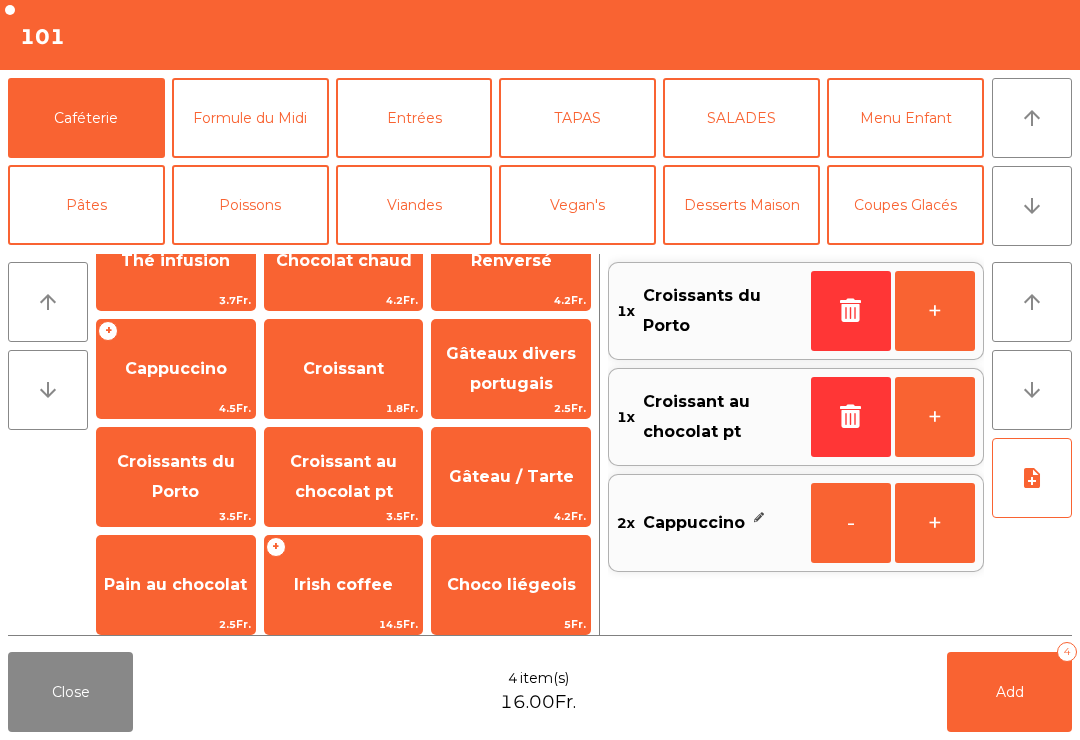 click on "Add" 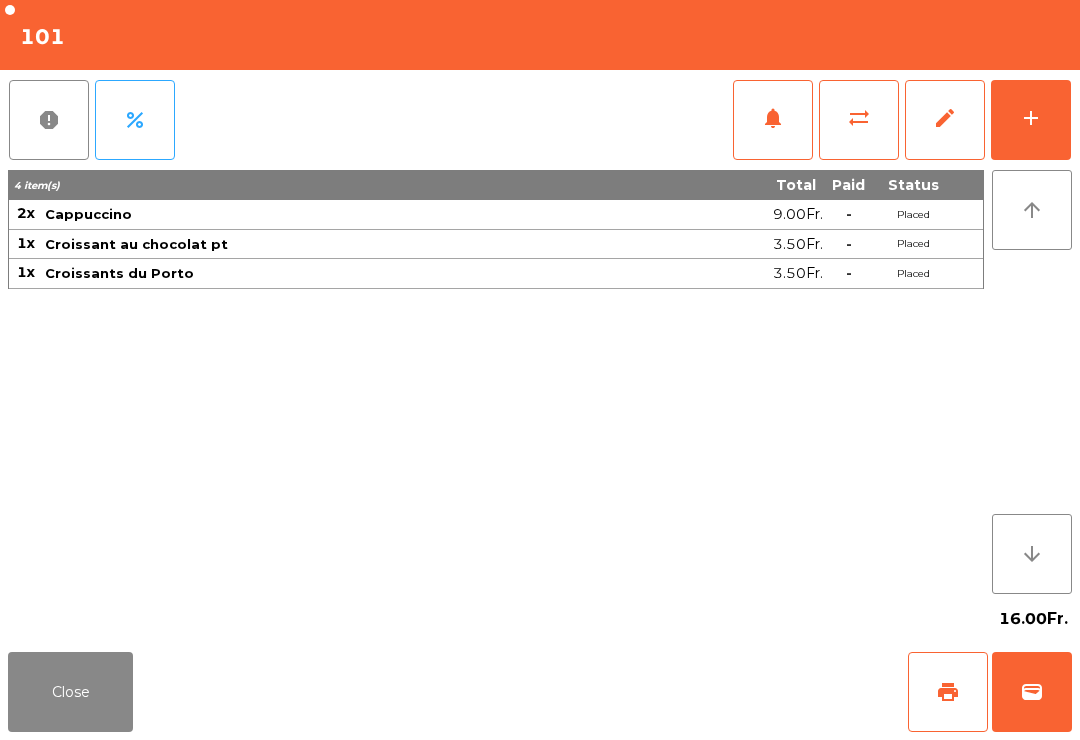 click on "Close" 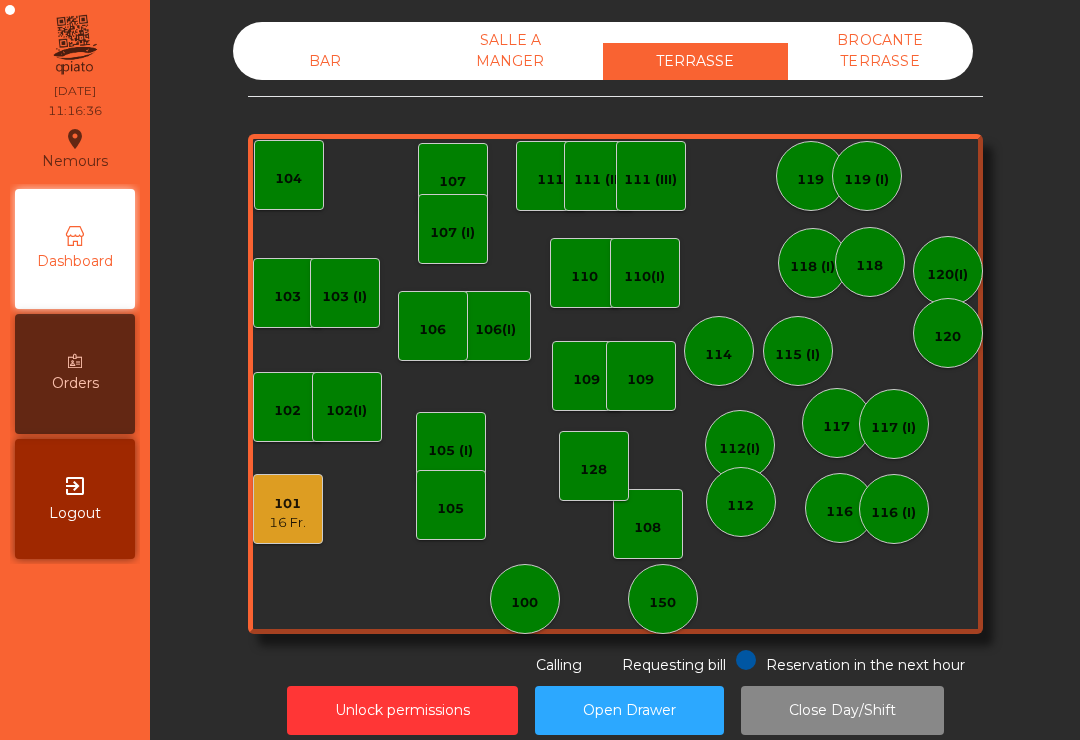 click on "108" 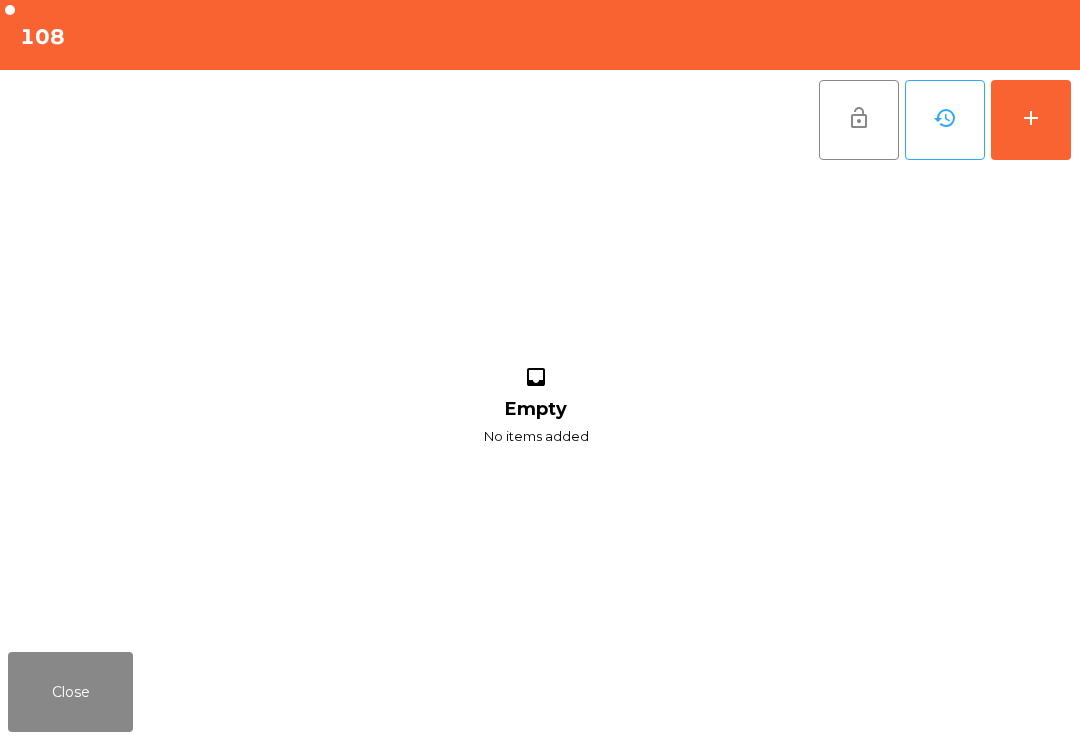 click on "add" 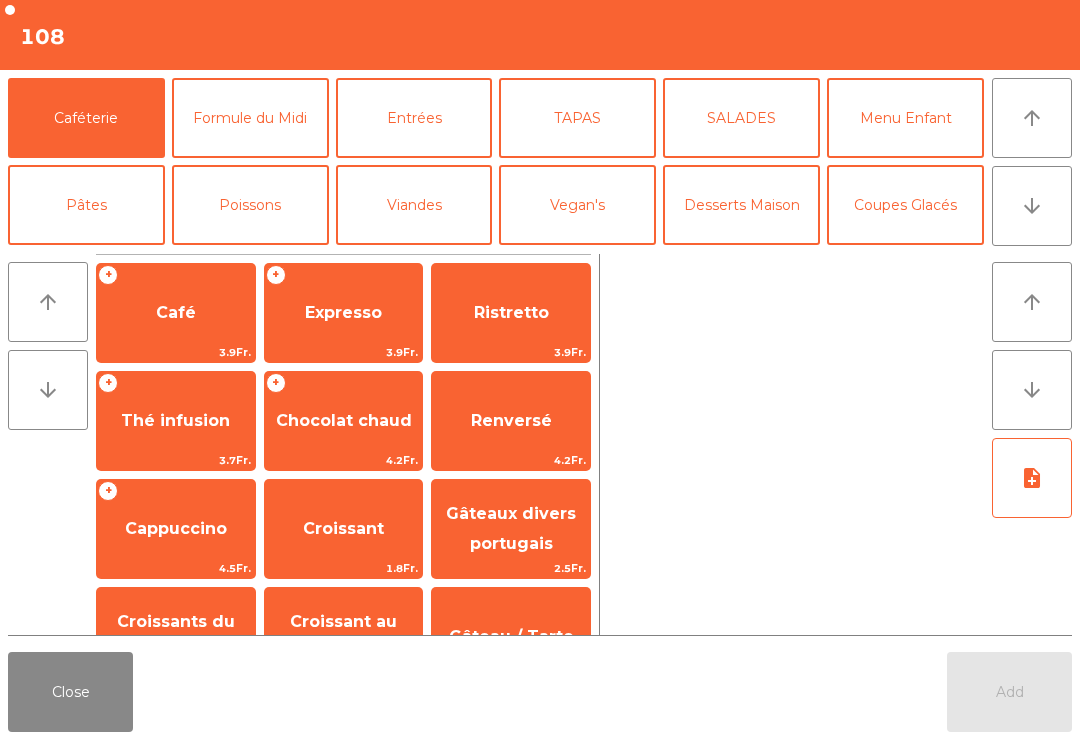 click on "Expresso" 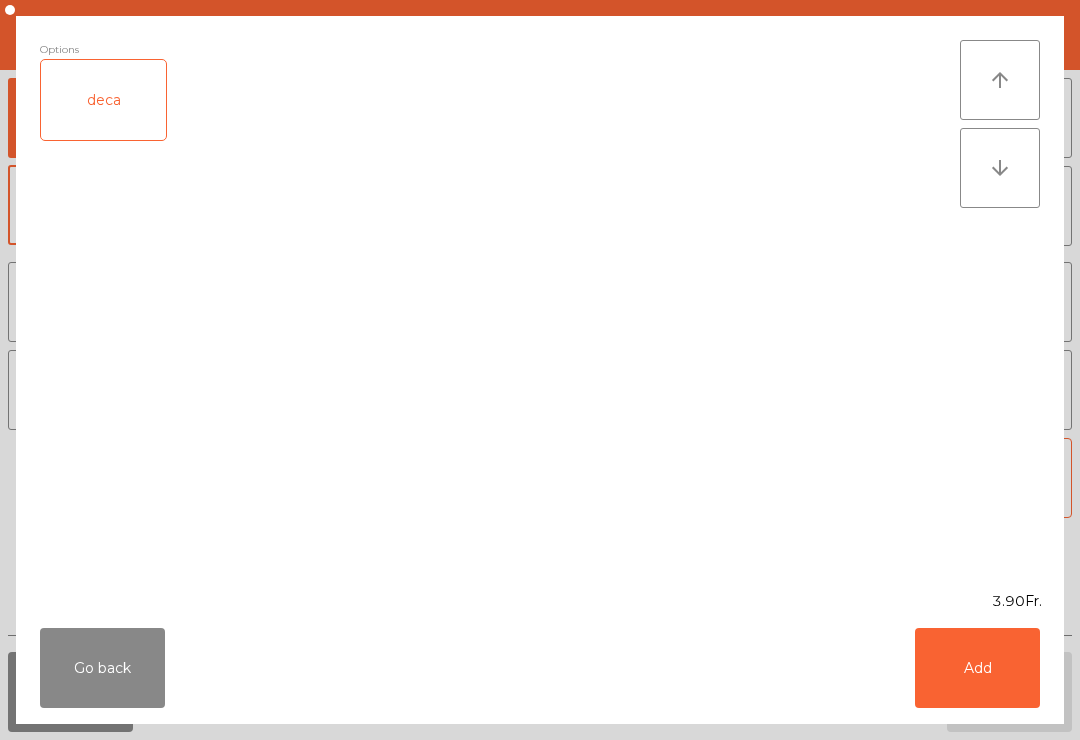 click on "Add" 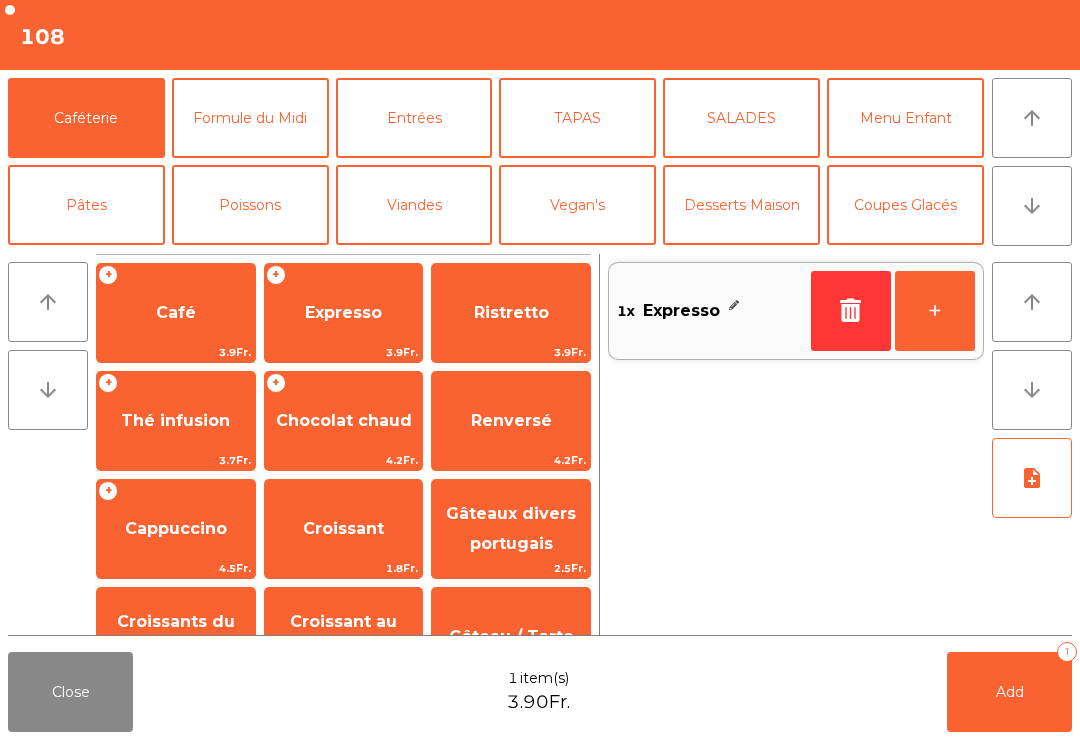 click on "Add   1" 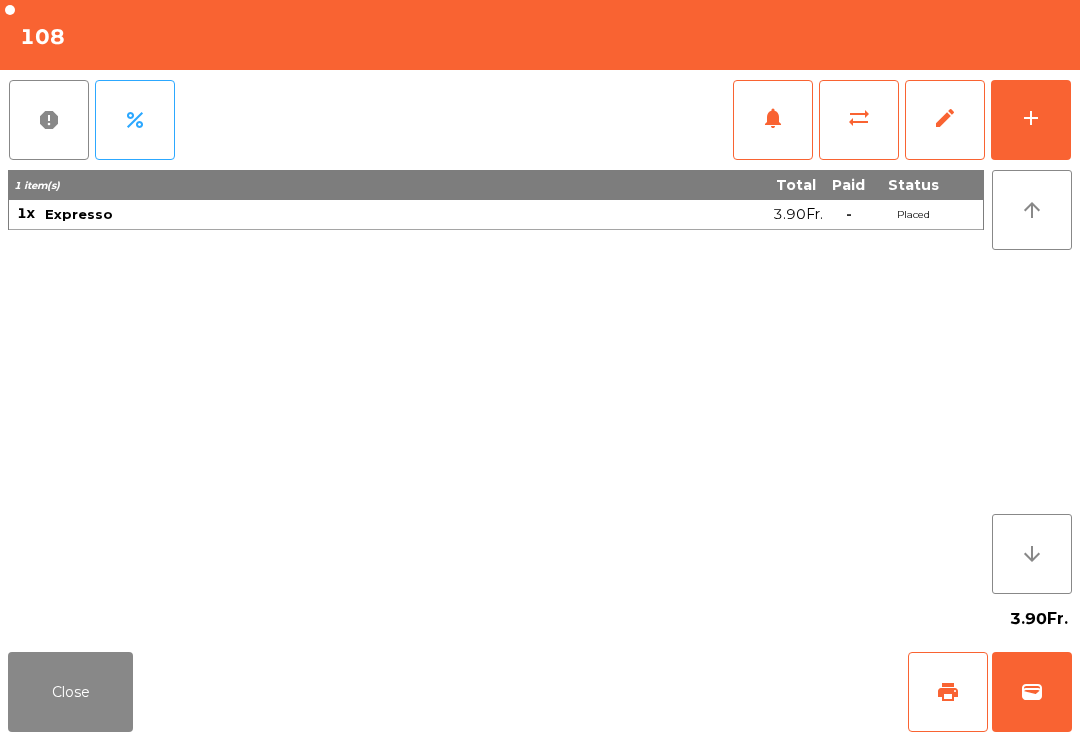 click on "Close" 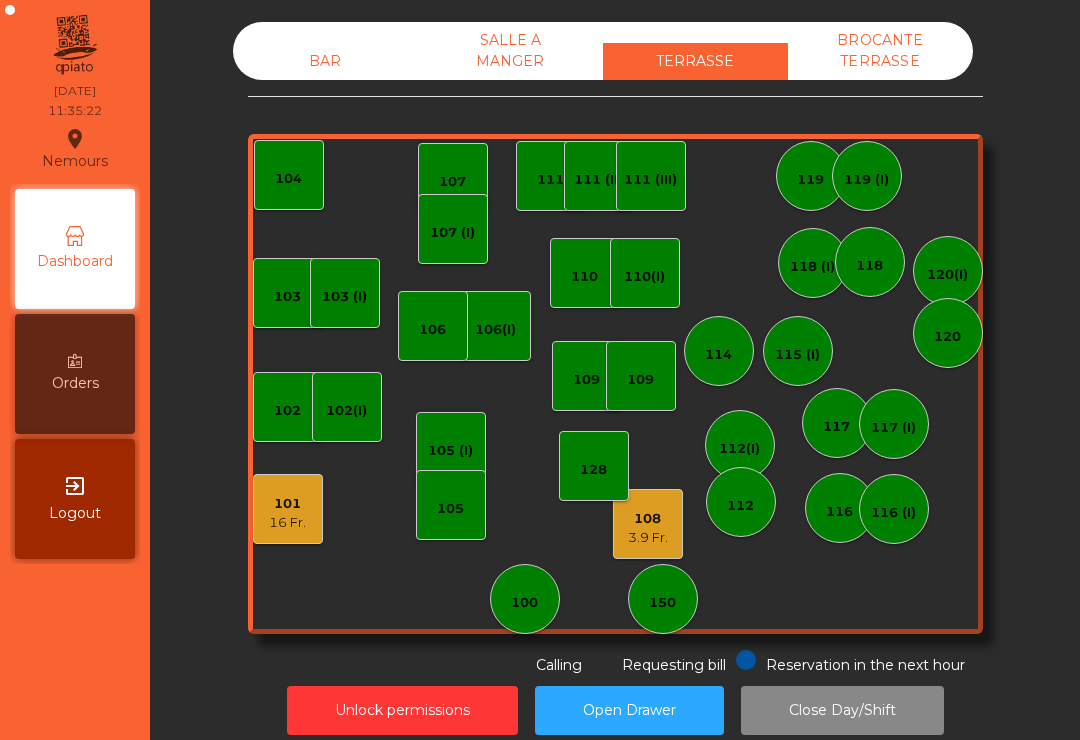 click on "101" 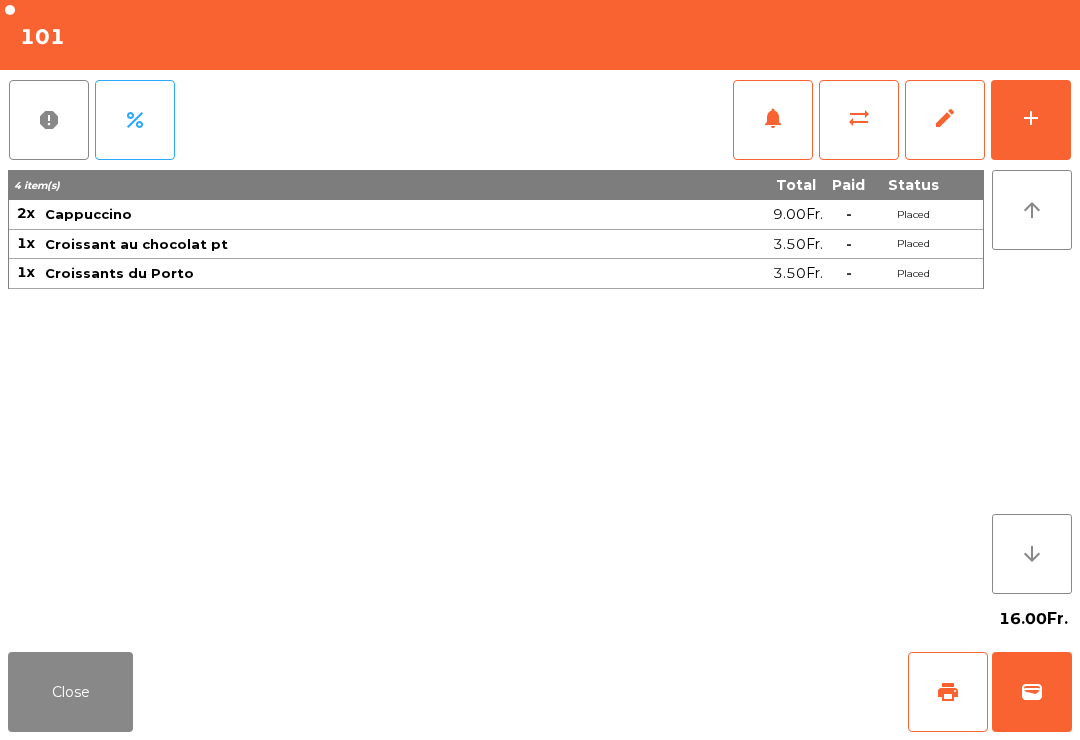 click on "print" 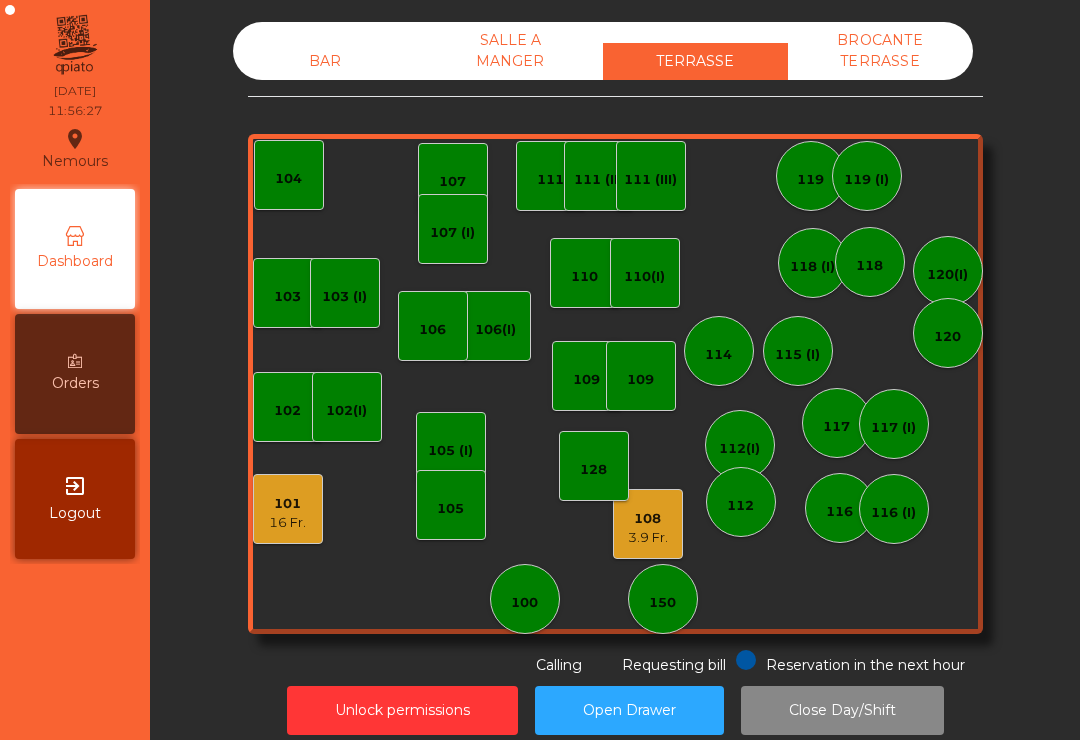 click on "103    102    101   16 Fr.   102(I)   106(I)    104   105 (I)   108    3.9 Fr.   105    107   100   150   110   107 (I)   103 (I)   128   116   116 (I)   109   106   111   111 (II)   111 (III)   117   117 (I)   118 (I)   119   119 (I)   115 (I)   112(I)   112   114   110(I)   118   120(I)   120   109" 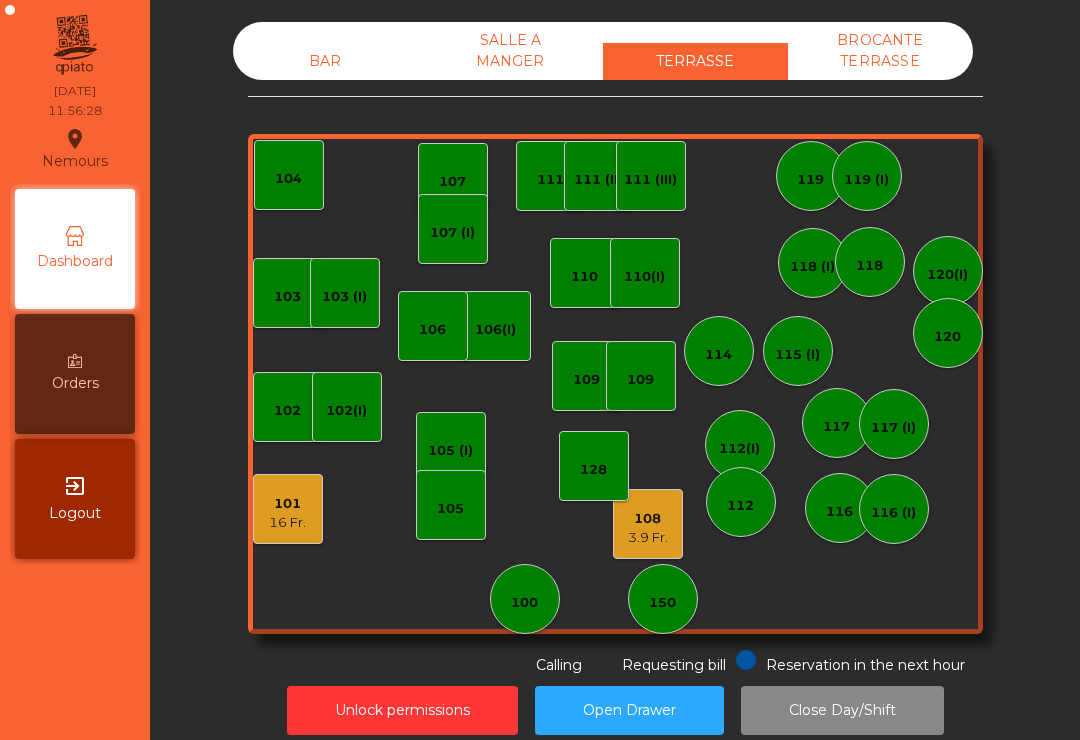 click on "150" 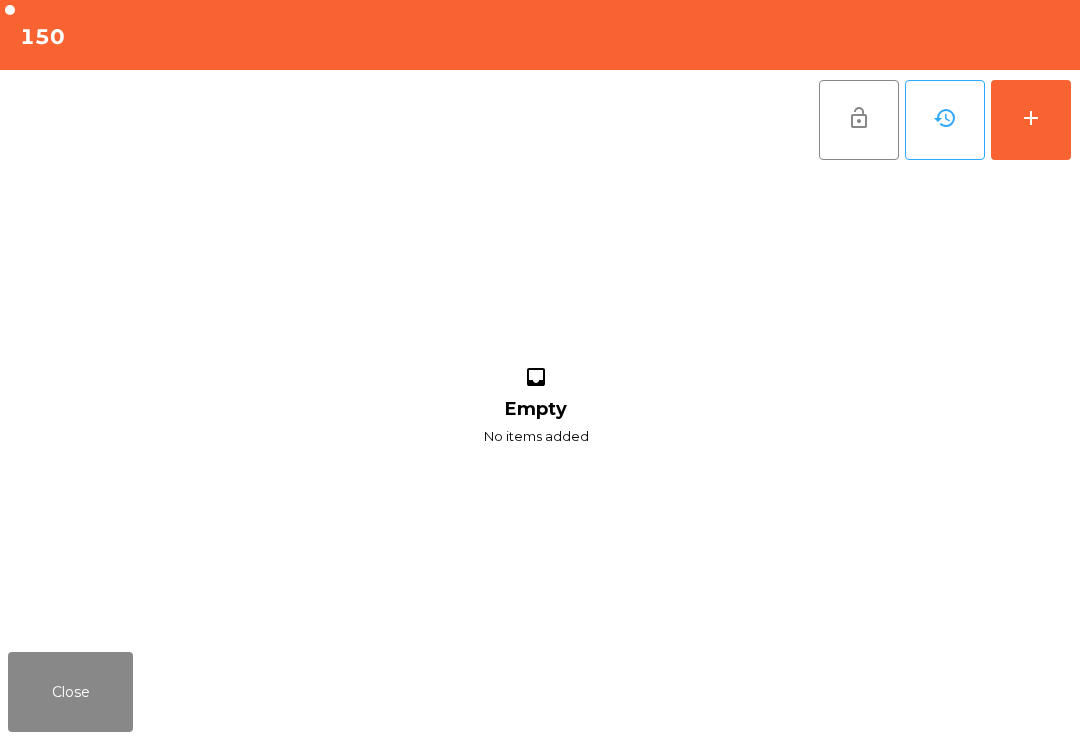 click on "add" 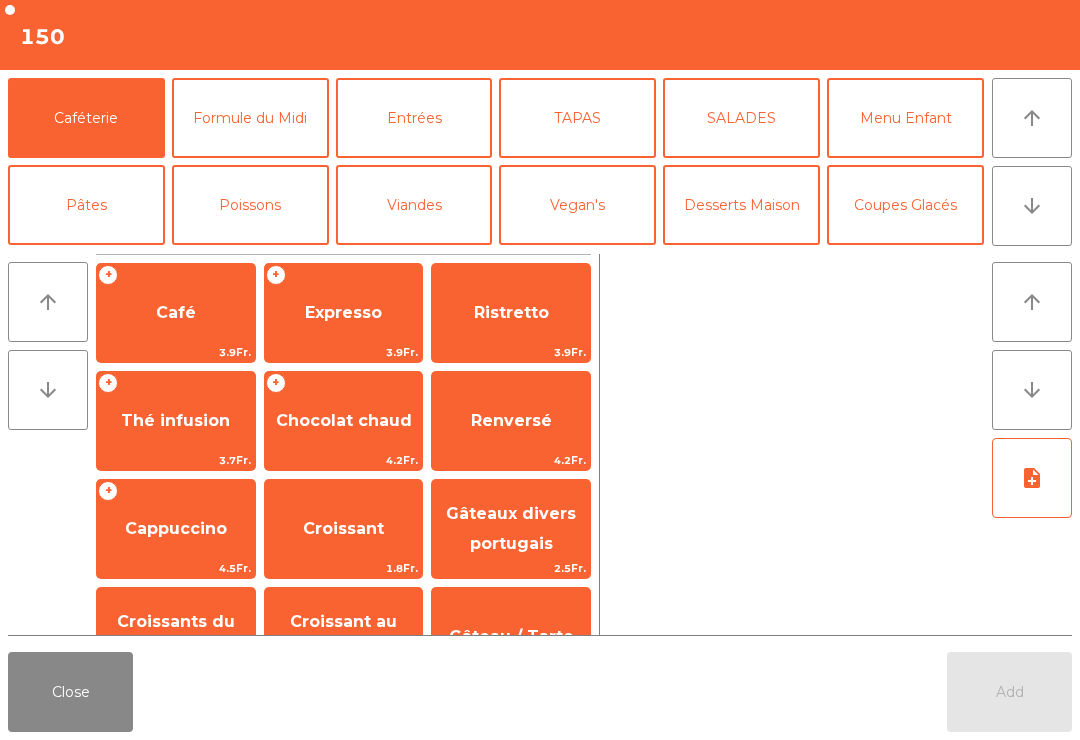 click on "arrow_downward" 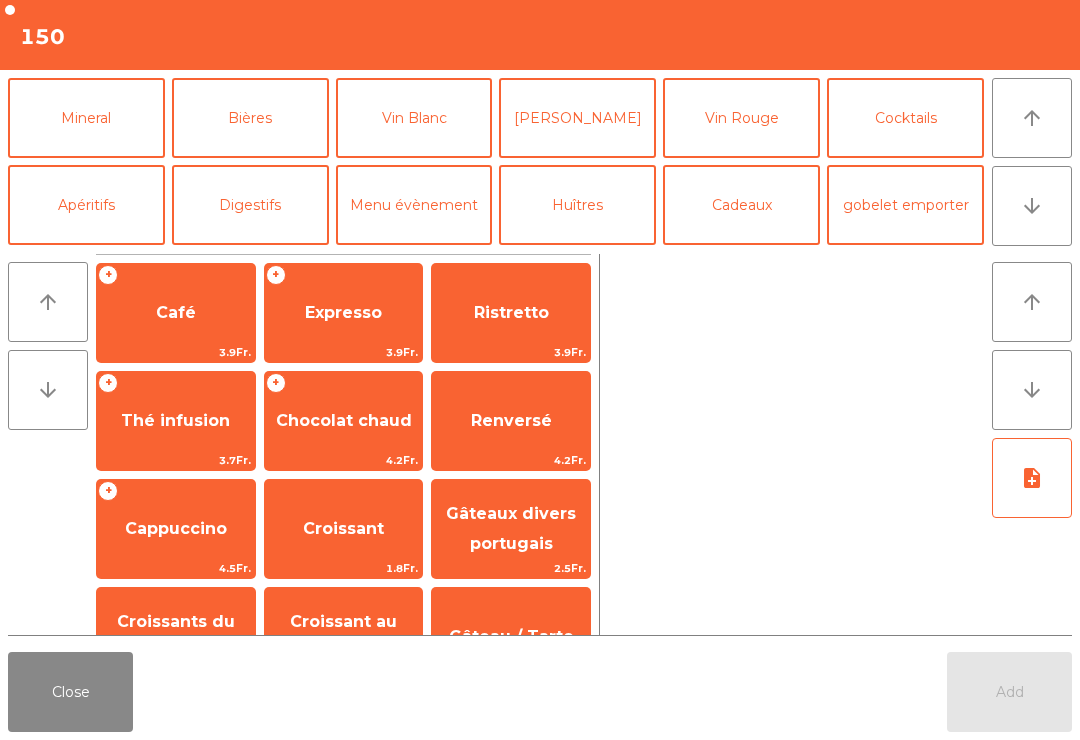 click on "Mineral" 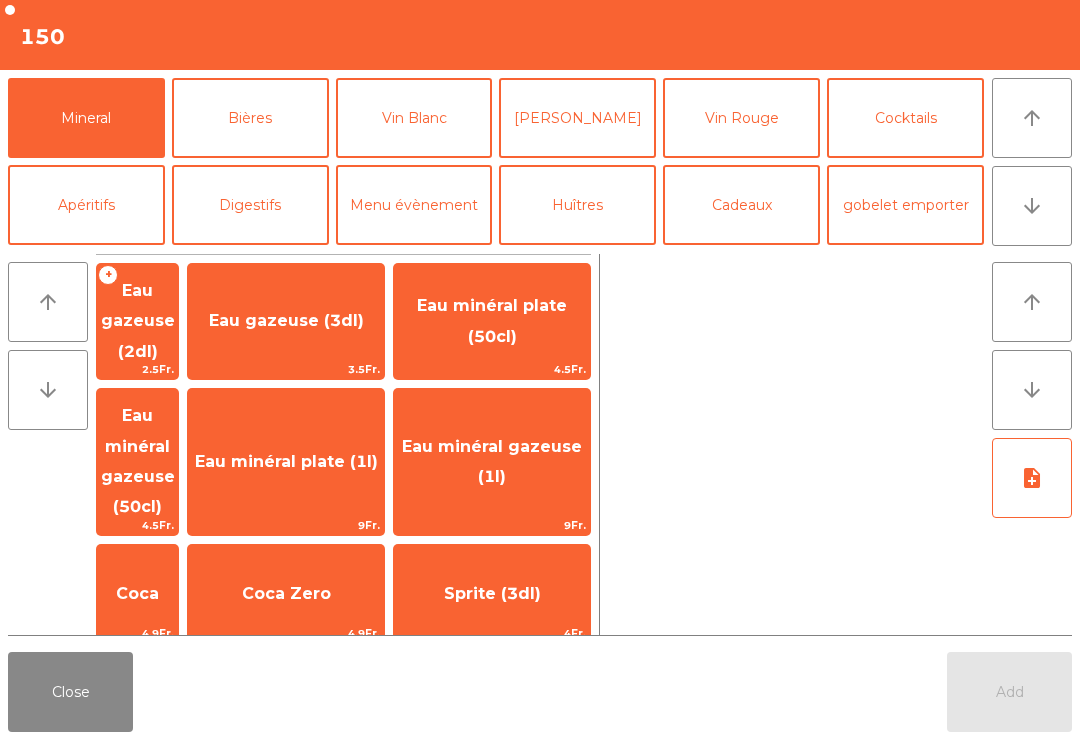 click on "Eau minéral gazeuse (1l)" 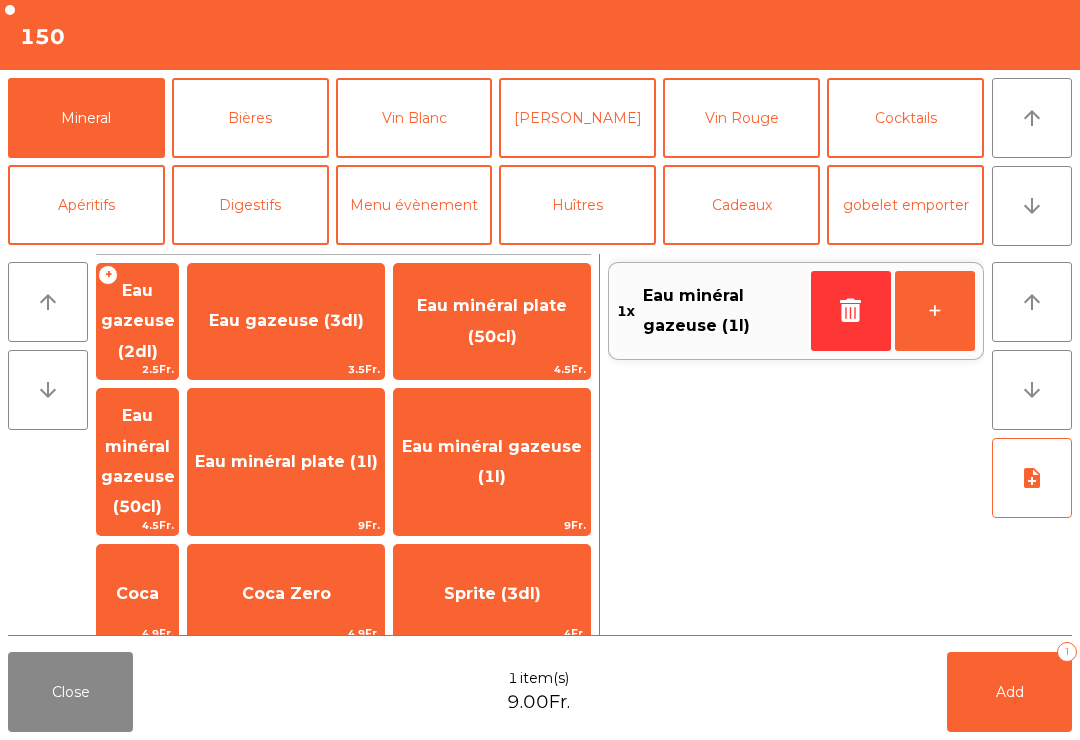 click on "Add" 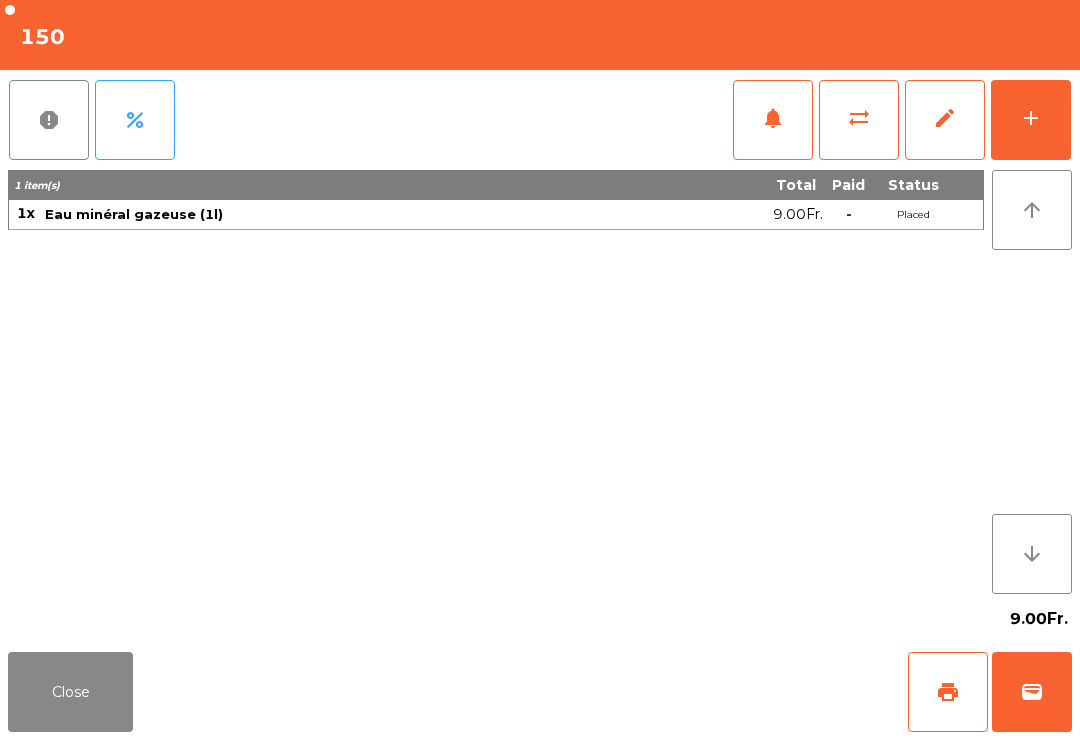 click on "add" 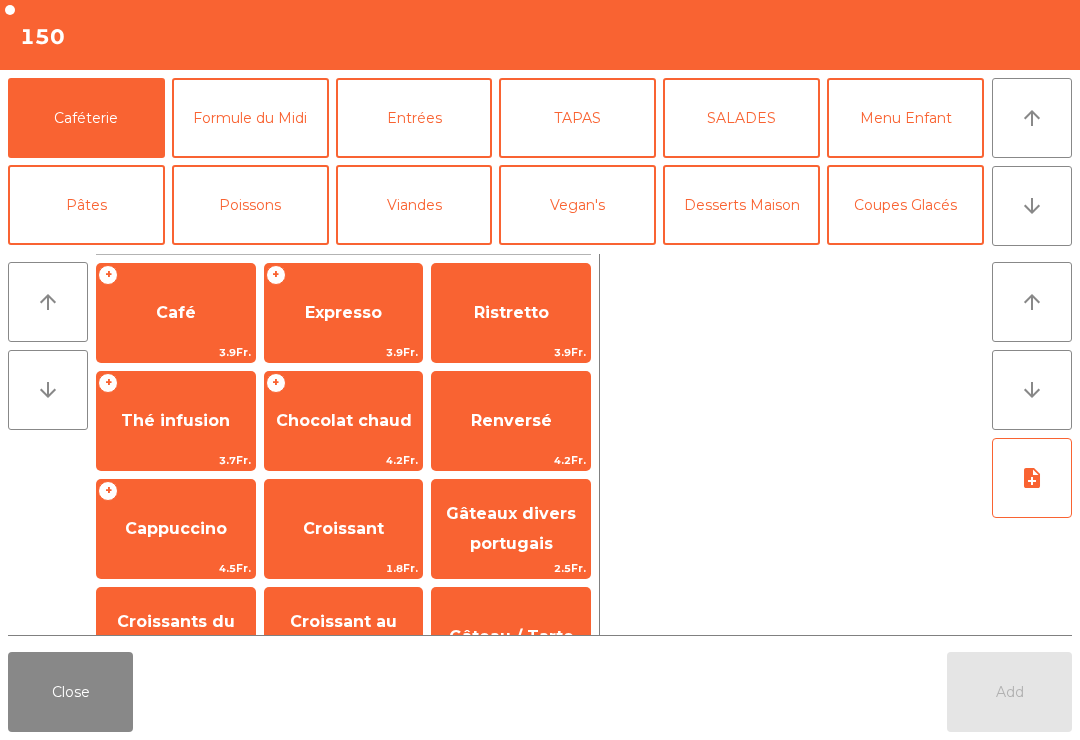 click on "arrow_downward" 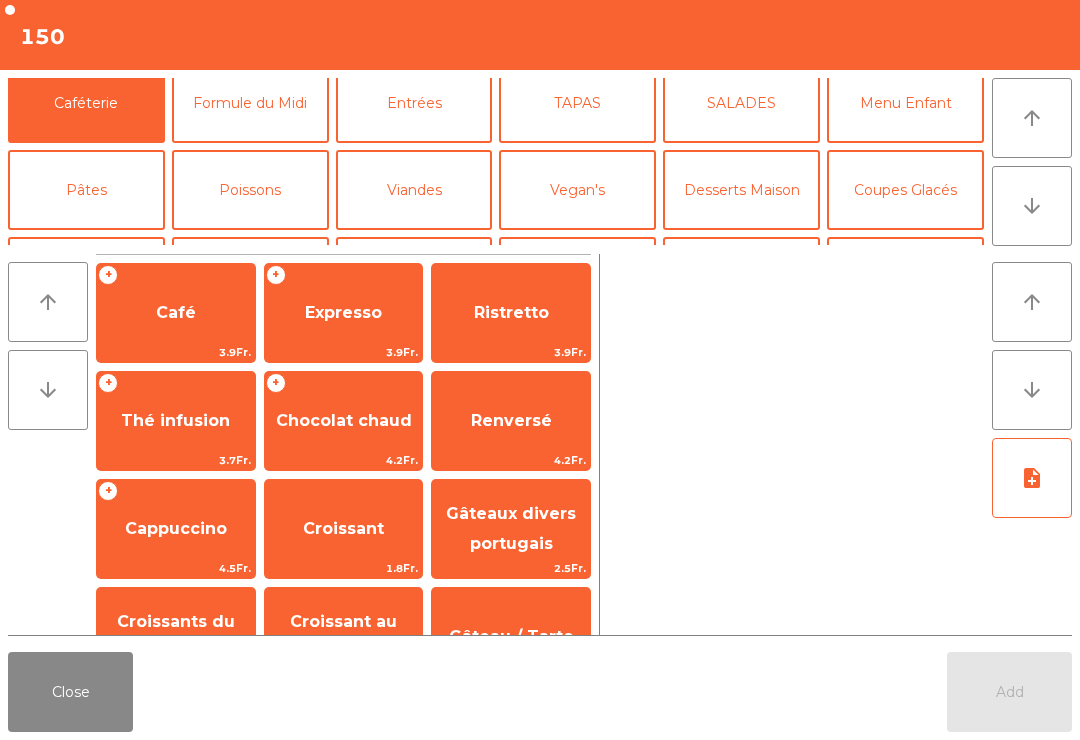 click on "SALADES" 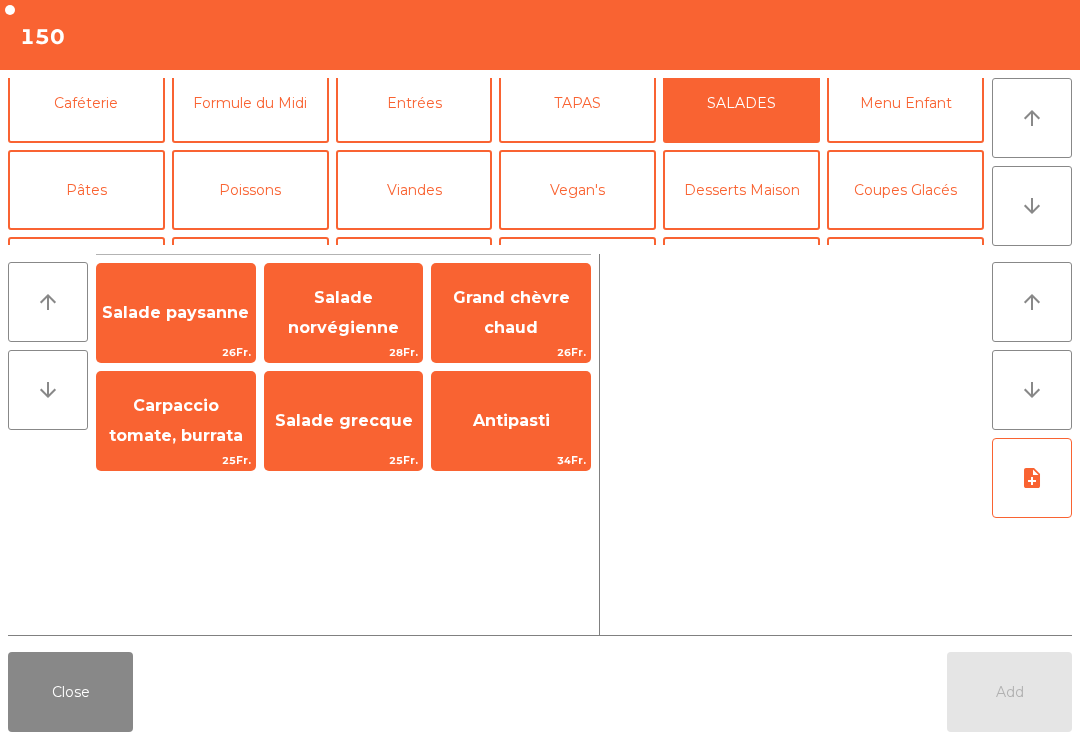scroll, scrollTop: 15, scrollLeft: 0, axis: vertical 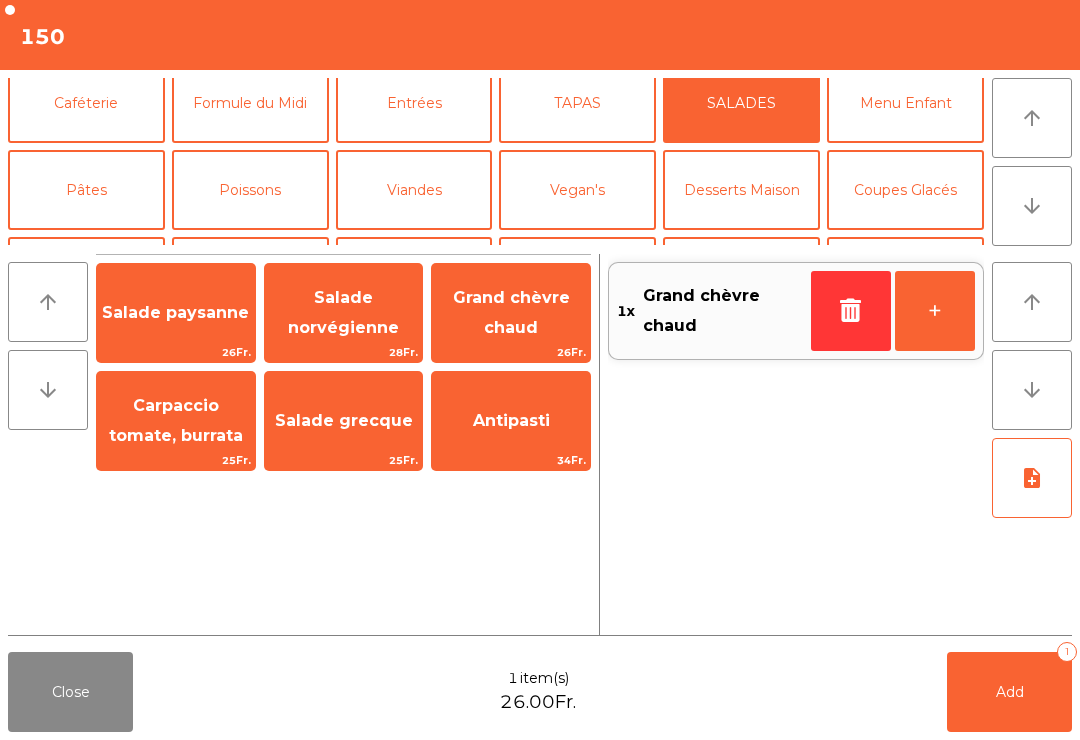 click on "Grand chèvre chaud" 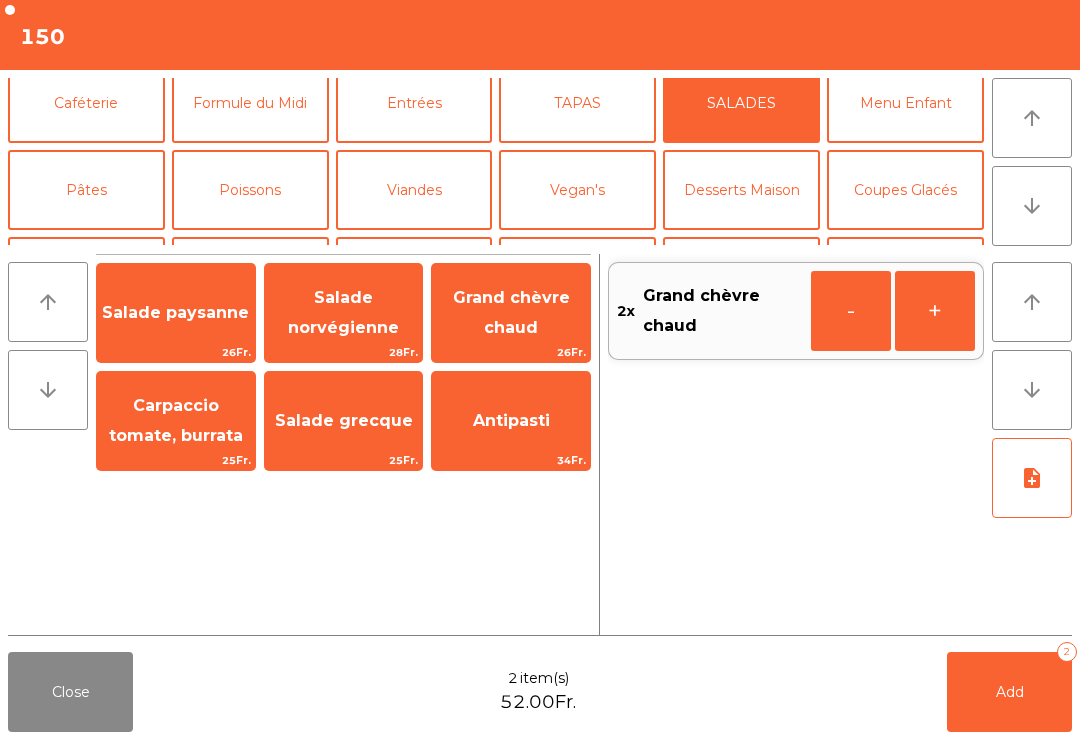 click on "Add   2" 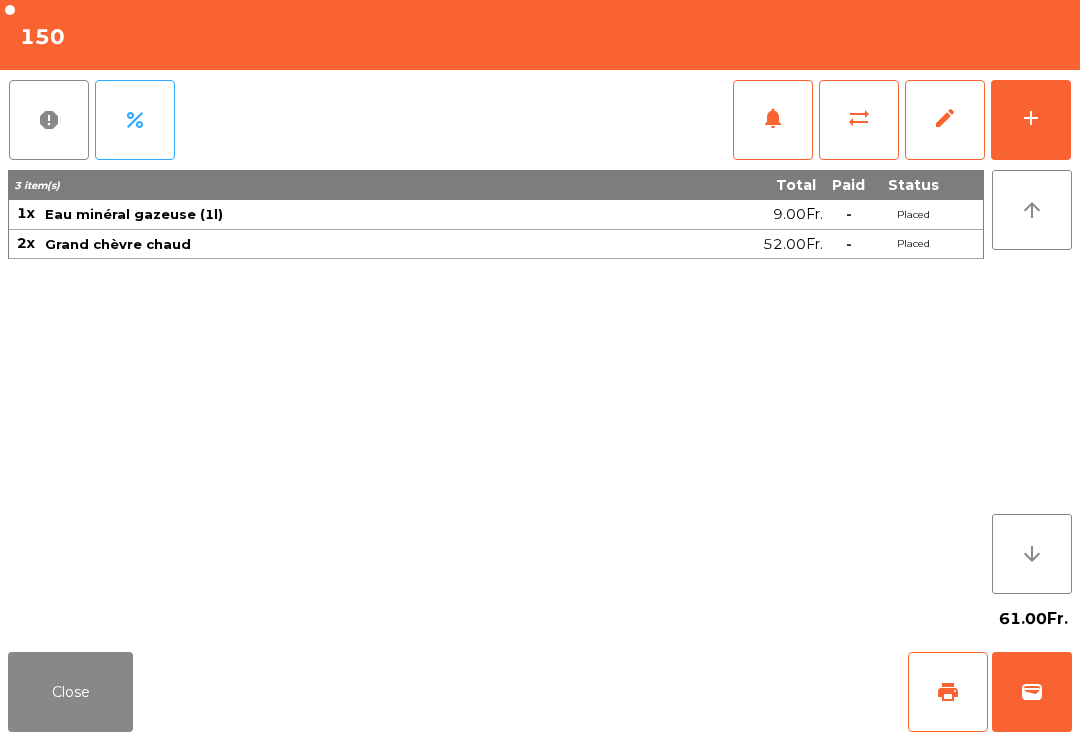 click on "Close" 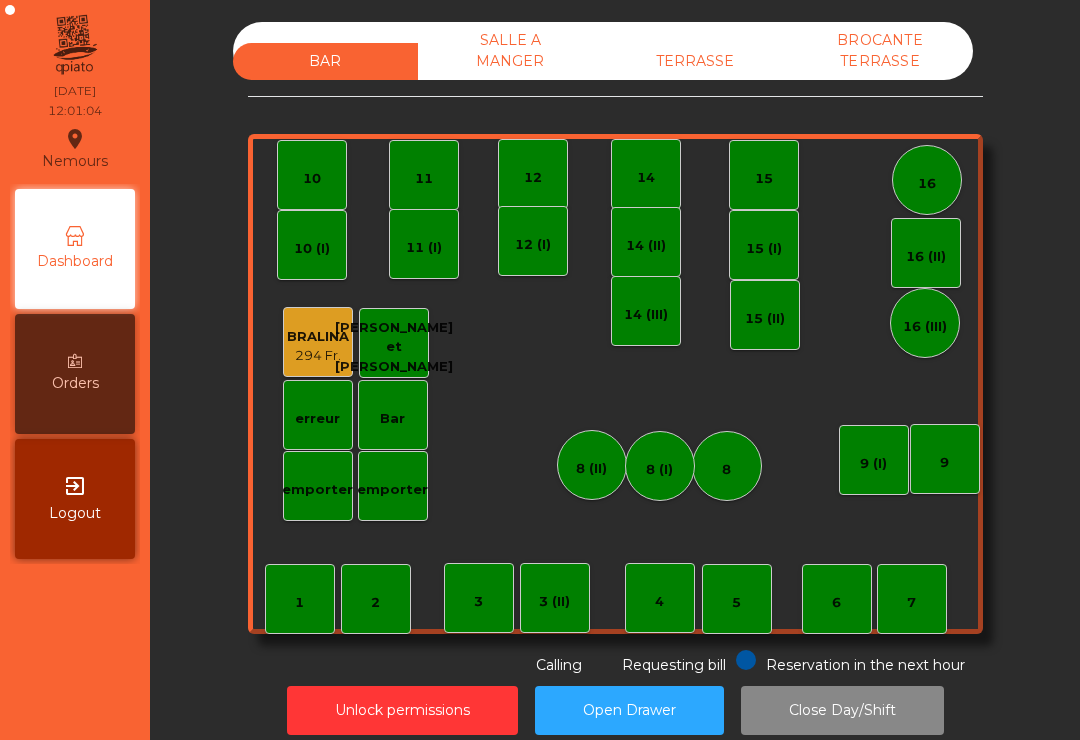 click on "BAR   SALLE A MANGER   TERRASSE   BROCANTE TERRASSE    1   2    3   4    5    6    7    8   9   10    11    12    14   15    16   Bar   3 (II)   14 (II)   15 (I)   erreur    emporter   16 (II)   8 (II)   BRALINA   294 Fr.    14 (III)   15 (II)   16 (III)   9 (I)   10 (I)   11 (I)   12 (I)   8 (I)   [PERSON_NAME] et [PERSON_NAME]   emporter  Reservation in the next hour Requesting bill Calling" 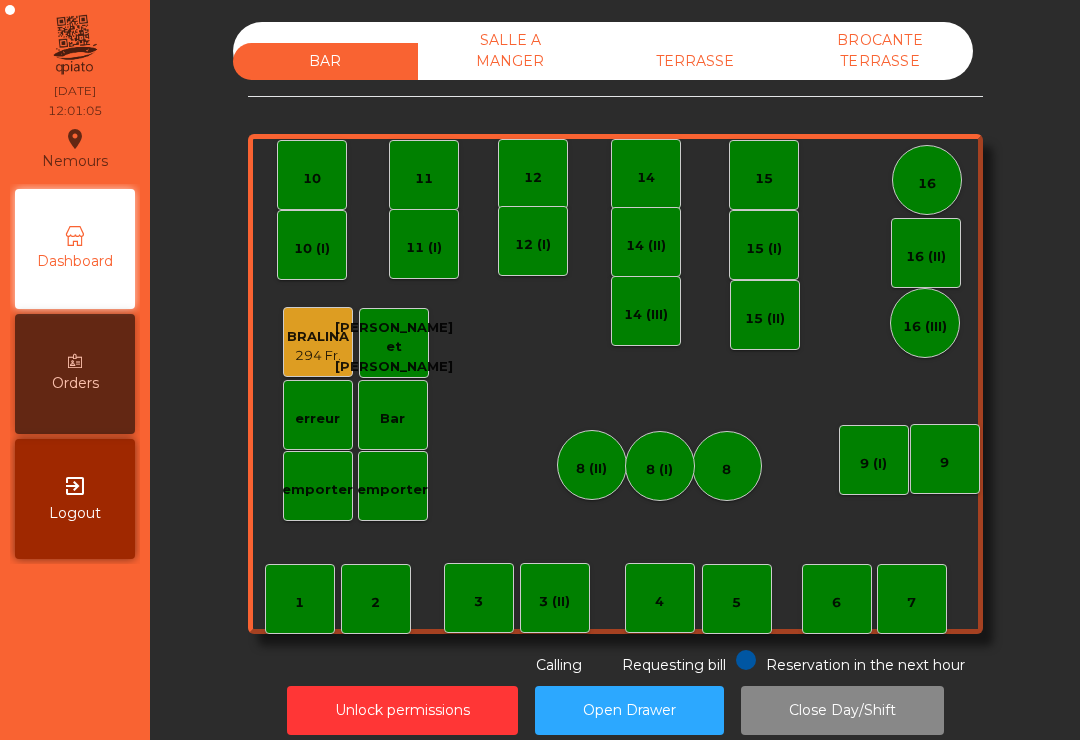 click on "7" 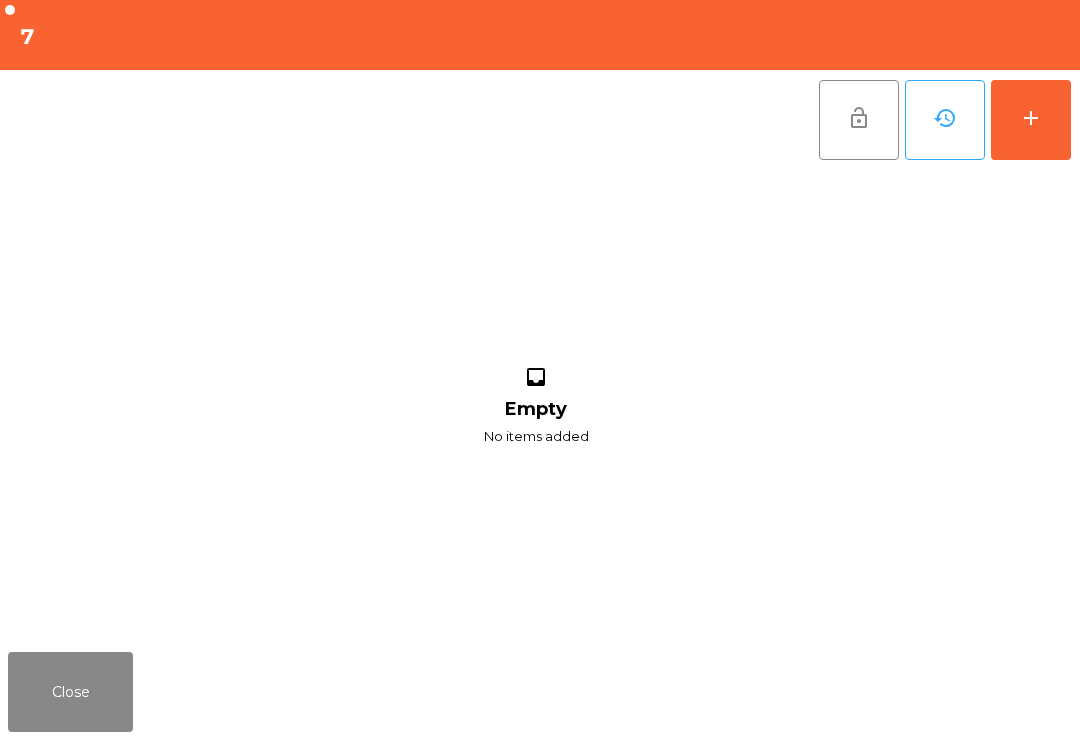 click on "add" 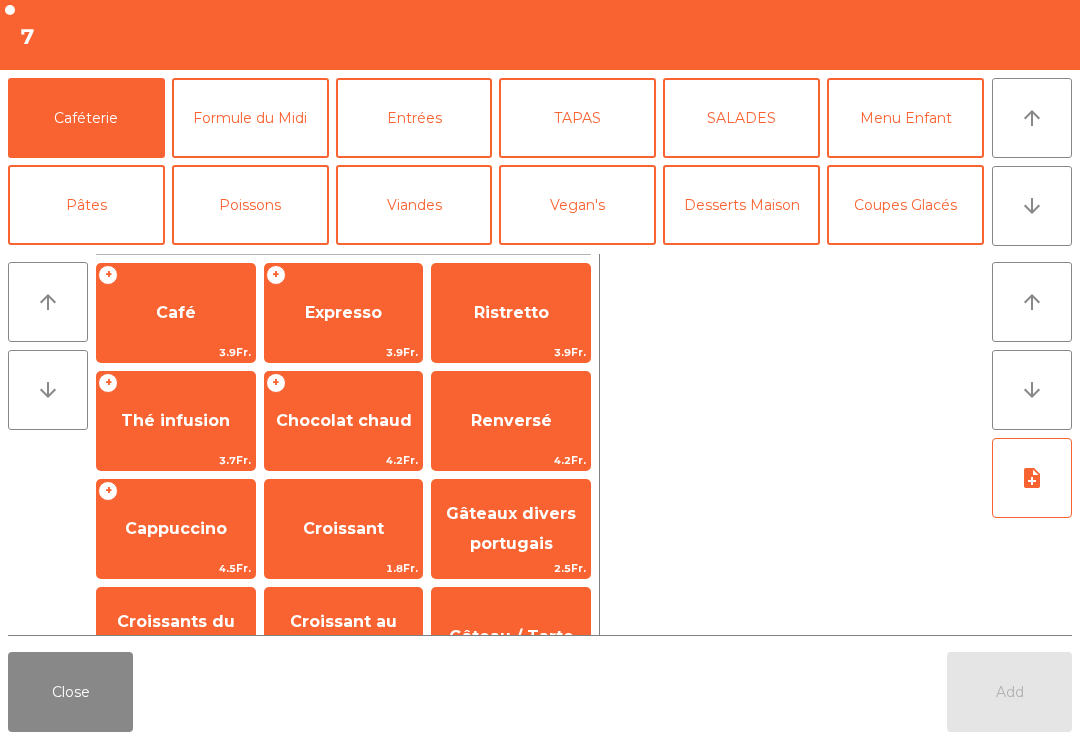 click on "arrow_upward" 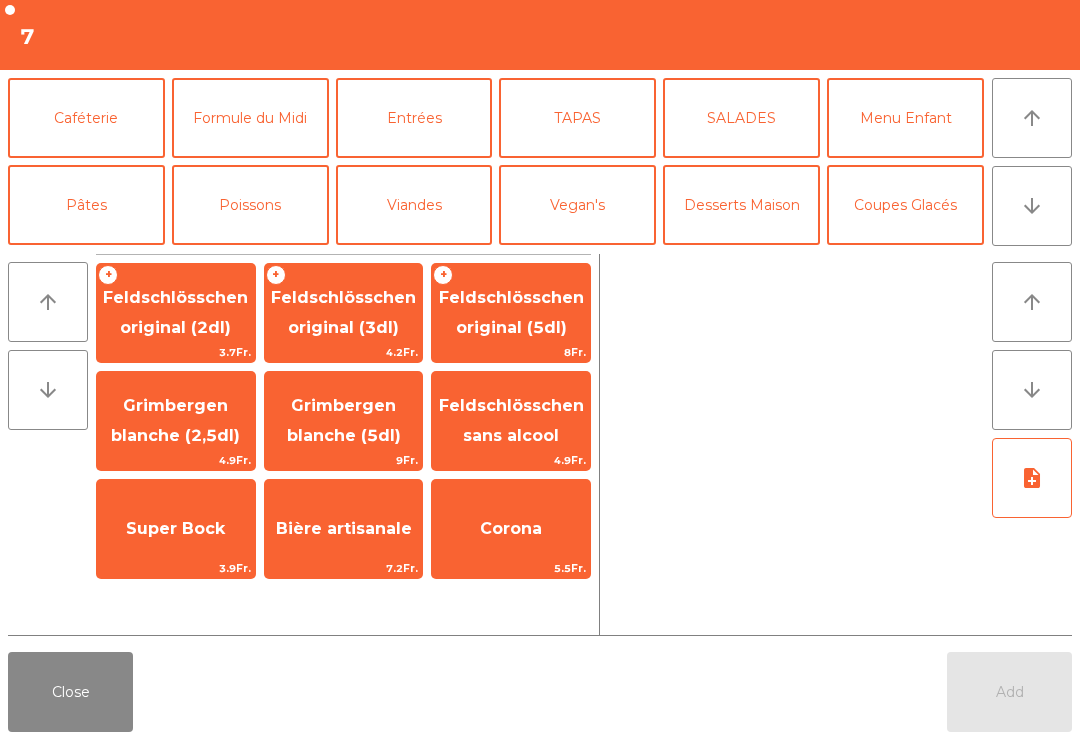 click on "4.2Fr." 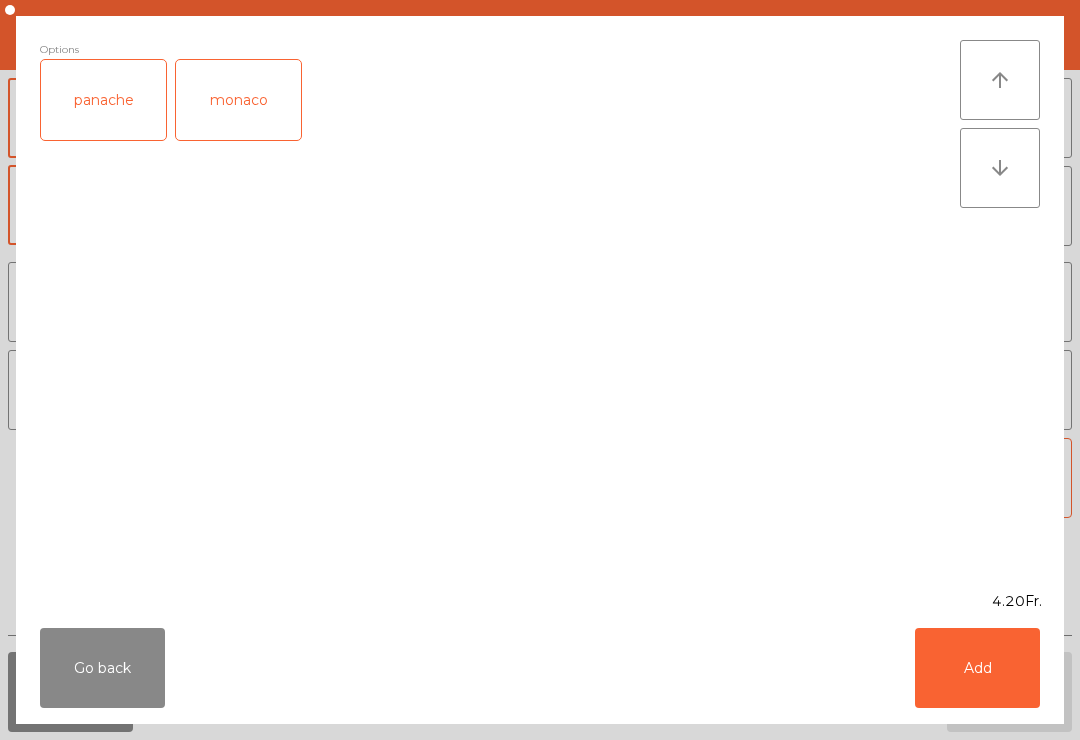 click on "Add" 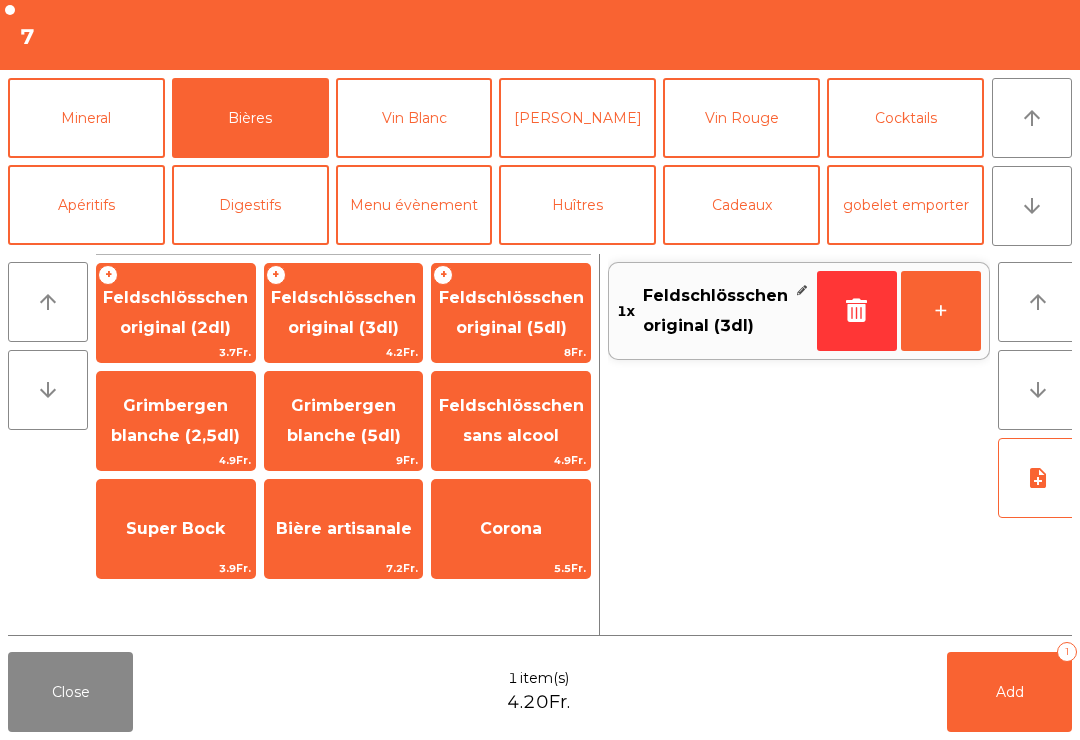 click on "arrow_downward" 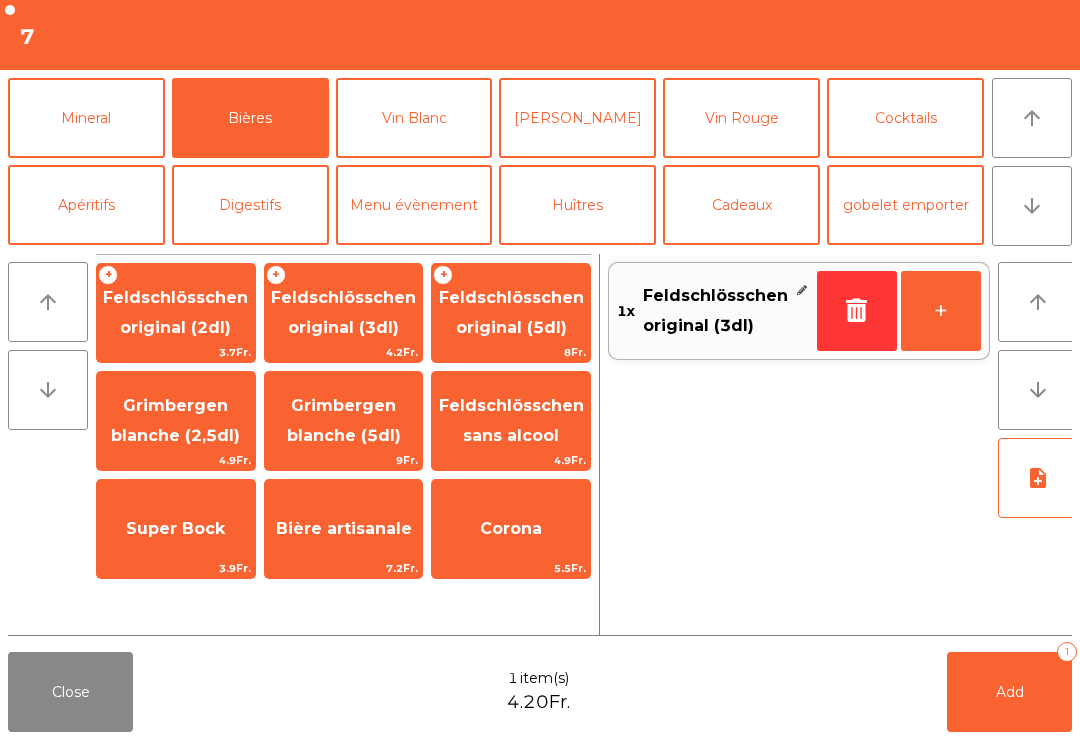 click on "arrow_upward" 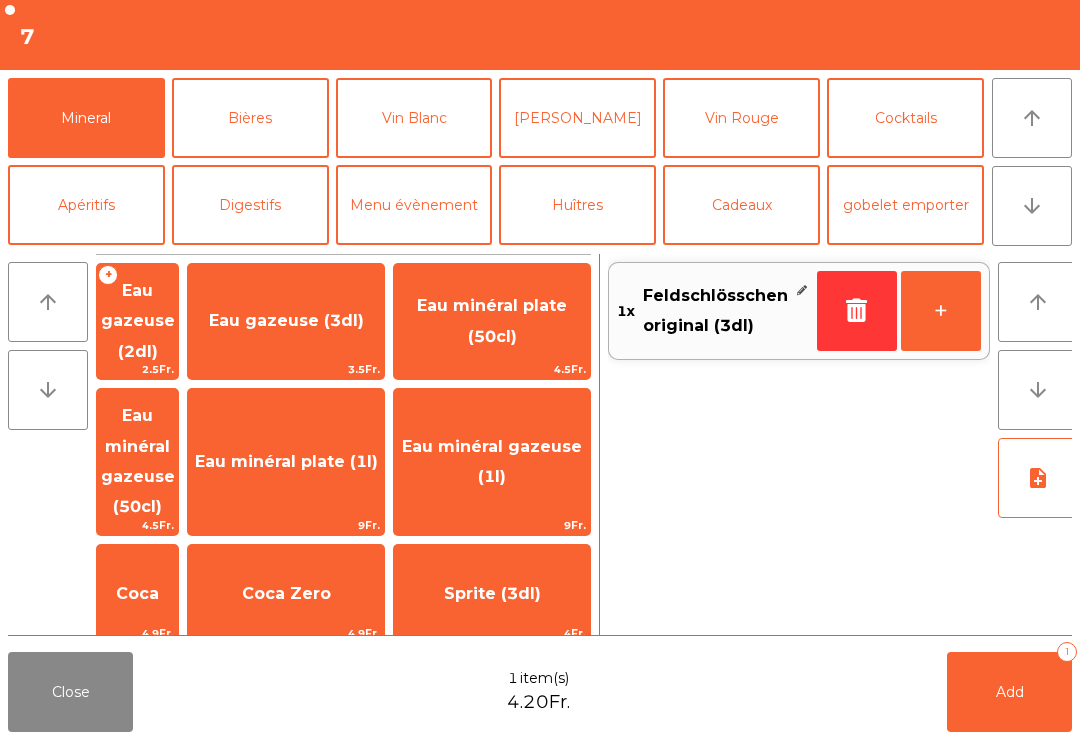 scroll, scrollTop: 174, scrollLeft: 0, axis: vertical 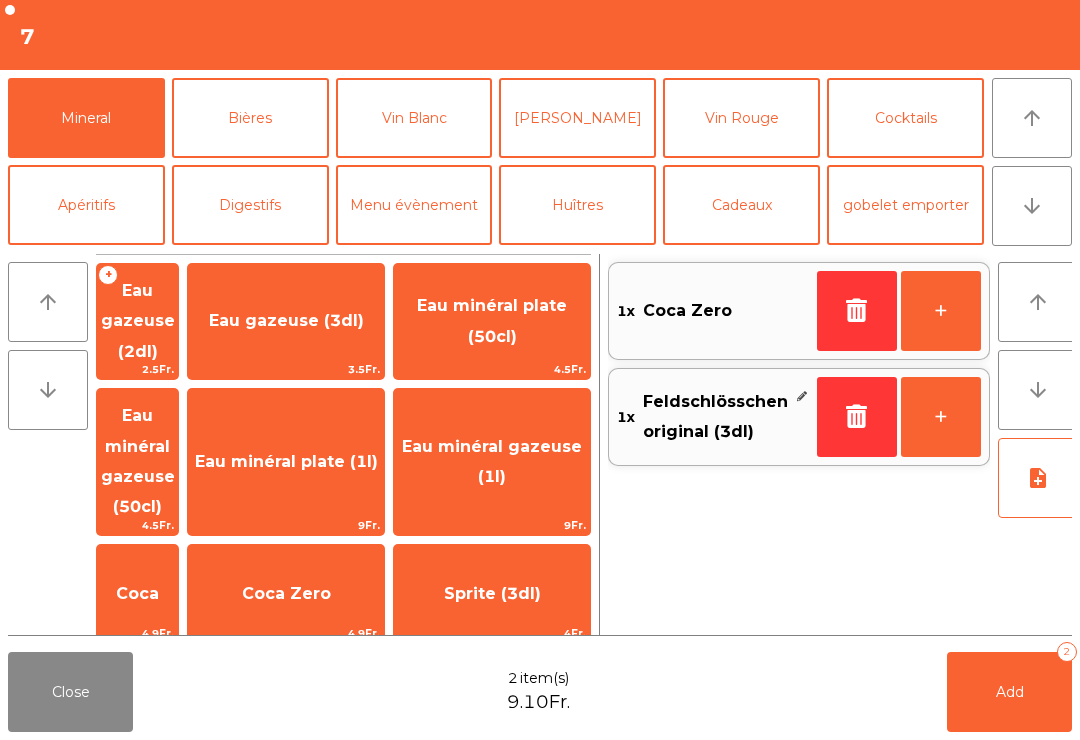click on "+" 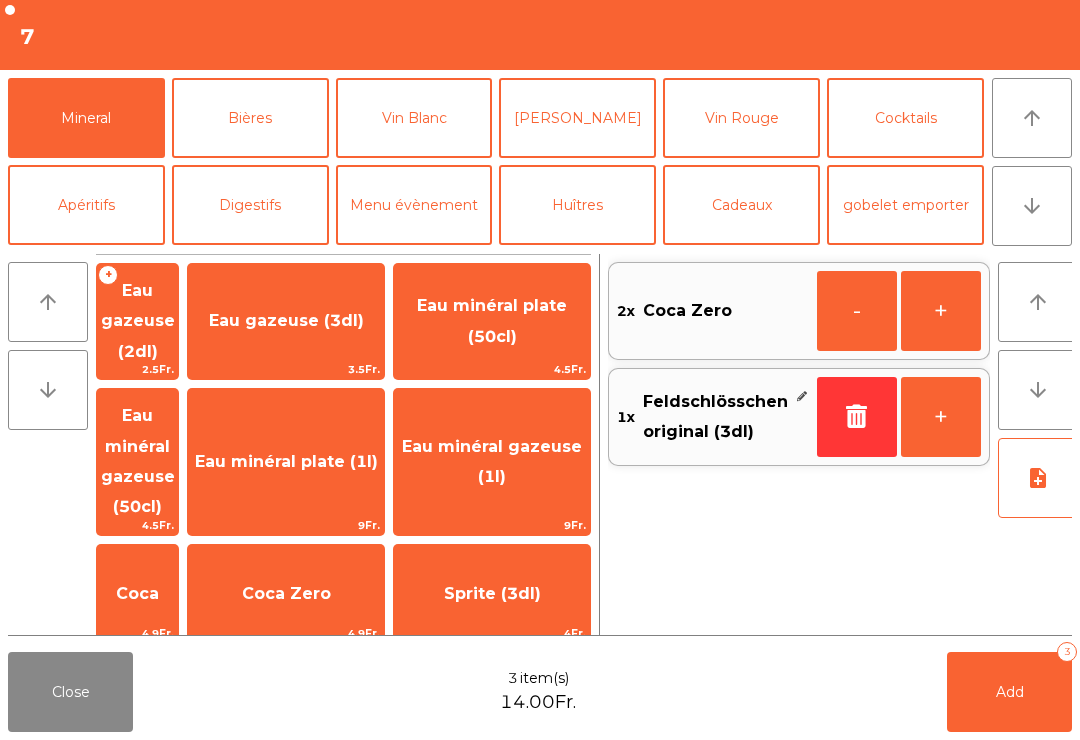 click on "+" 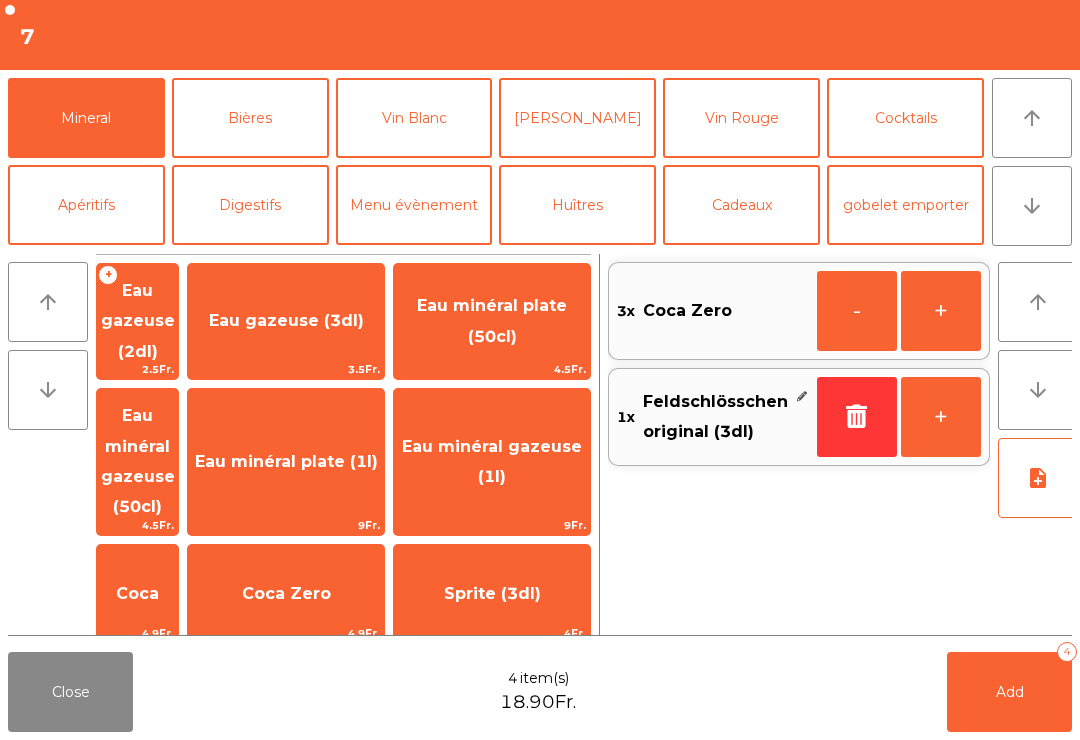 click on "Add" 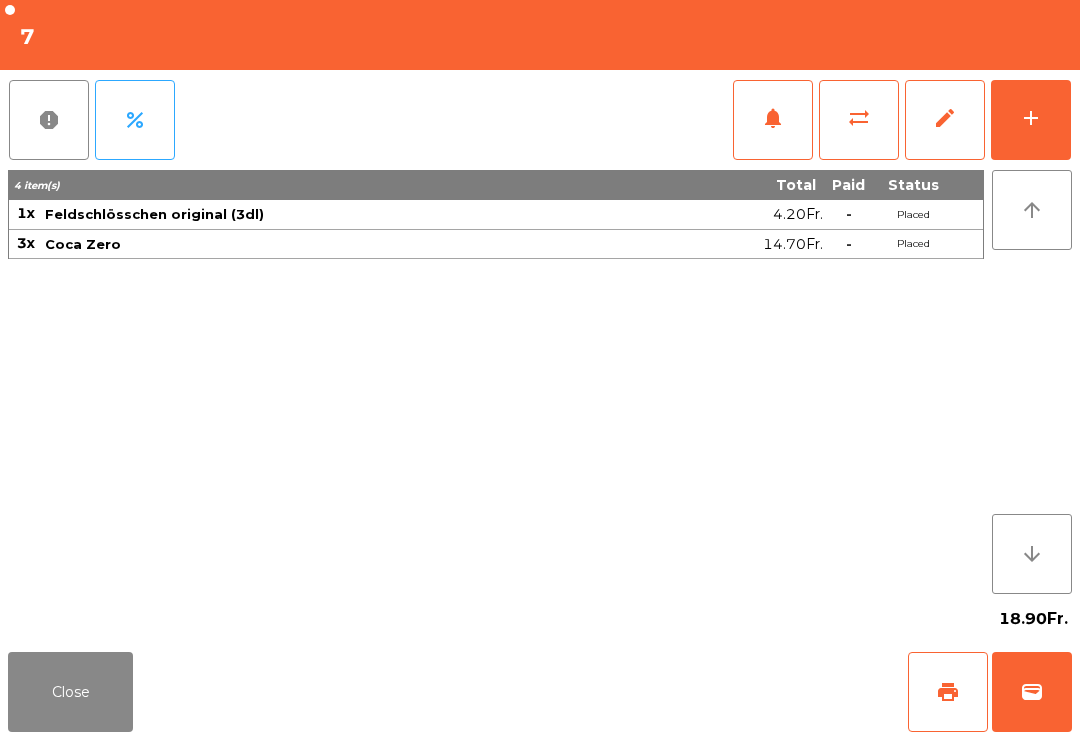 click on "Close" 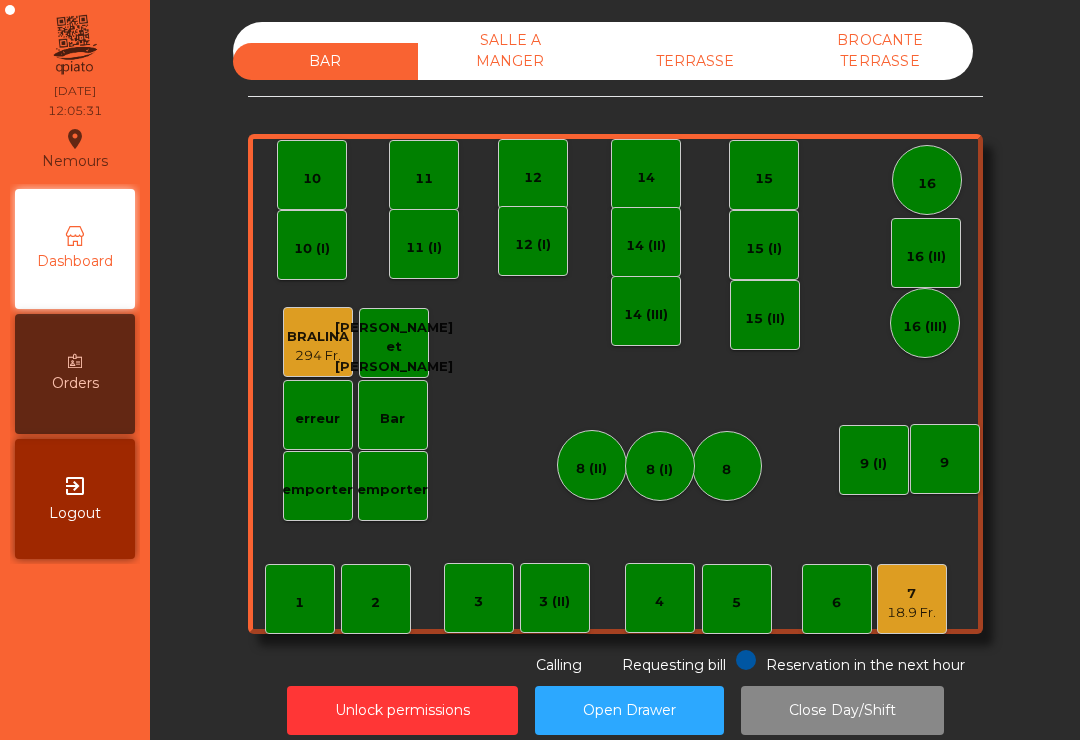 click on "TERRASSE" 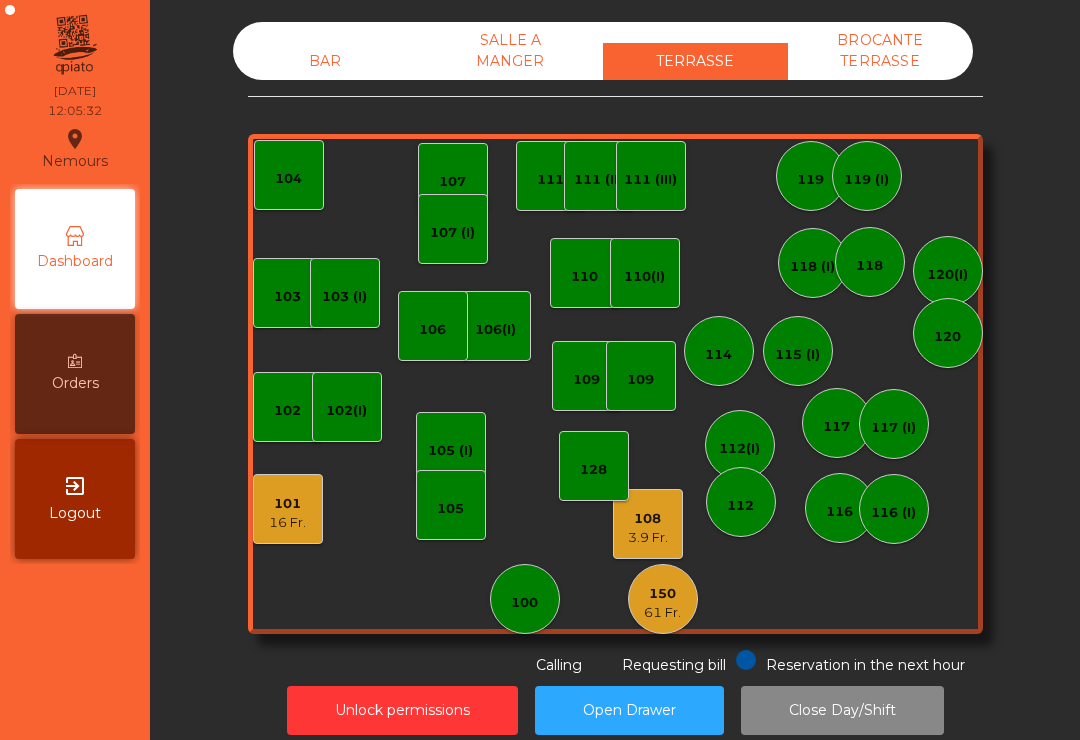 click on "100" 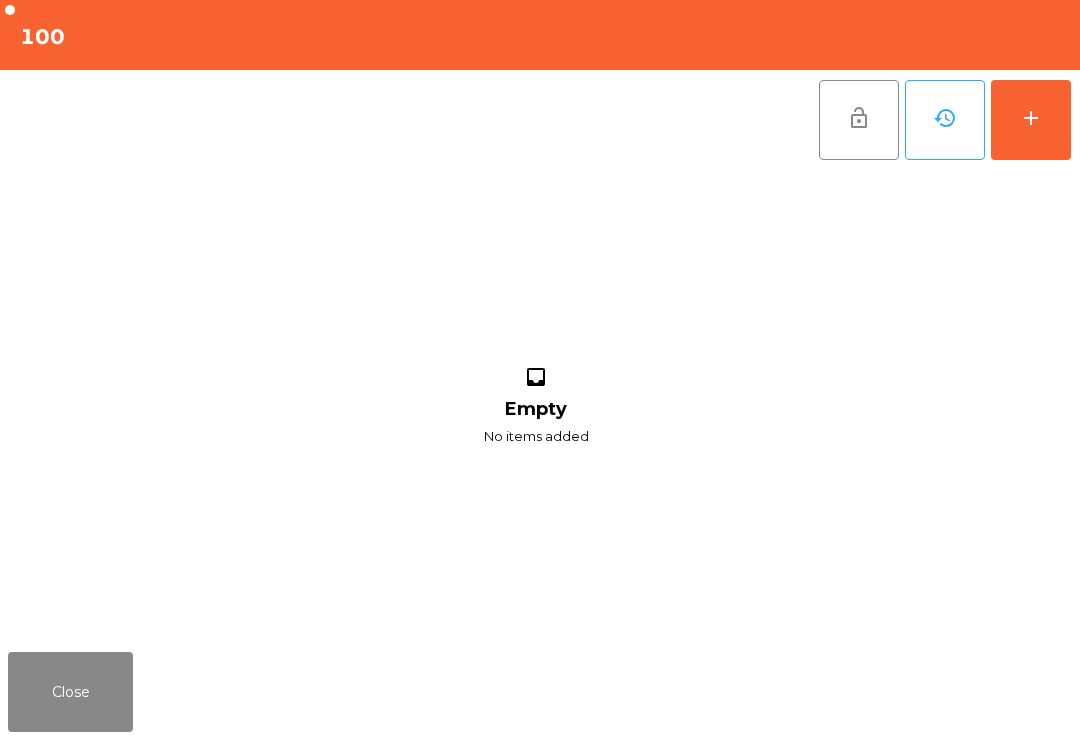 click on "add" 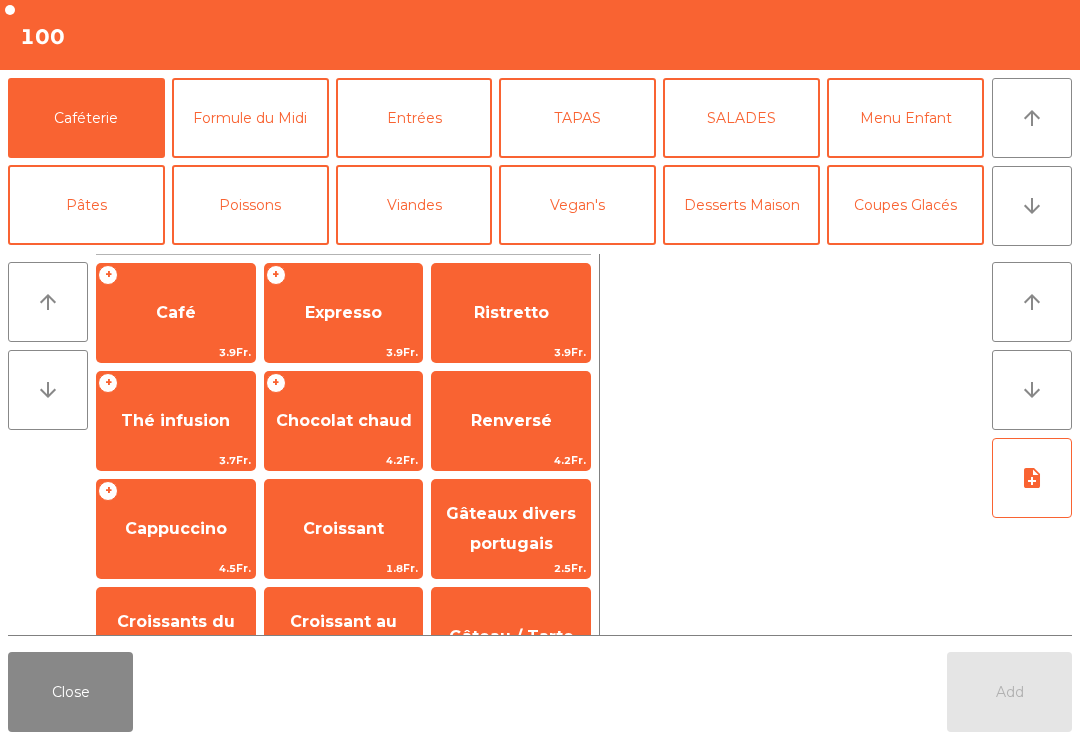 click on "Poissons" 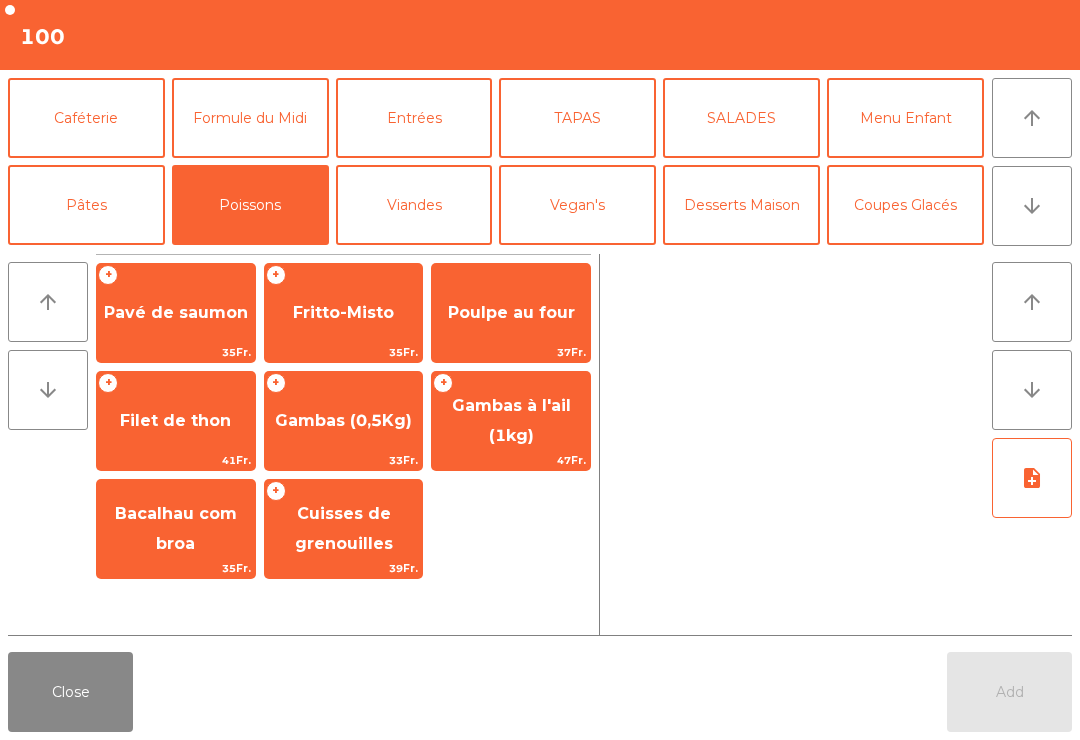 click on "Gambas (0,5Kg)" 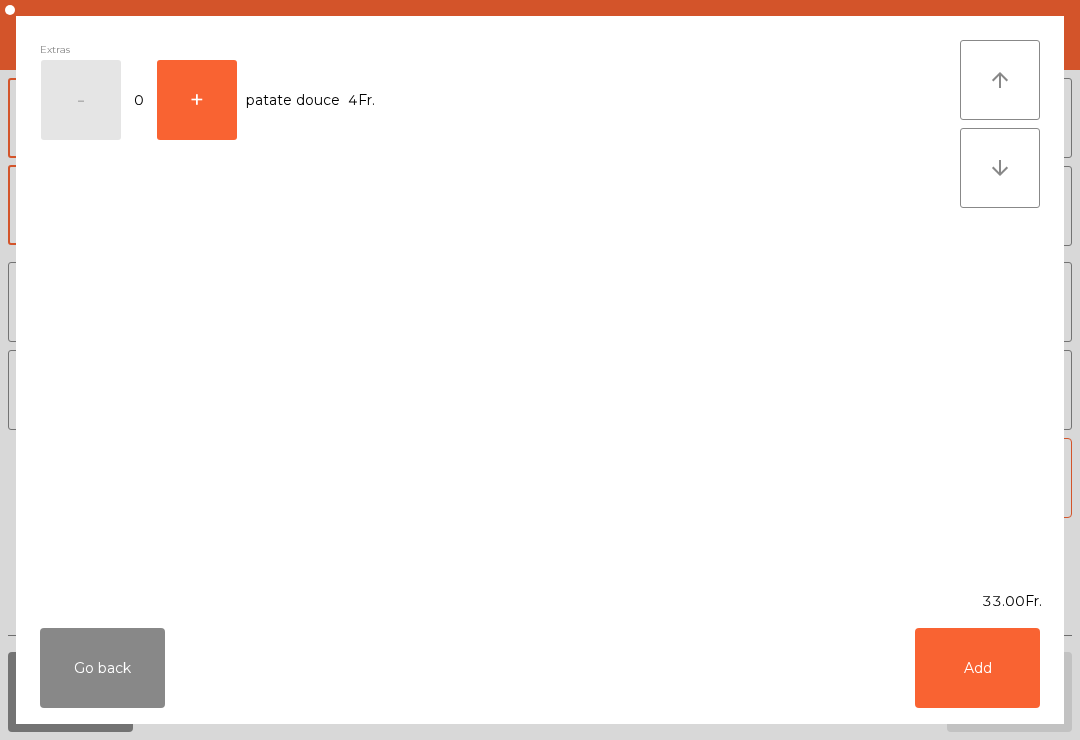 click on "Add" 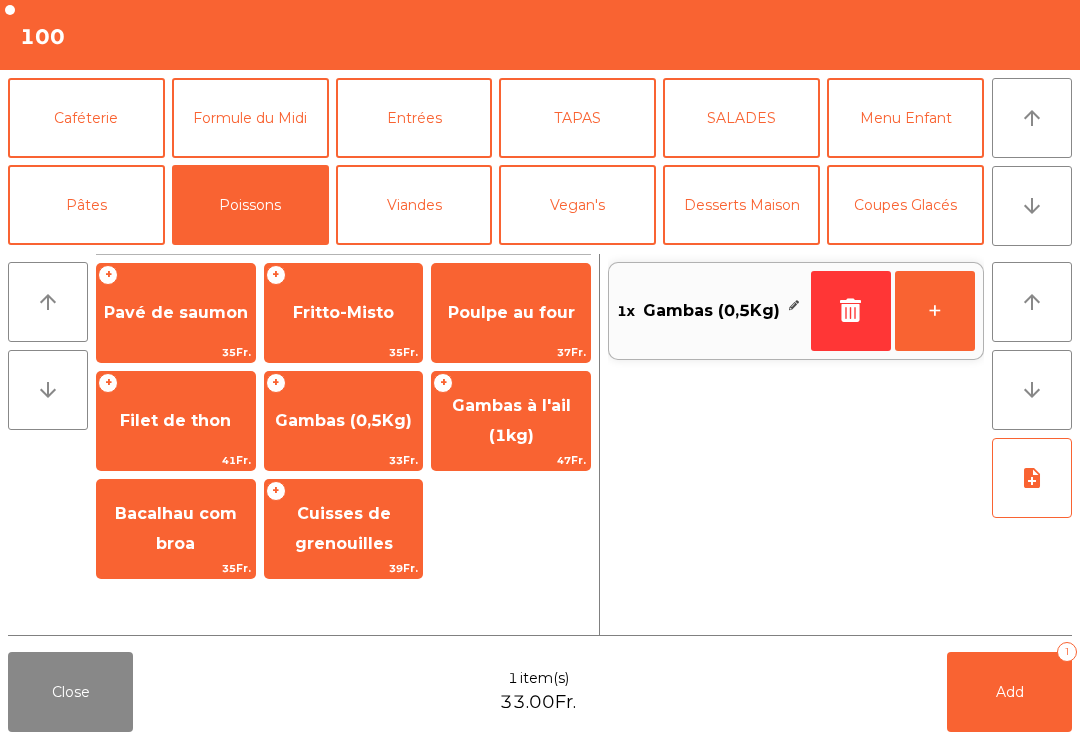 click on "Pâtes" 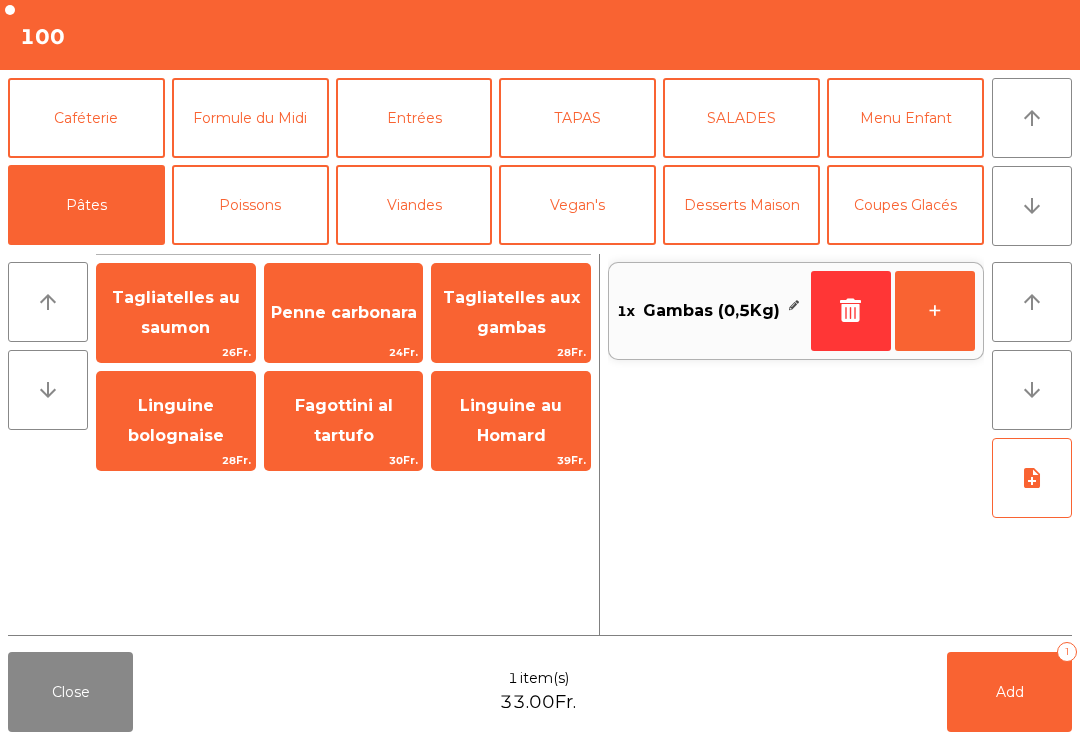 click on "Tagliatelles aux gambas" 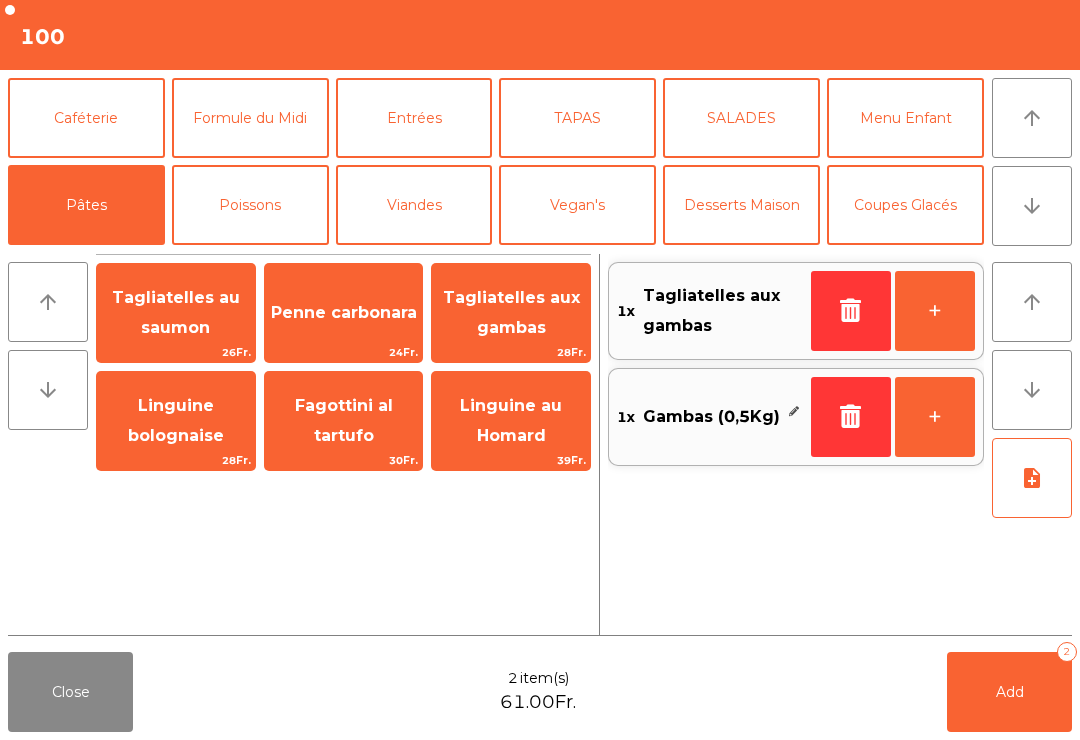 click on "note_add" 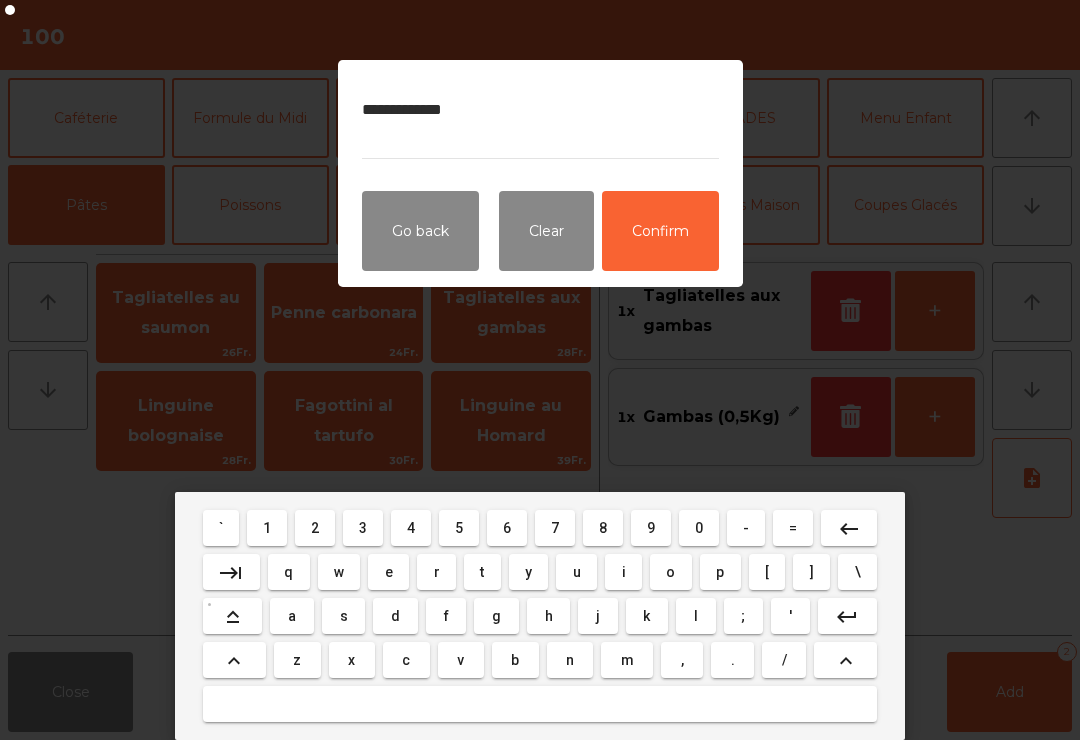 type on "**********" 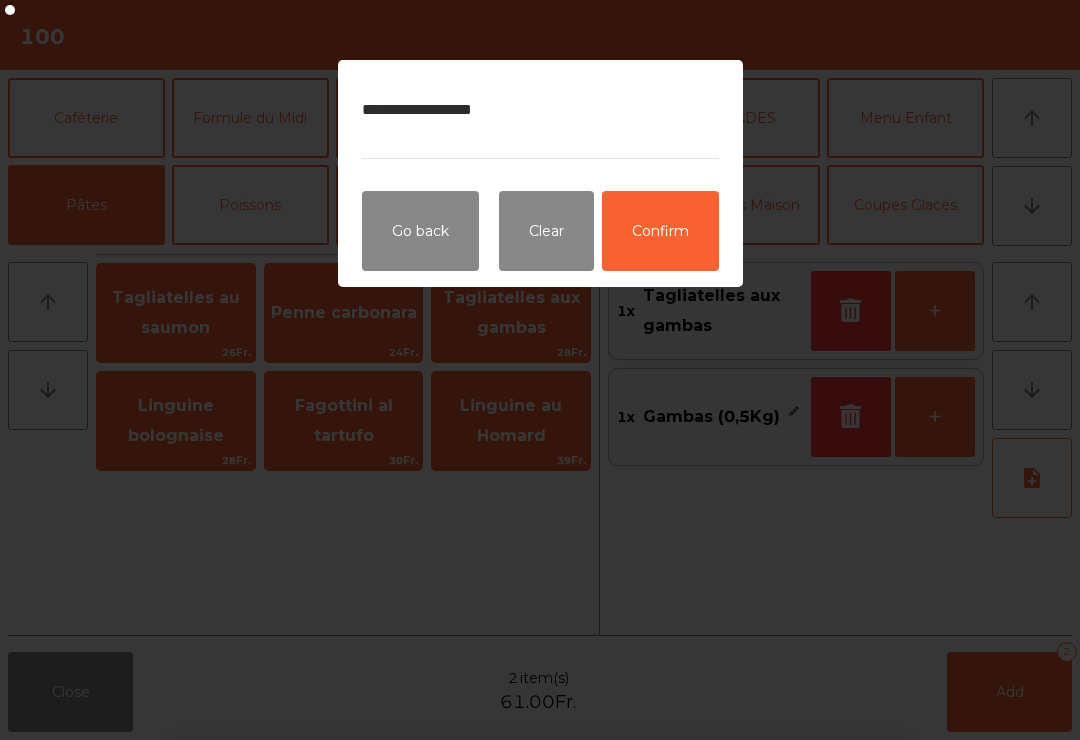 click on "Confirm" 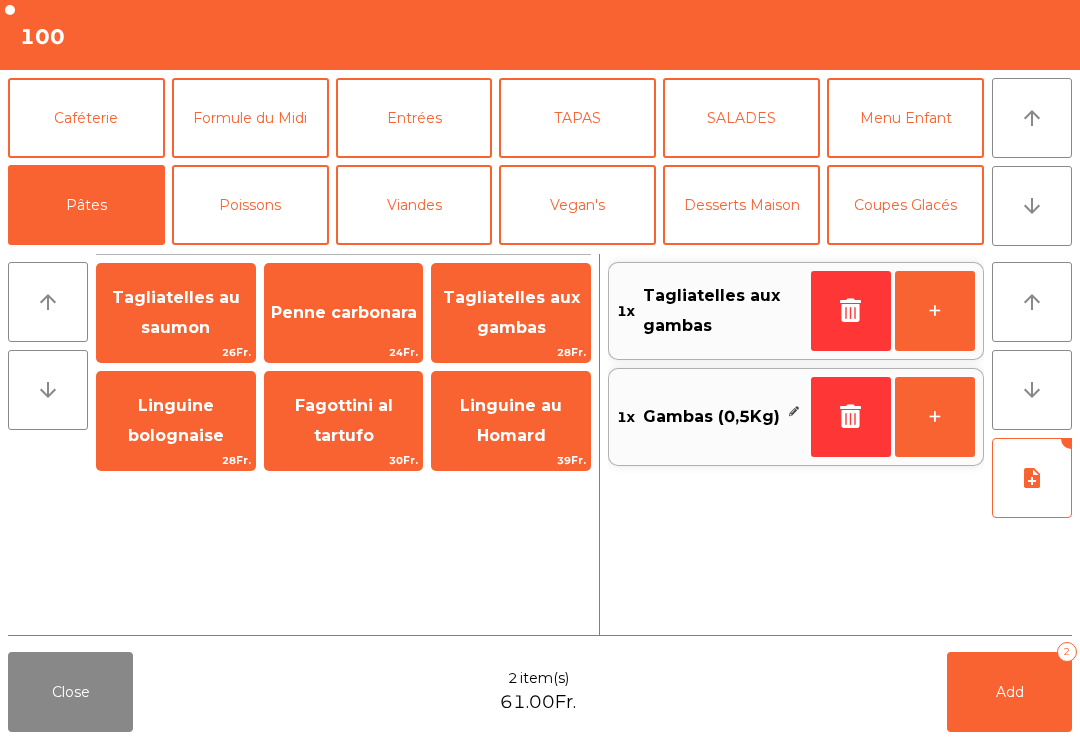 click on "Add" 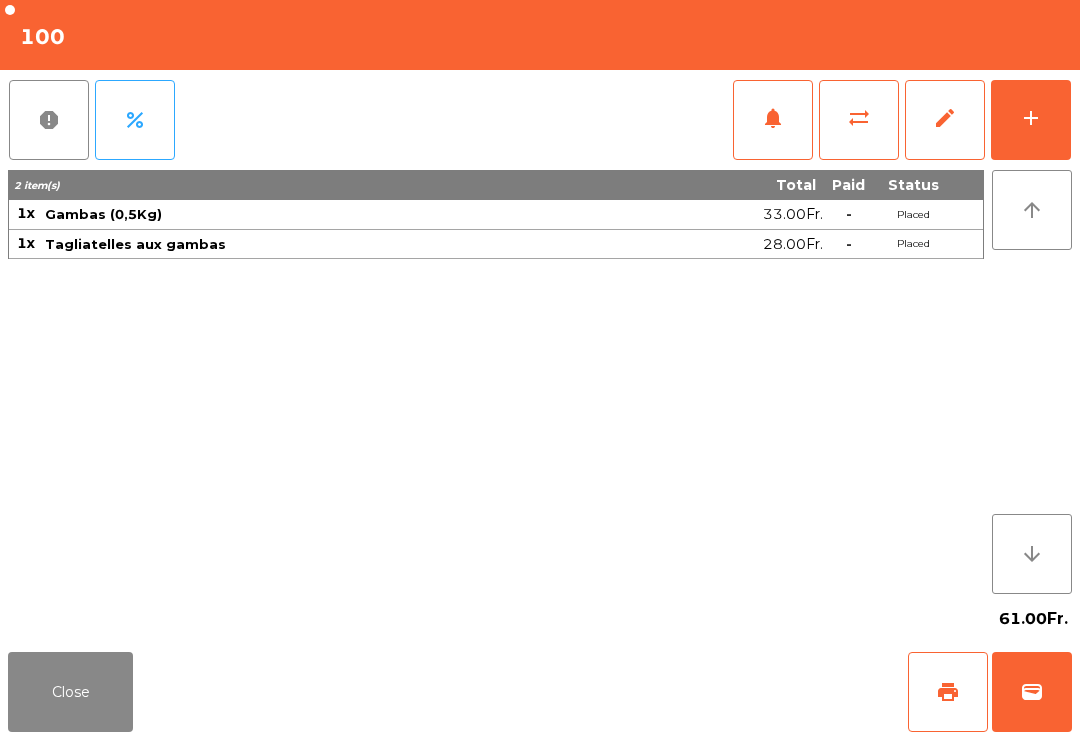 click on "add" 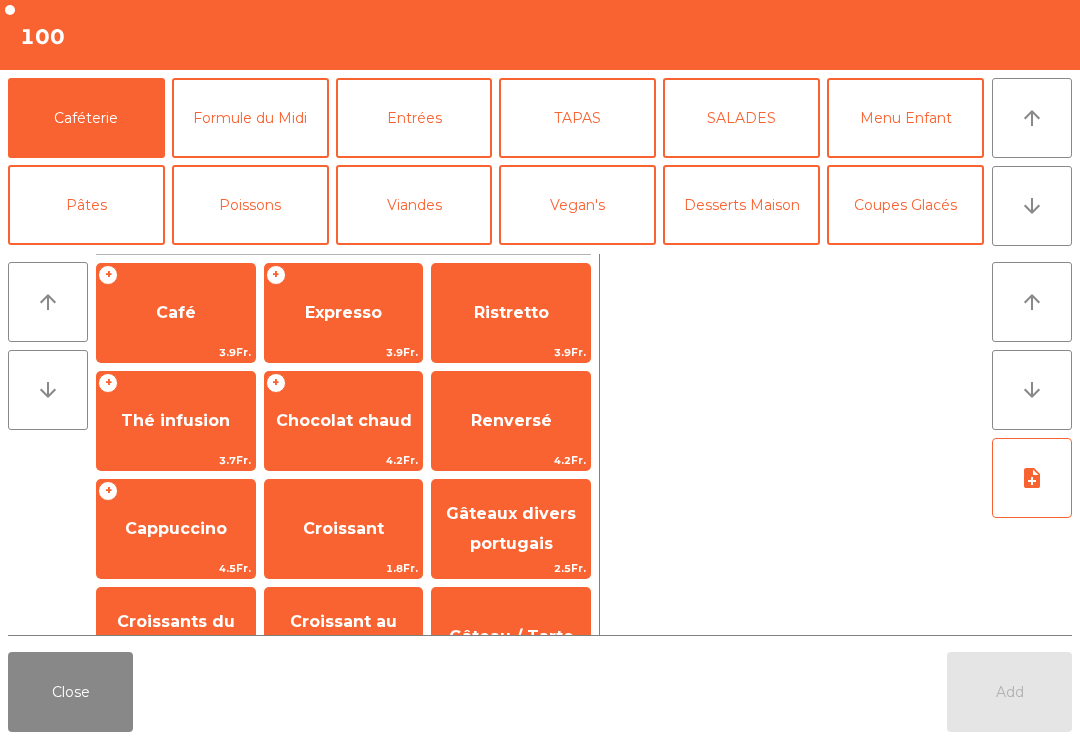 click on "arrow_downward" 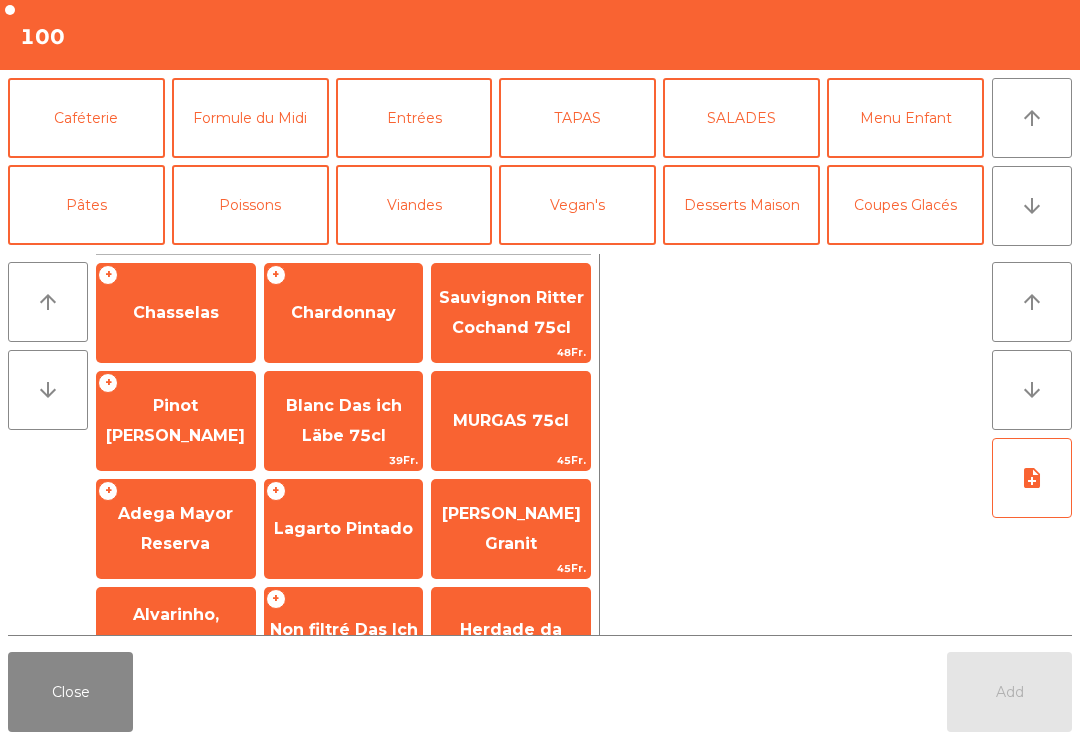 click on "[PERSON_NAME]" 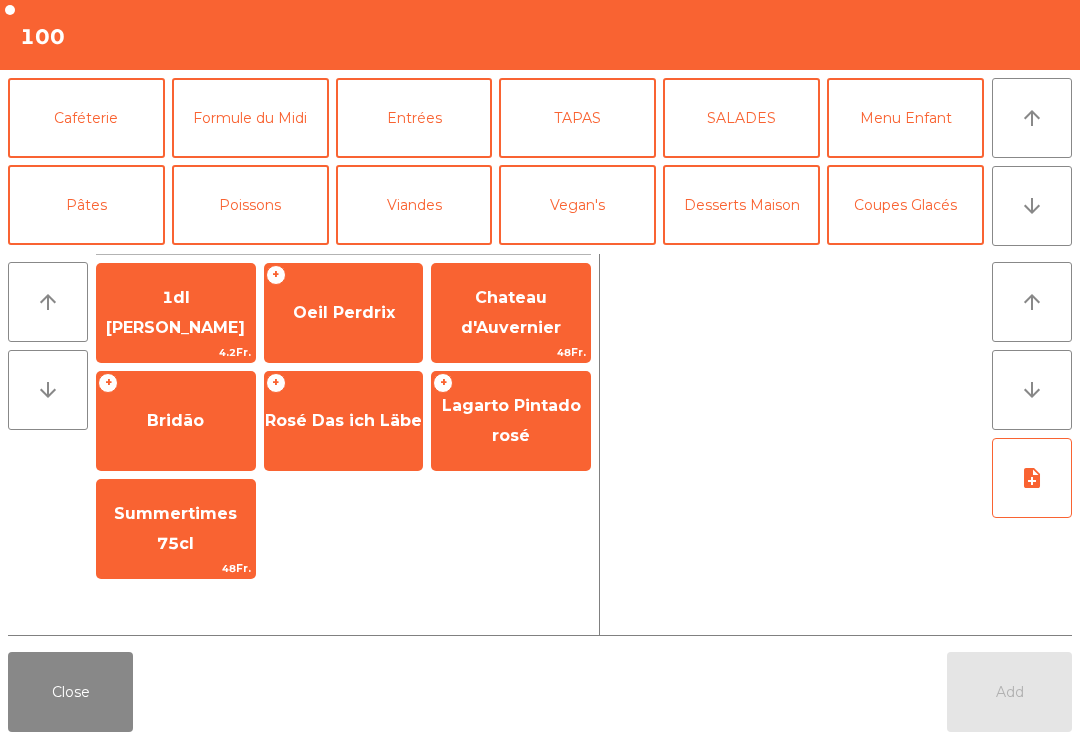 scroll, scrollTop: 174, scrollLeft: 0, axis: vertical 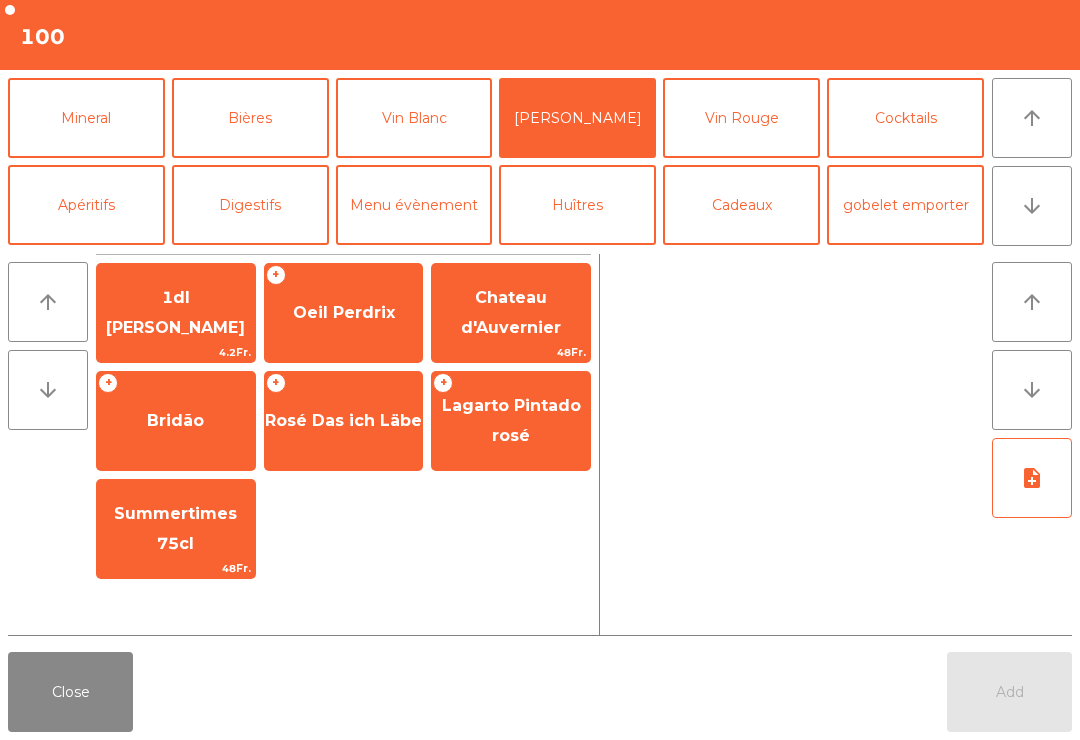 click on "+   Oeil Perdrix" 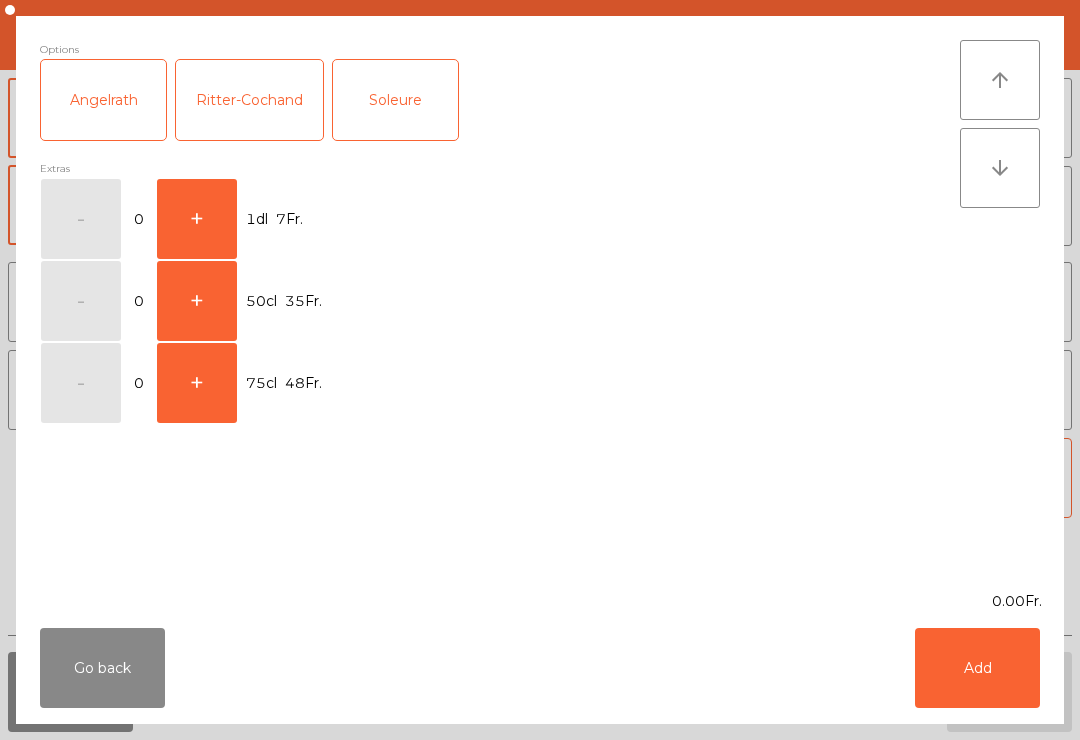 click on "+" 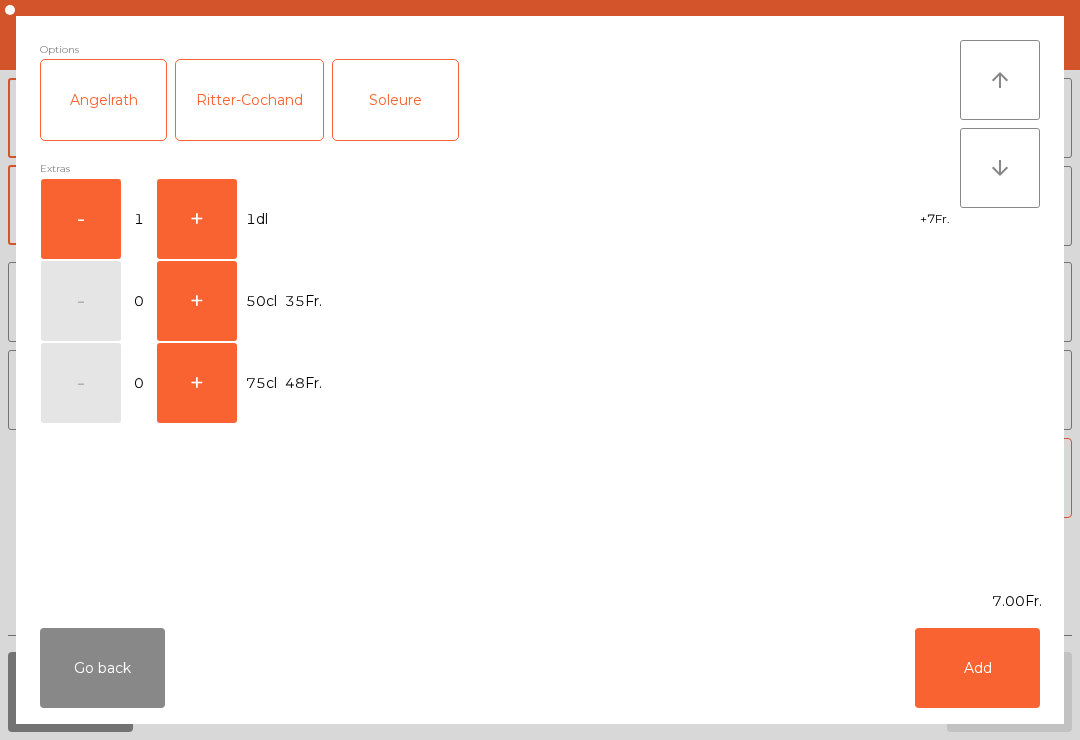 click on "Add" 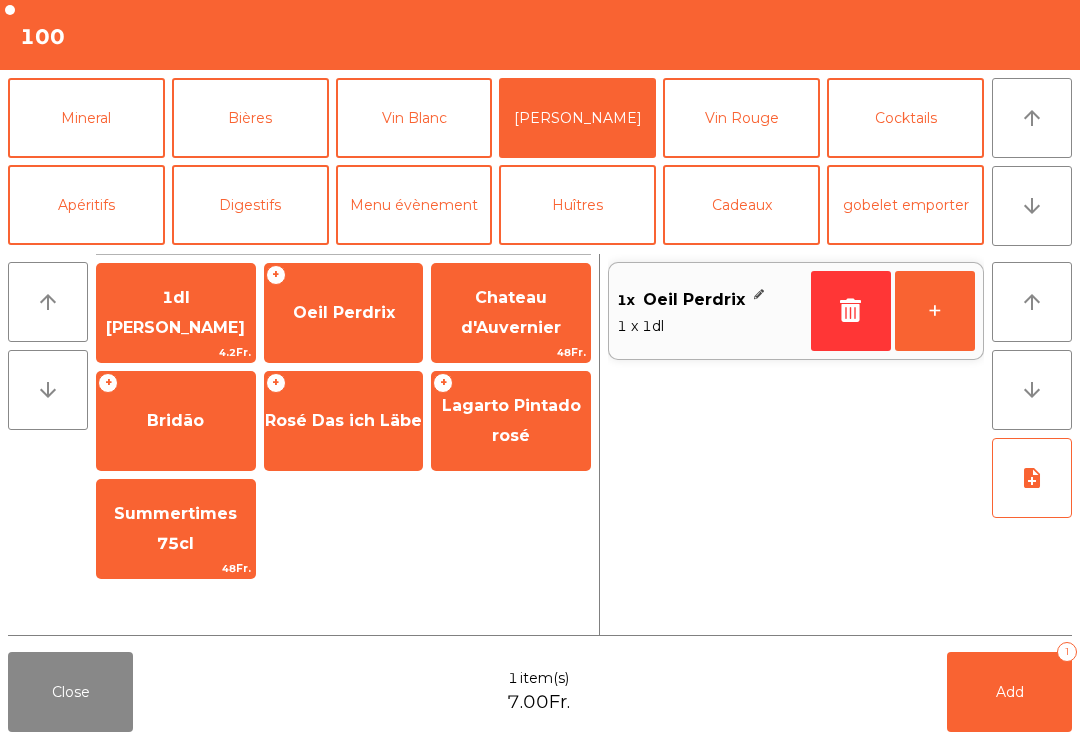click on "+" 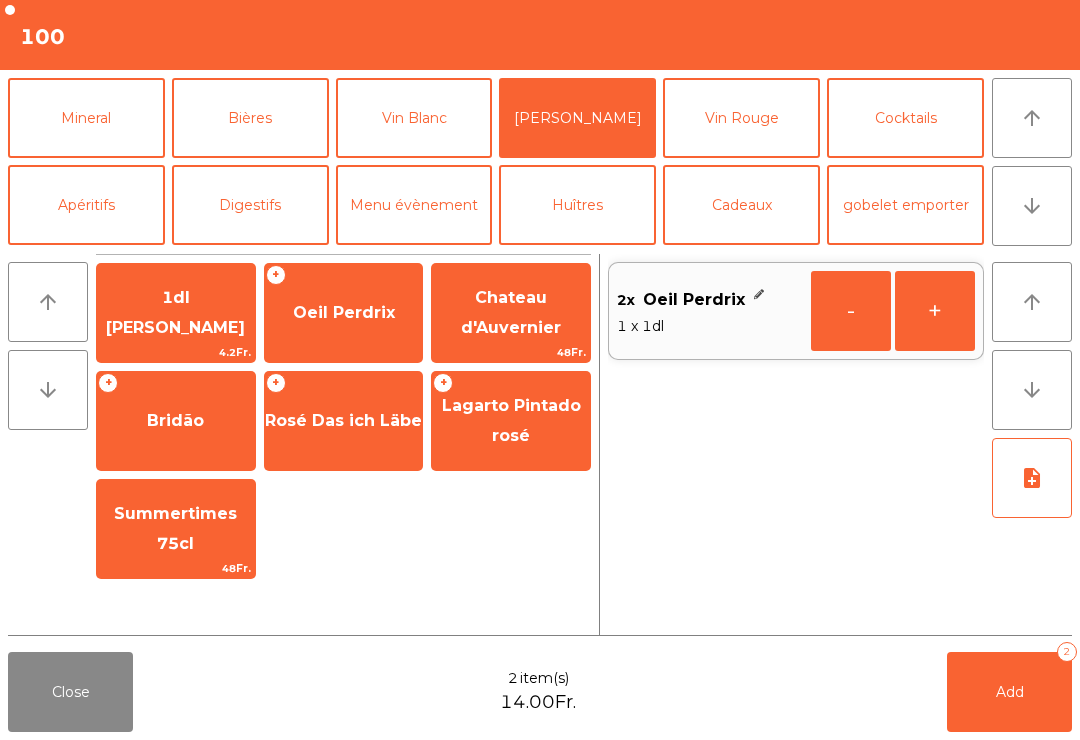 click on "Add   2" 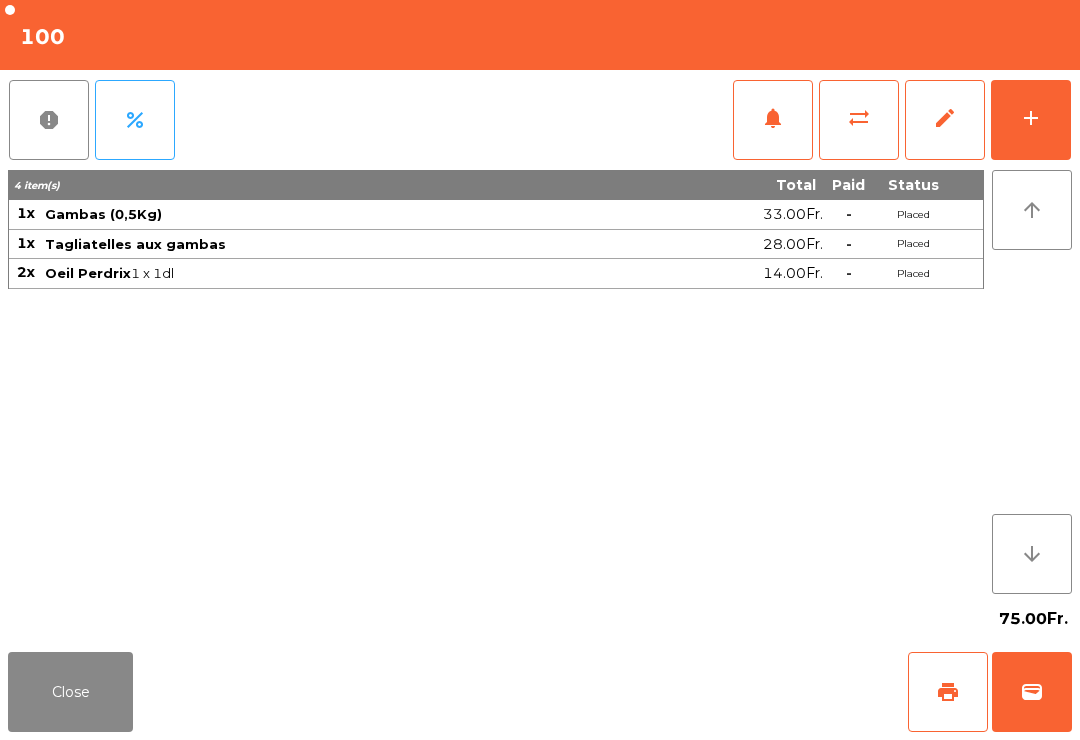 click on "Close" 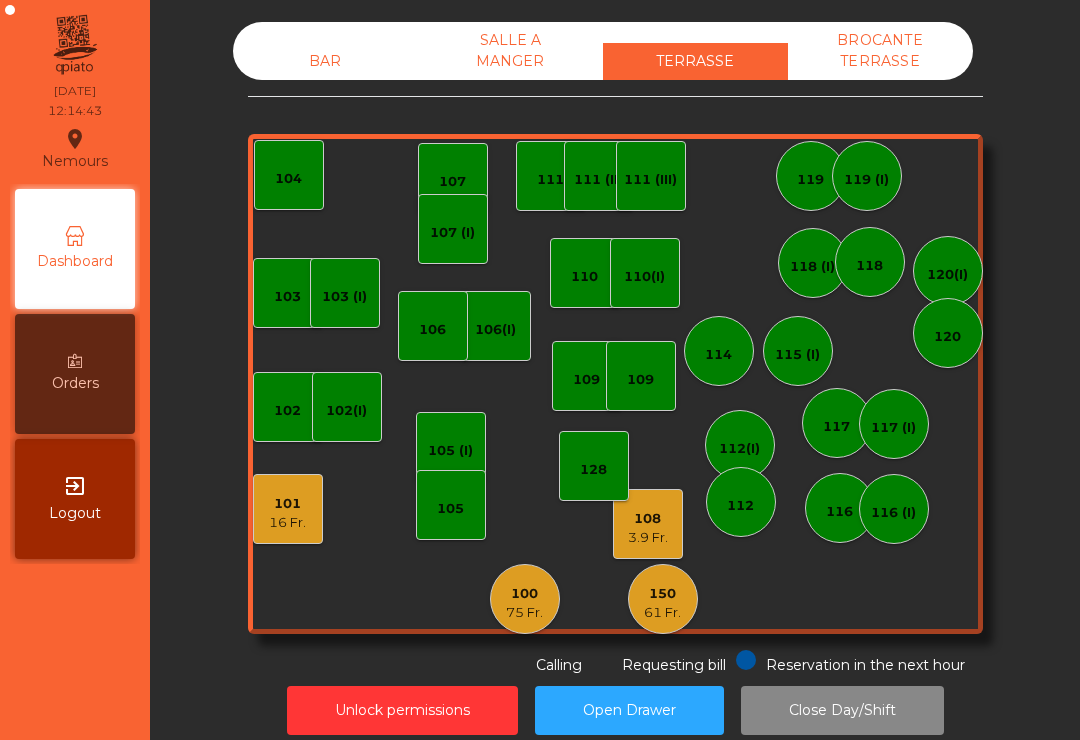 click on "BAR   SALLE A MANGER   TERRASSE   BROCANTE TERRASSE" 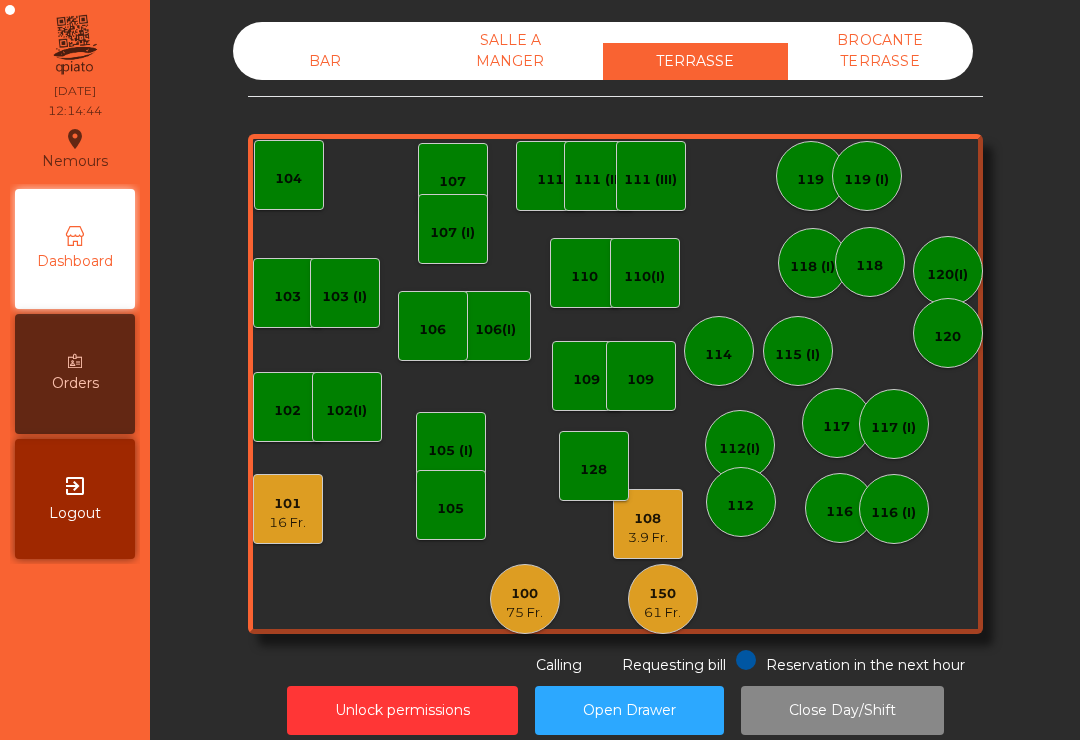click on "BAR" 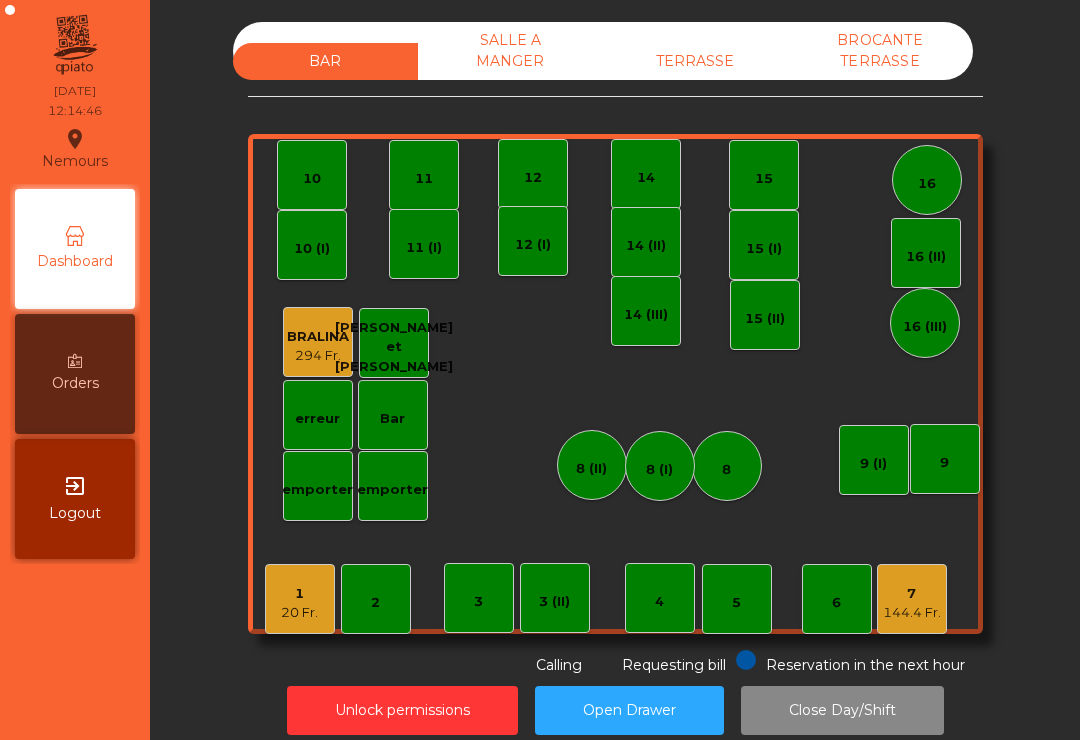 click on "12" 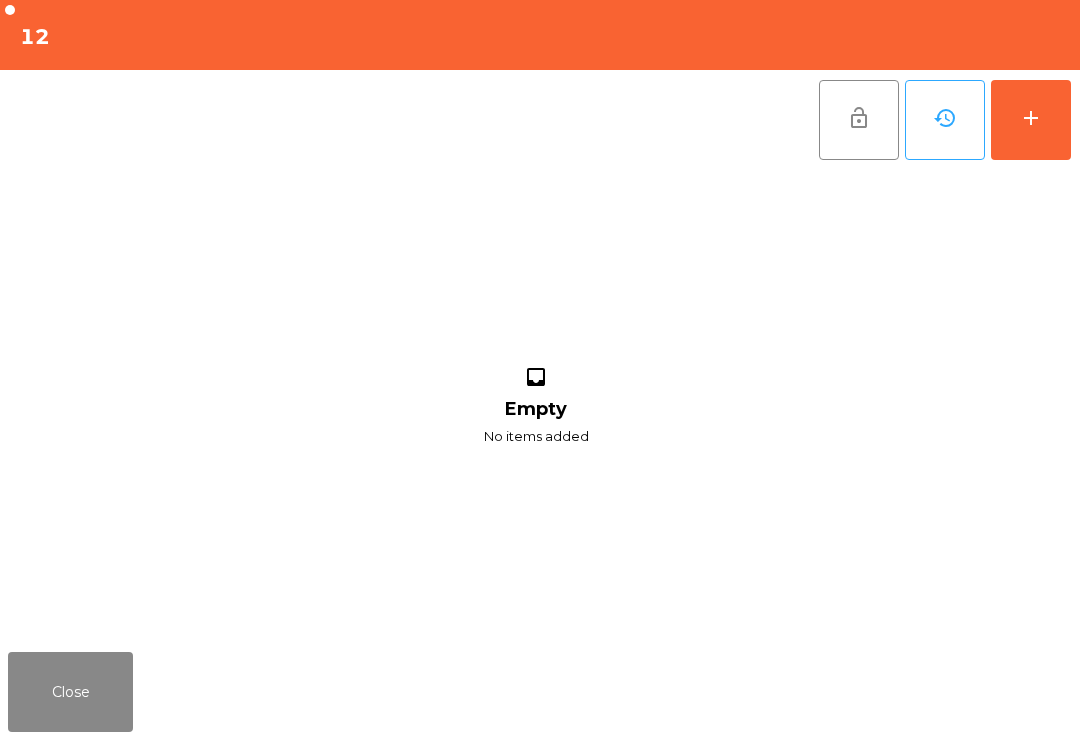 click on "add" 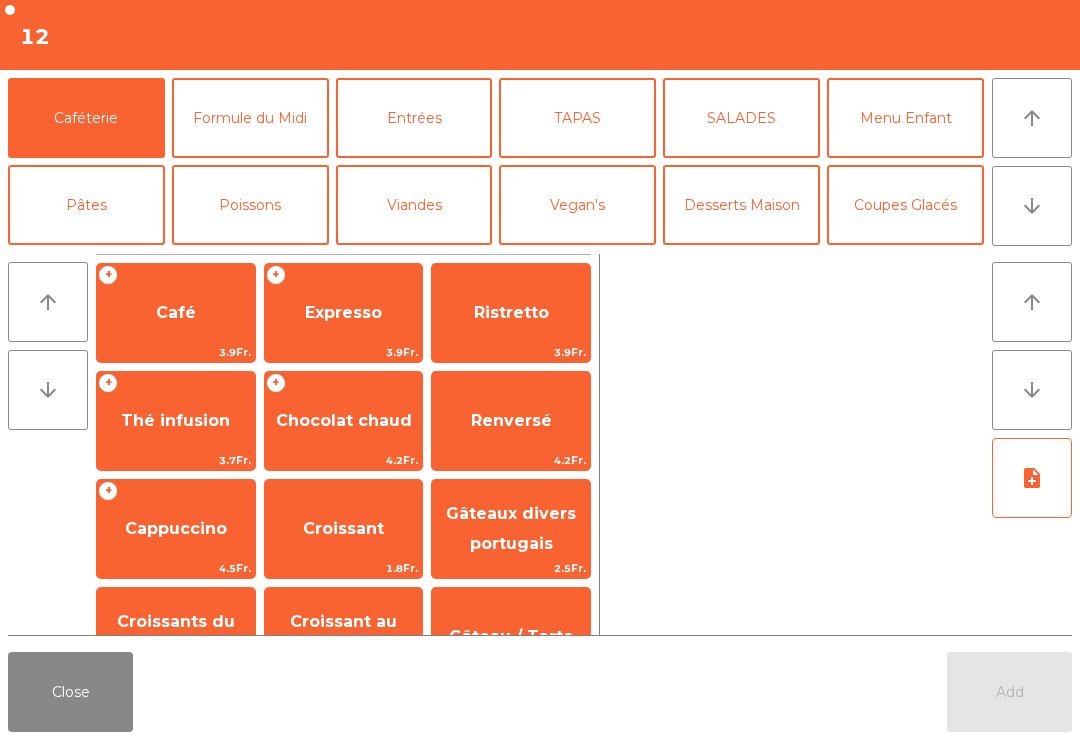 click on "Formule du Midi" 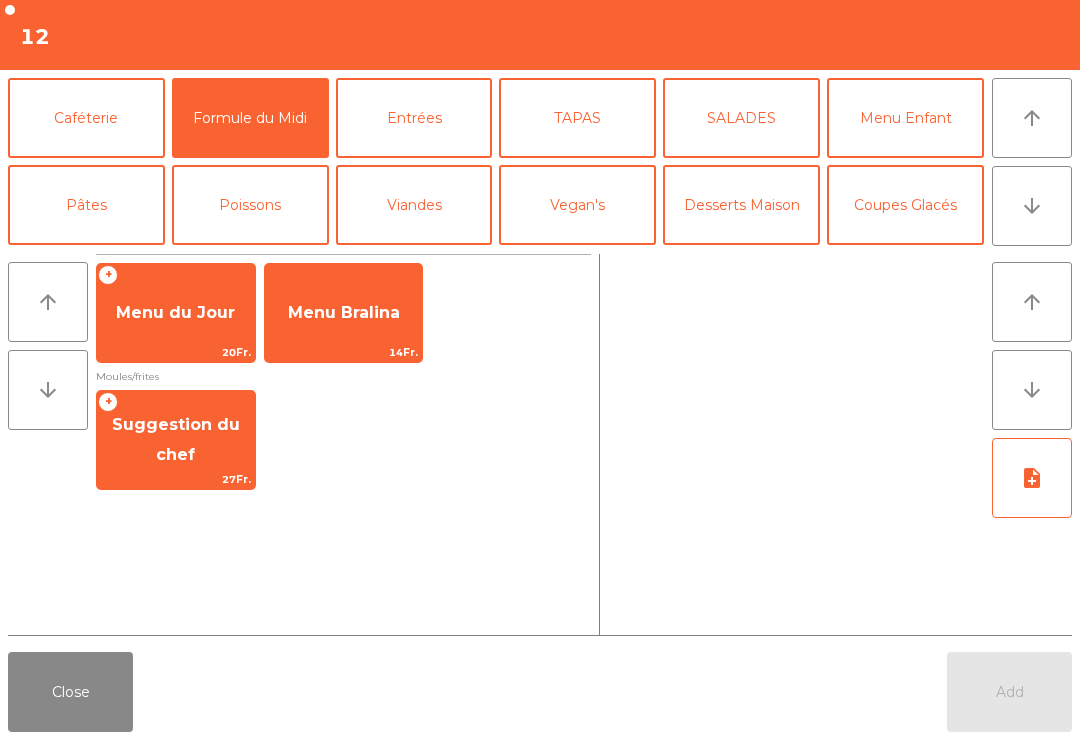 click on "20Fr." 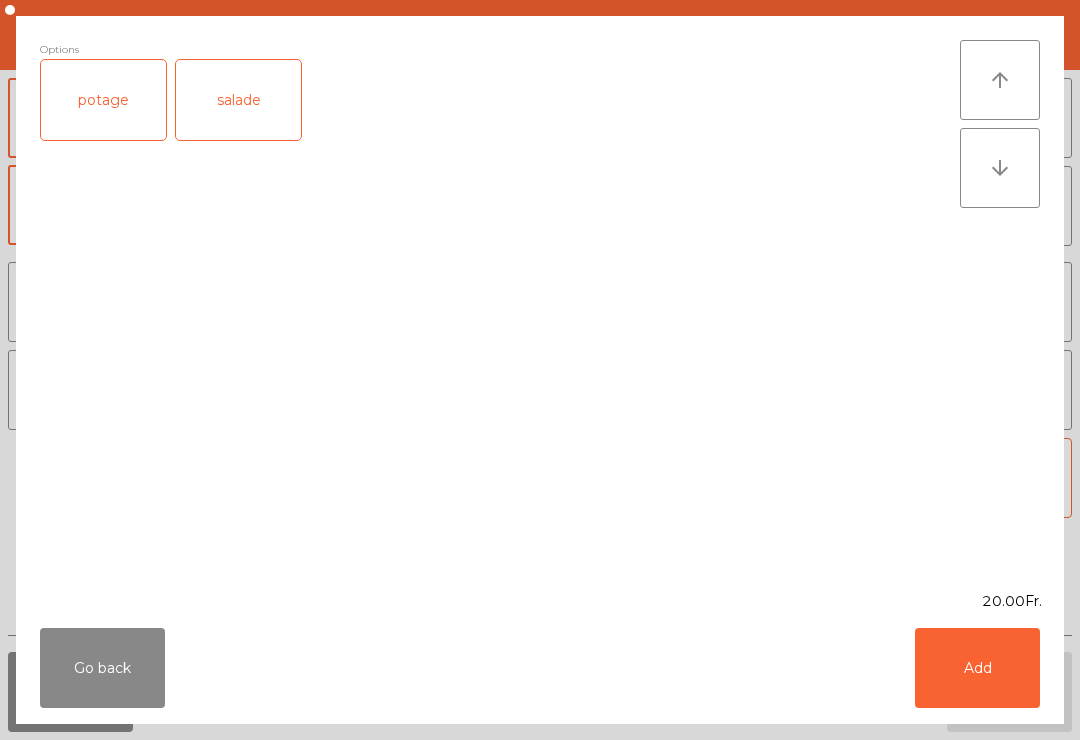 click on "salade" 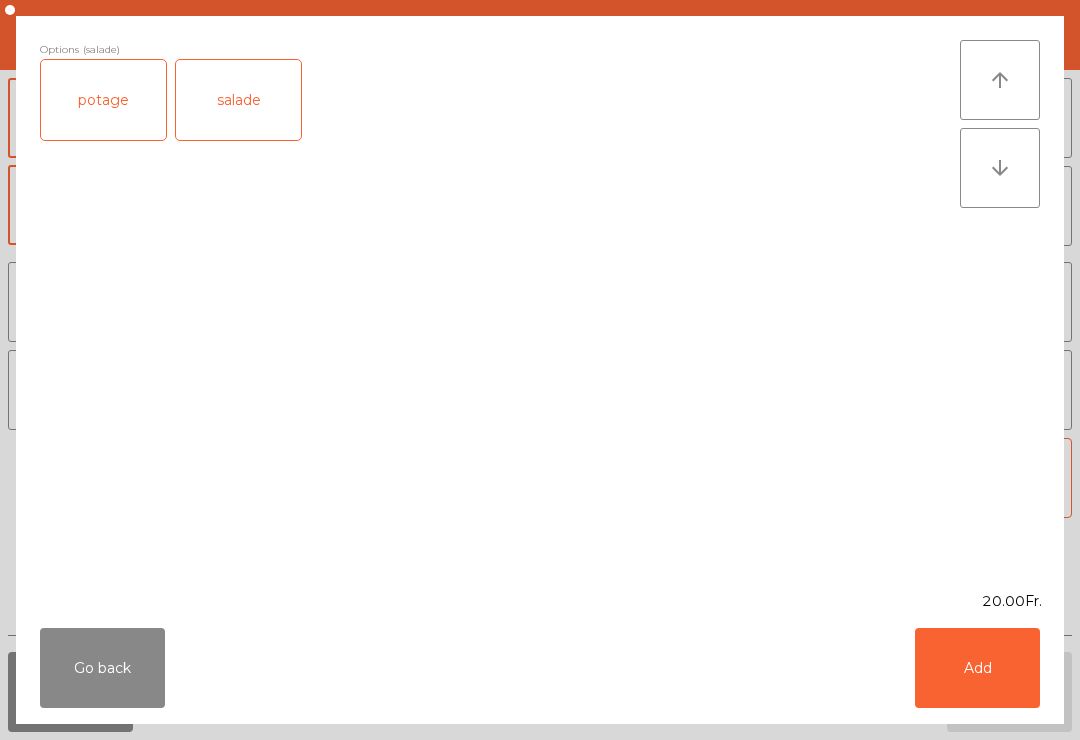 click on "Add" 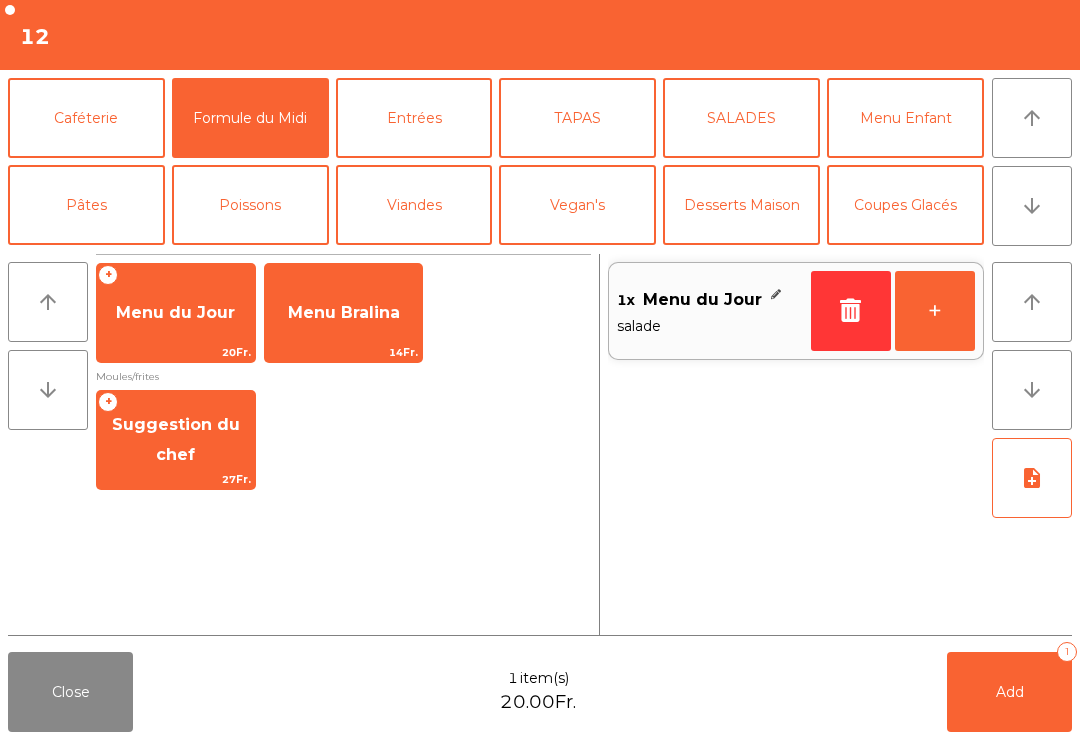 click on "+" 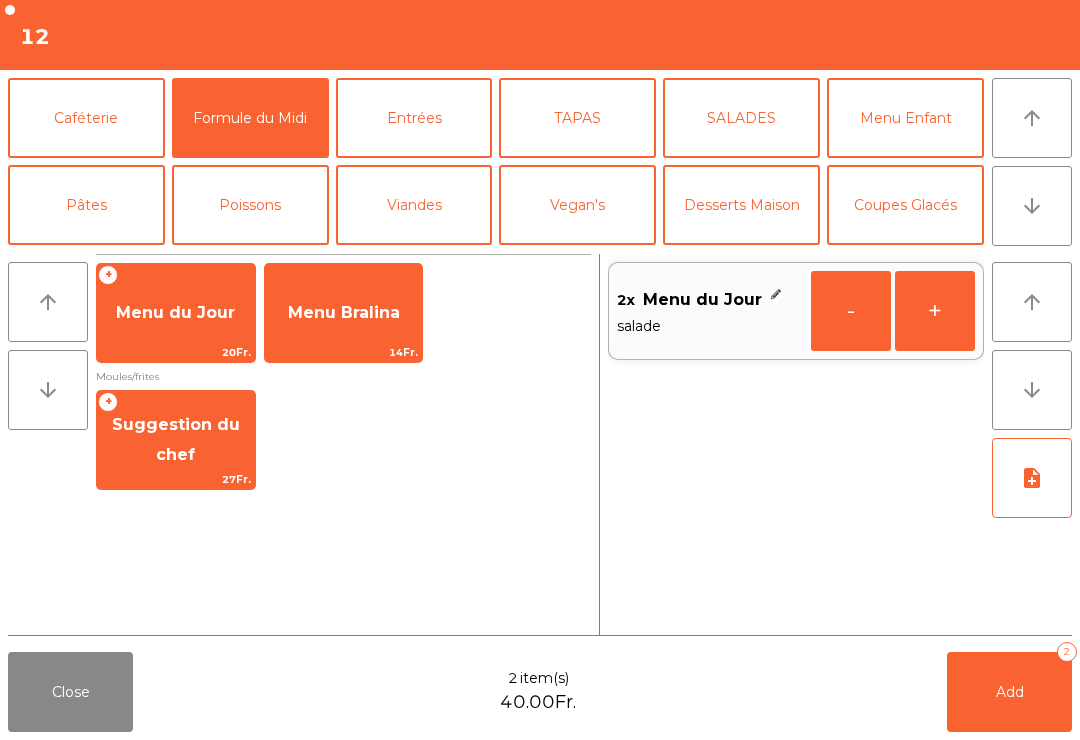 click on "Add   2" 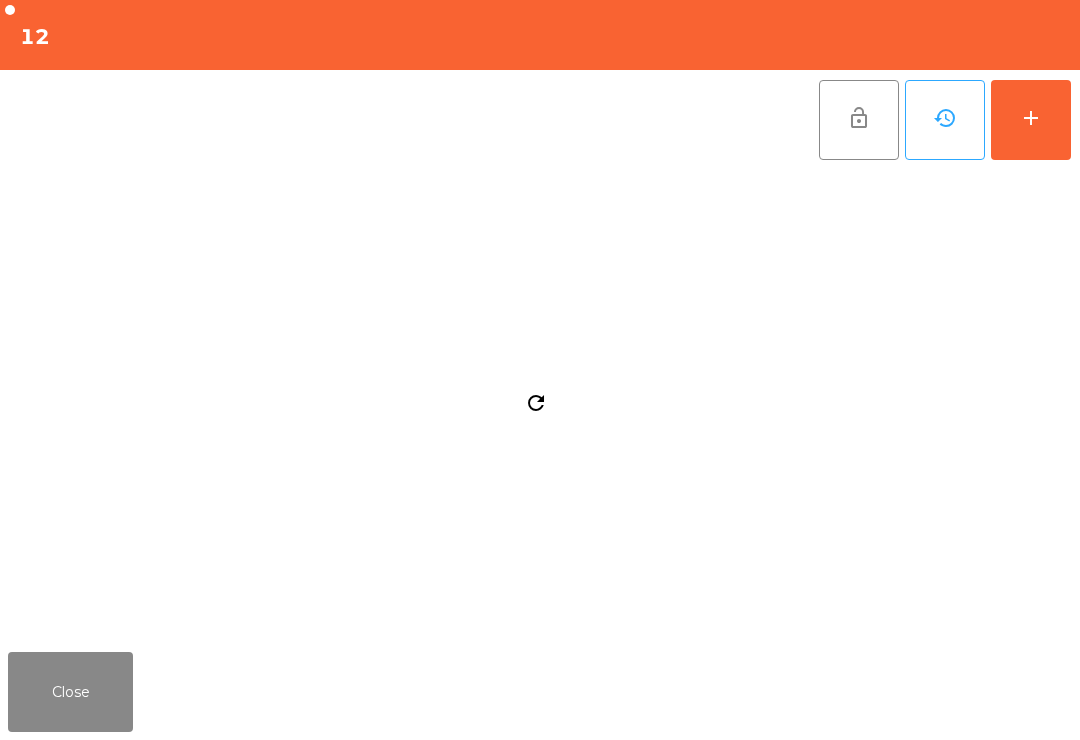 click on "Close" 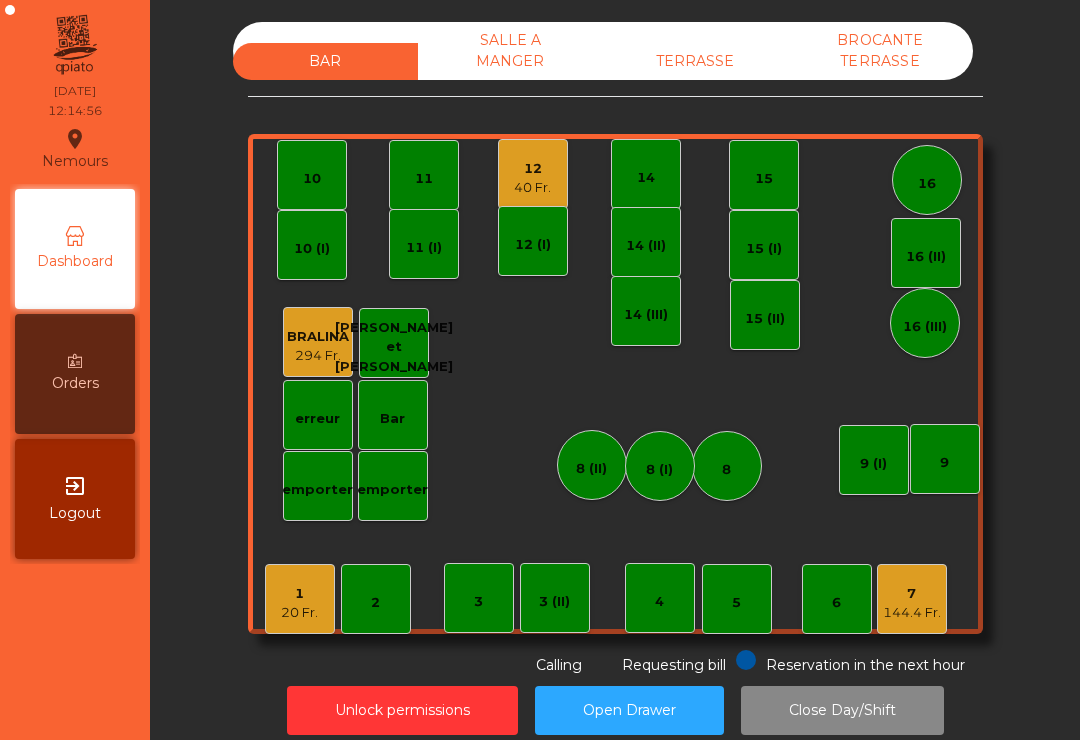 click on "TERRASSE" 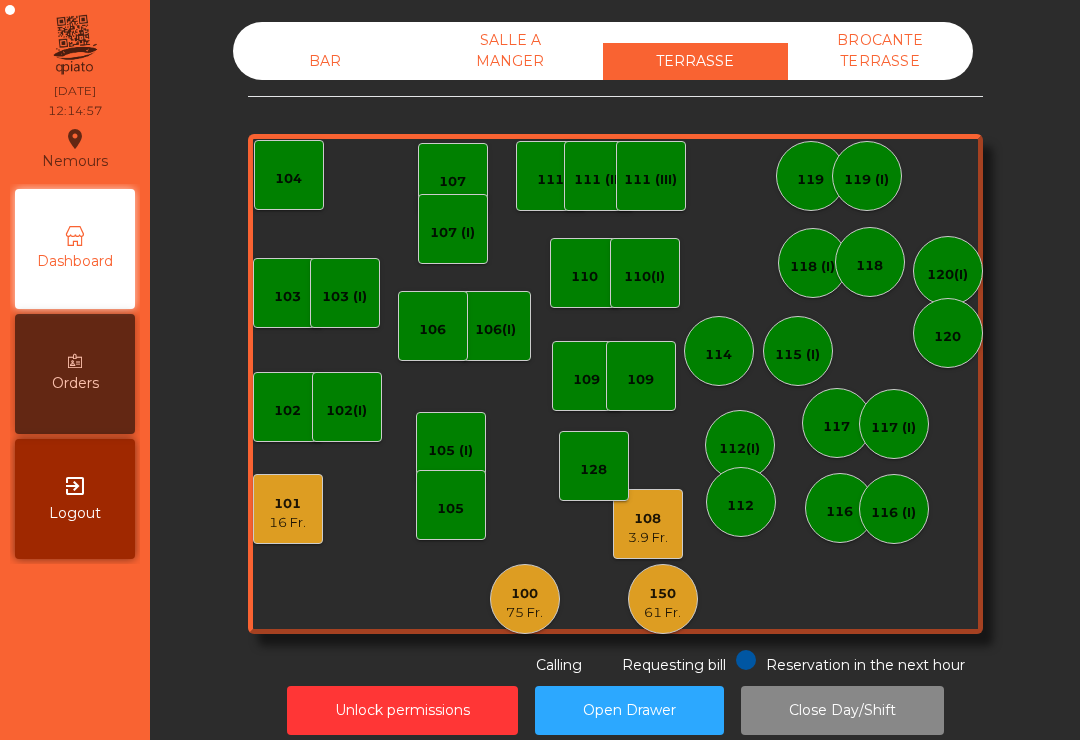 click on "101   16 Fr." 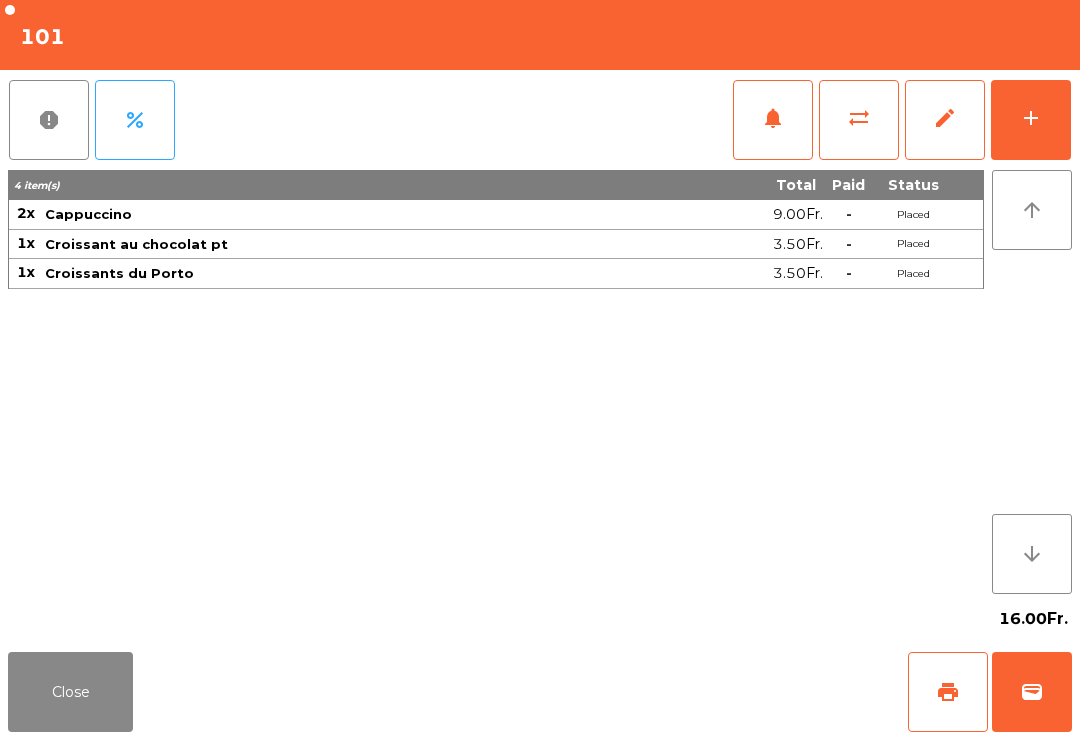 click on "wallet" 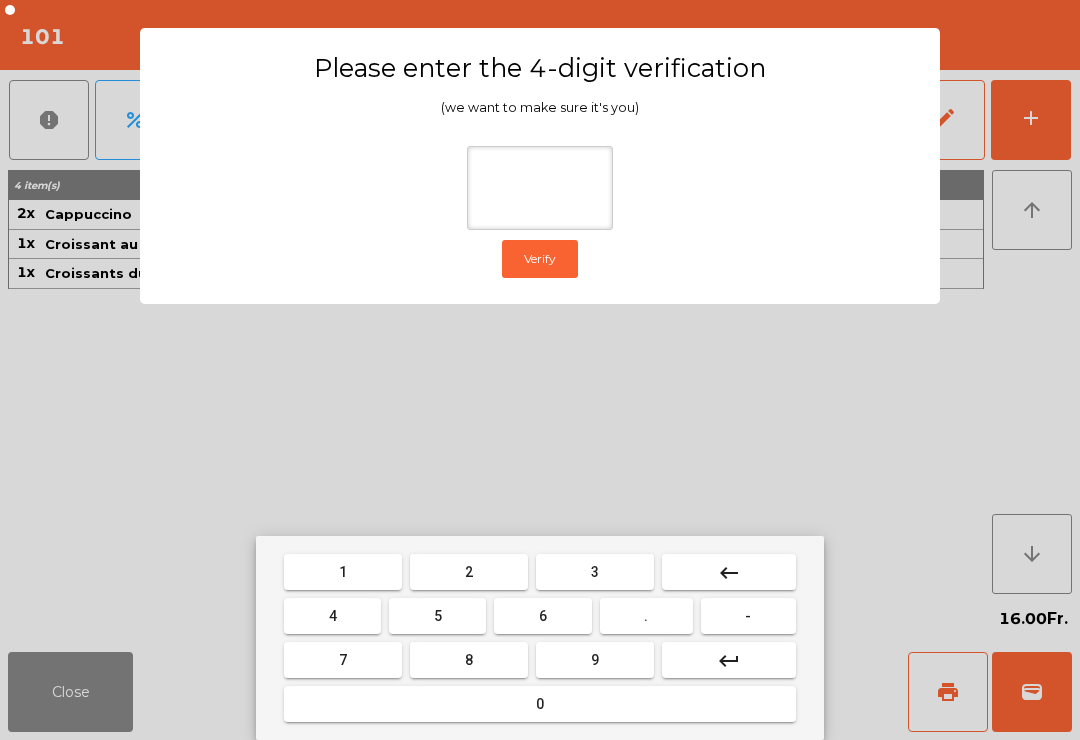type on "*" 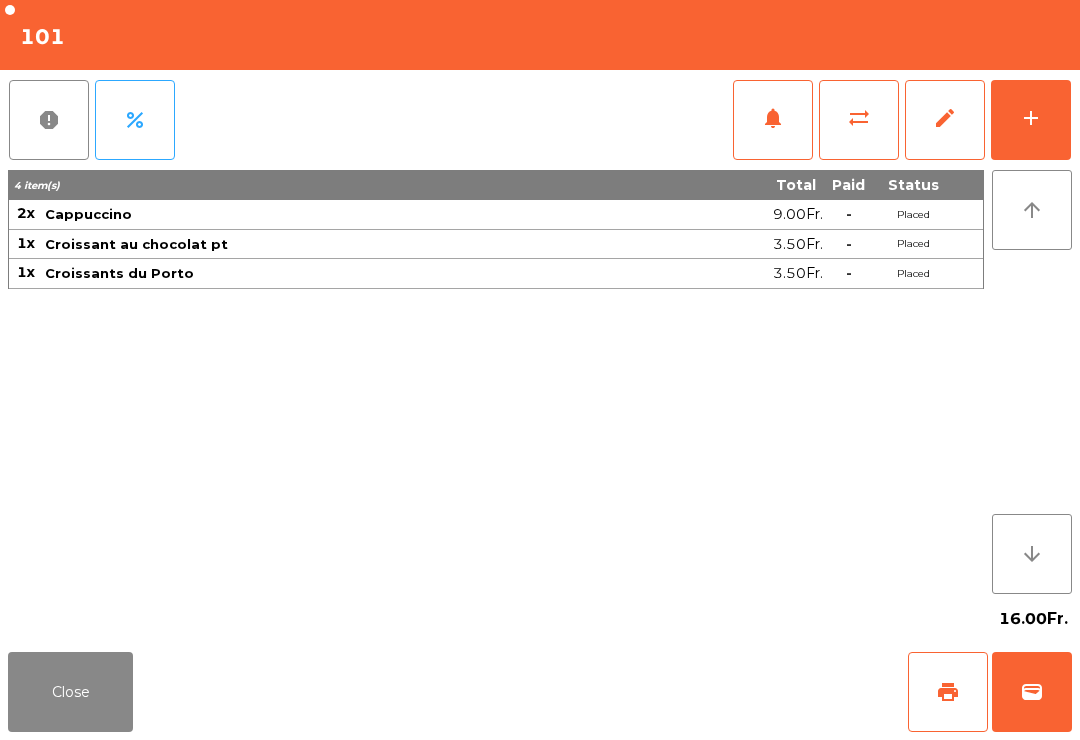 click on "Close   print   wallet" 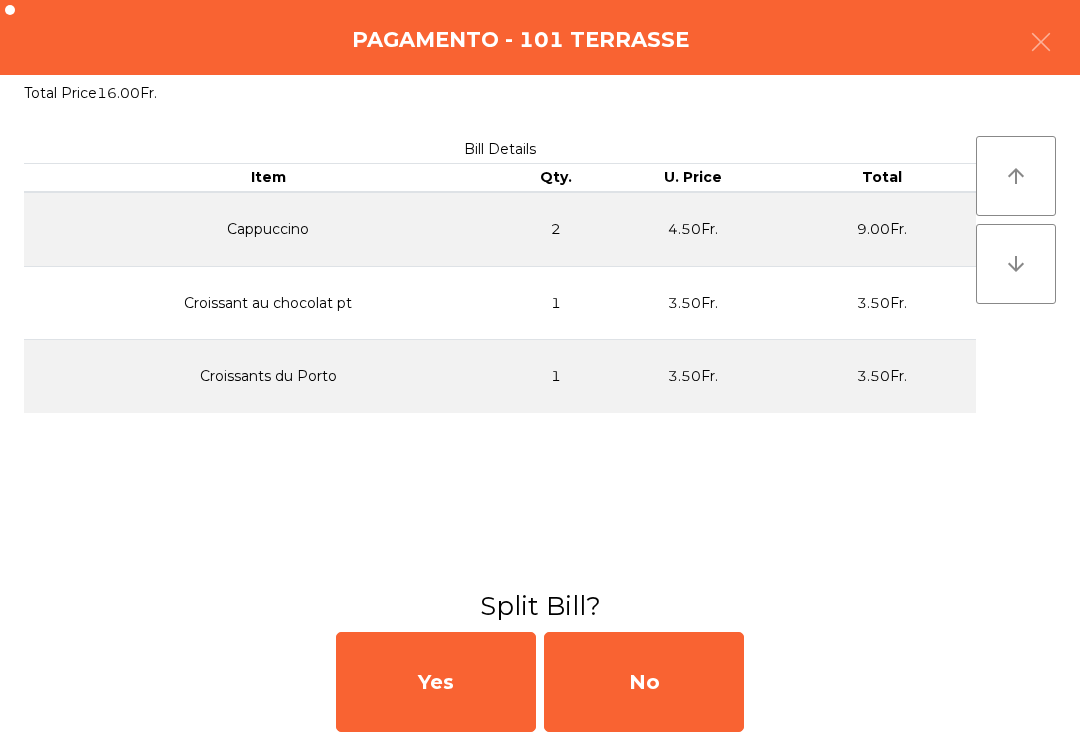 click on "No" 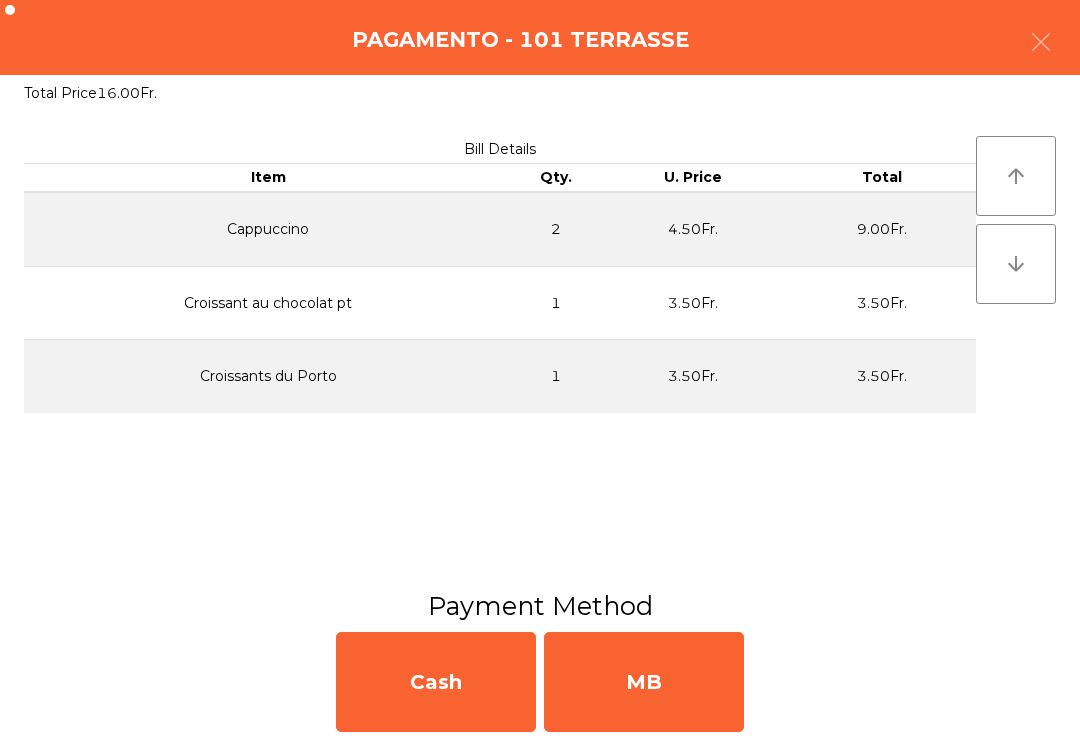 click on "MB" 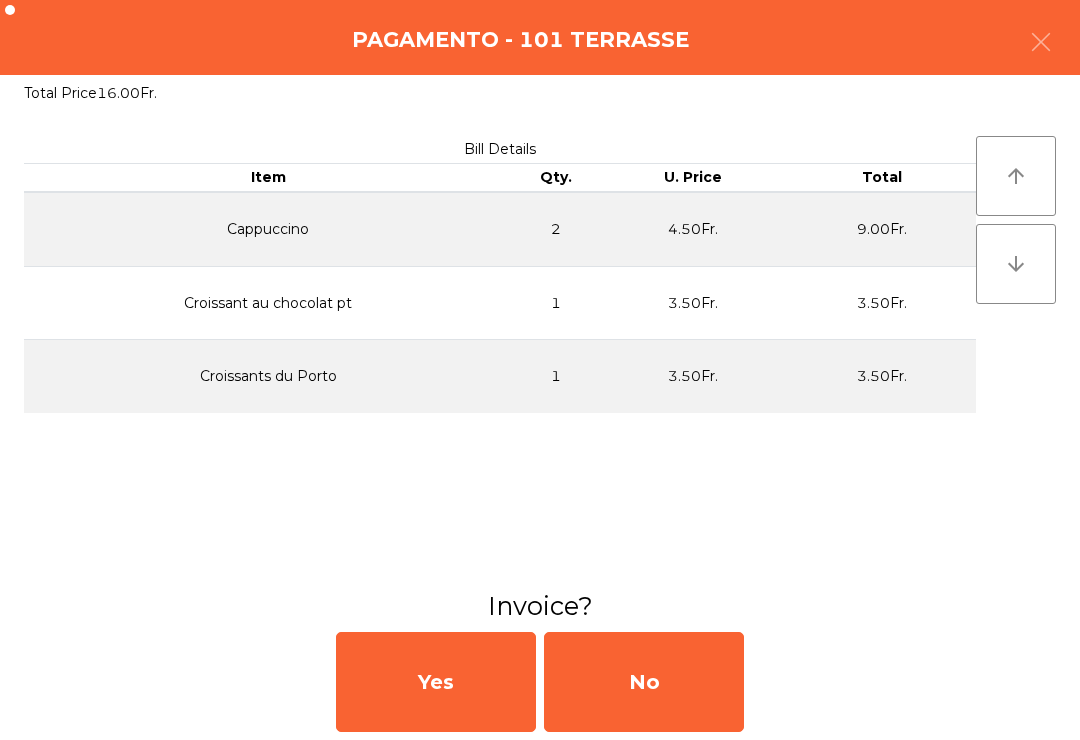 click on "No" 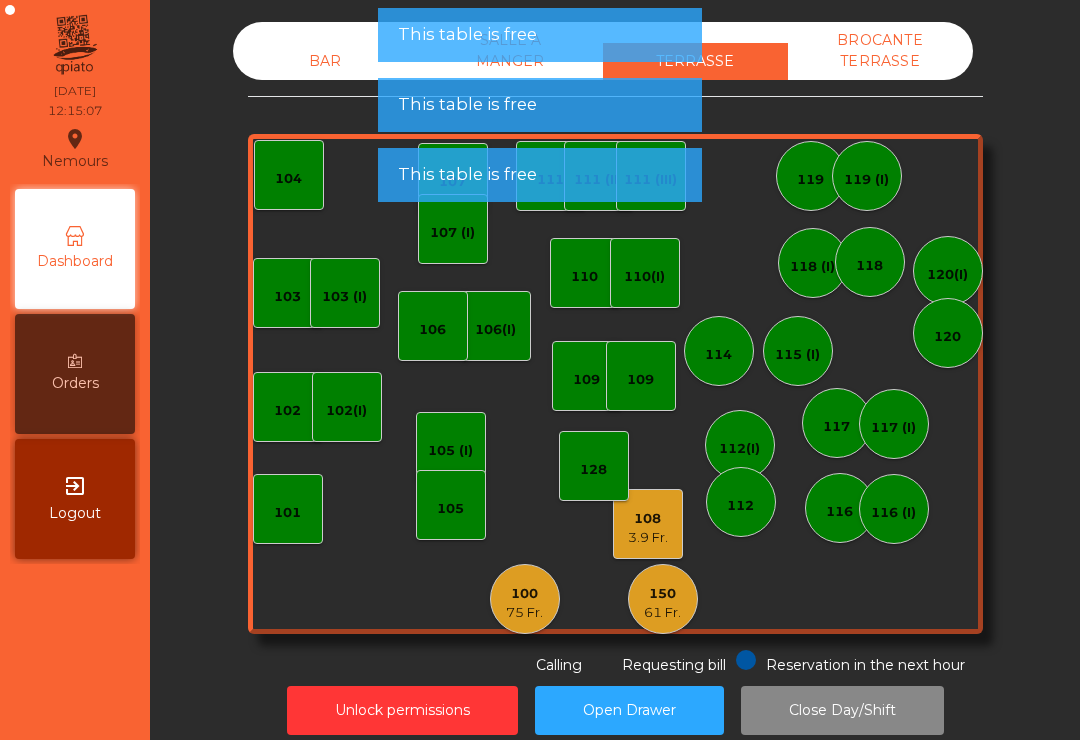 click on "108    3.9 Fr." 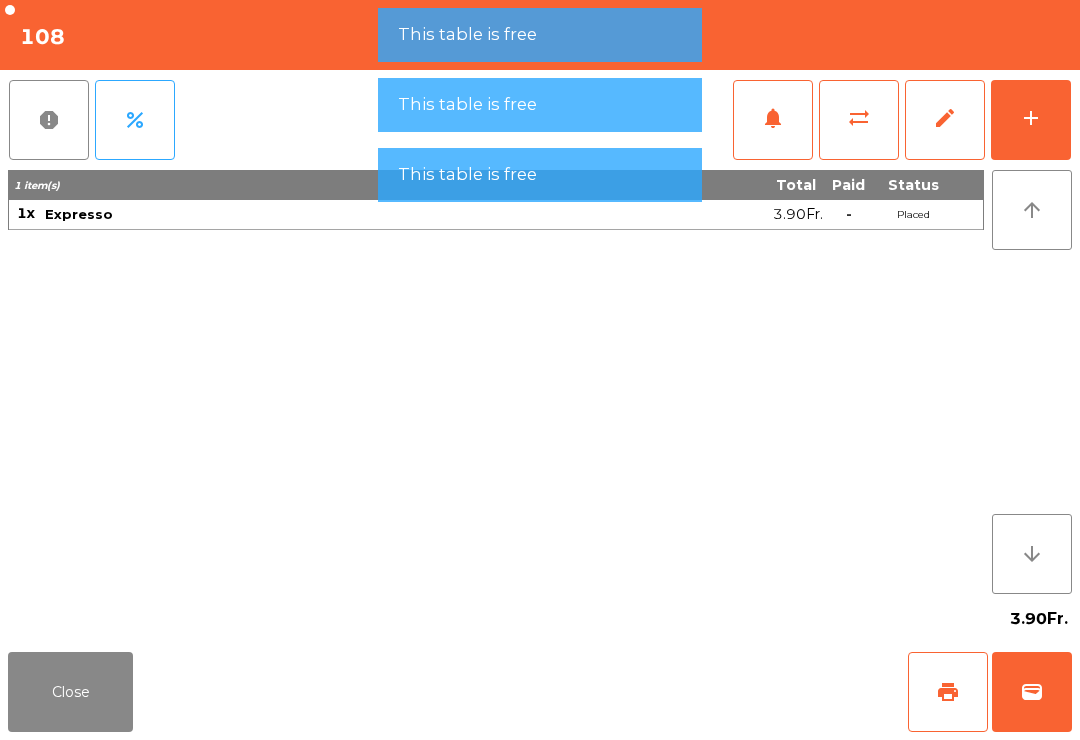 click on "wallet" 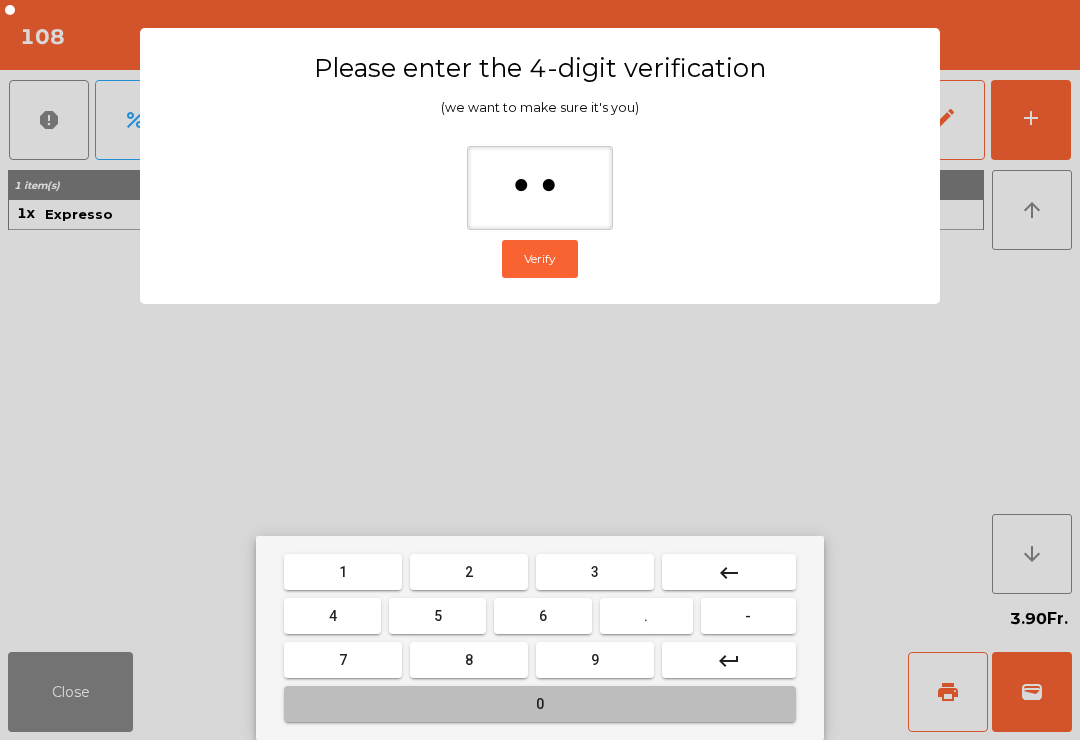 type on "***" 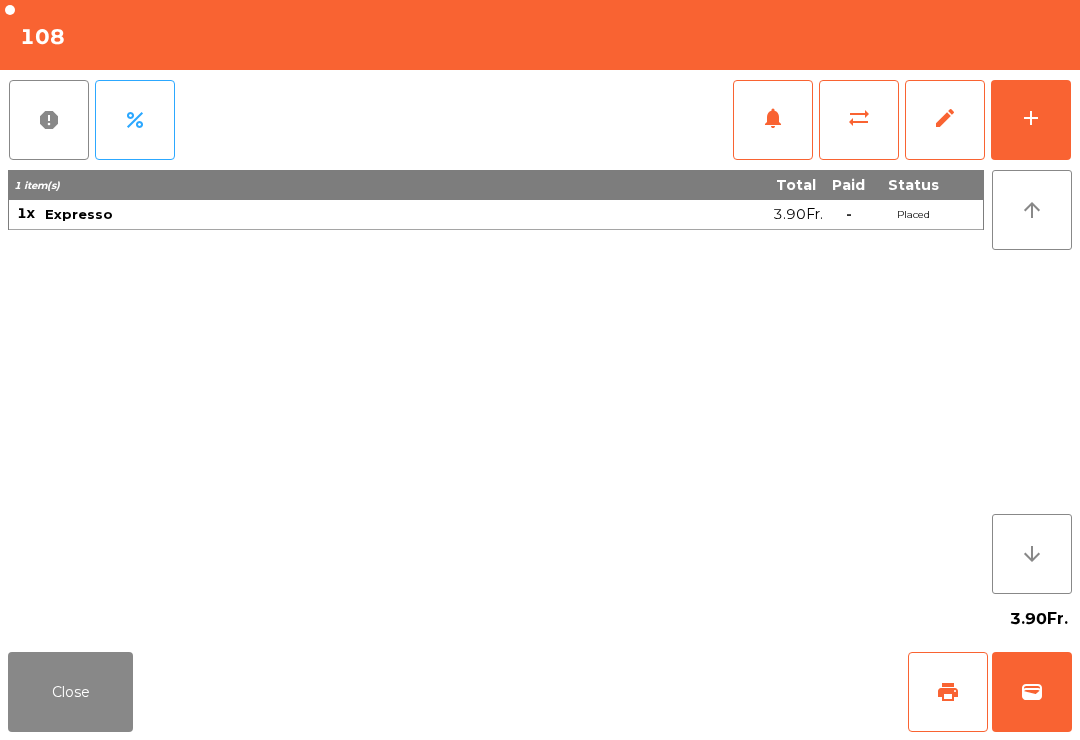 click on "Close   print   wallet" 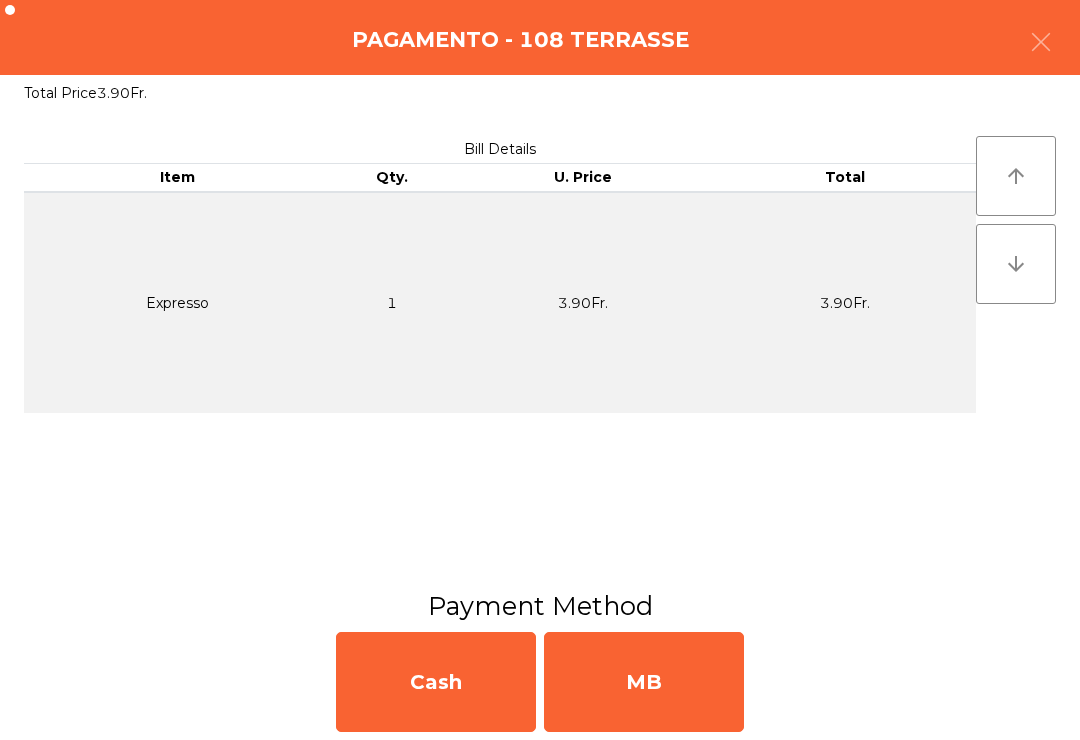 click on "MB" 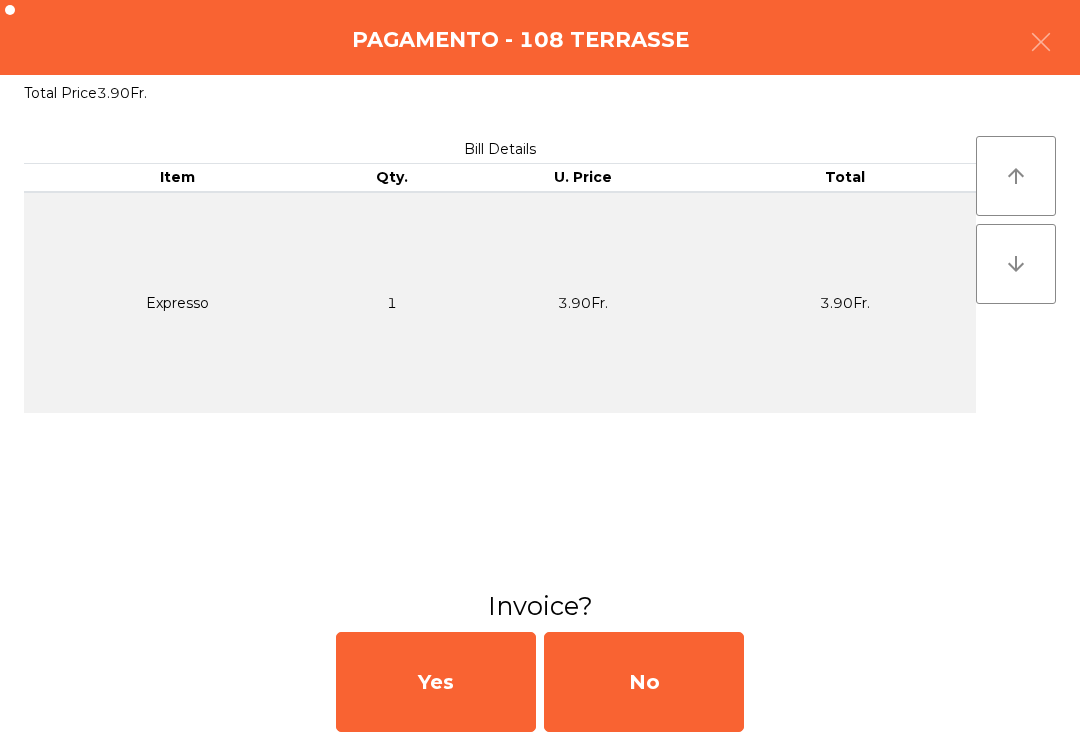 click on "No" 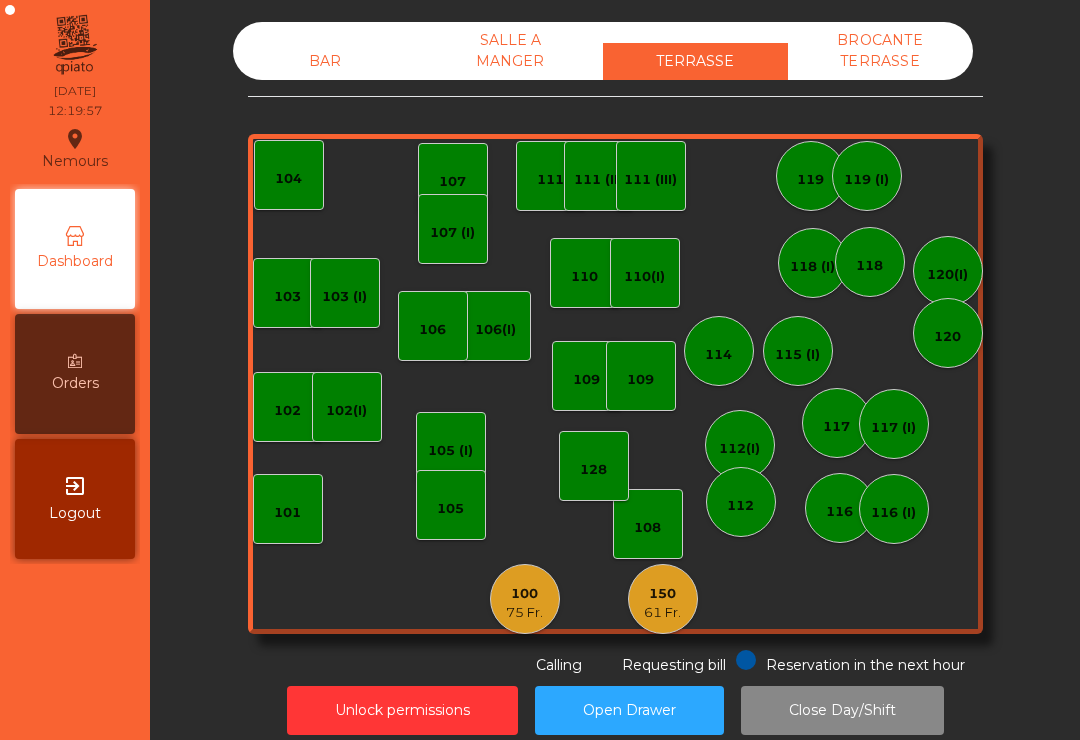 click on "BAR   SALLE A MANGER   TERRASSE   BROCANTE TERRASSE   103    102    101   102(I)   106(I)    [PHONE_NUMBER]7   100   75 Fr.   150   61 Fr.   110   107 (I)   103 (I)   128   116   116 (I)   109   106   111   111 (II)   111 (III)   117   117 (I)   118 (I)   119   119 (I)   115 (I)   112(I)   112   114   110(I)   118   120(I)   120   109  Reservation in the next hour Requesting bill Calling" 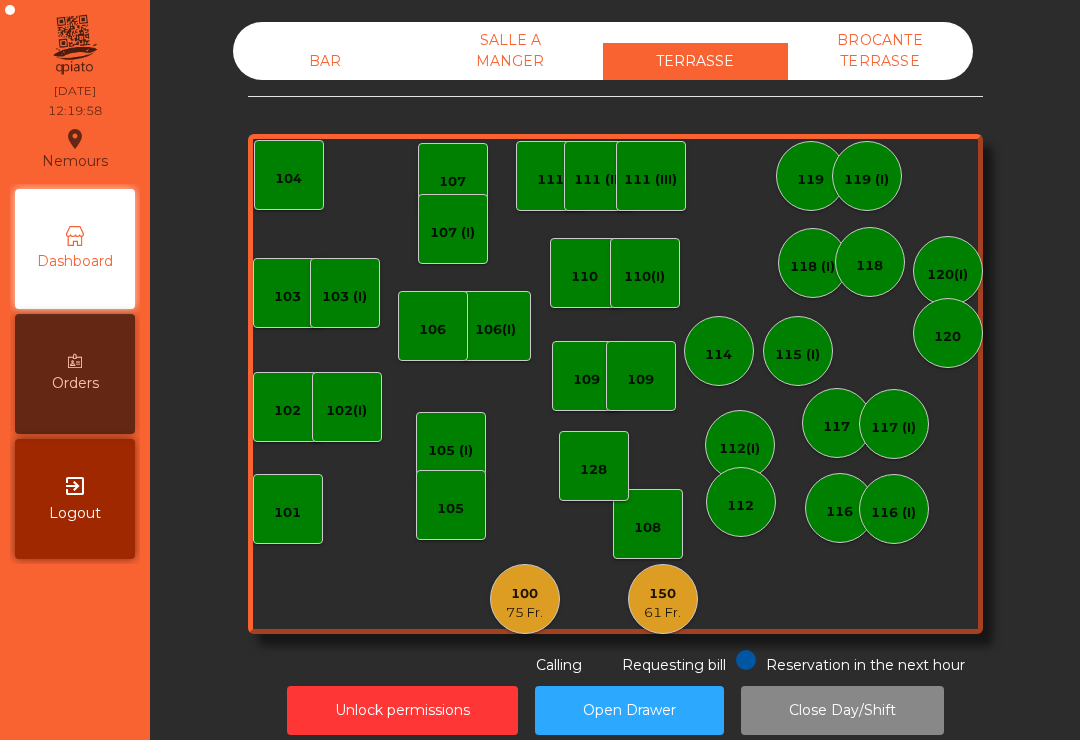 click on "BAR" 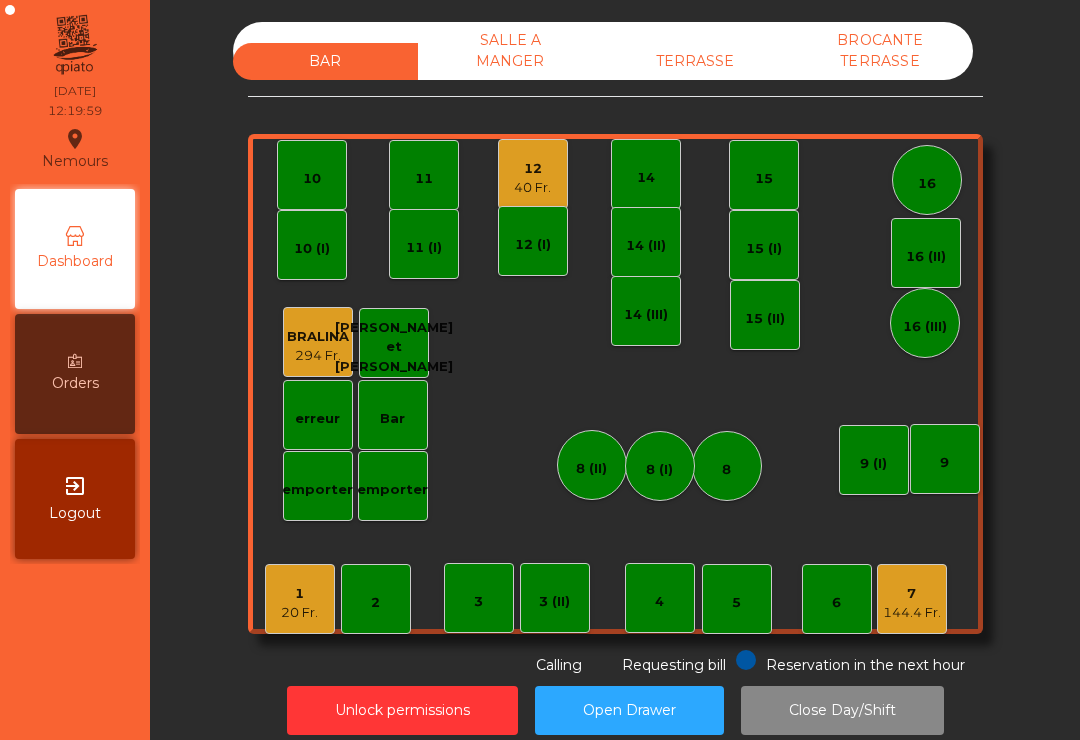 click on "12" 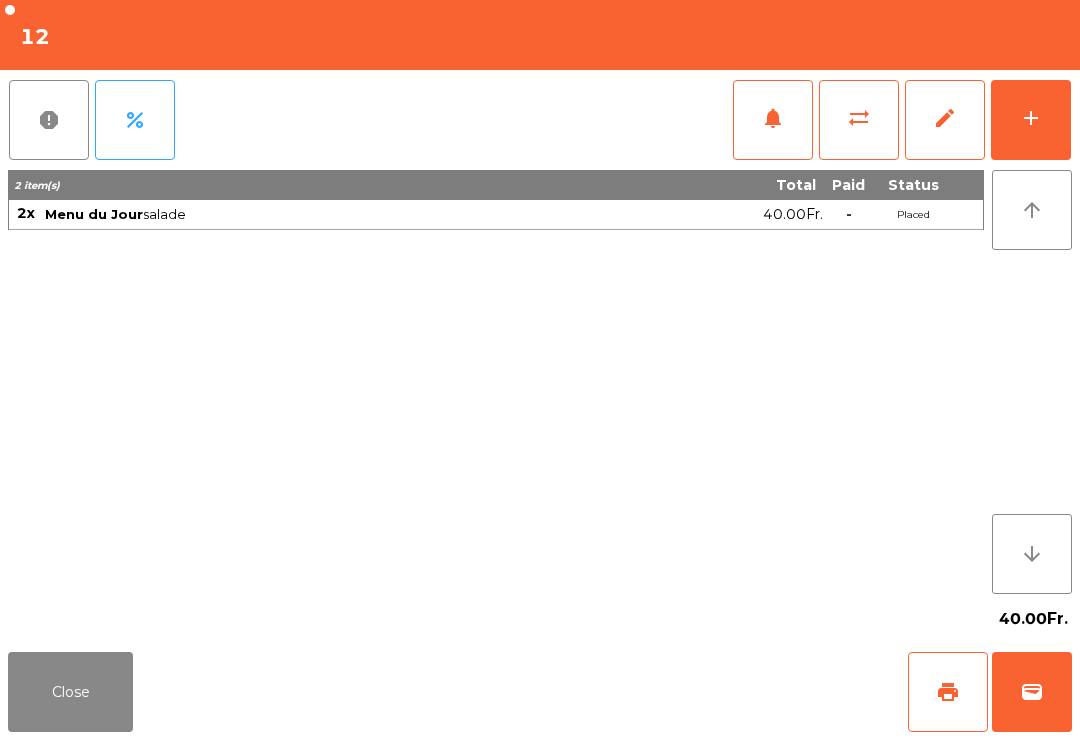 click on "add" 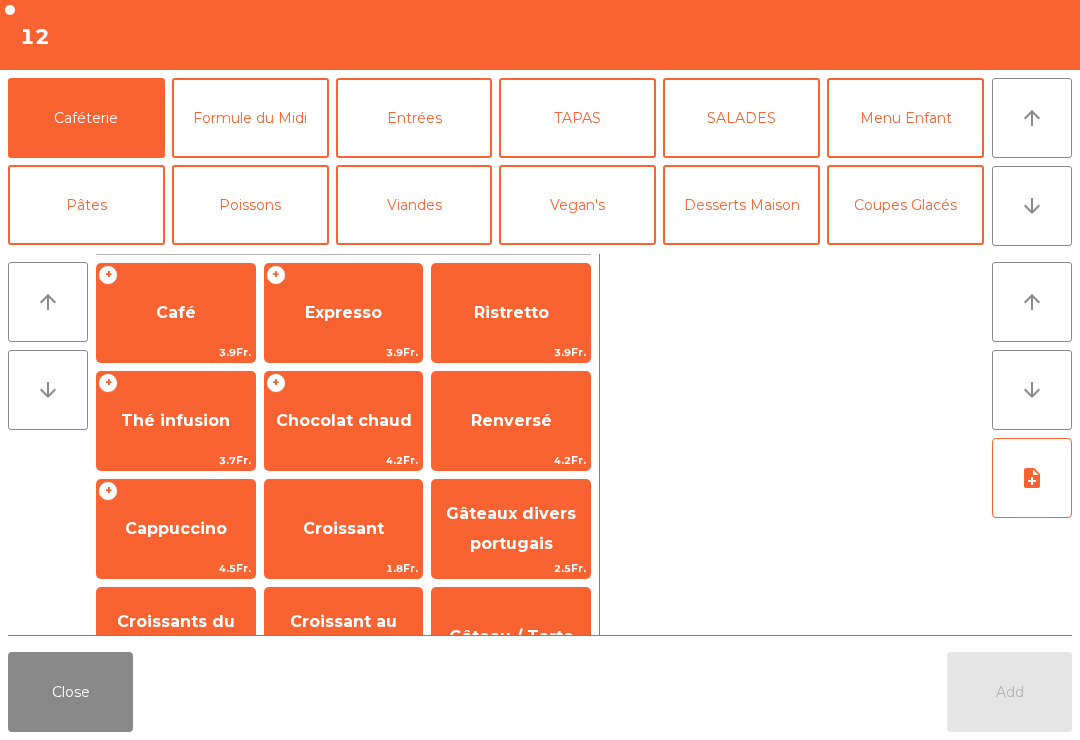 click on "arrow_downward" 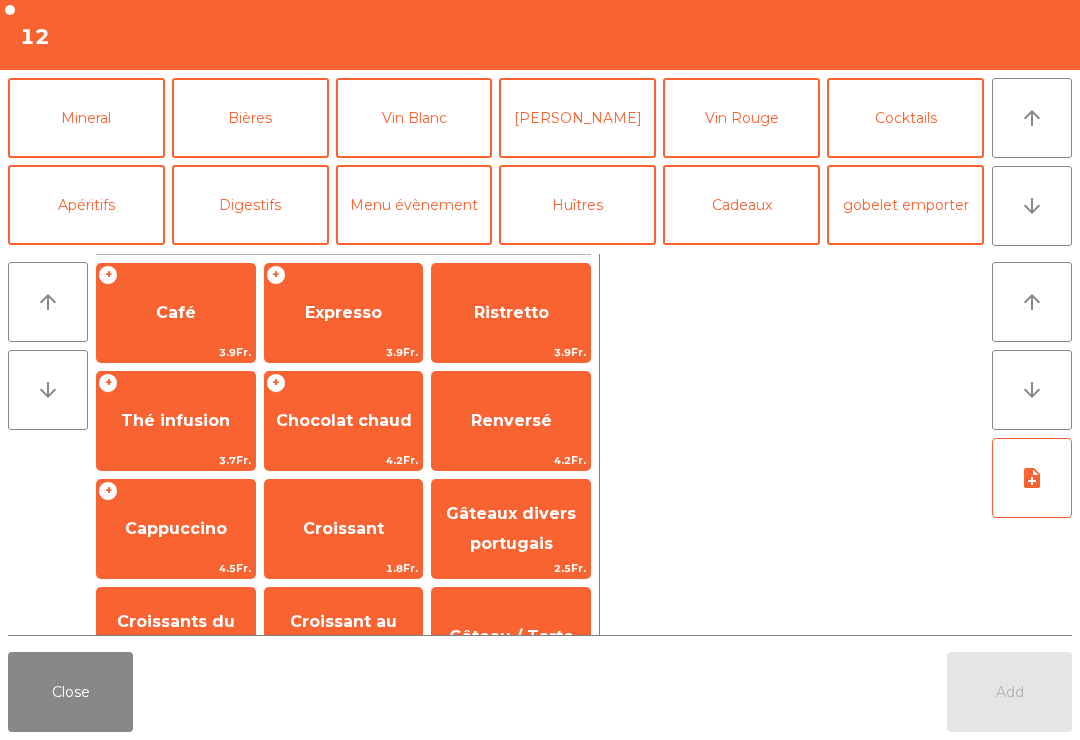 click on "[PERSON_NAME]" 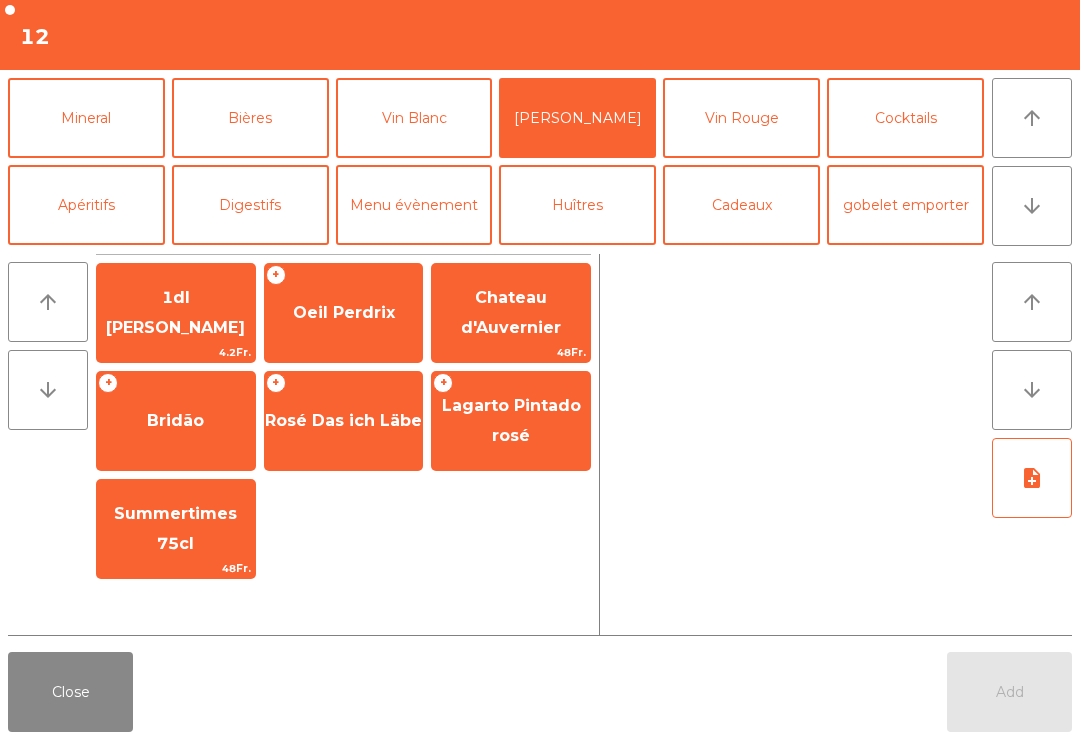 click on "Vin Rouge" 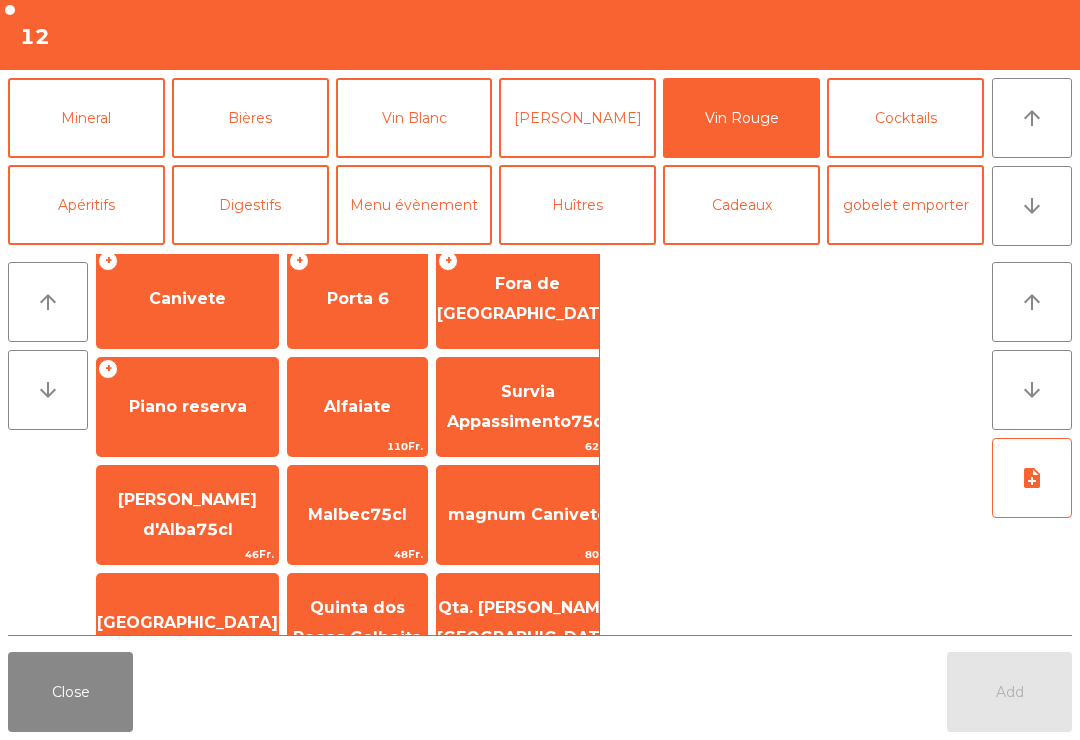 scroll, scrollTop: 747, scrollLeft: 0, axis: vertical 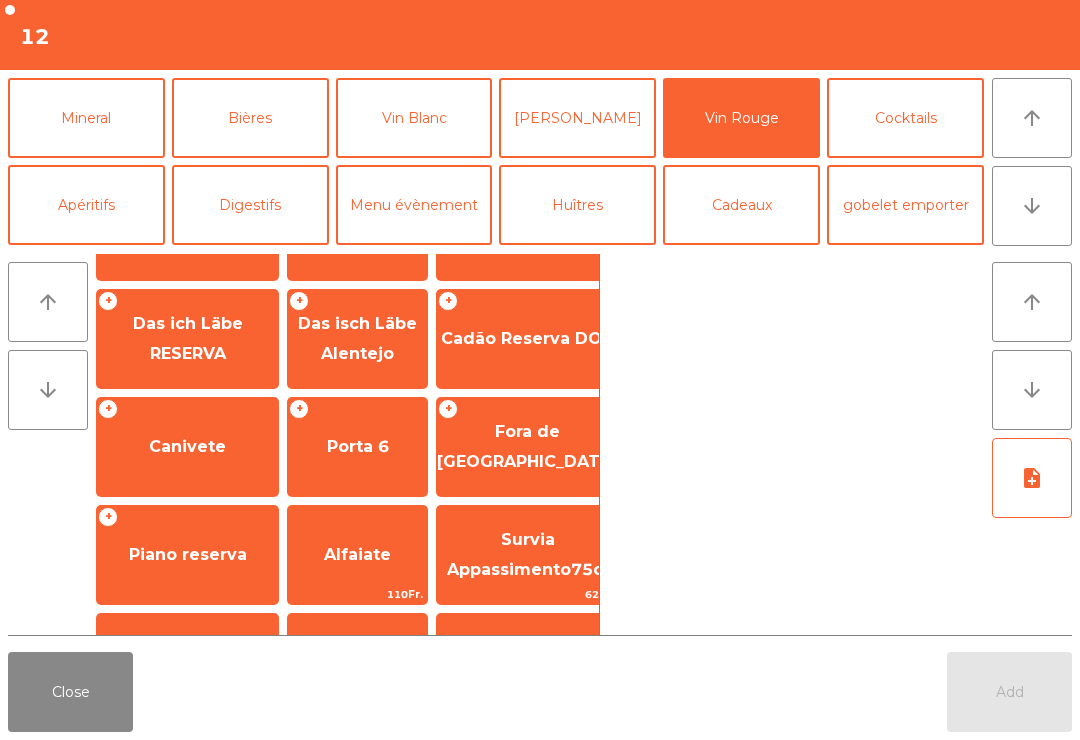 click on "Cadão Reserva DOC" 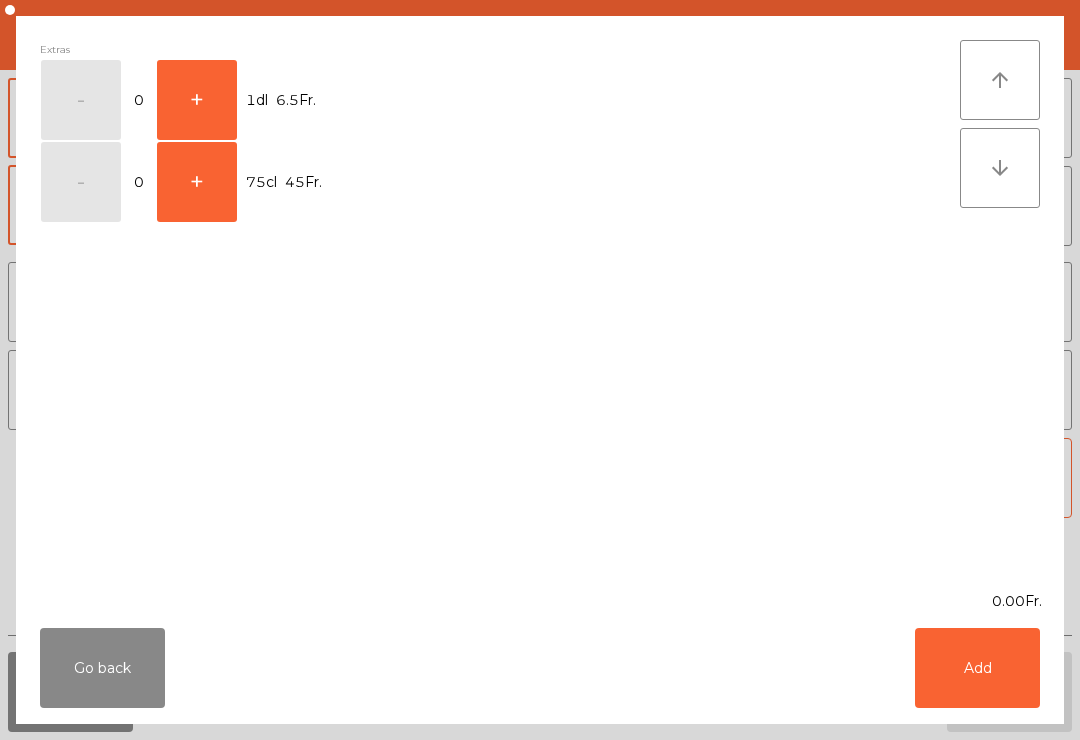 click on "+" 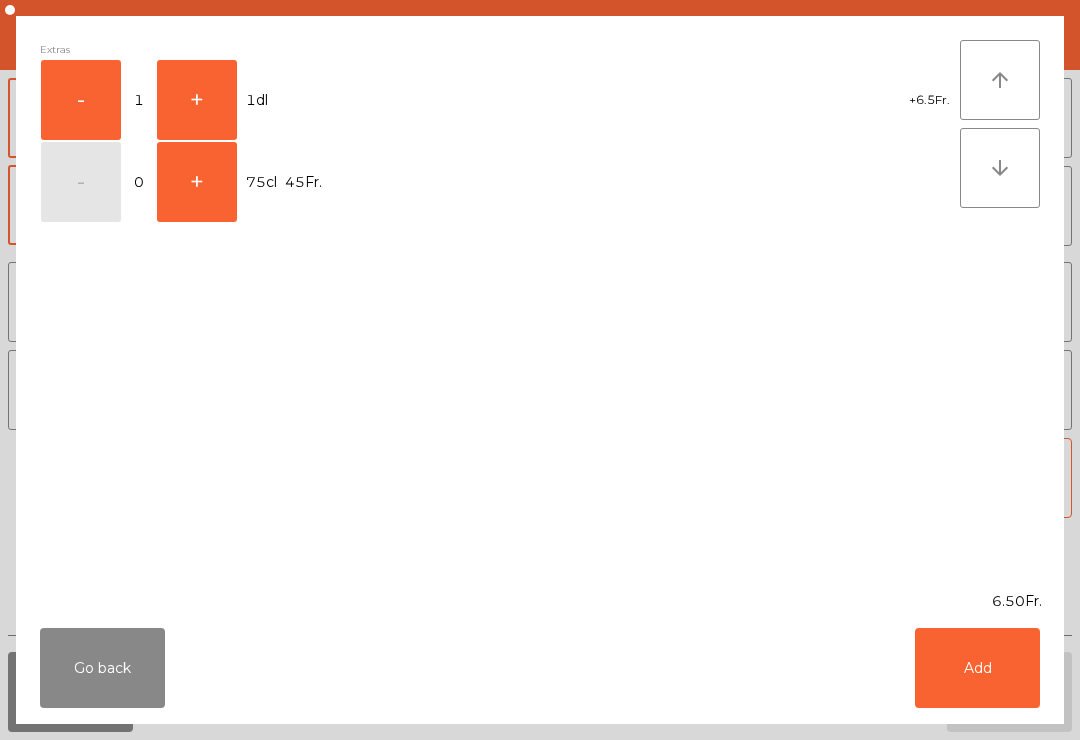click on "Add" 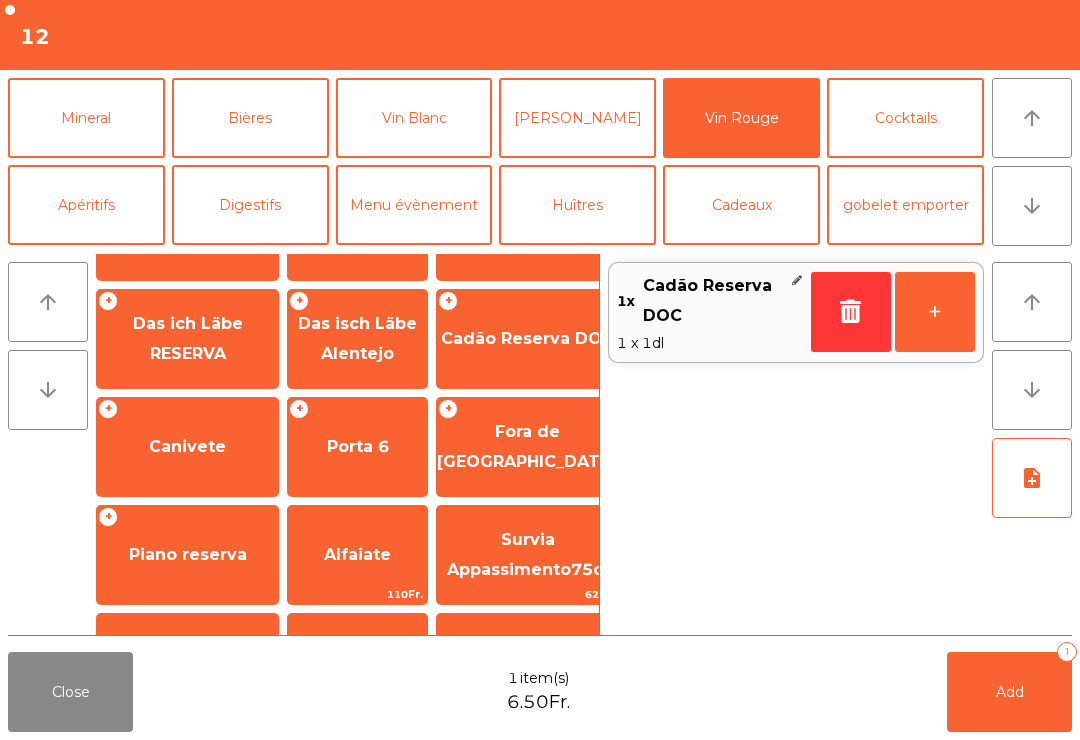 scroll, scrollTop: 644, scrollLeft: 0, axis: vertical 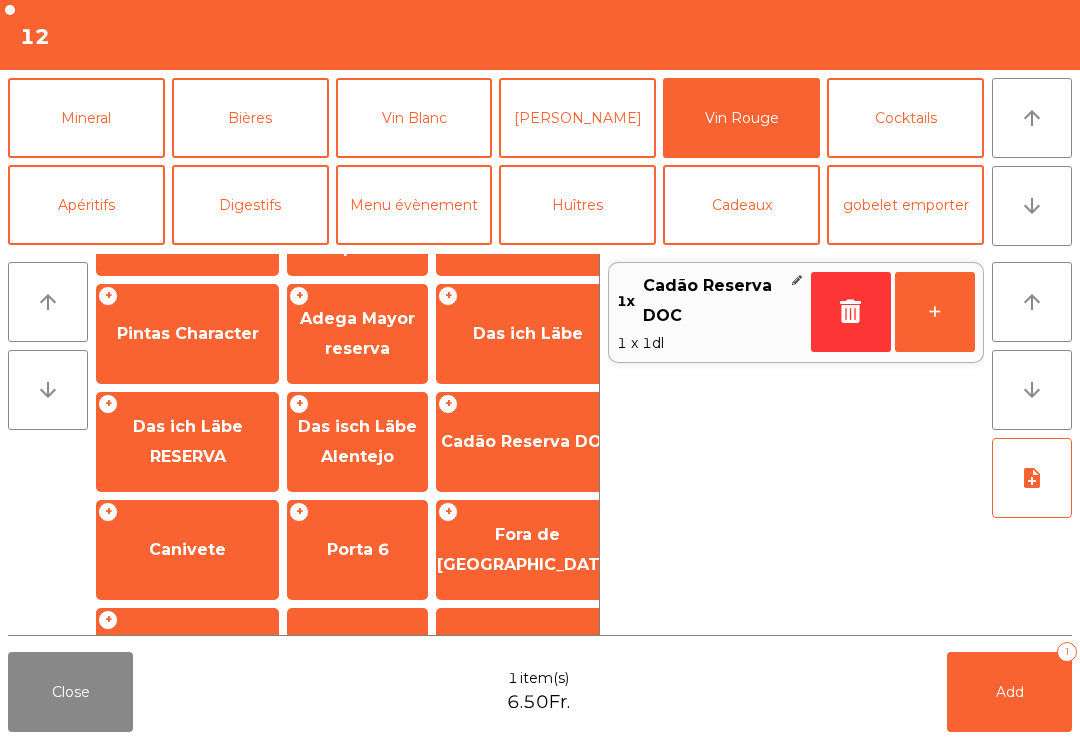 click on "Mineral" 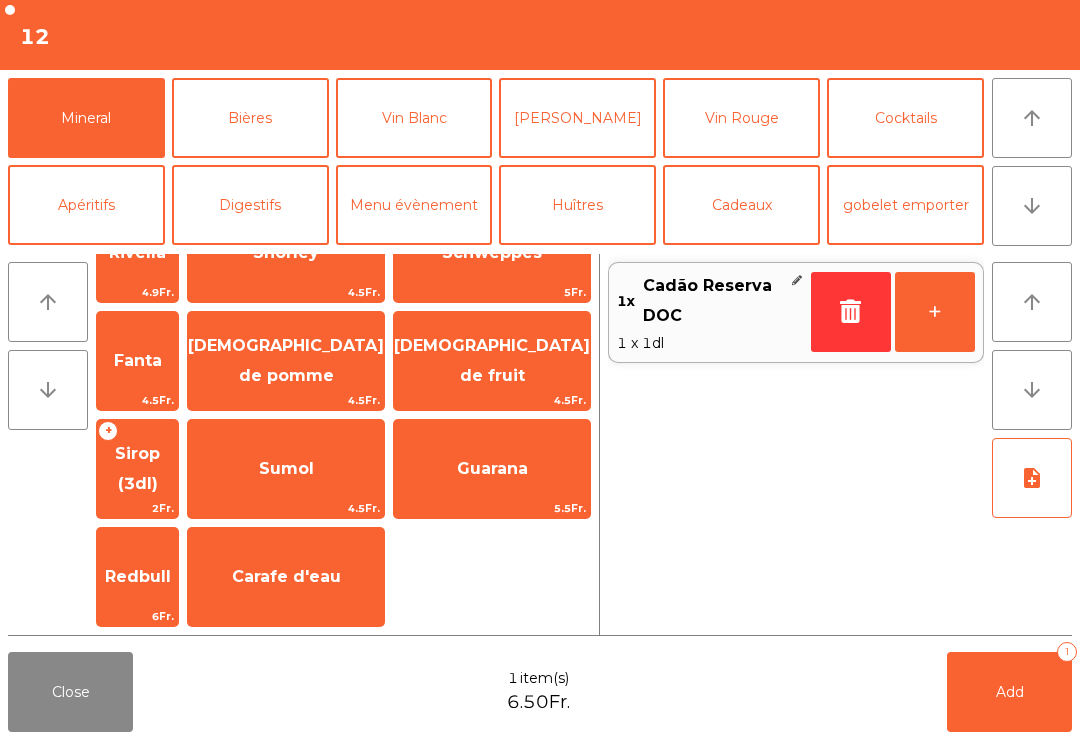 scroll, scrollTop: 178, scrollLeft: 0, axis: vertical 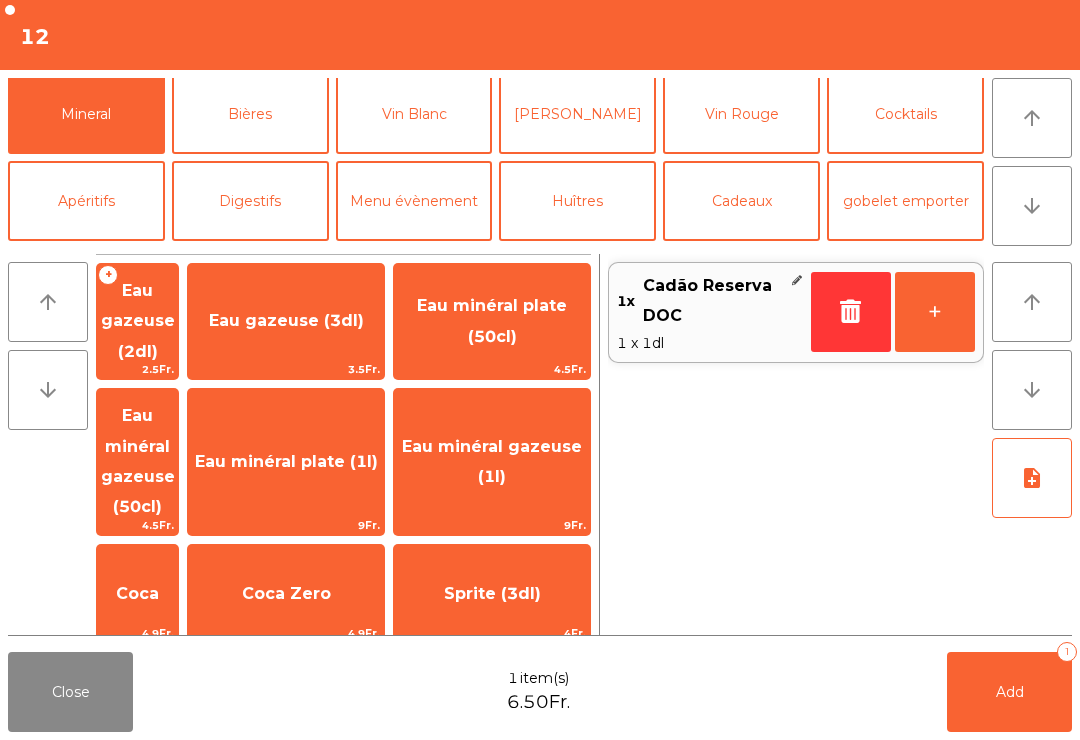 click on "Eau minéral plate (50cl)" 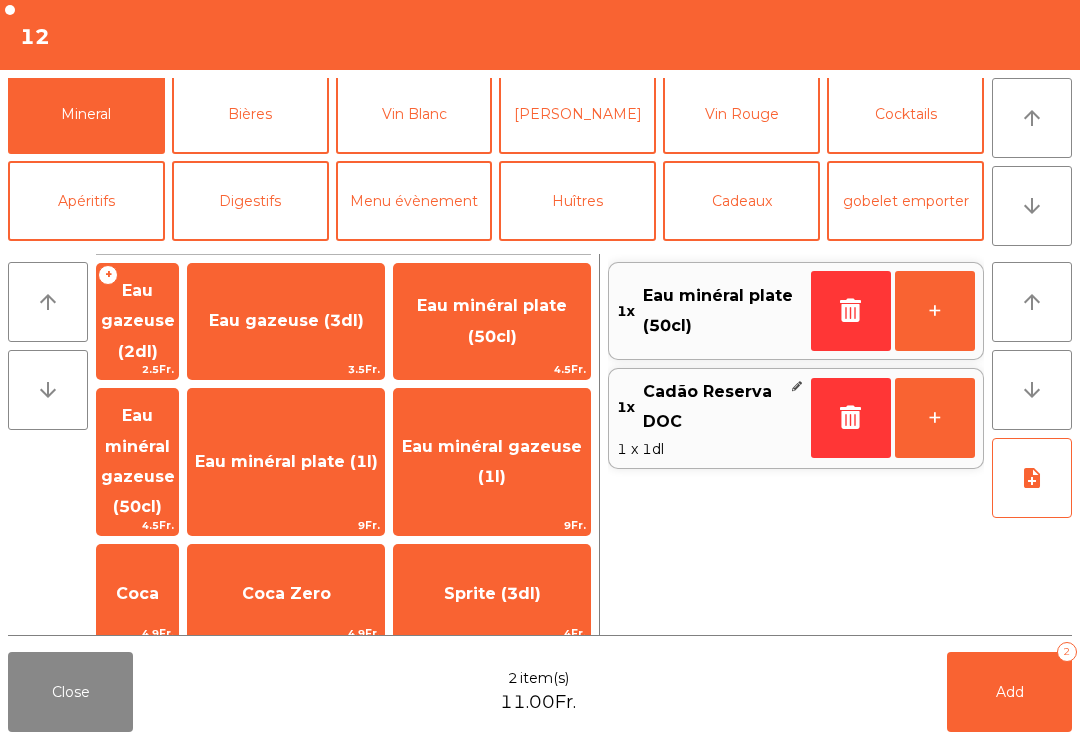 click on "Add   2" 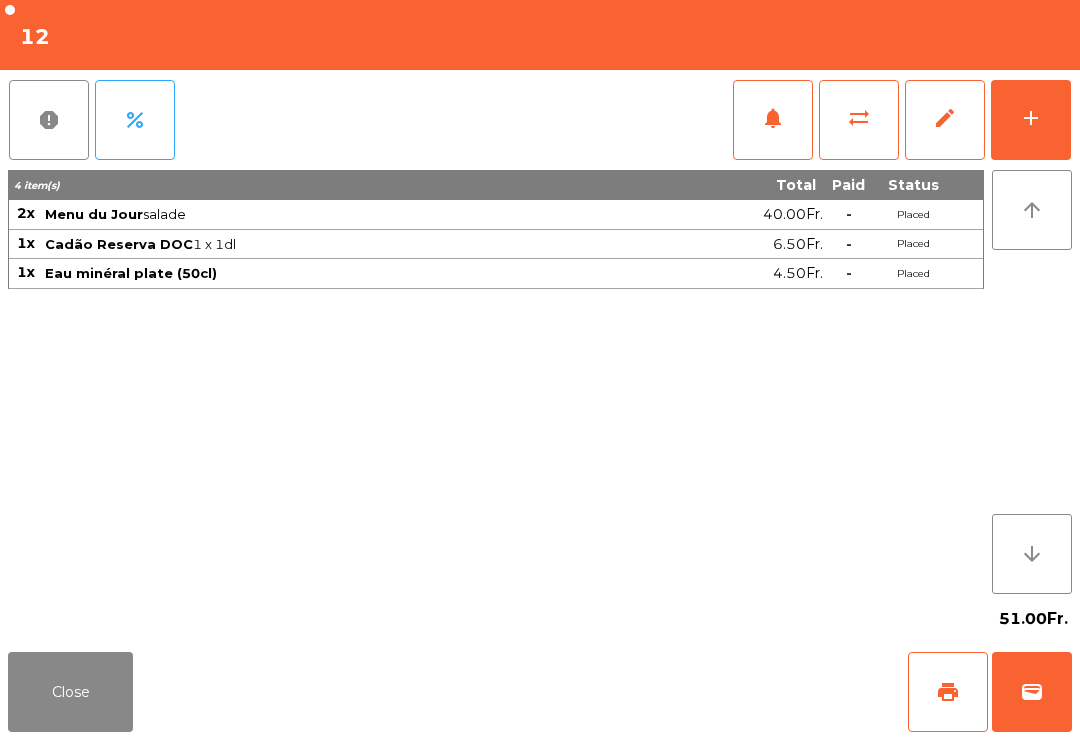 click on "Close" 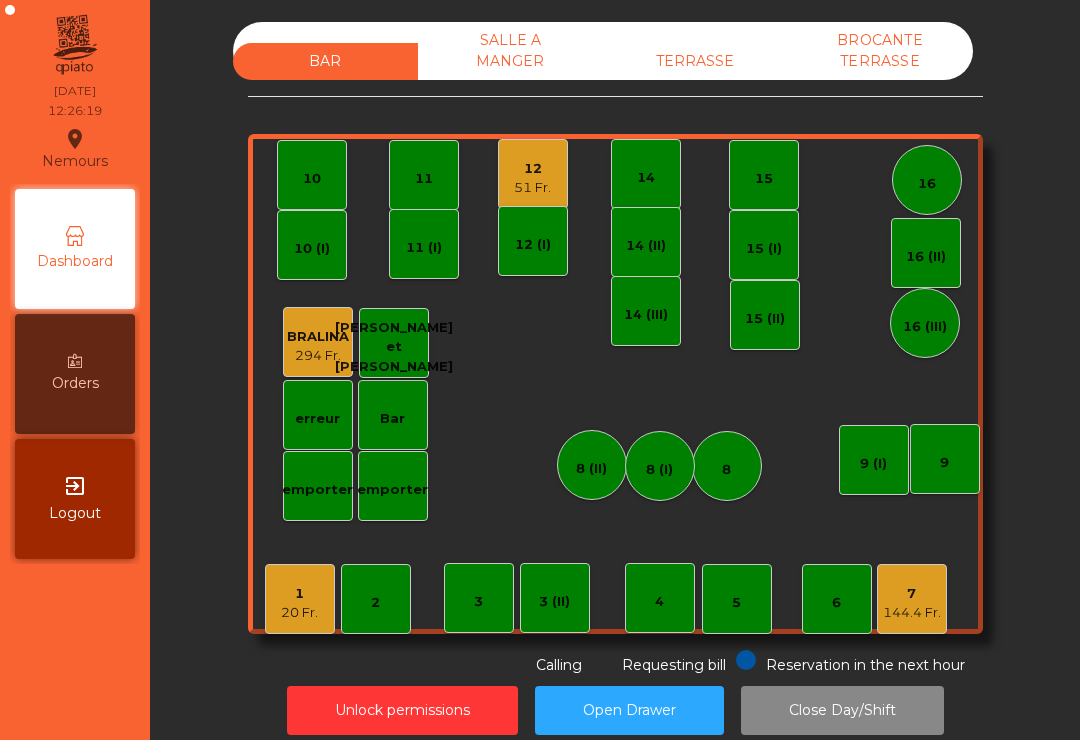 click on "10" 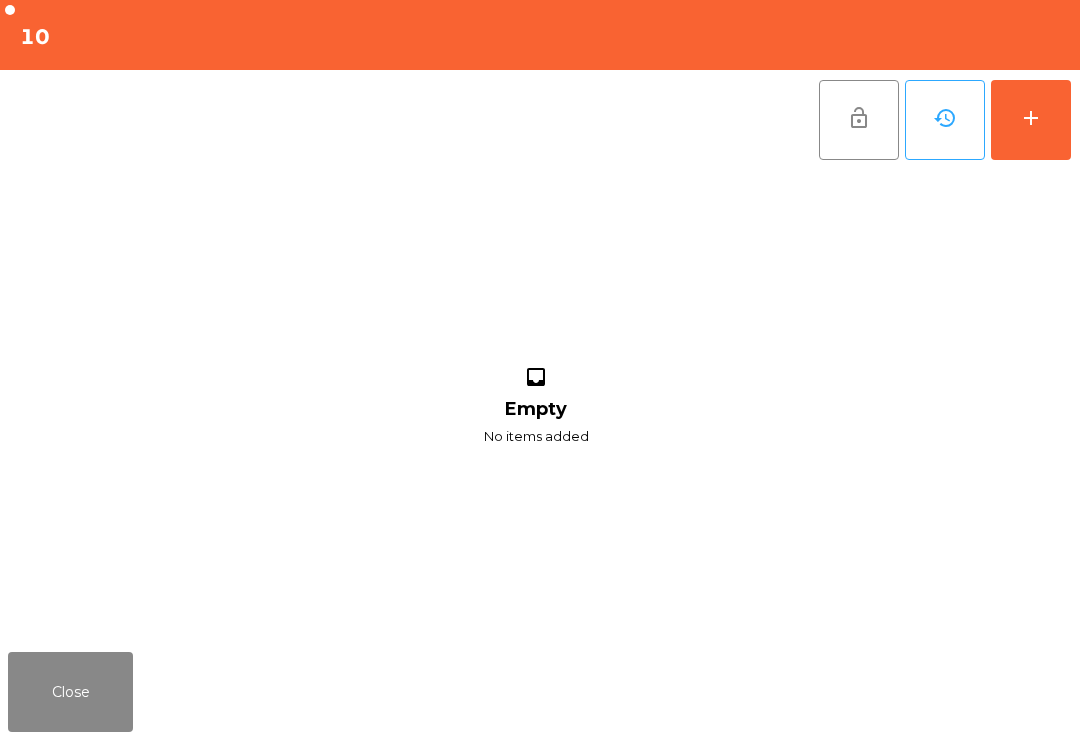 click on "add" 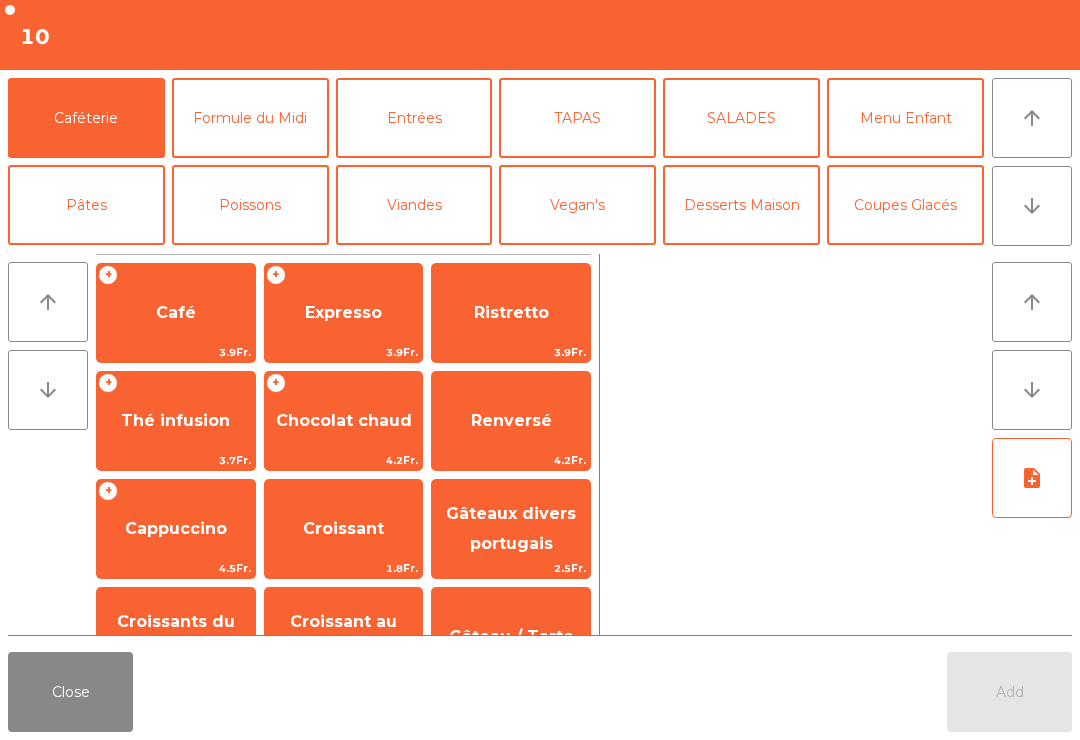 click on "arrow_downward" 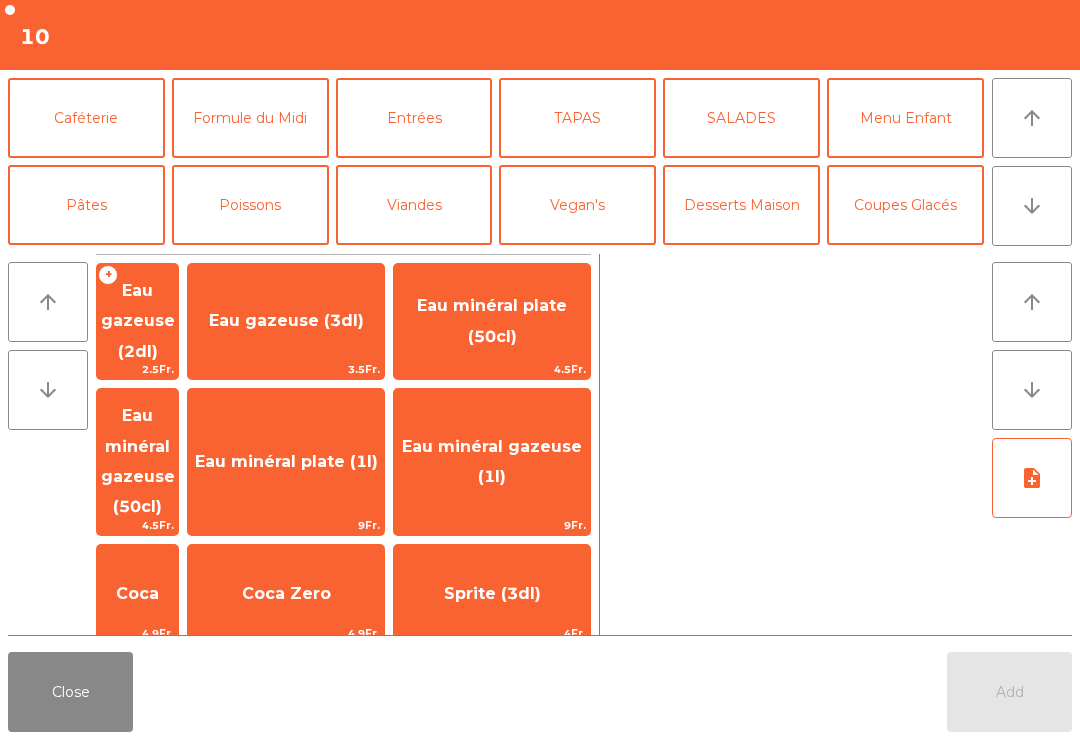scroll, scrollTop: 118, scrollLeft: 0, axis: vertical 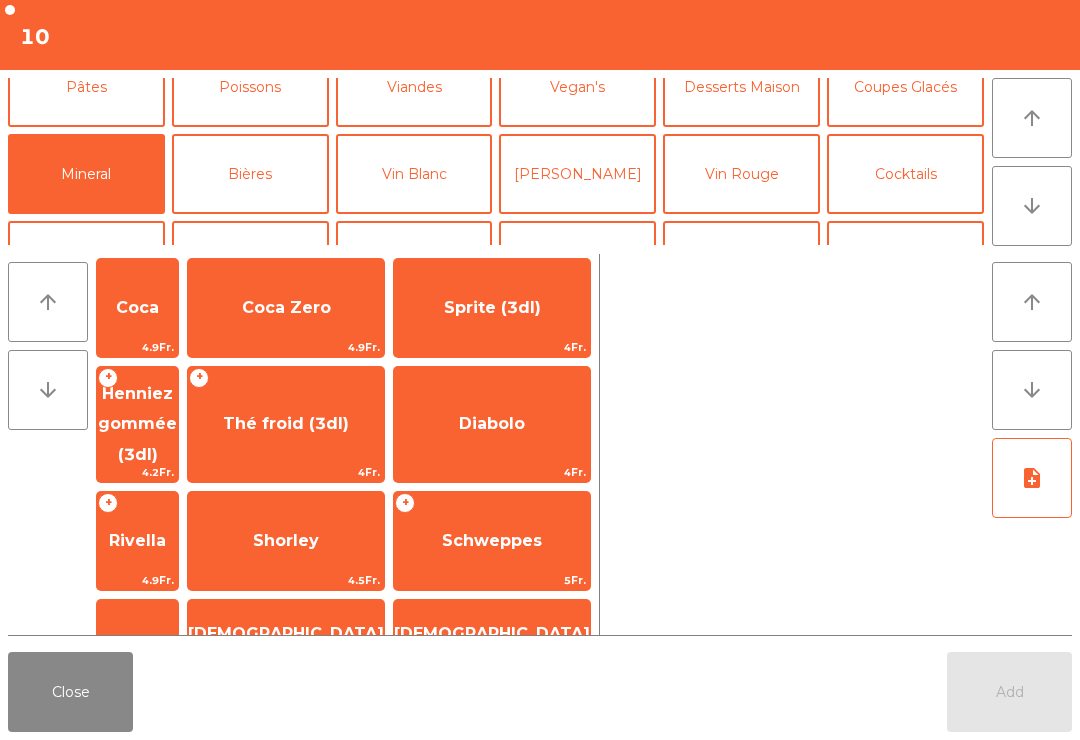 click on "Thé froid (3dl)" 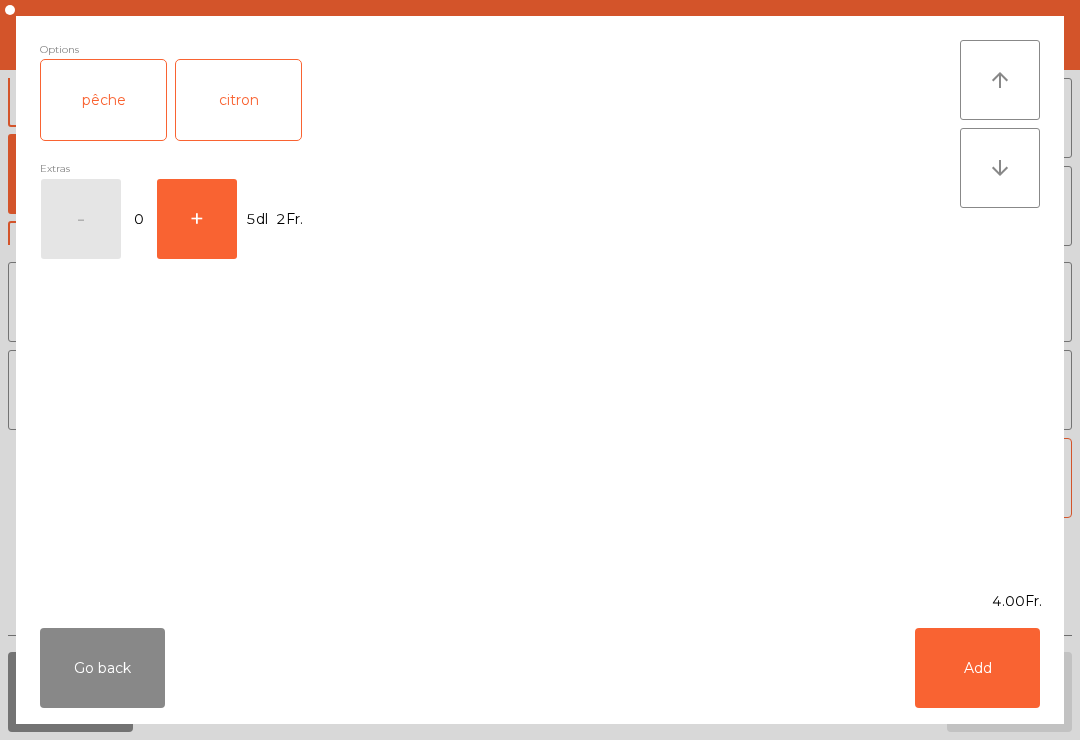 click on "Go back" 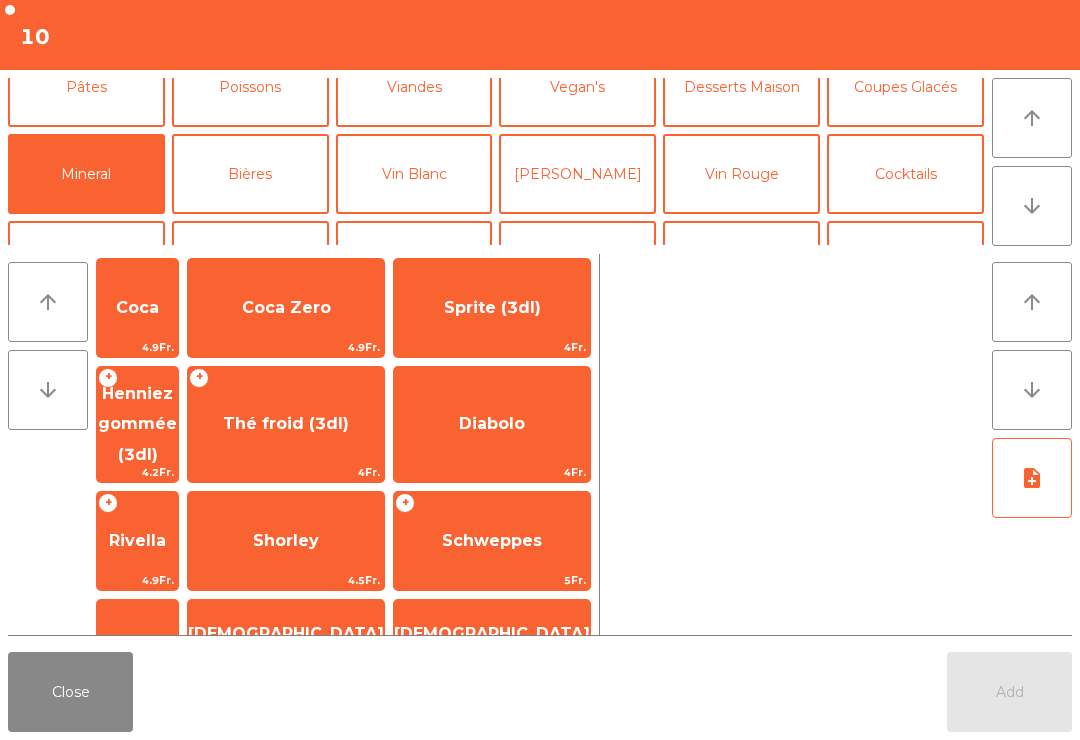 click on "Henniez gommée (3dl)" 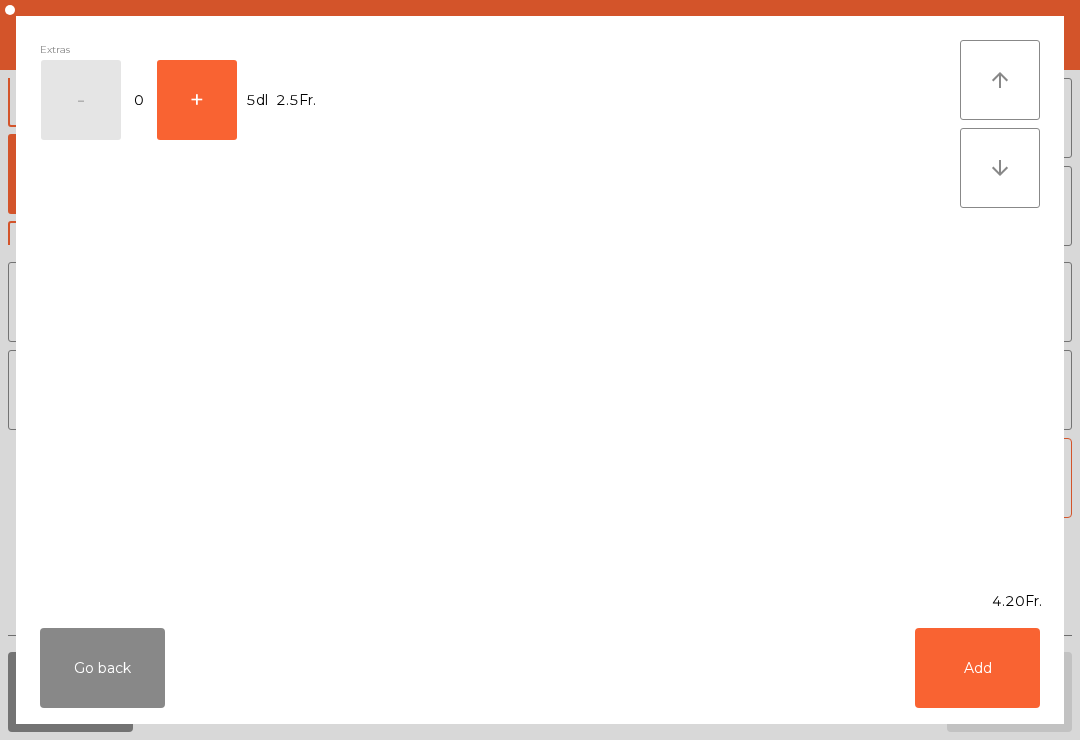click on "Add" 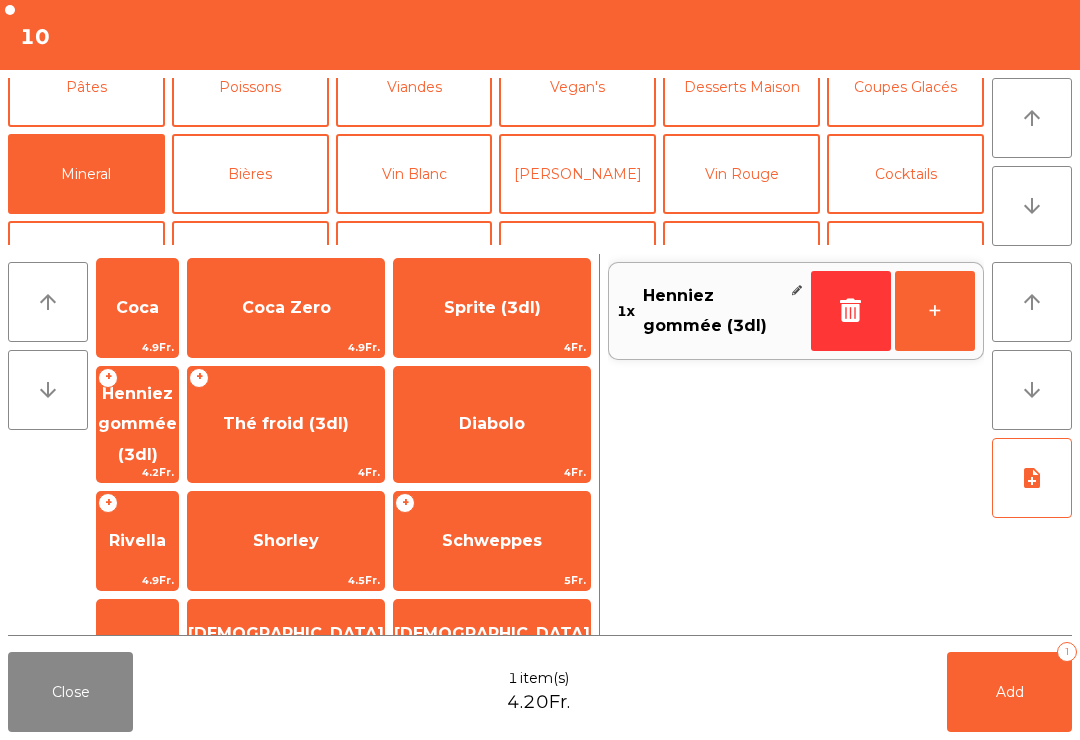 click on "[DEMOGRAPHIC_DATA] de fruit" 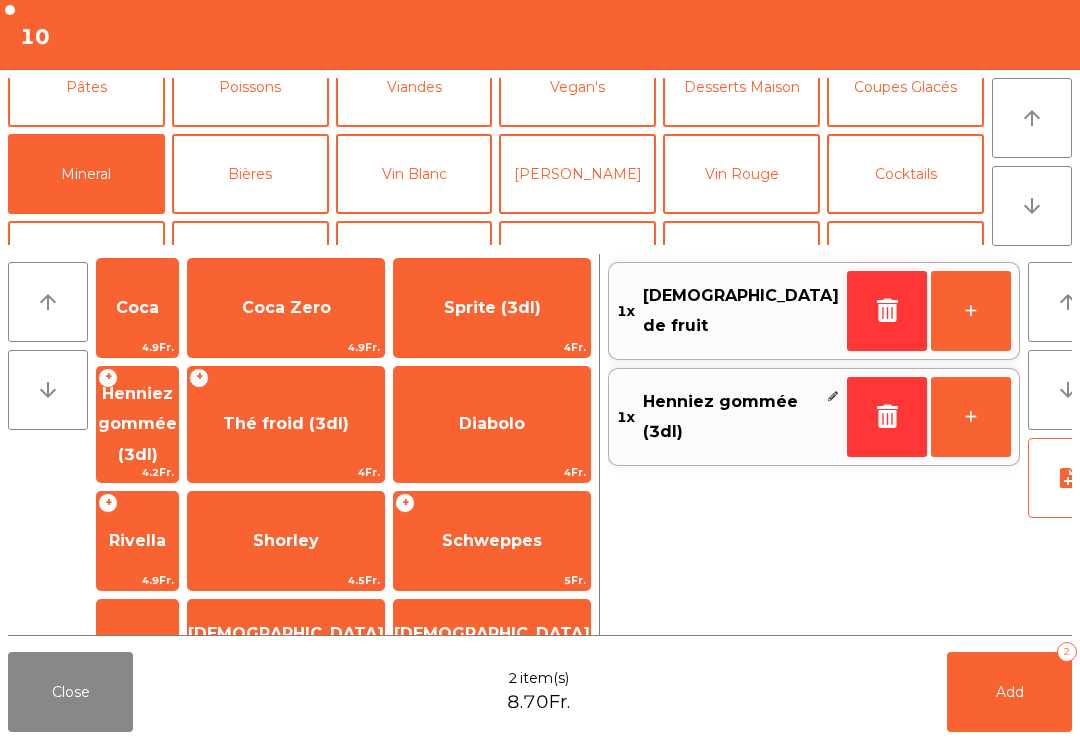 click on "Add   2" 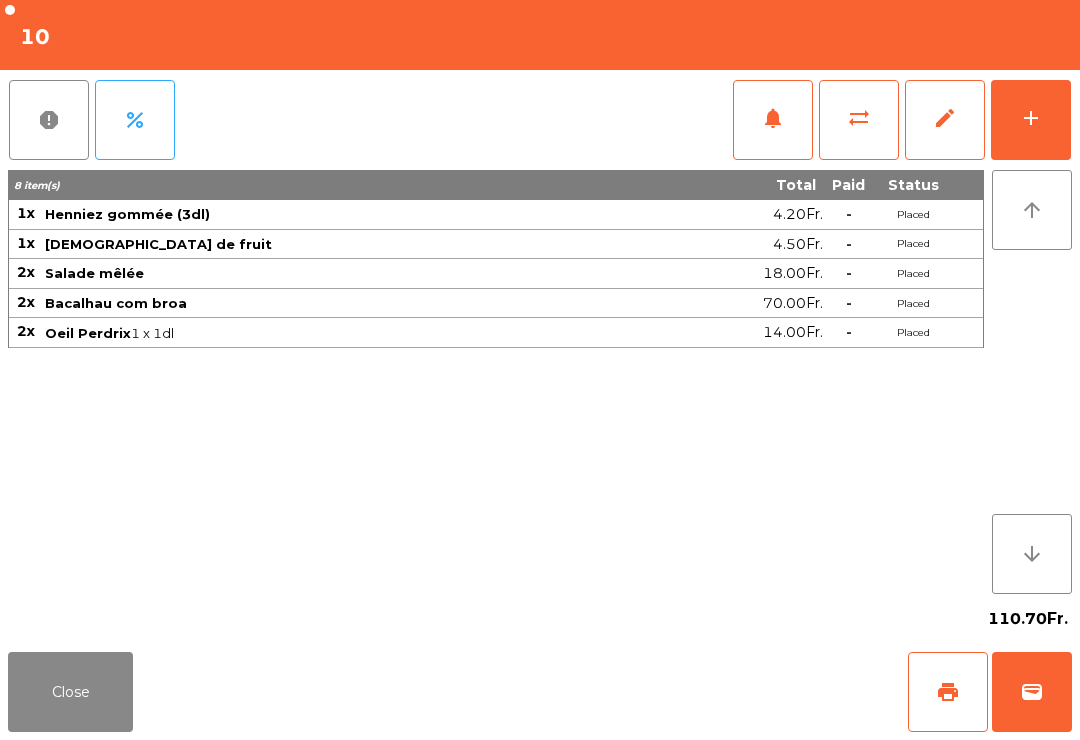 click on "Close" 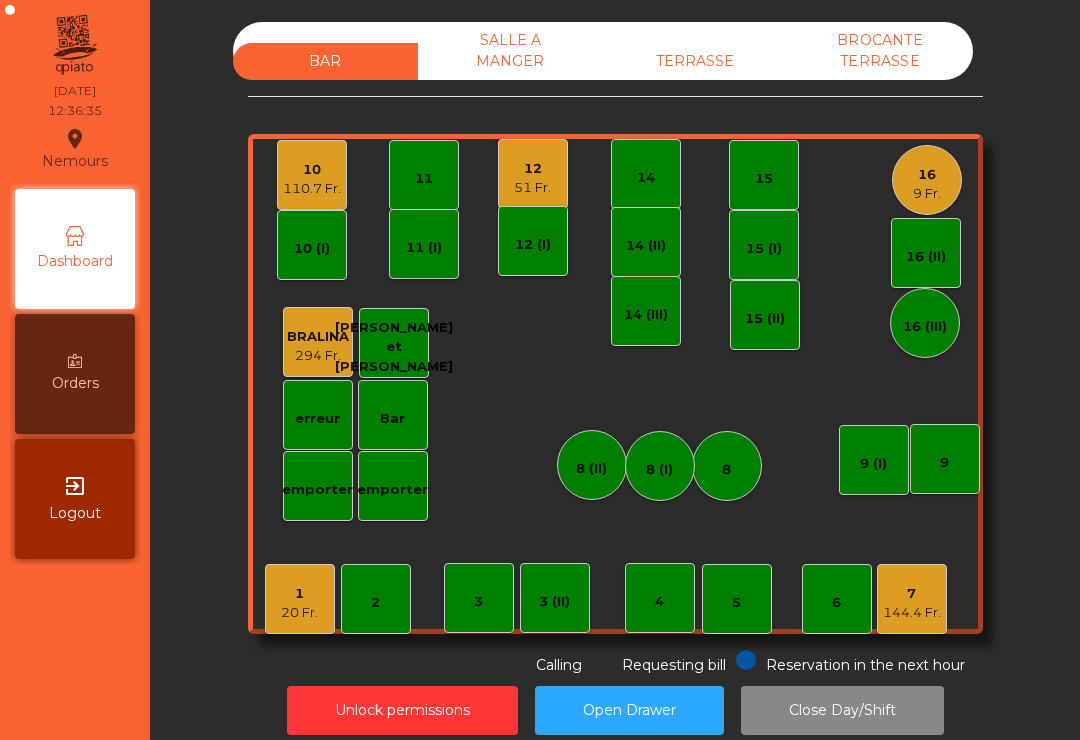 click on "51 Fr." 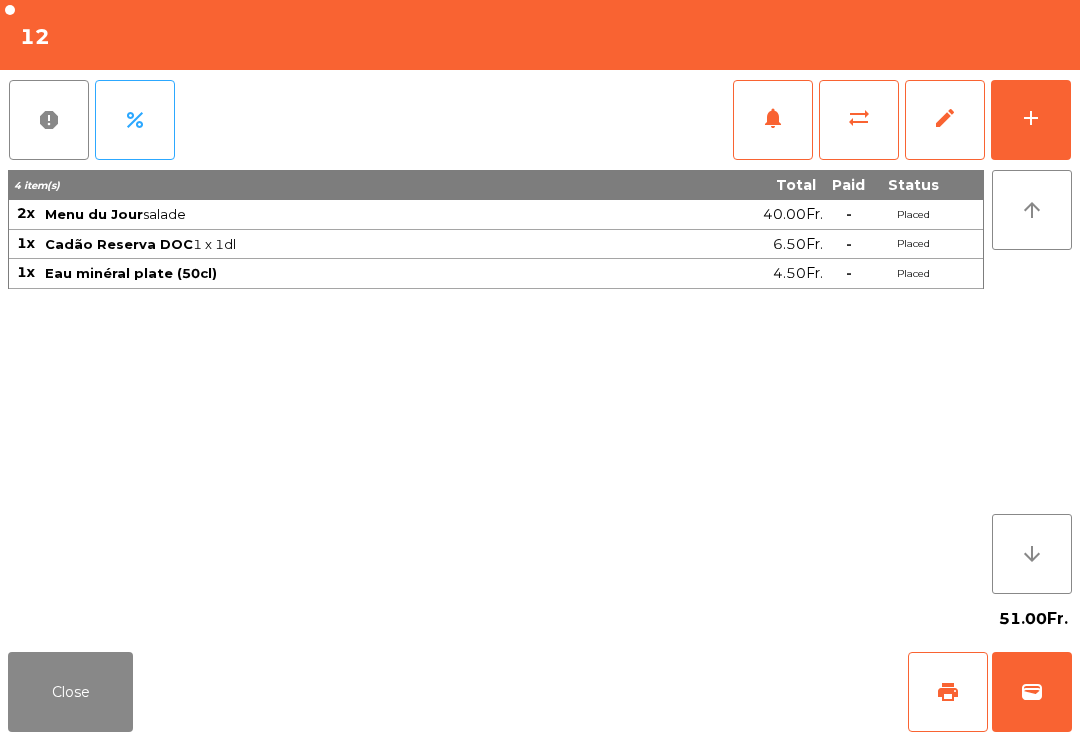 click on "notifications" 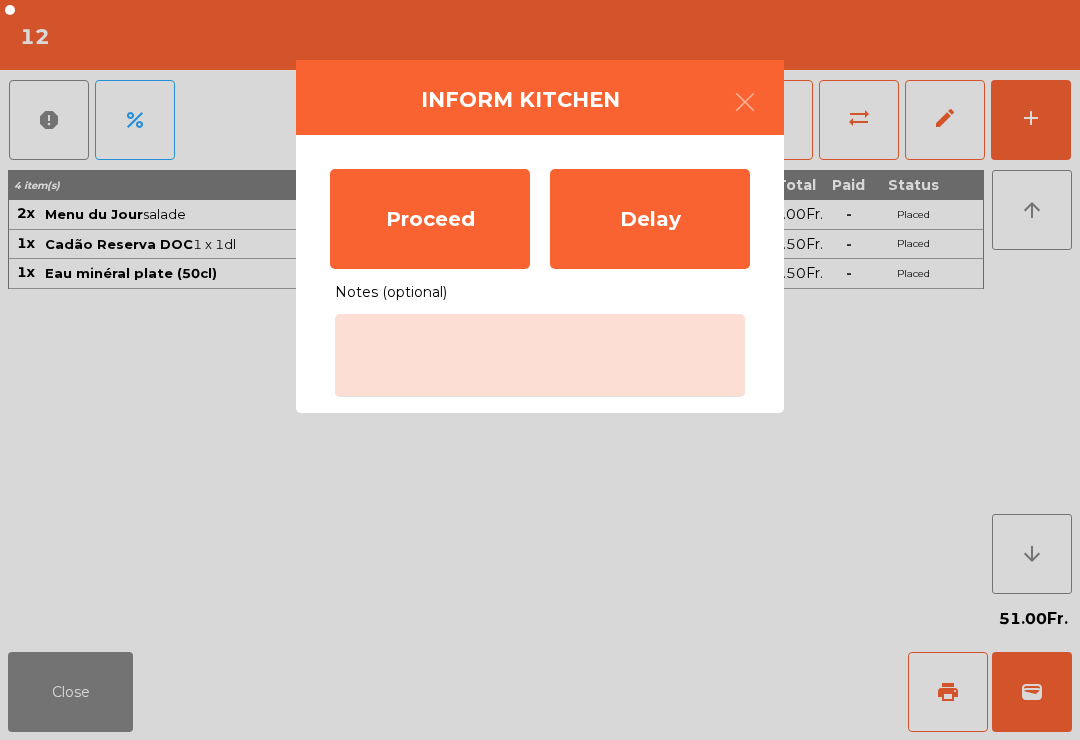 click on "Proceed" 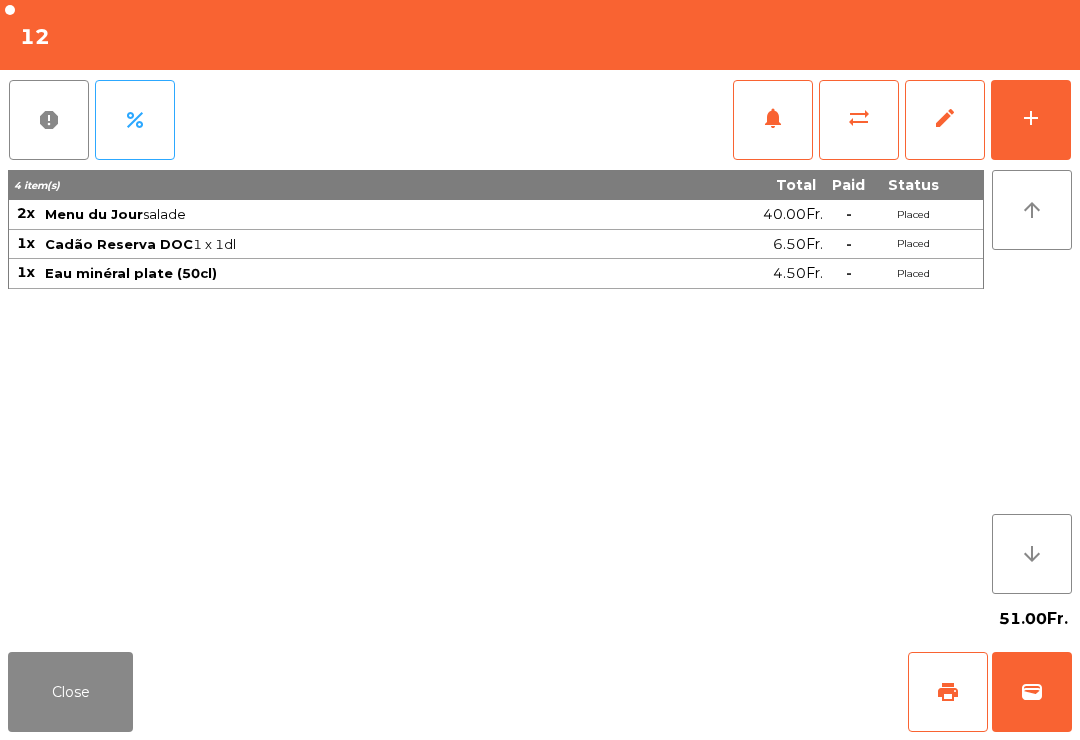 click on "Close" 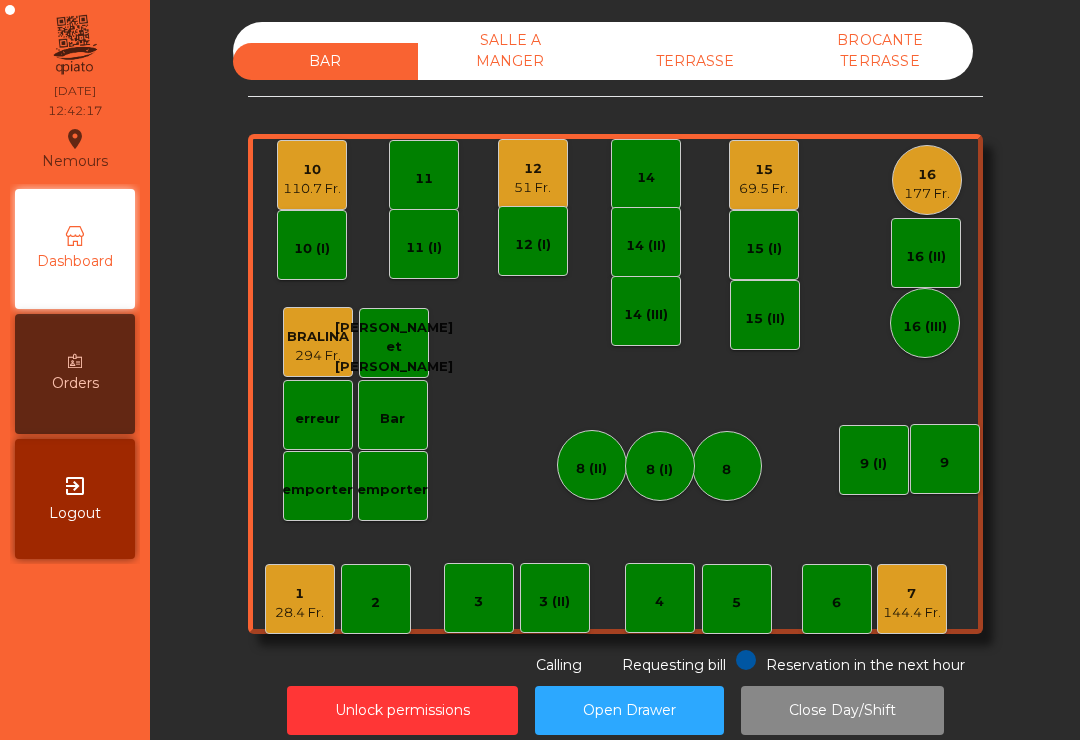 click on "28.4 Fr." 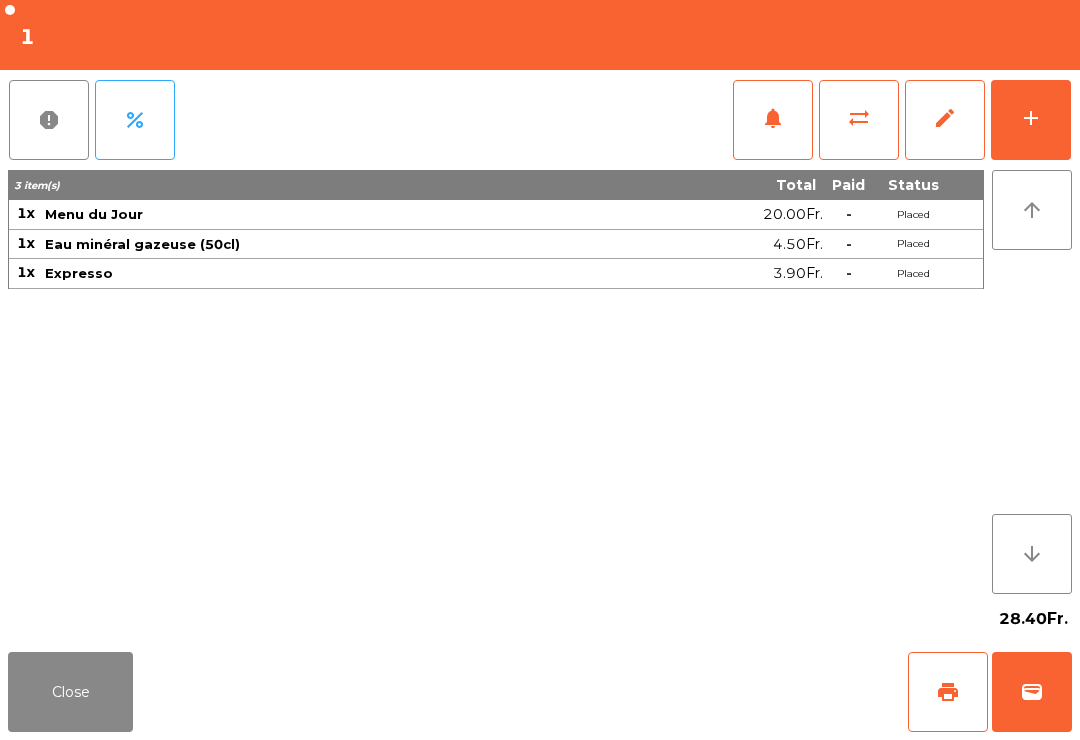click on "print" 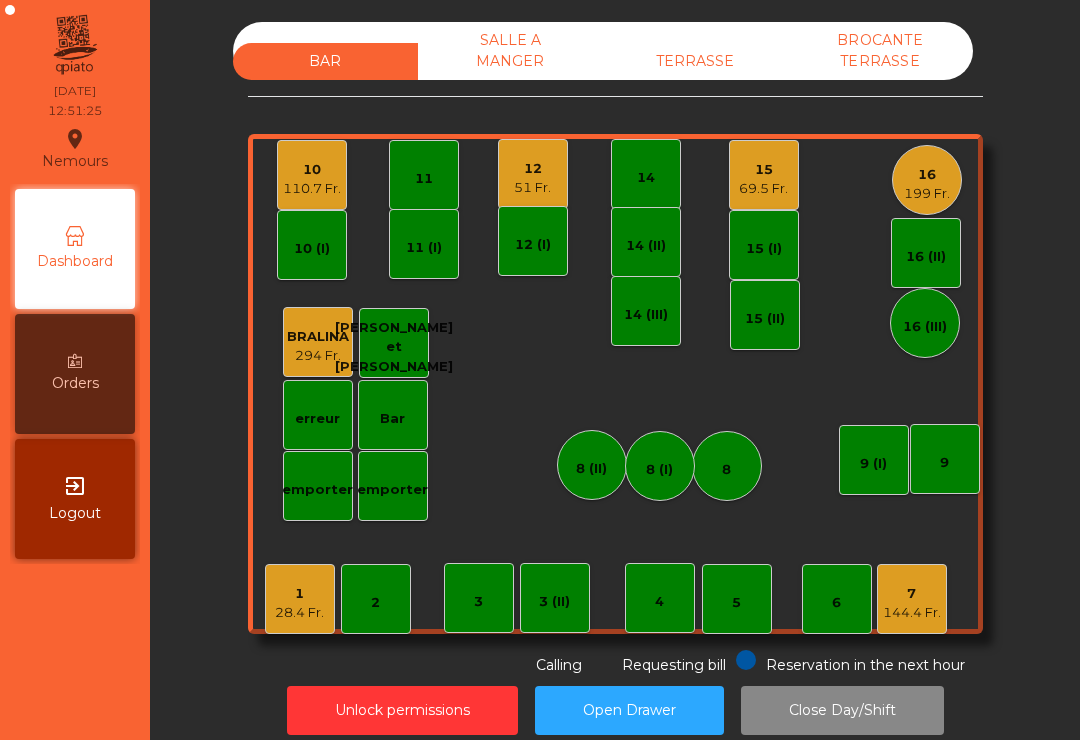 click on "144.4 Fr." 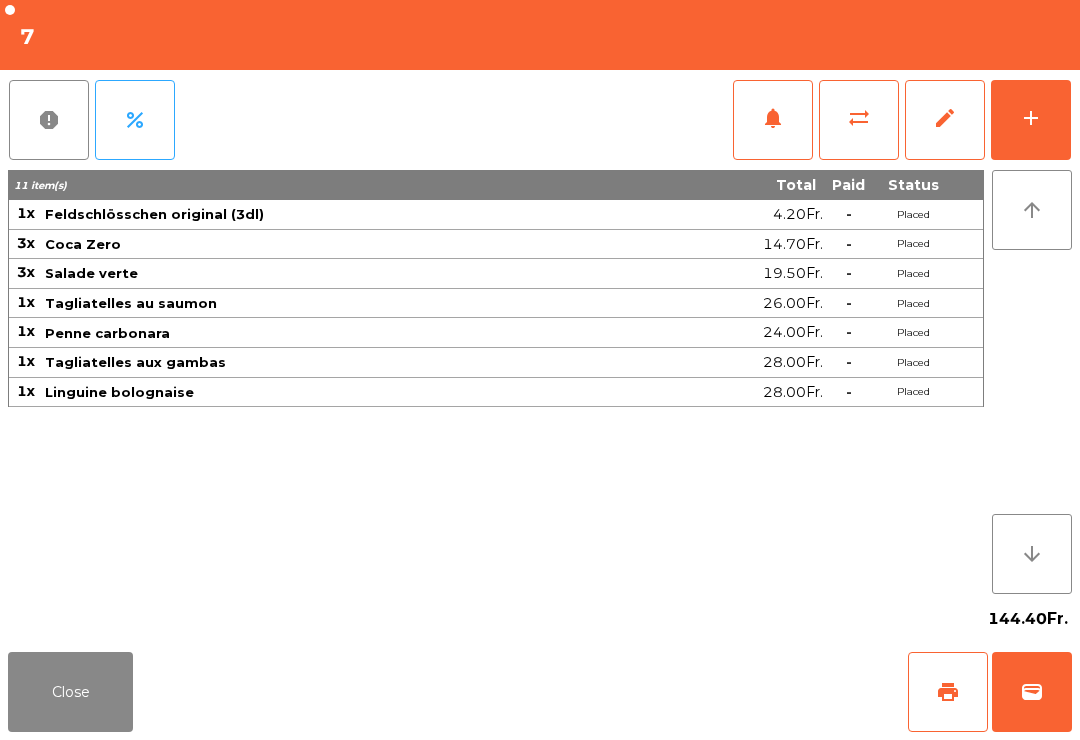 click on "print" 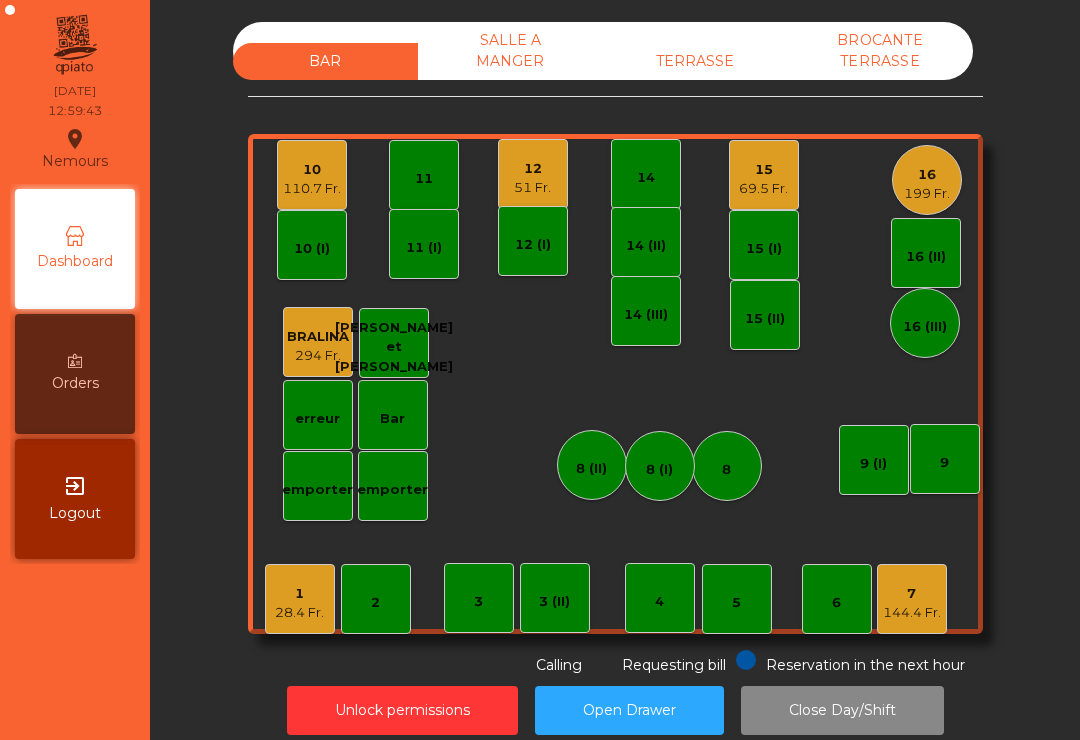 click on "TERRASSE" 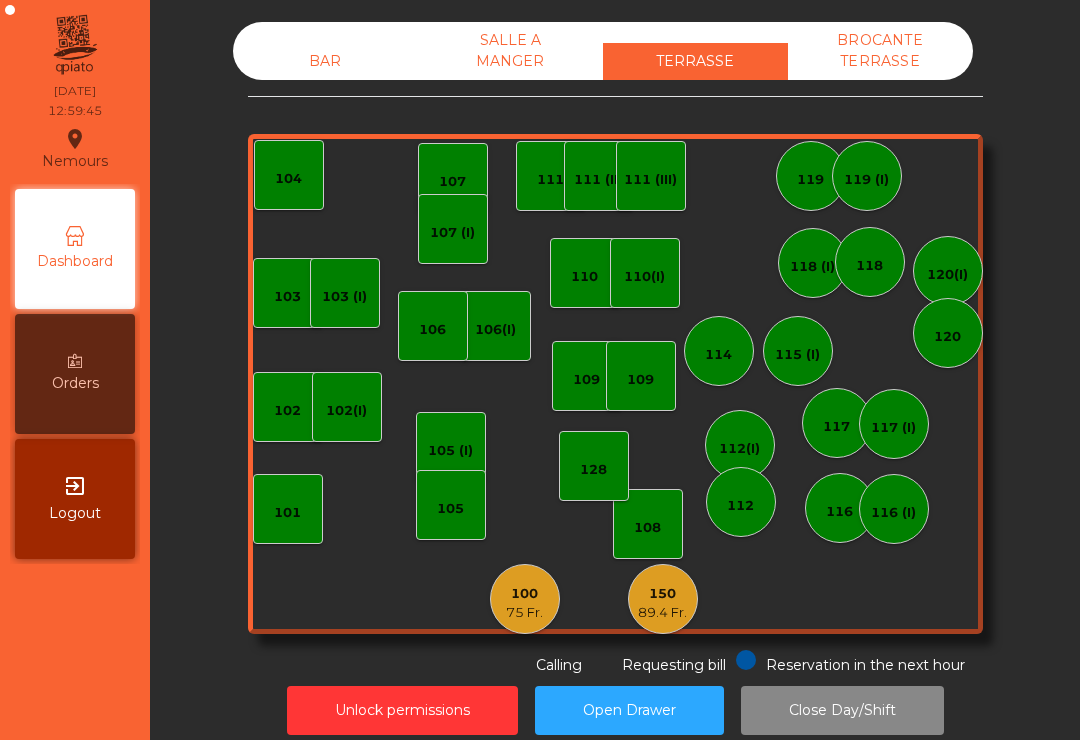 click on "110" 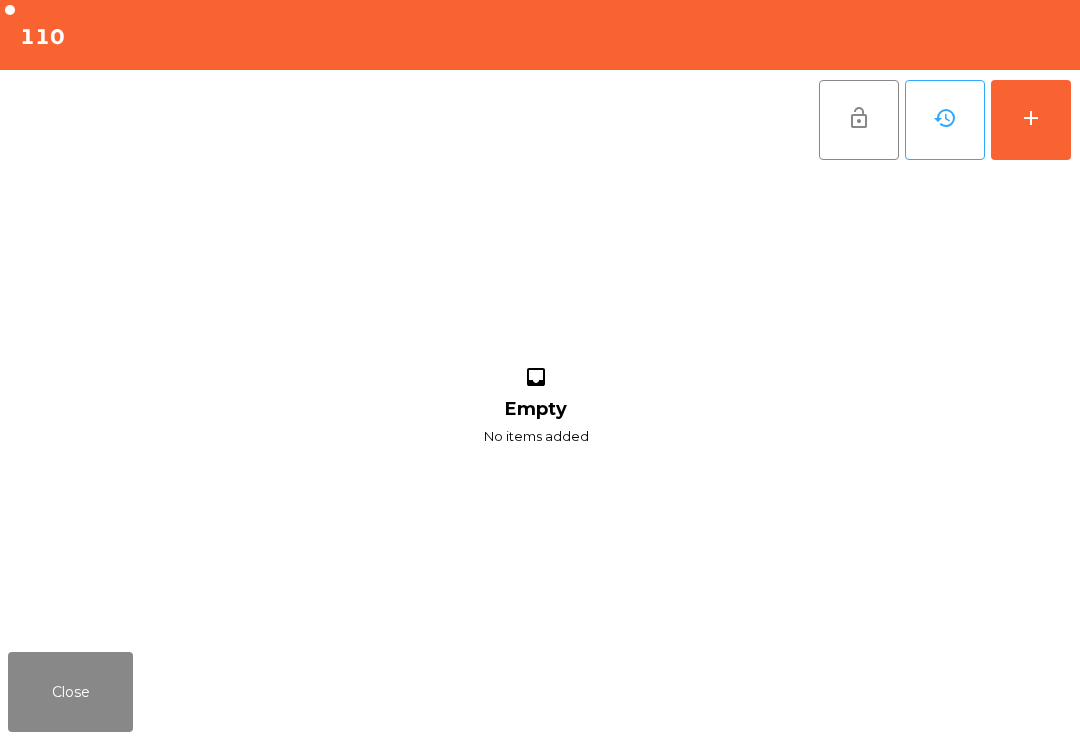 click on "add" 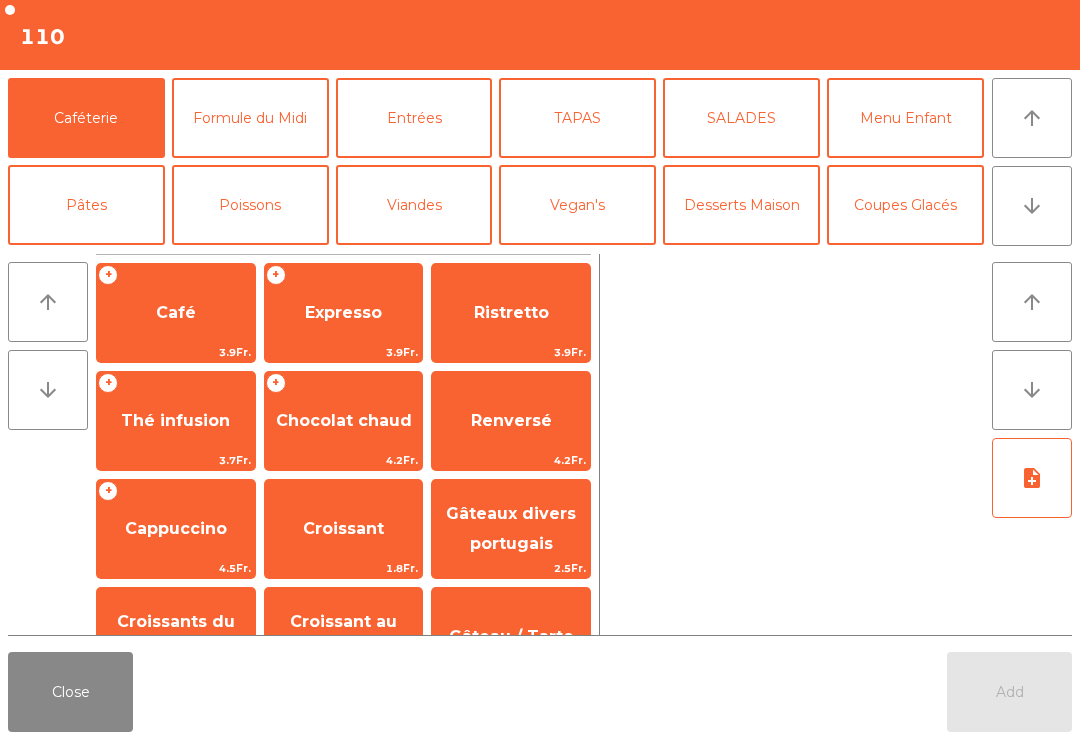 click on "Mineral" 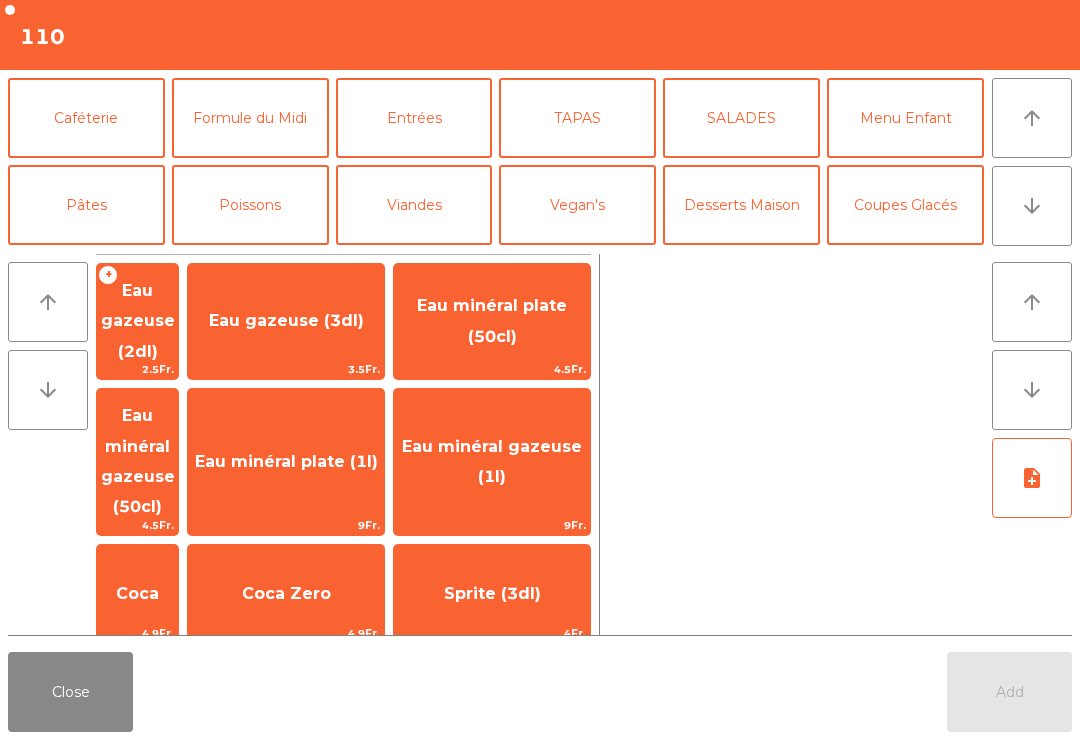 click on "Coca Zero" 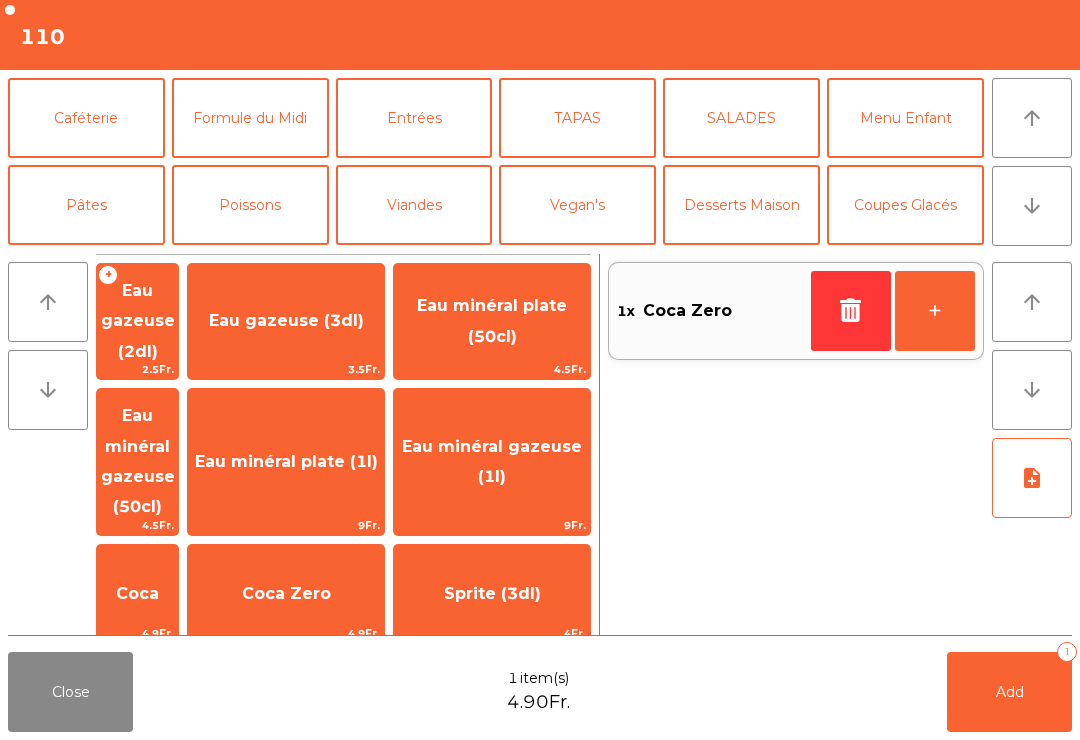 scroll, scrollTop: 166, scrollLeft: 0, axis: vertical 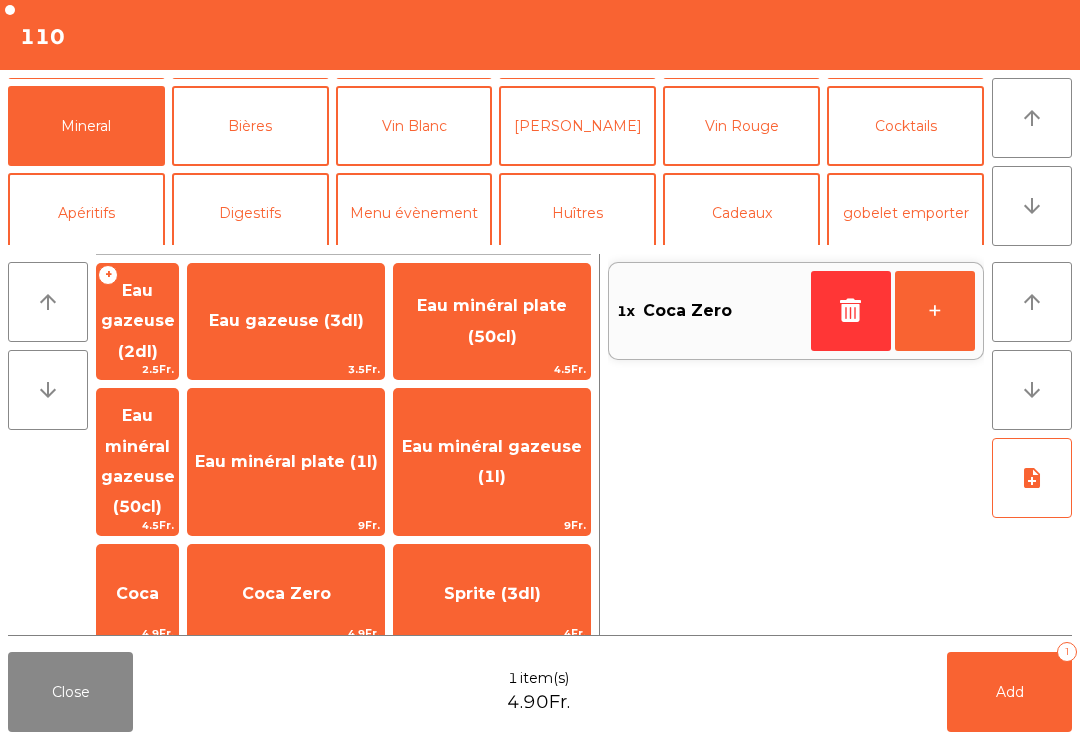 click on "Bières" 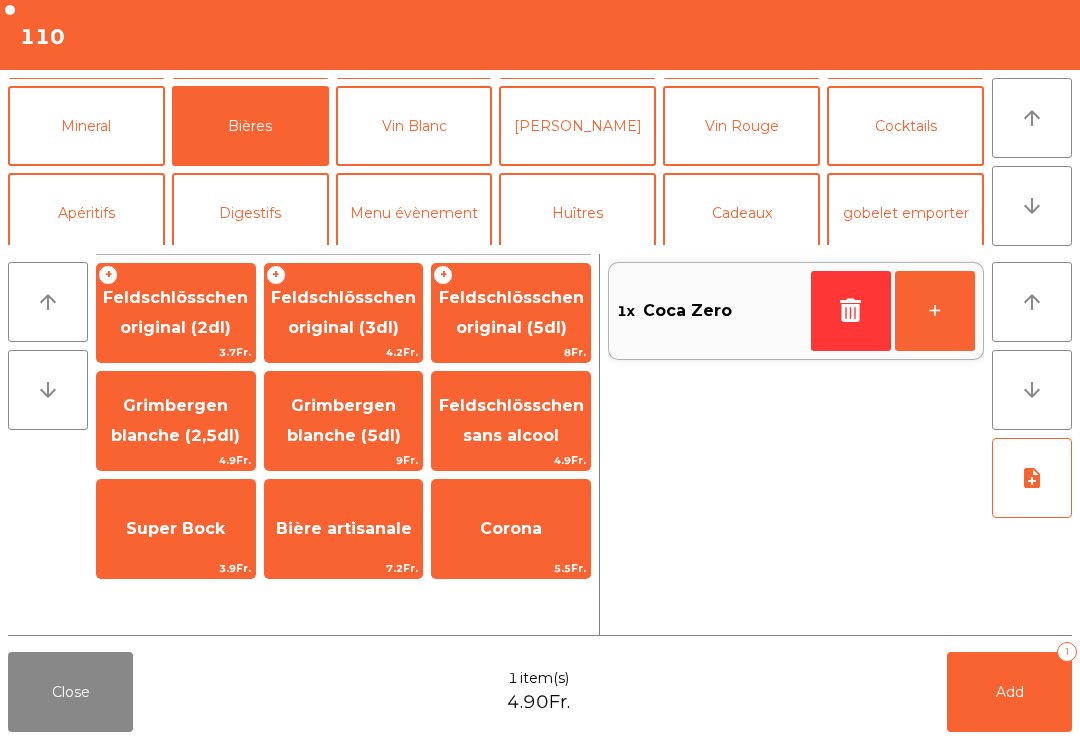 click on "Feldschlösschen original (3dl)" 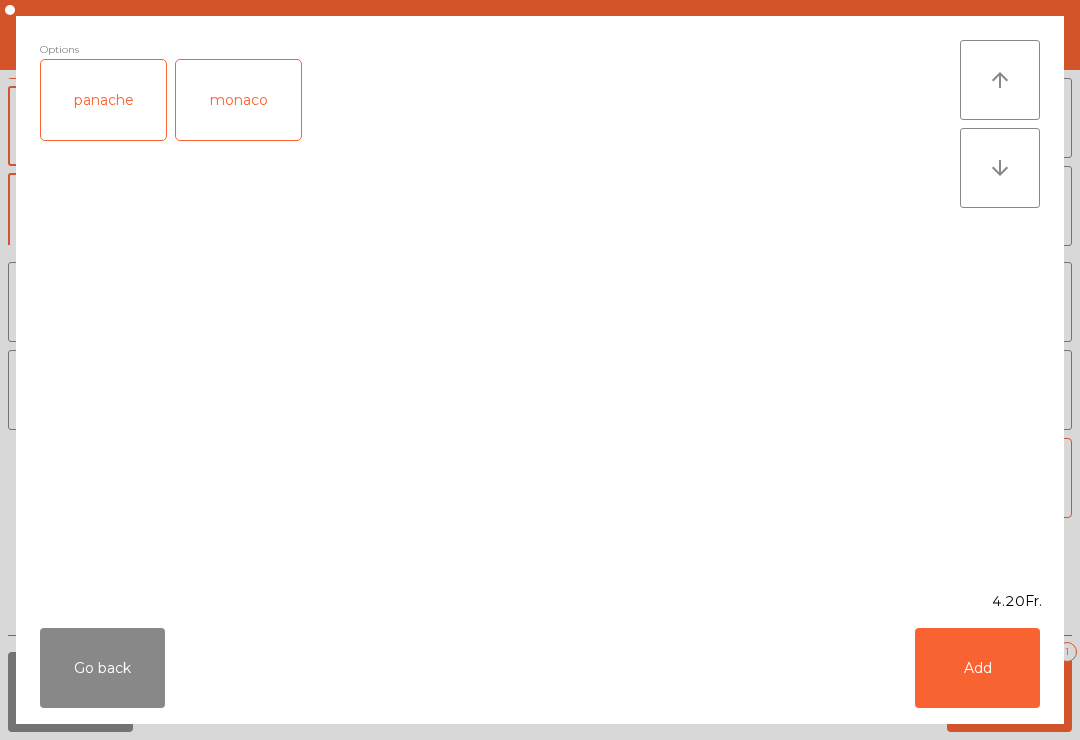 click on "Add" 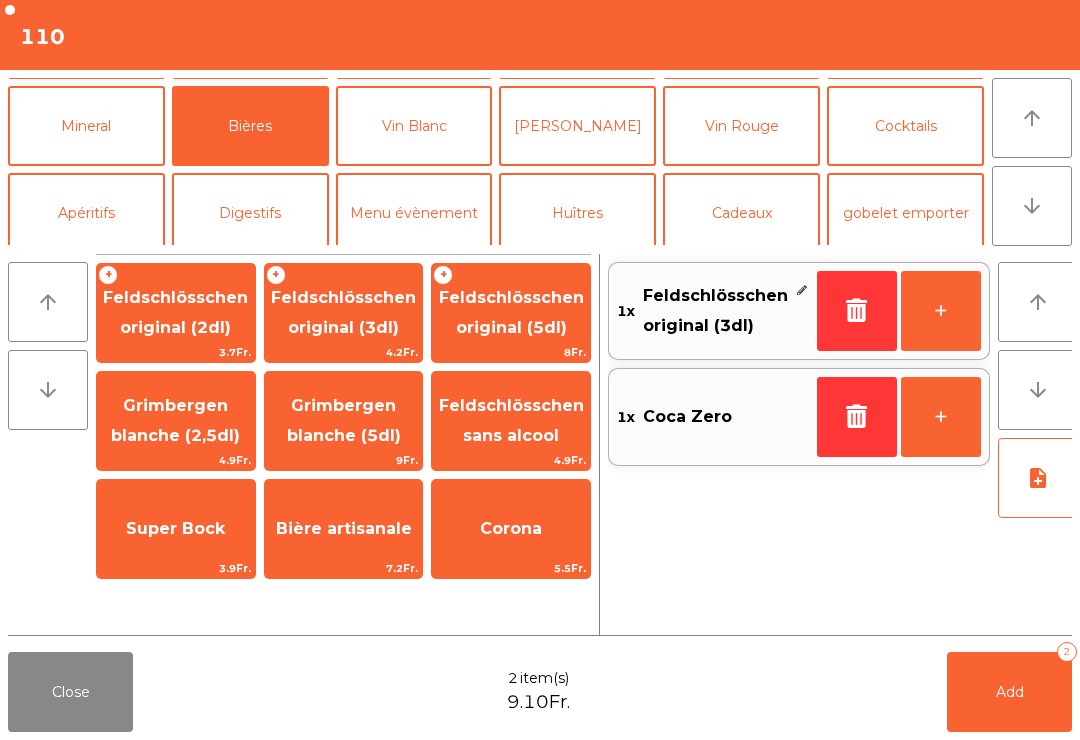 click on "Add   2" 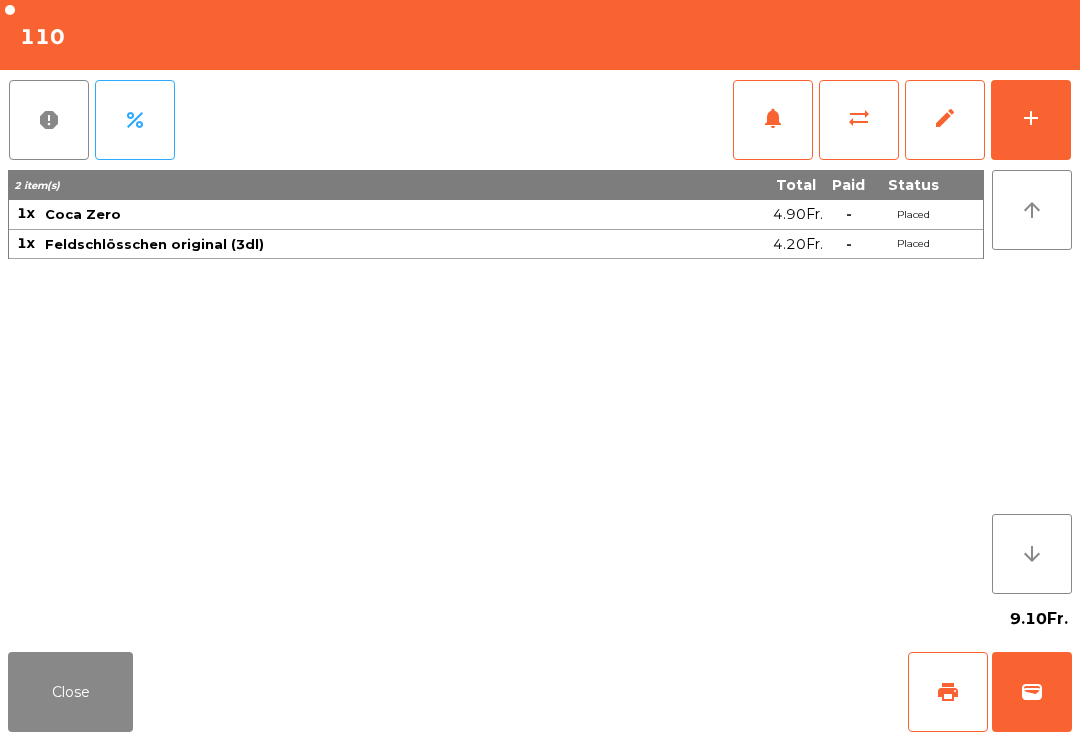 scroll, scrollTop: 0, scrollLeft: 0, axis: both 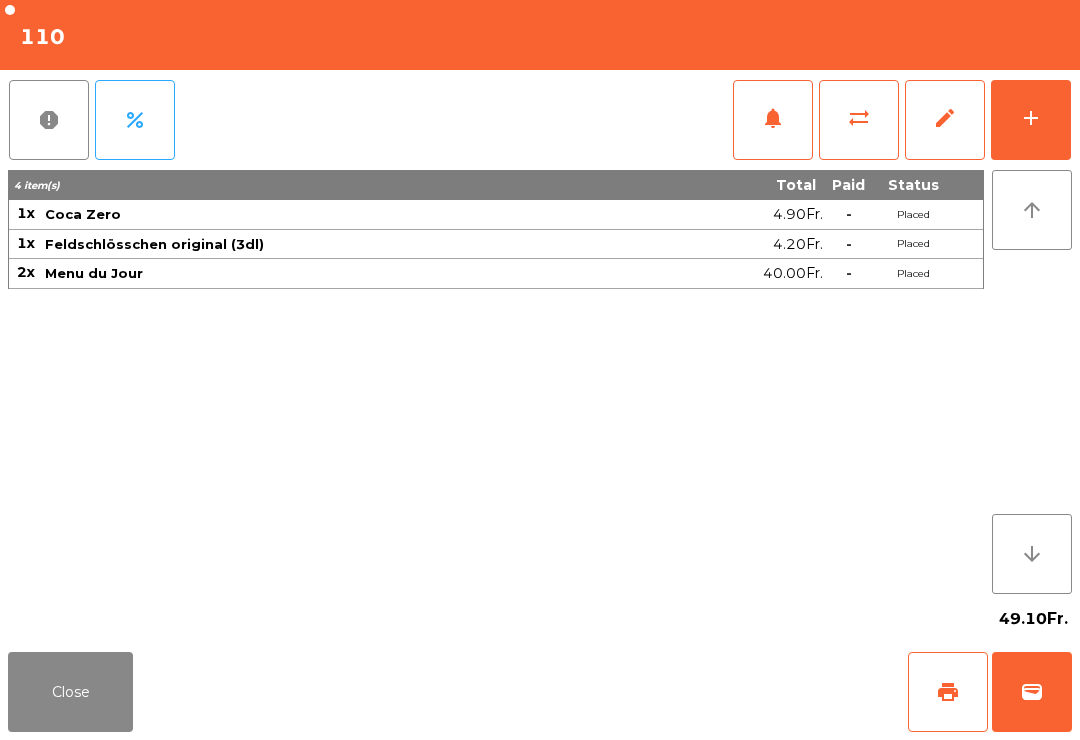 click on "Close" 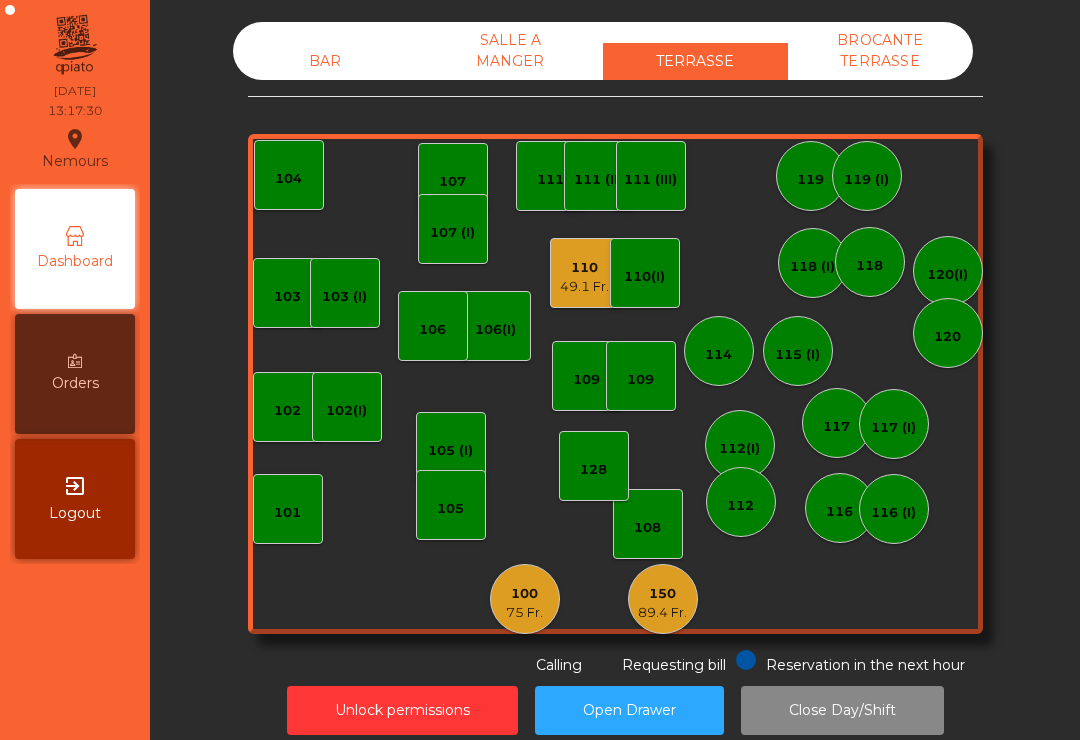 click on "110" 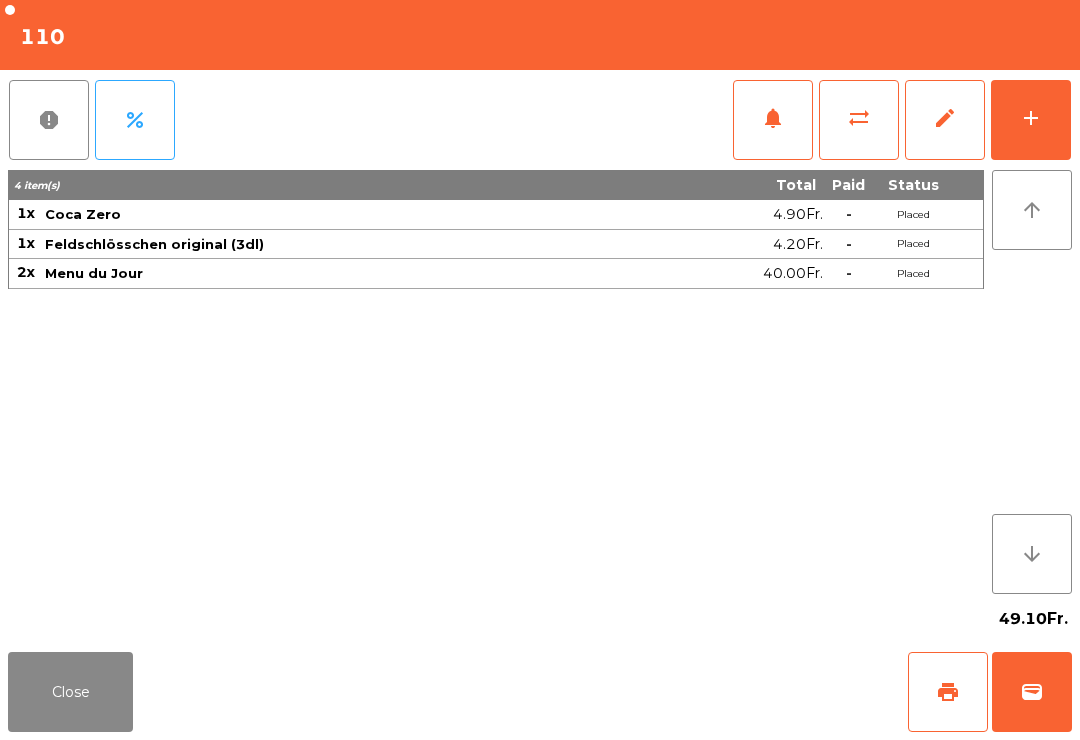 click on "notifications" 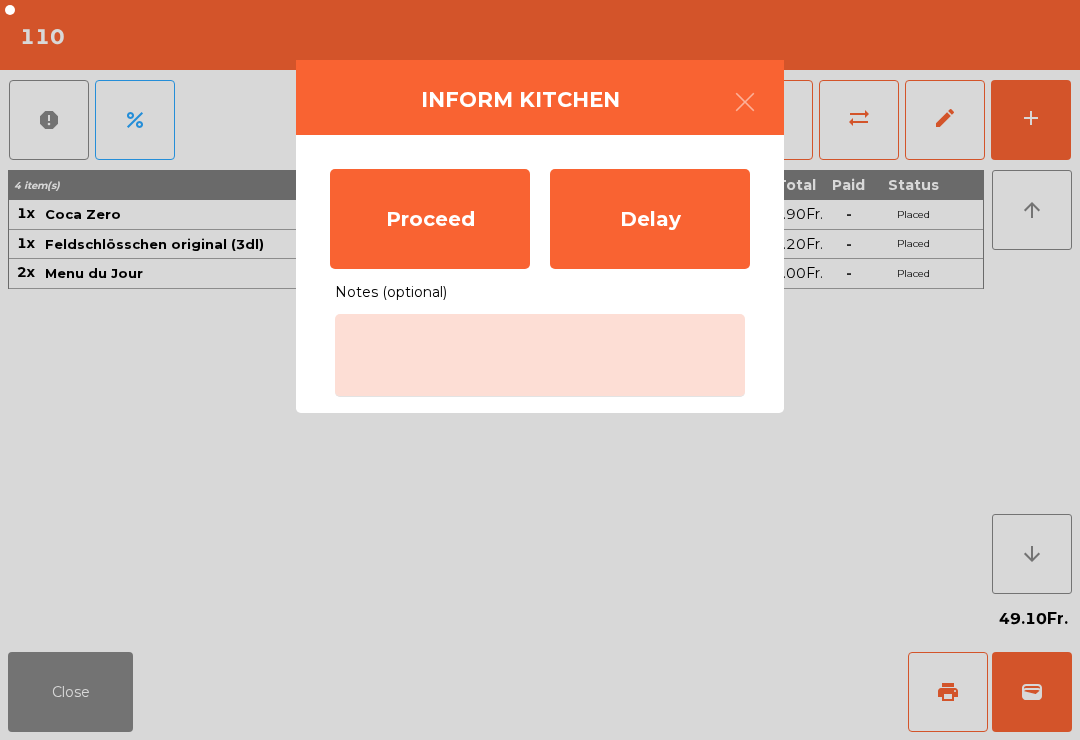 click on "Proceed" 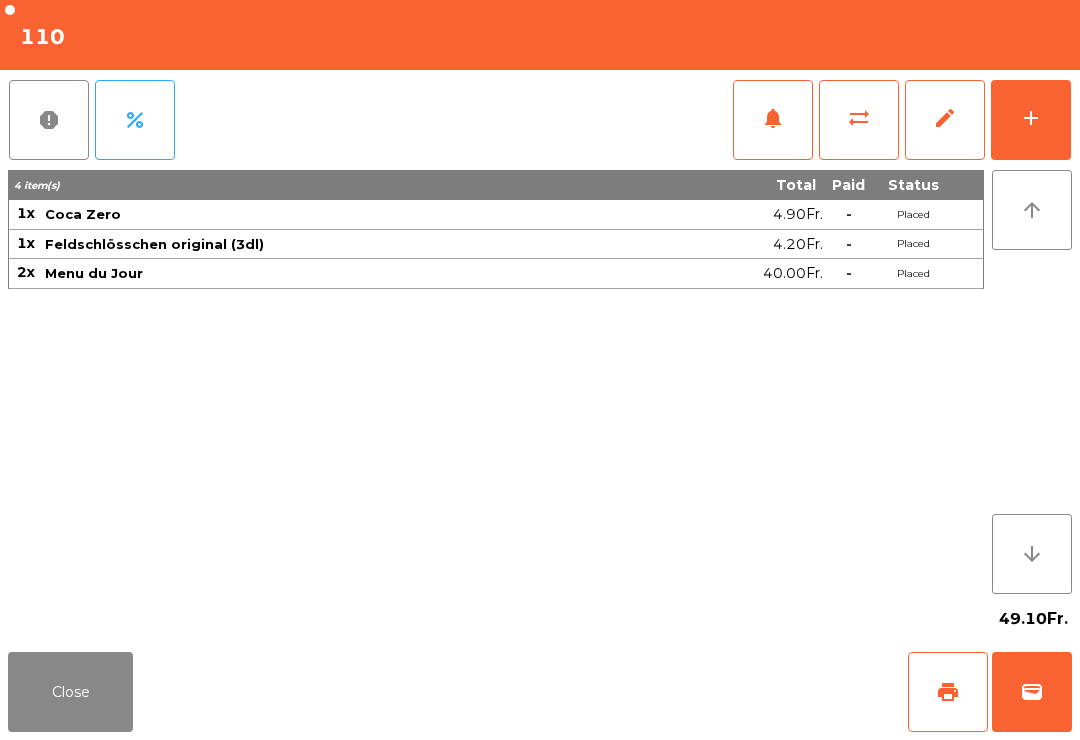 click on "Close" 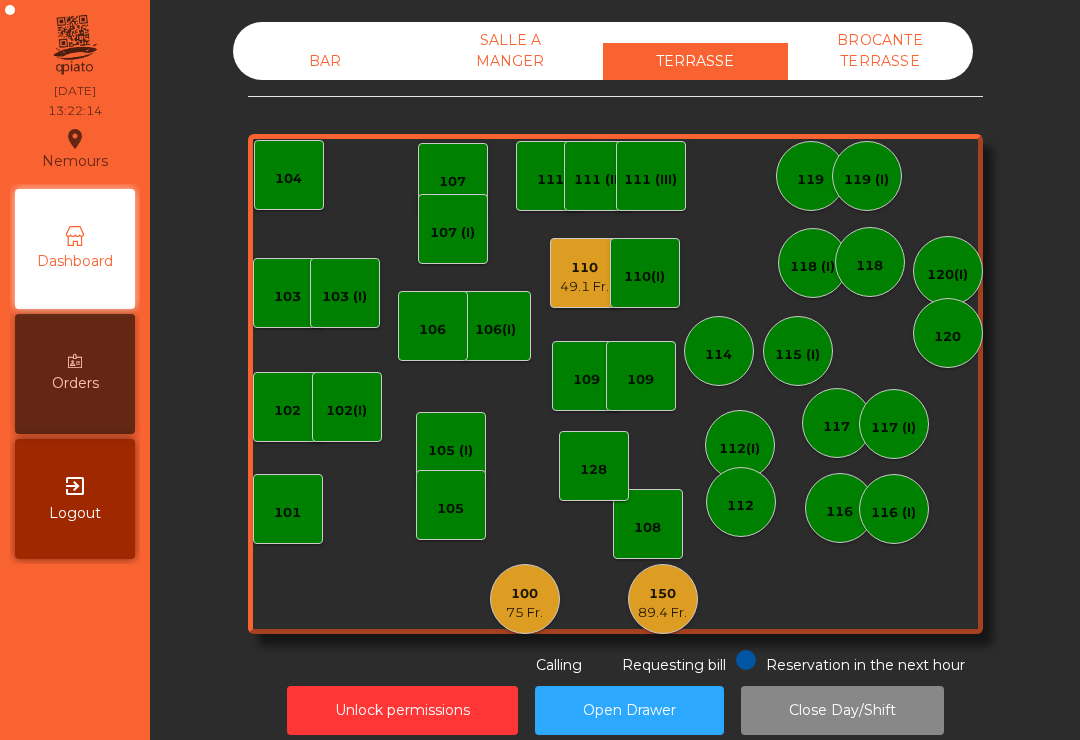 click on "BAR" 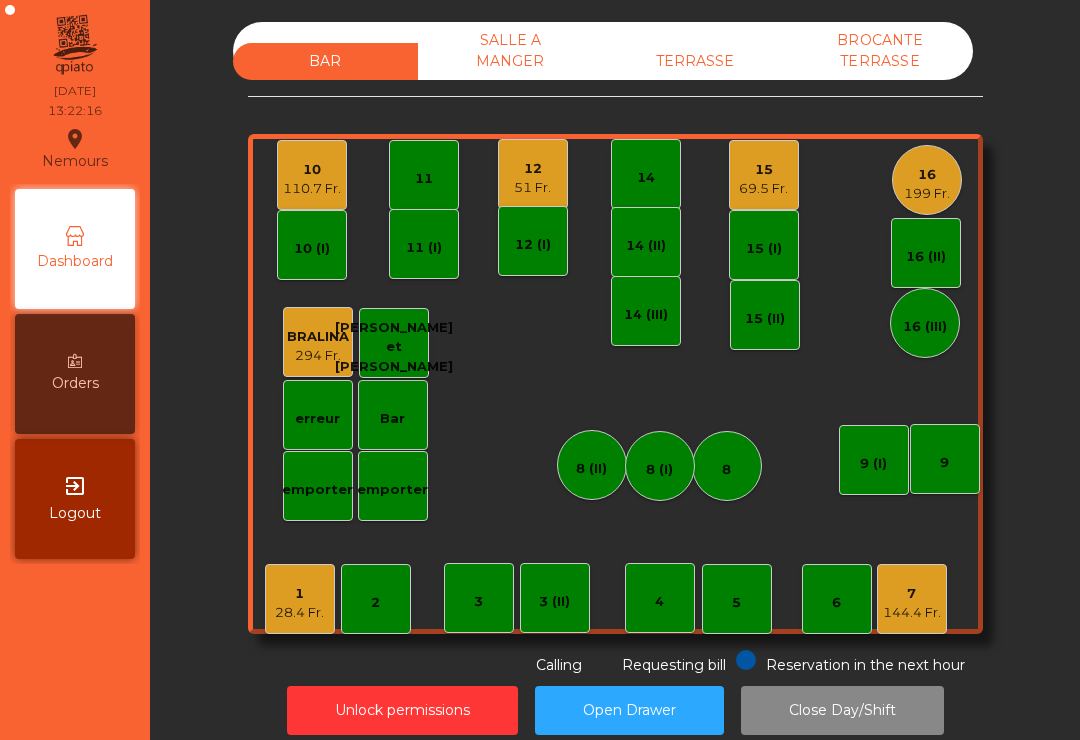 click on "12" 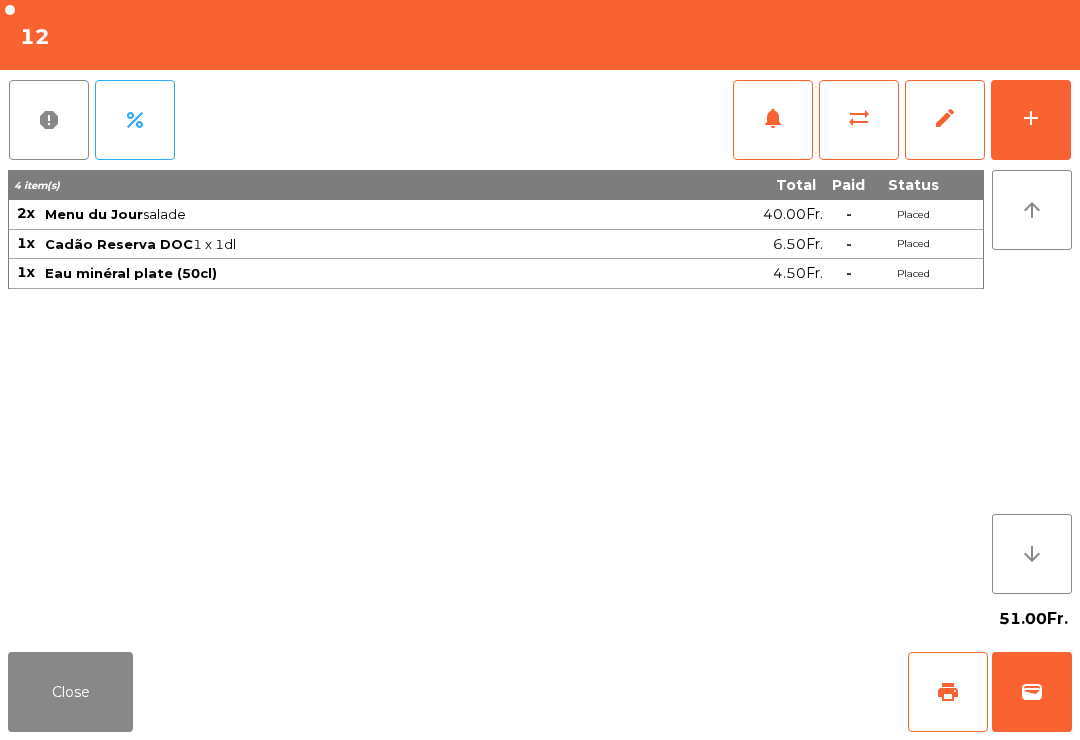 click on "add" 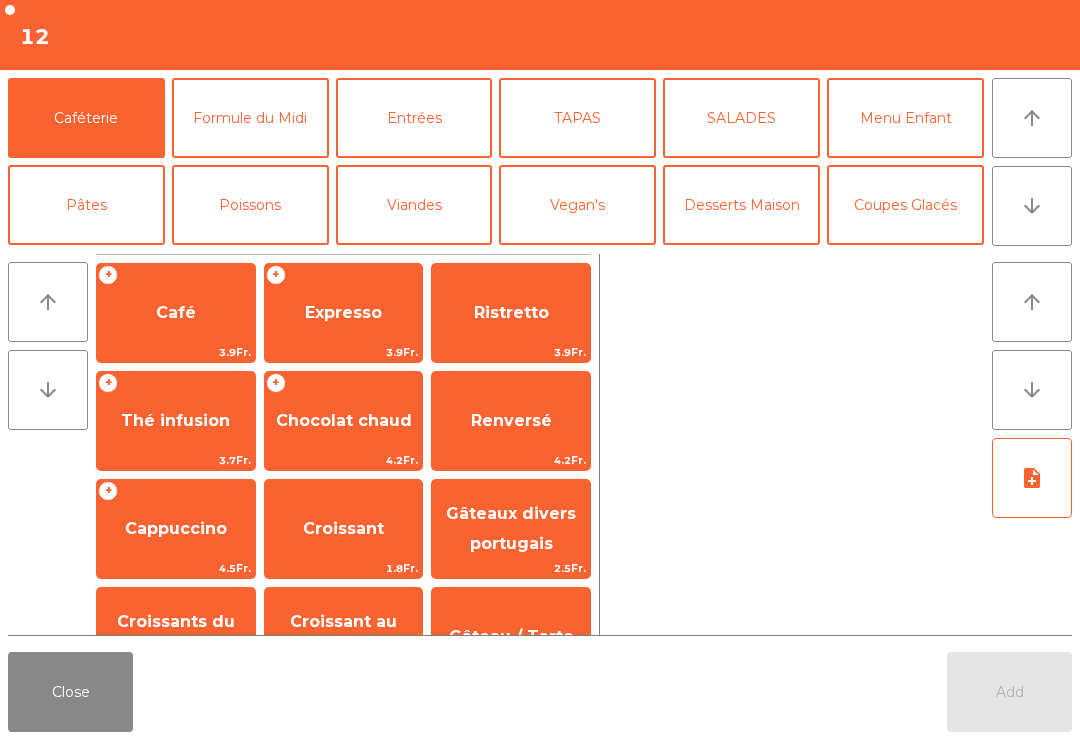 click on "Desserts Maison" 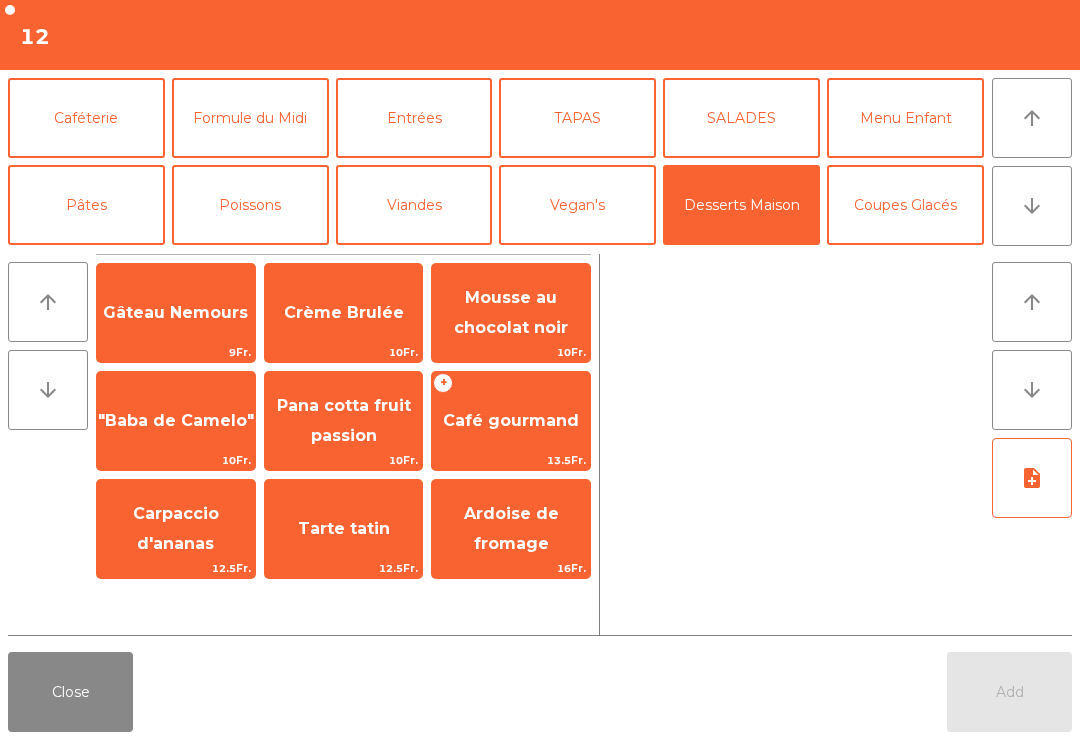 click on "Mousse au chocolat noir" 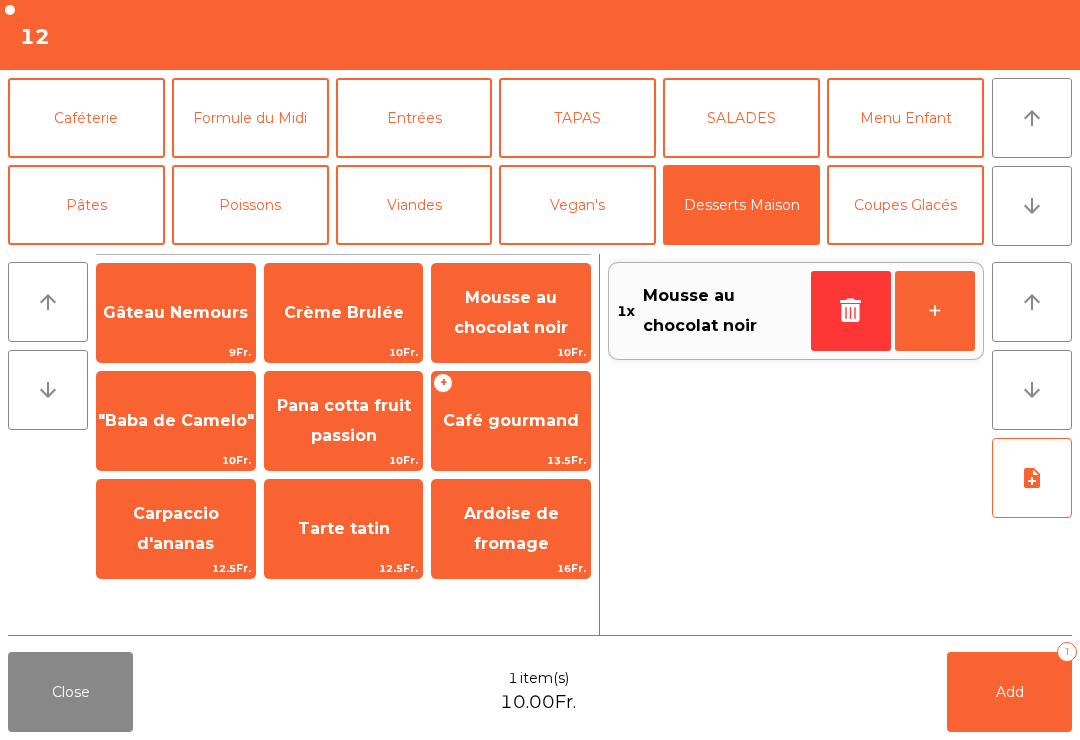 scroll, scrollTop: 108, scrollLeft: 0, axis: vertical 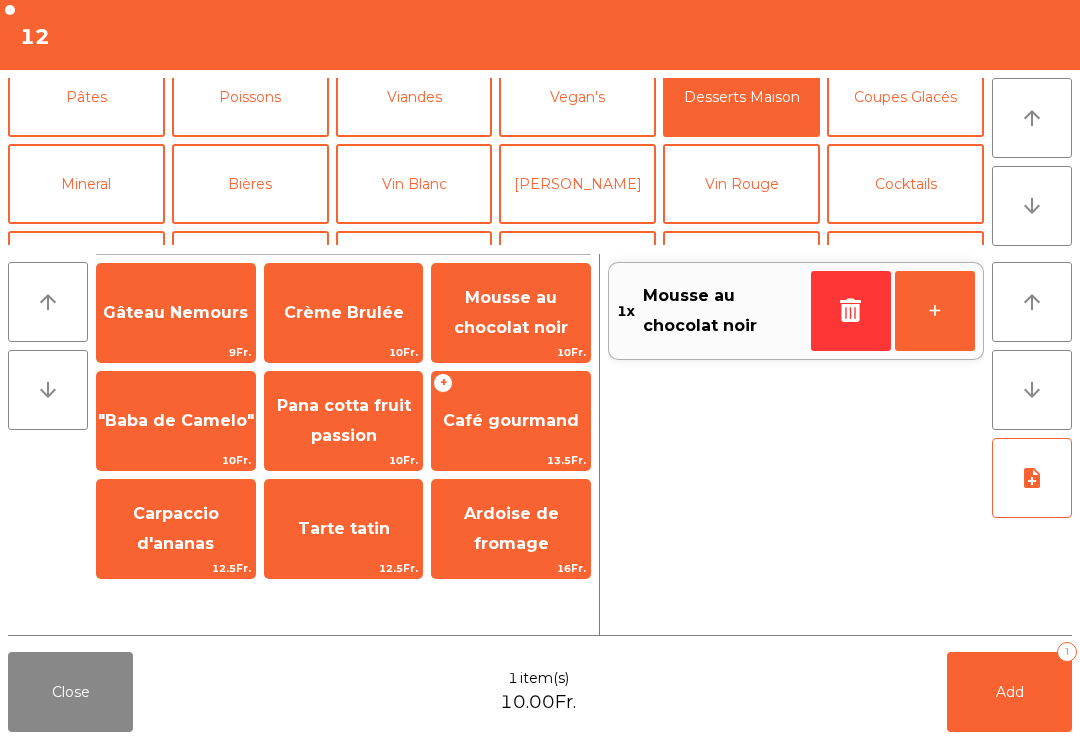 click on "Coupes Glacés" 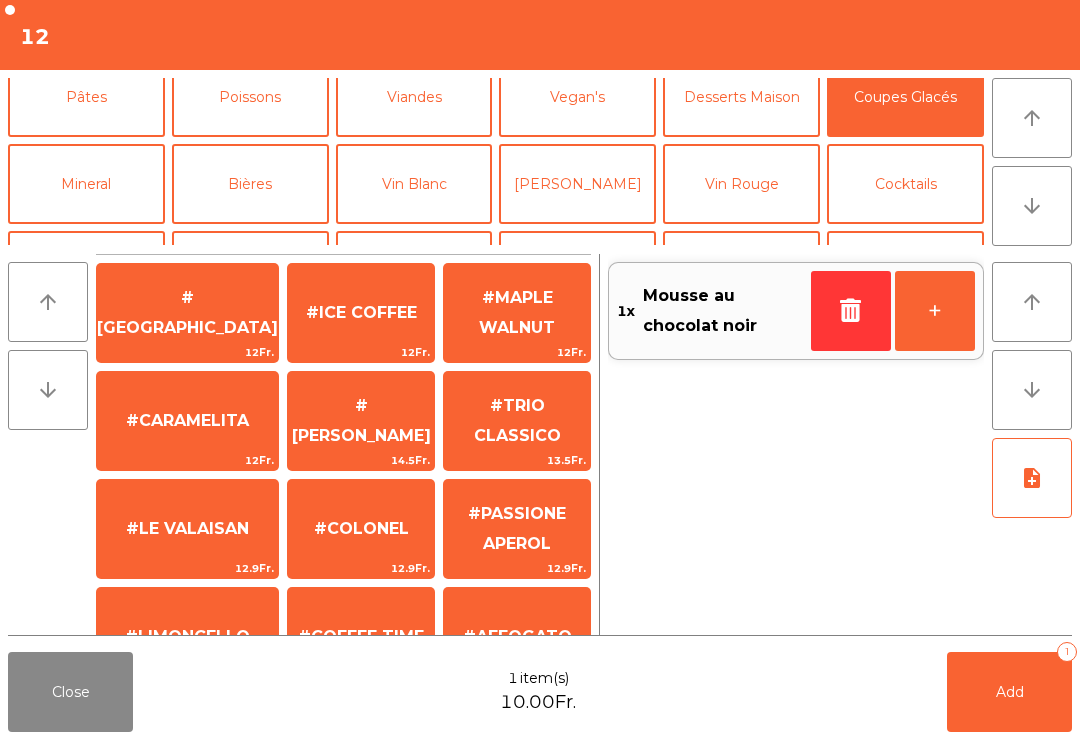 click on "#AFFOGATO" 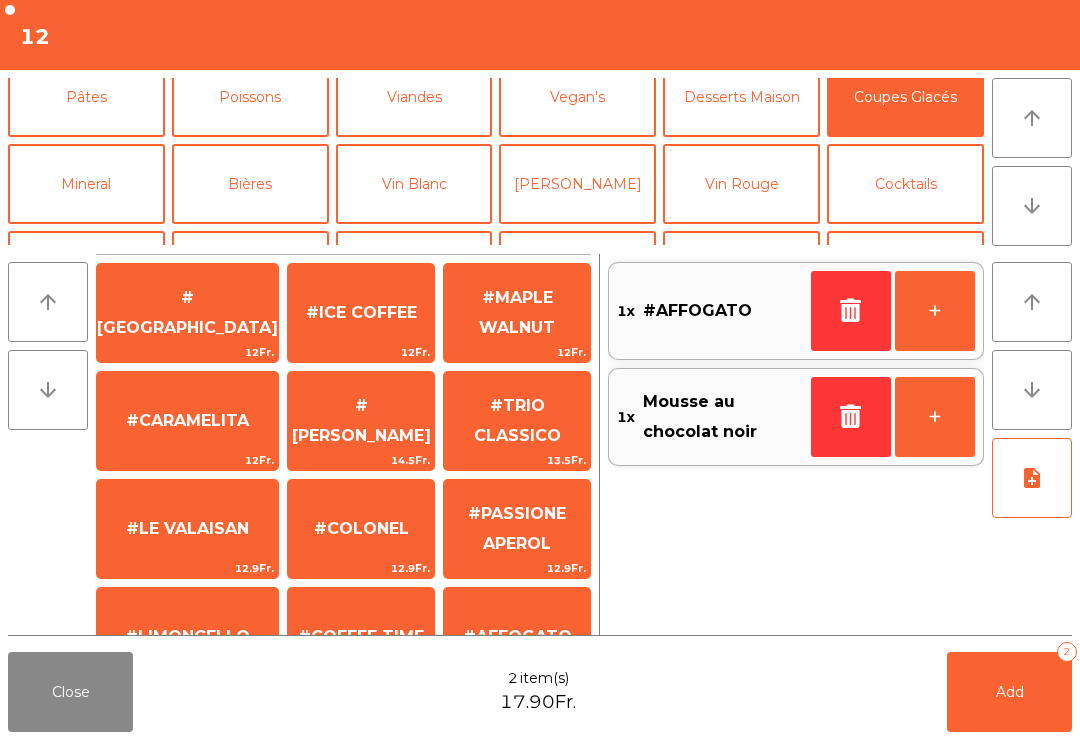 scroll, scrollTop: 108, scrollLeft: 0, axis: vertical 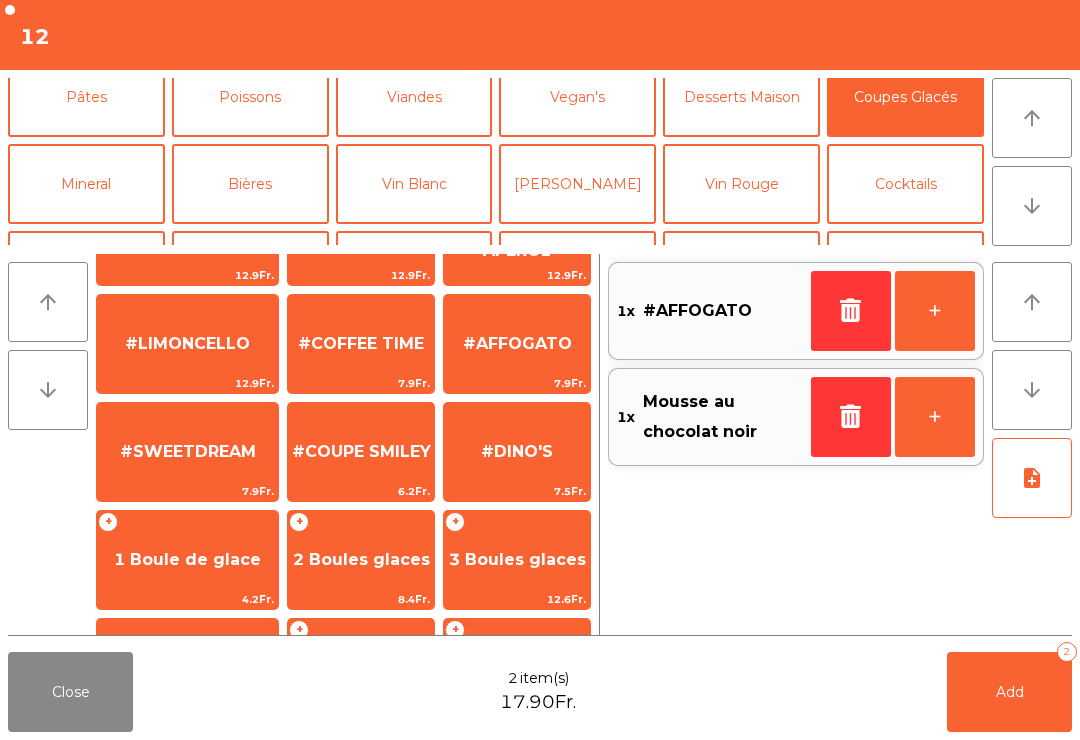 click on "Add" 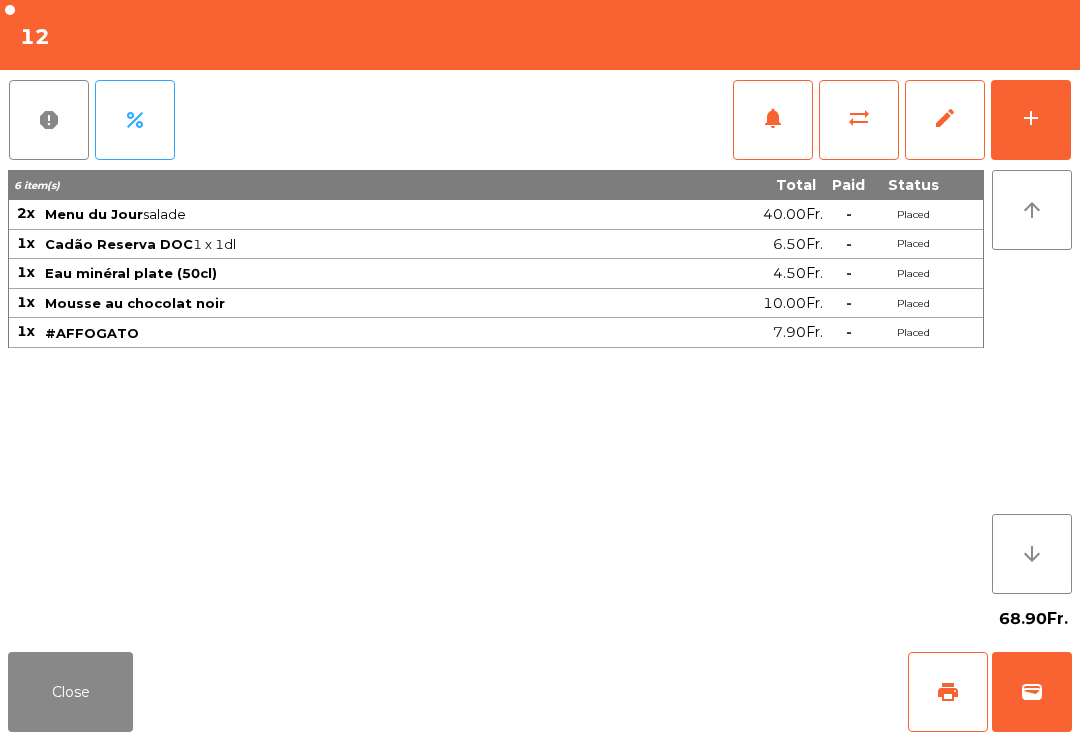 click on "Close" 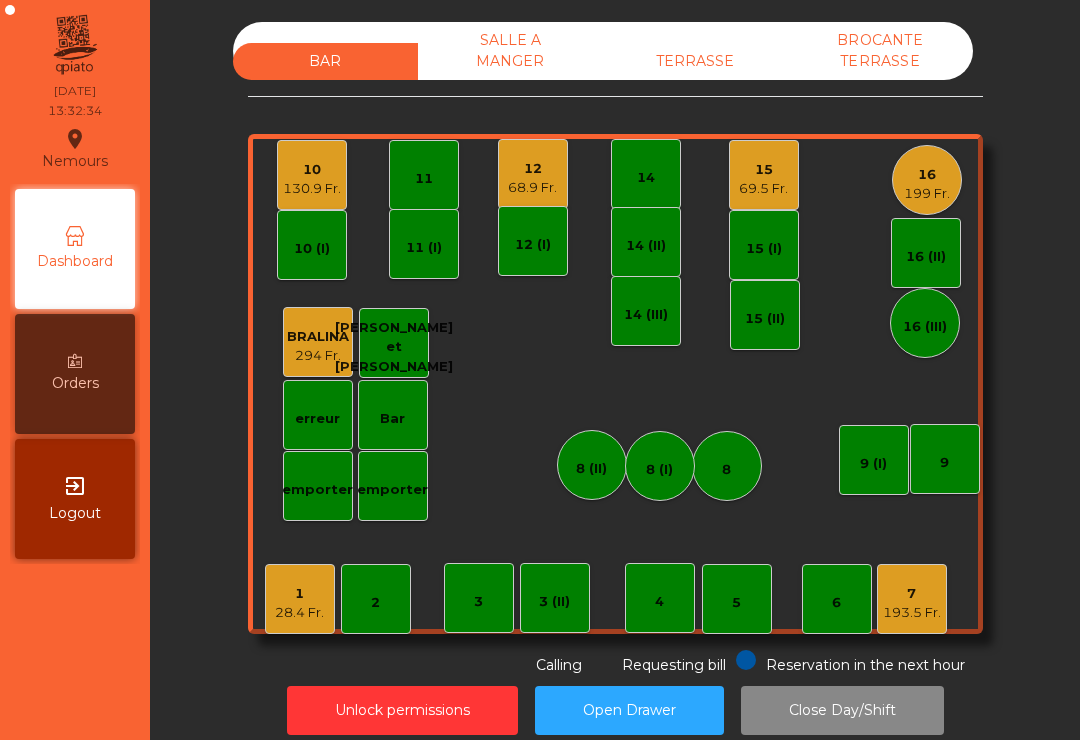 click on "TERRASSE" 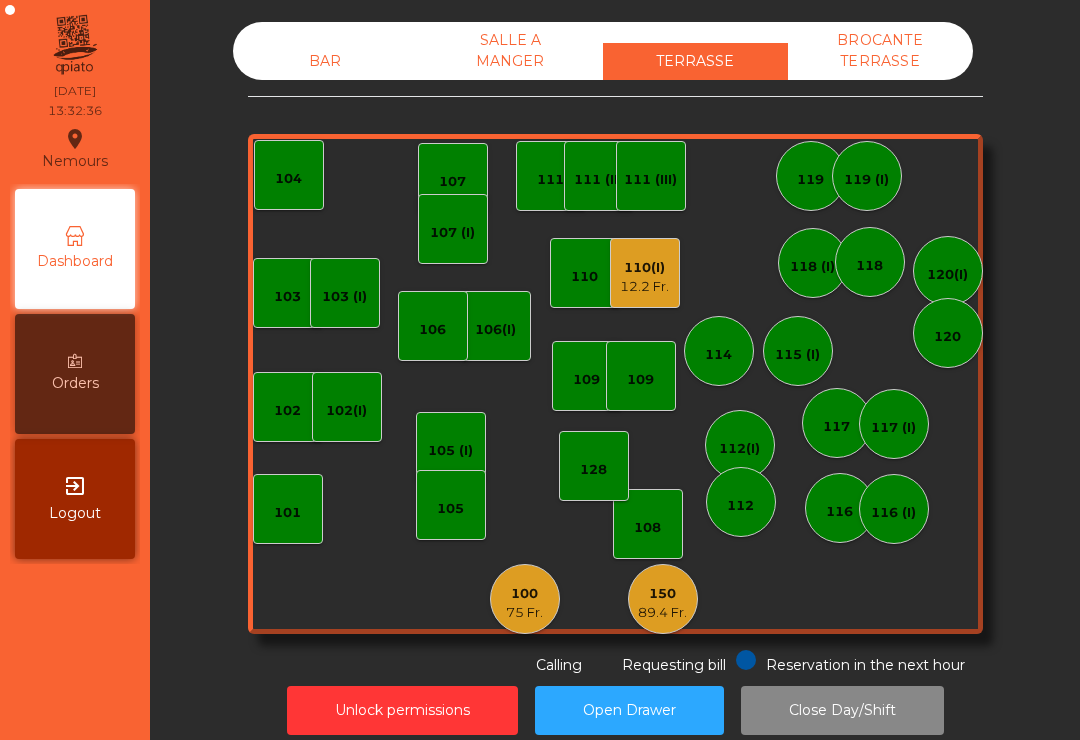 click on "BAR" 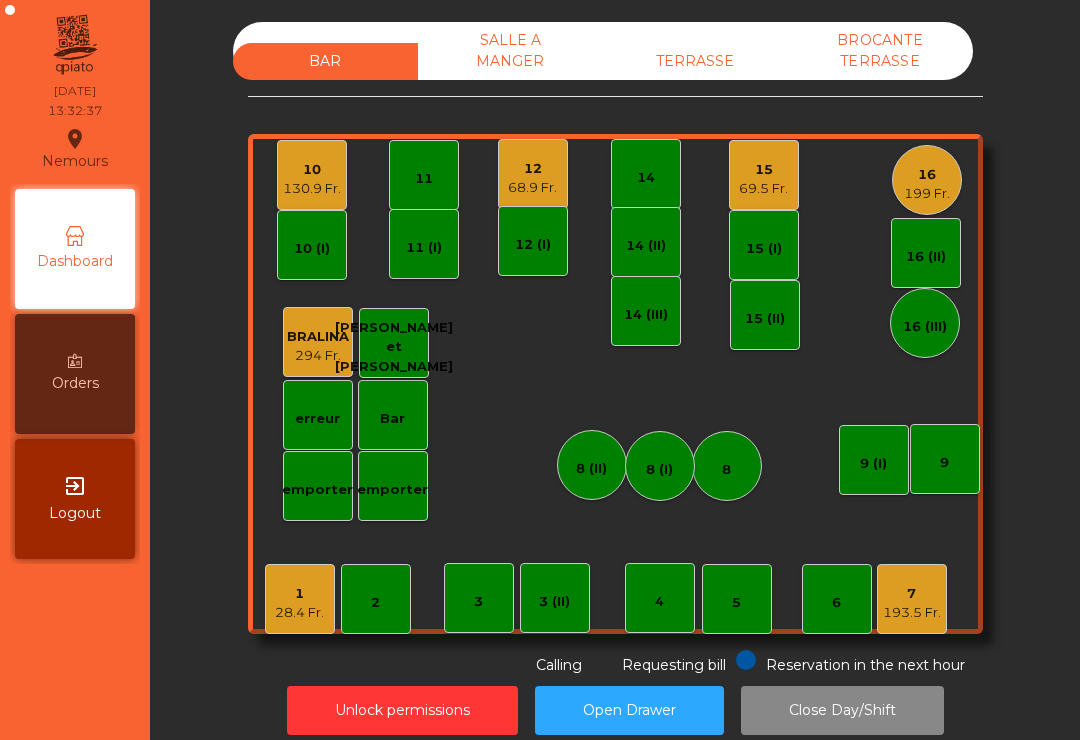 click on "193.5 Fr." 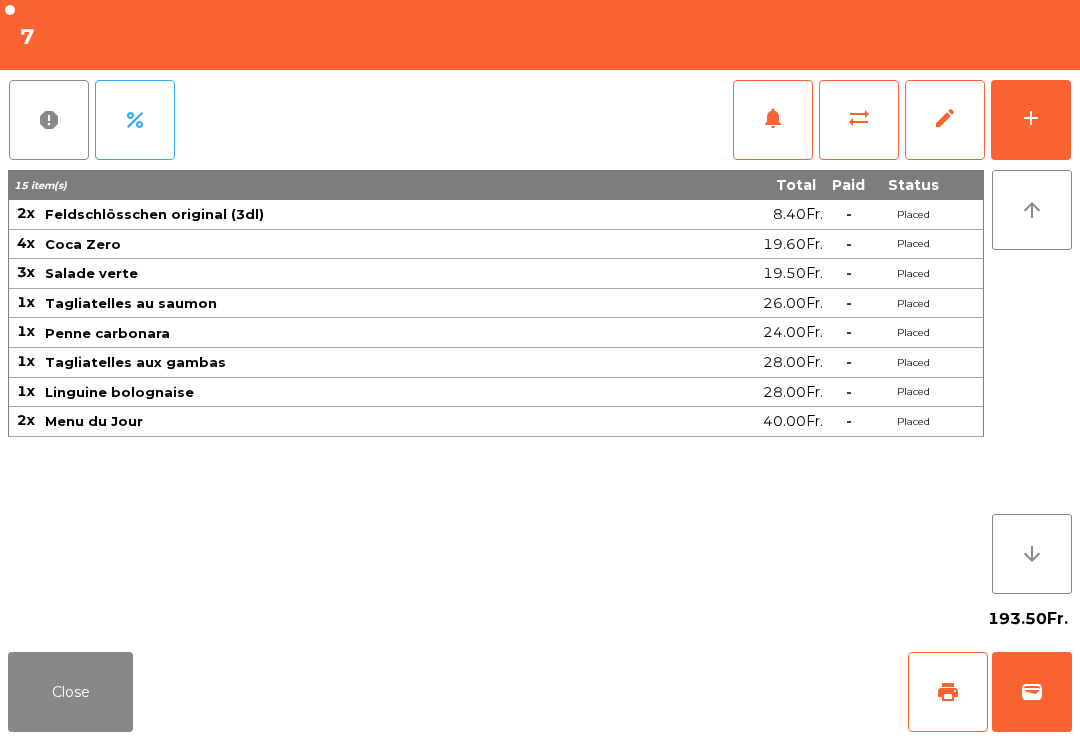 click on "Close" 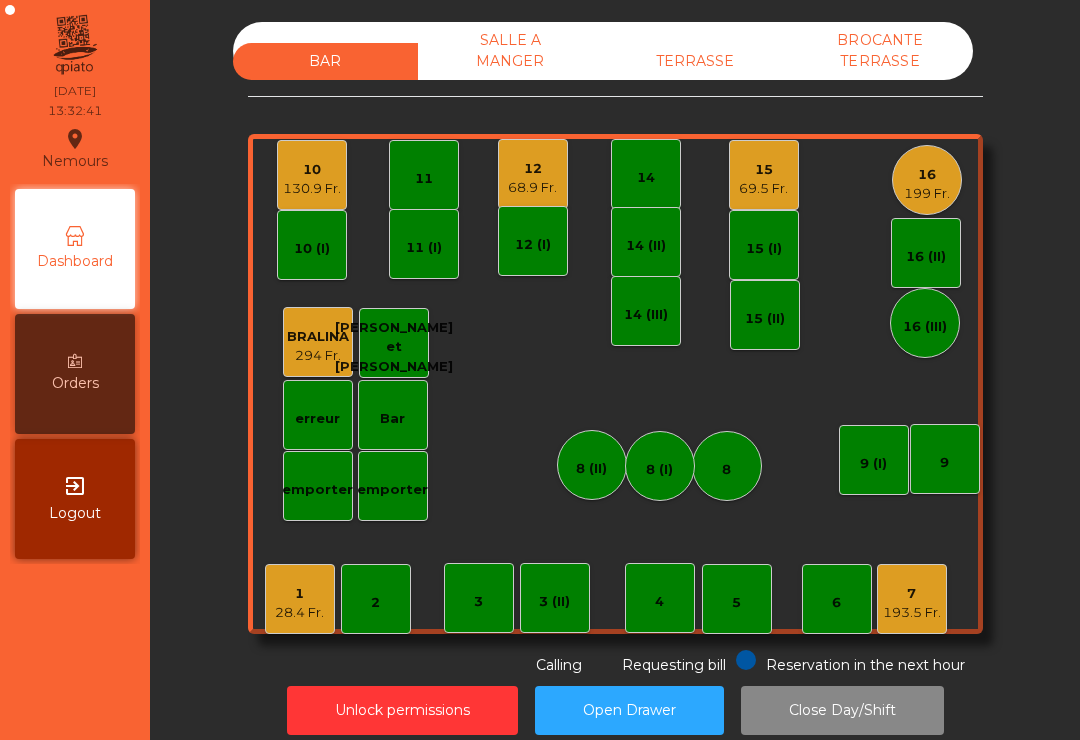 click on "TERRASSE" 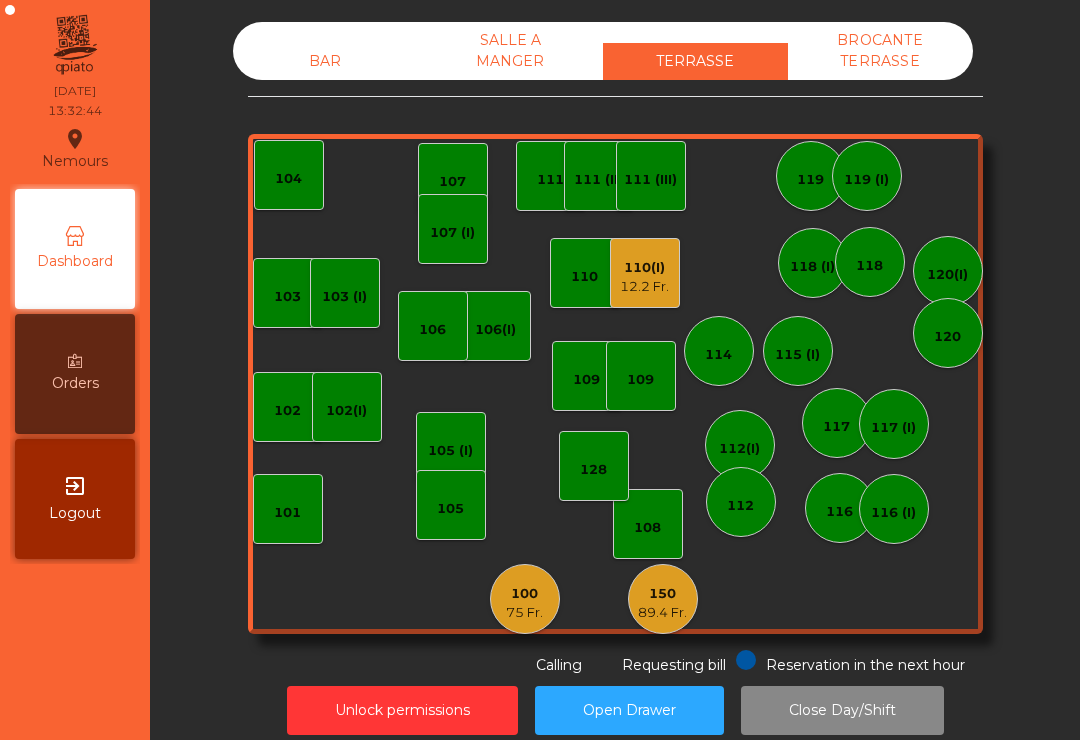 click on "12.2 Fr." 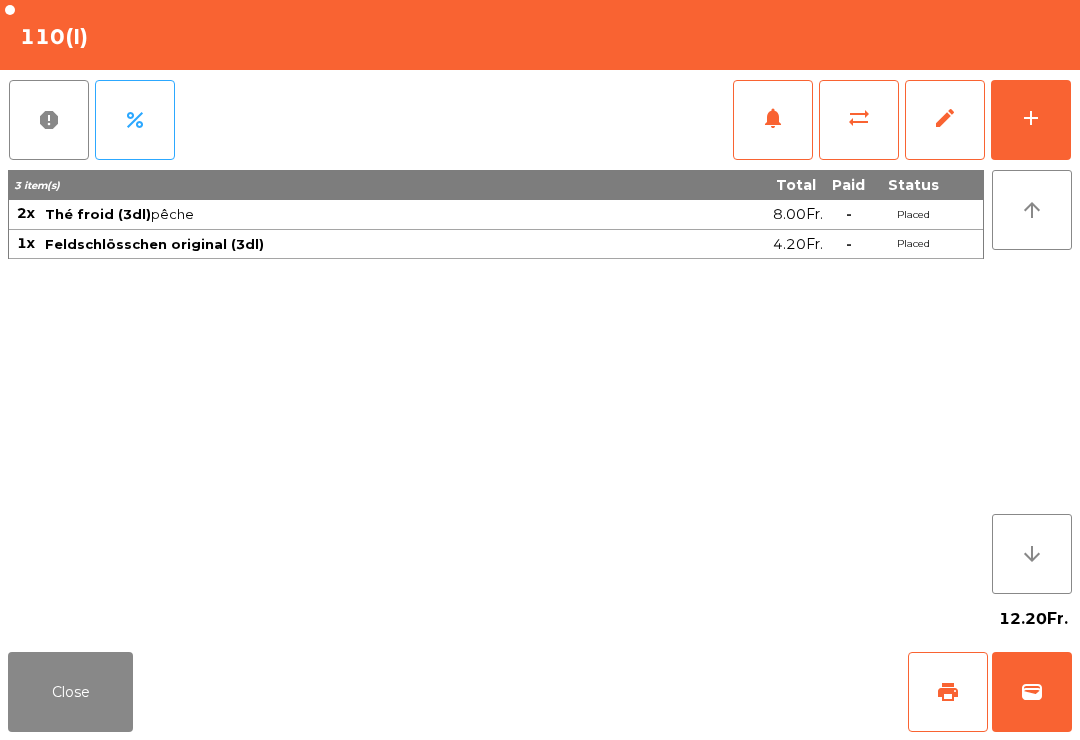 click on "wallet" 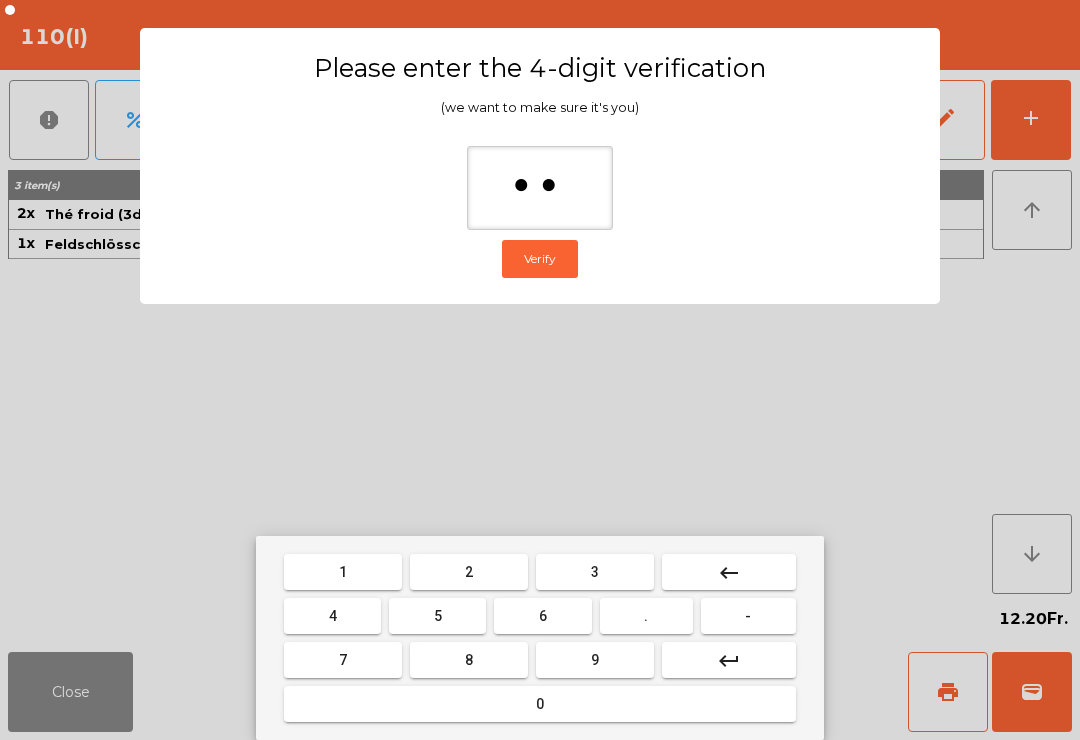 type on "***" 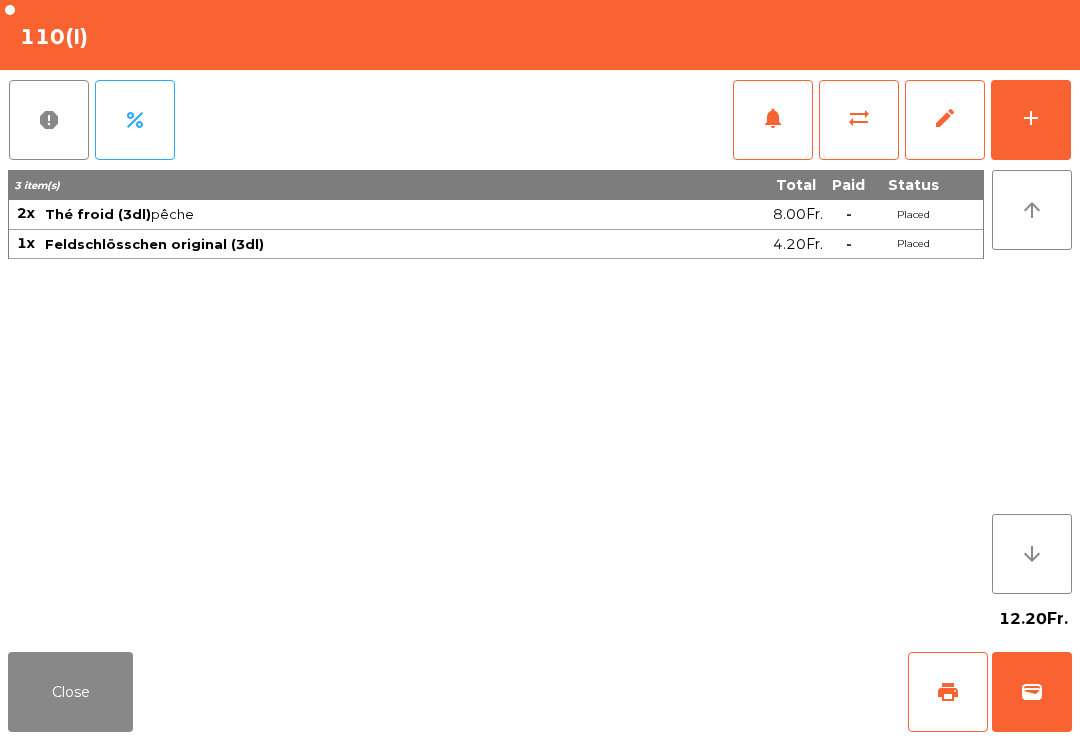 click on "Close   print   wallet" 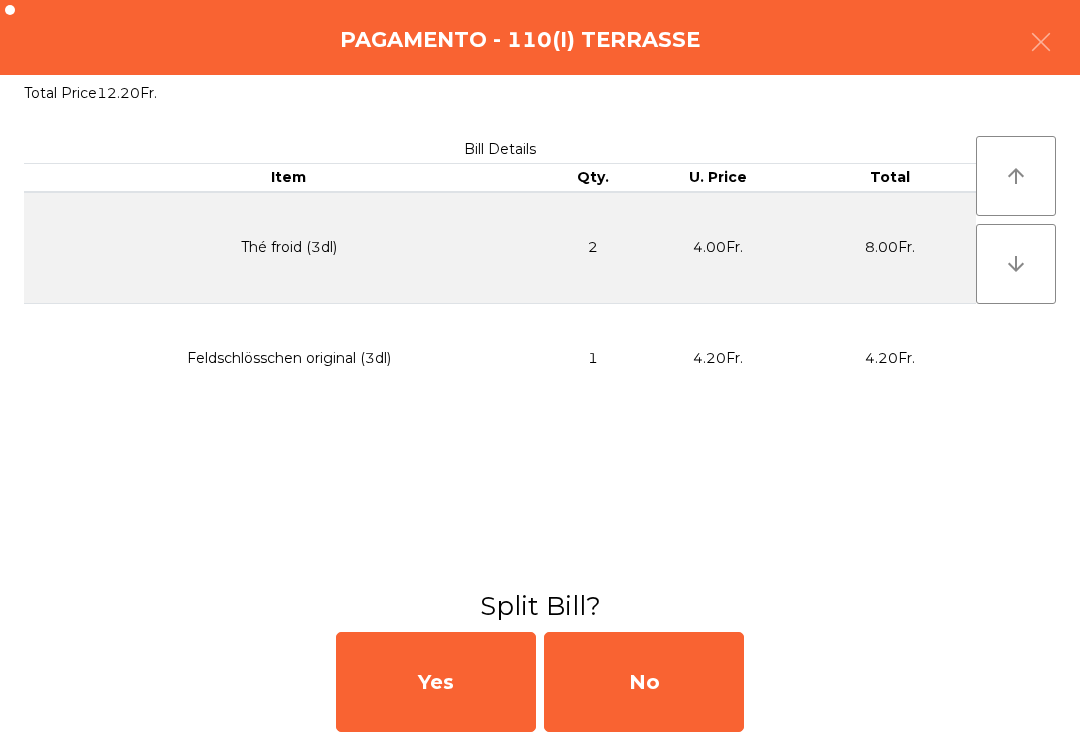 click on "No" 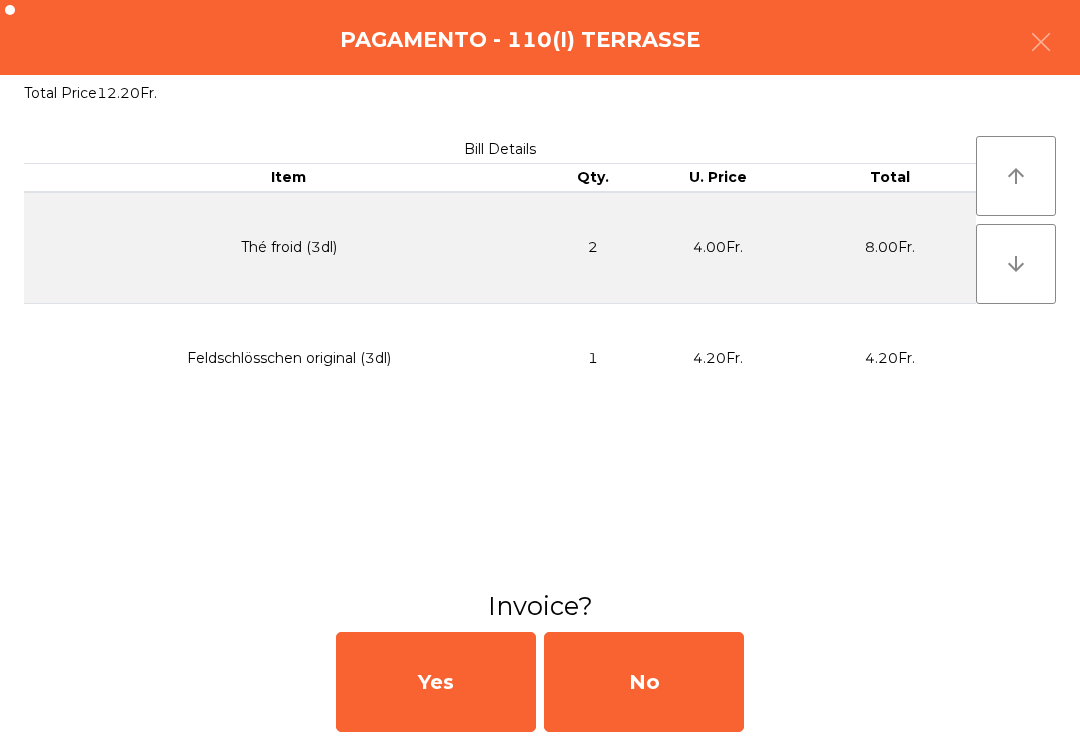 click on "No" 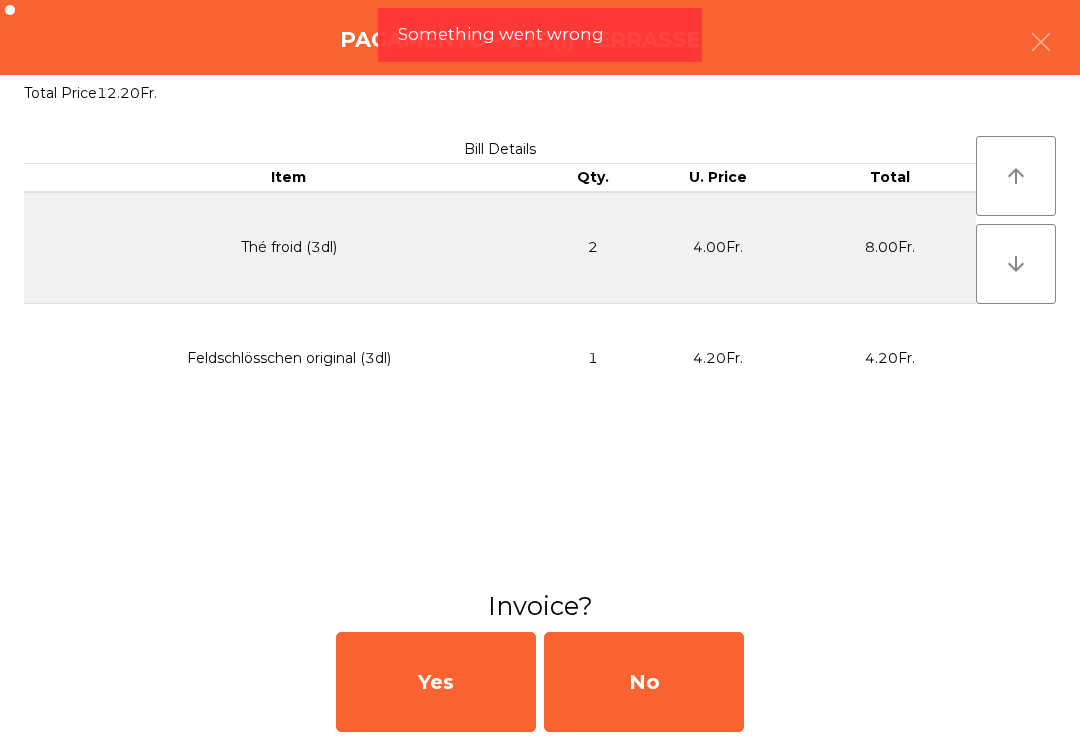 click on "No" 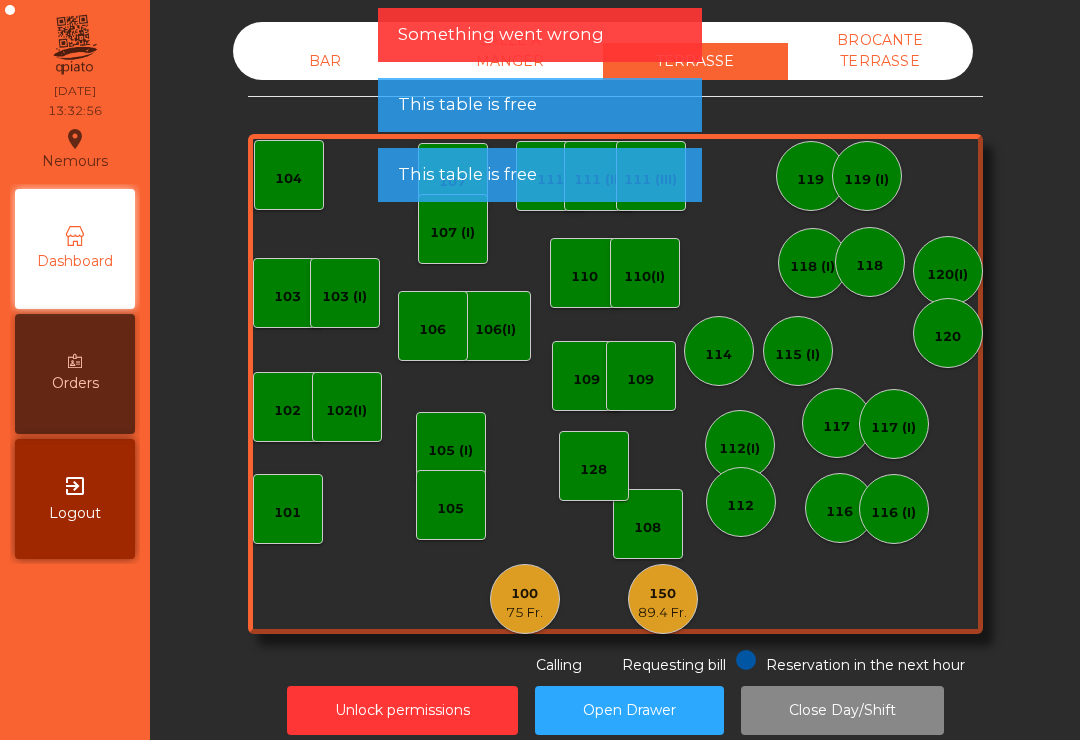 click on "BAR   SALLE A MANGER   TERRASSE   BROCANTE TERRASSE   103    102    101   102(I)   106(I)    104   105 (I)   108    105    107   100   75 Fr.   150   89.4 Fr.   110   107 (I)   103 (I)   128   116   116 (I)   109   106   111   111 (II)   111 (III)   117   117 (I)   118 (I)   119   119 (I)   115 (I)   112(I)   112   114   110(I)   118   120(I)   120   109  Reservation in the next hour Requesting bill Calling" 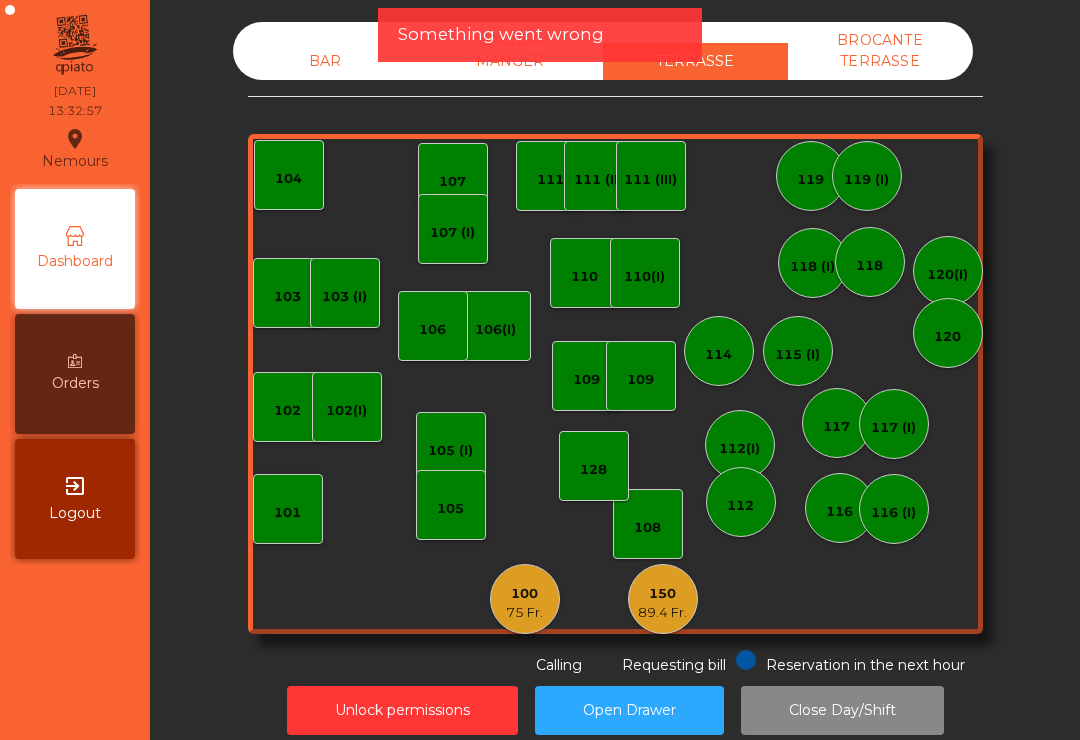 click on "150" 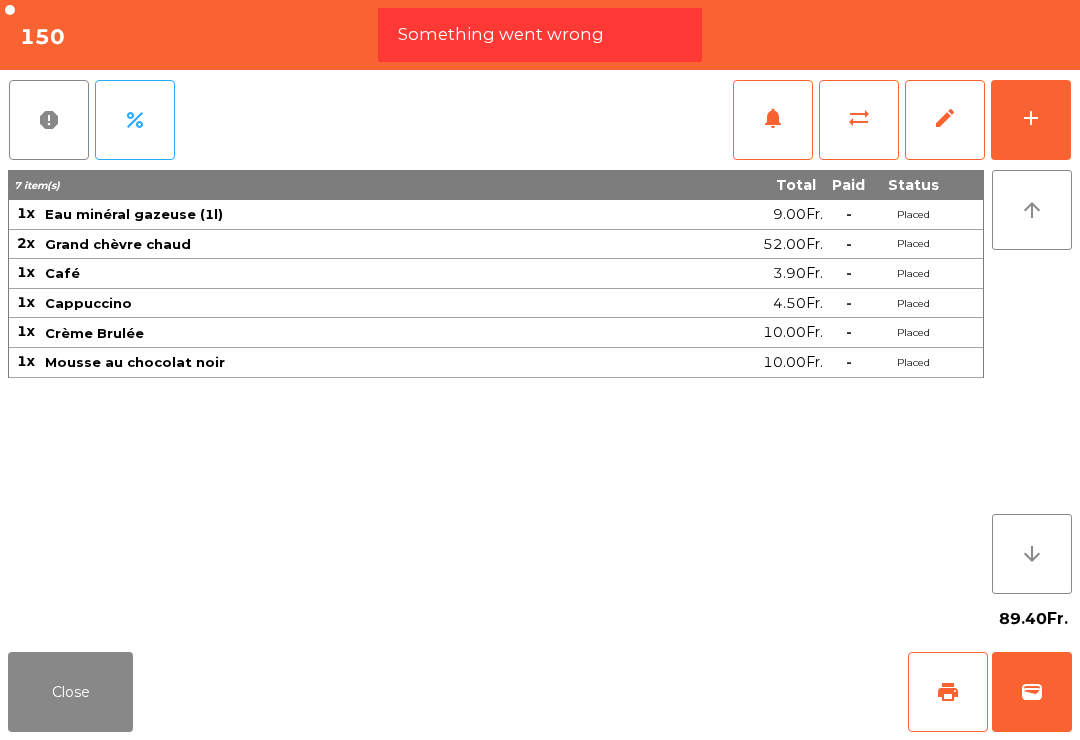 click on "Close" 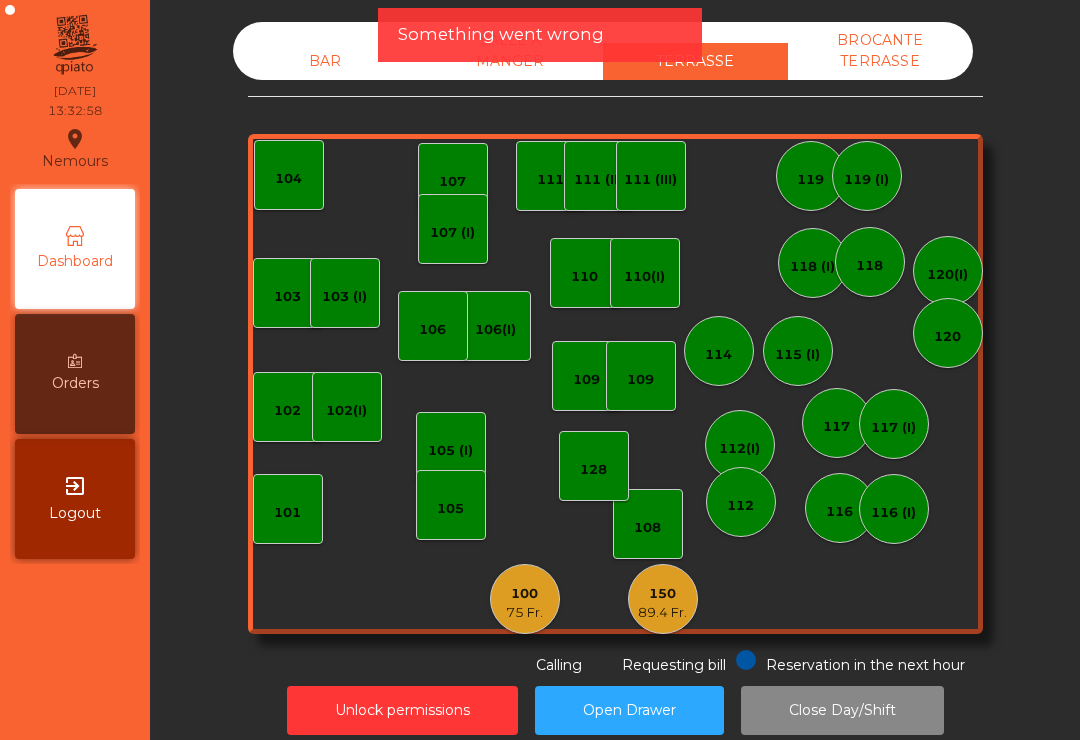 click on "75 Fr." 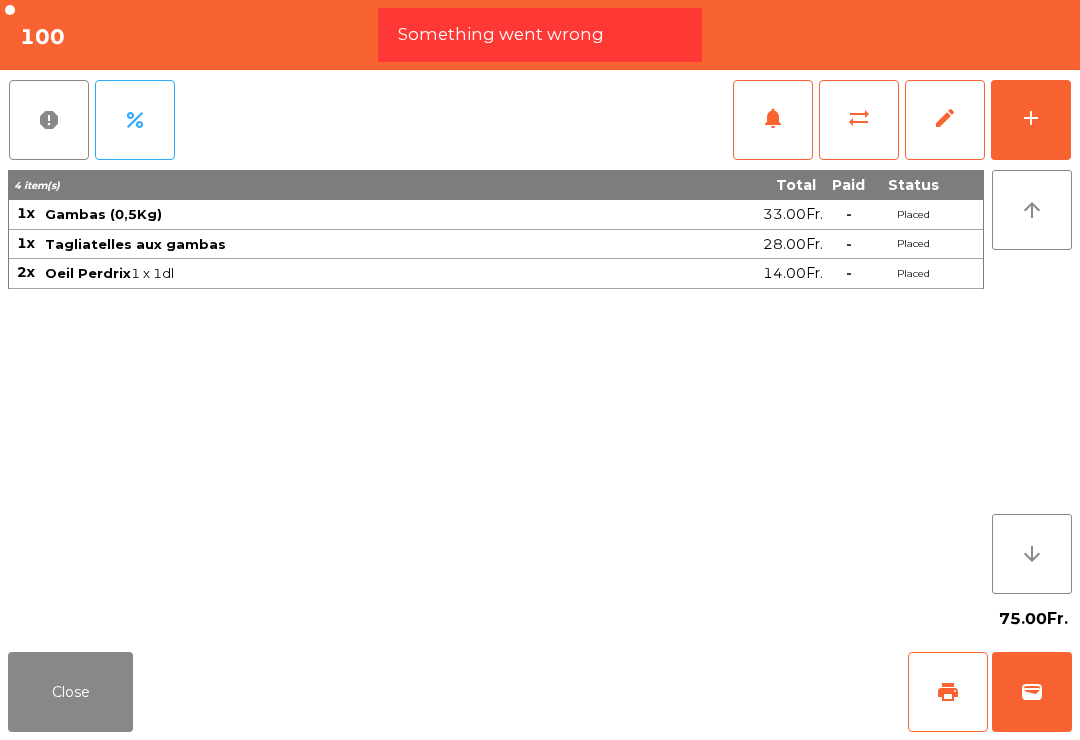 click on "print" 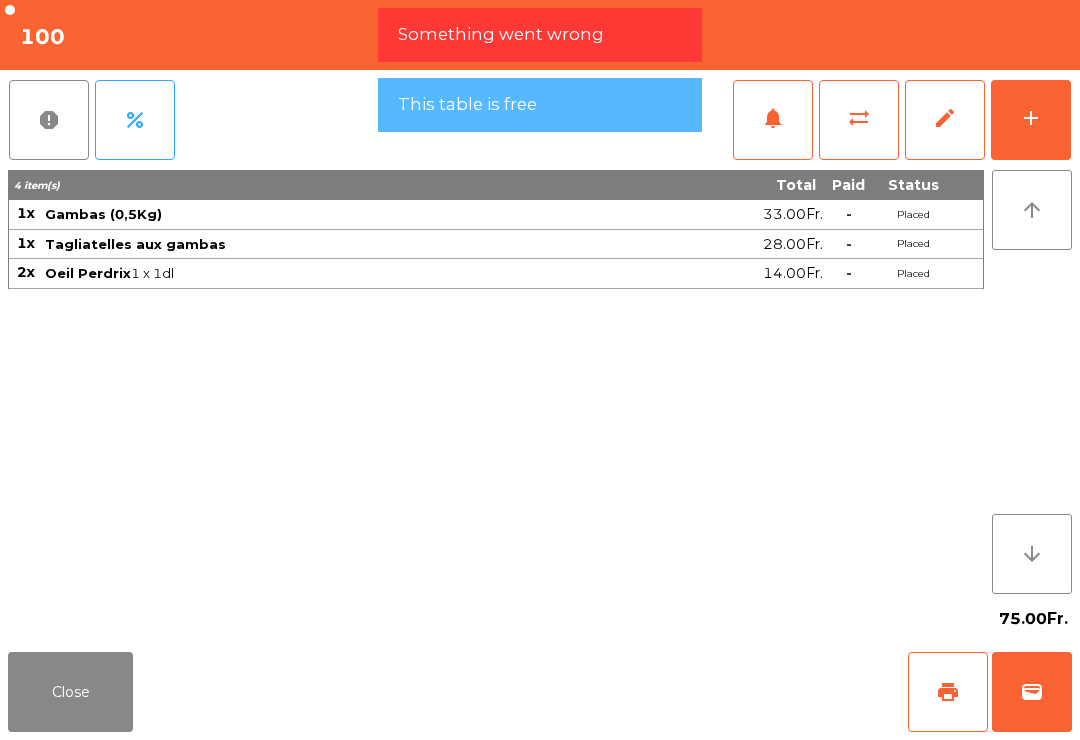 click on "Close" 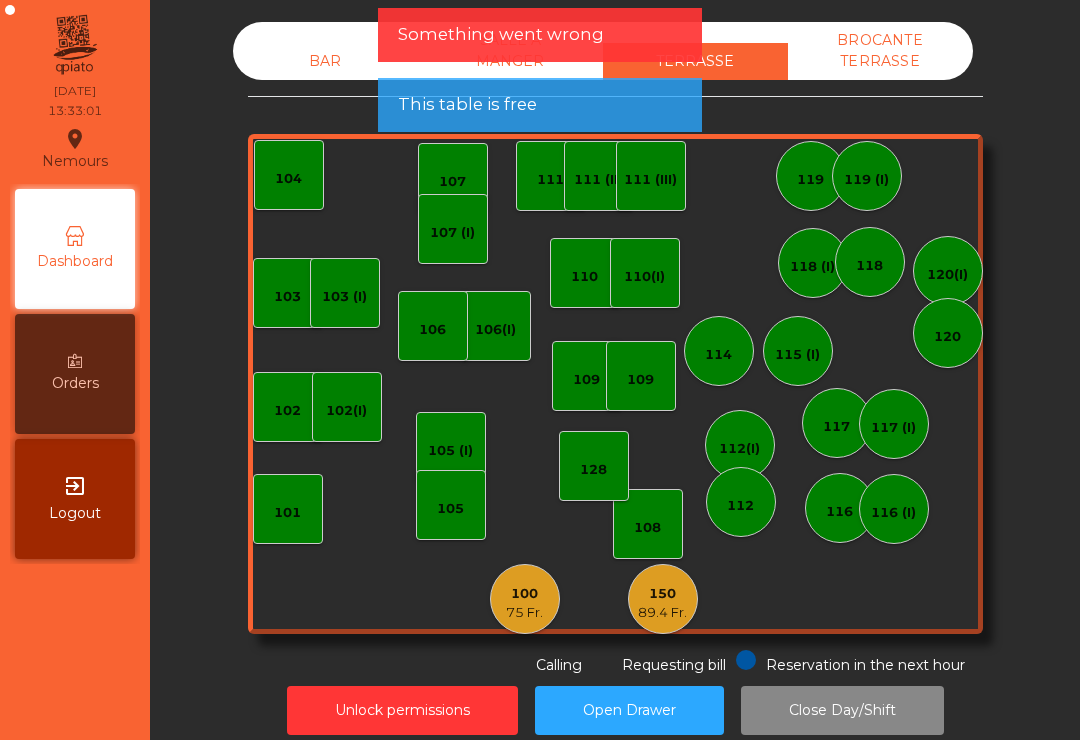 click on "150   89.4 Fr." 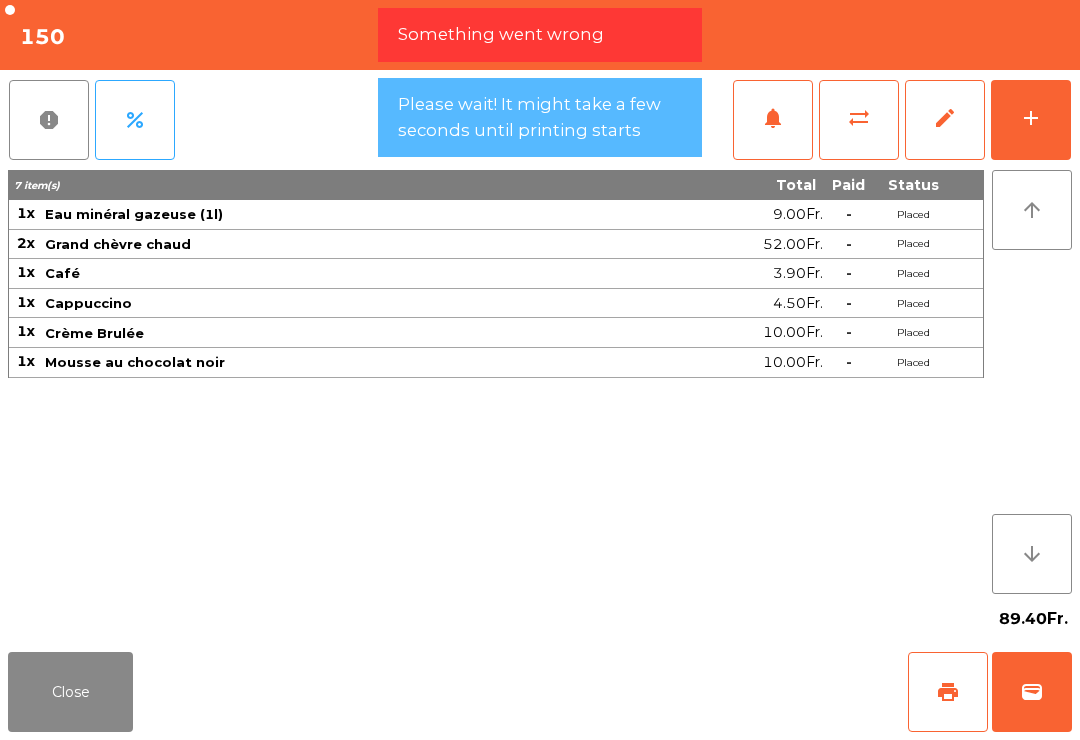 click on "Close" 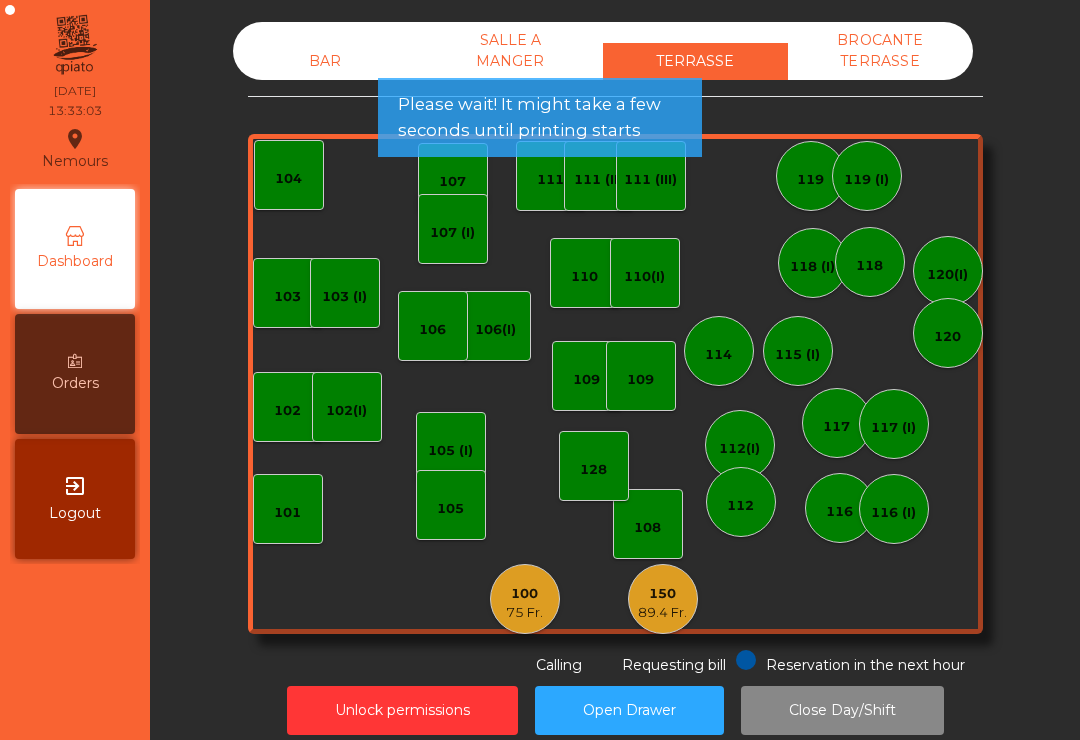 click on "BAR" 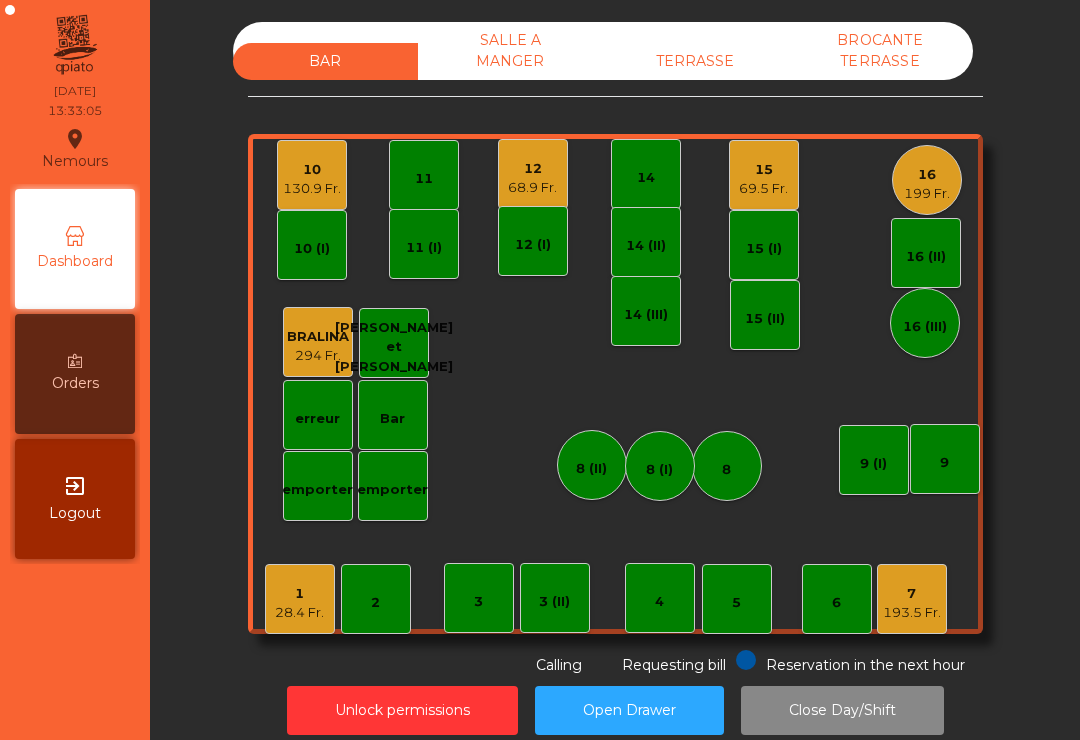 click on "193.5 Fr." 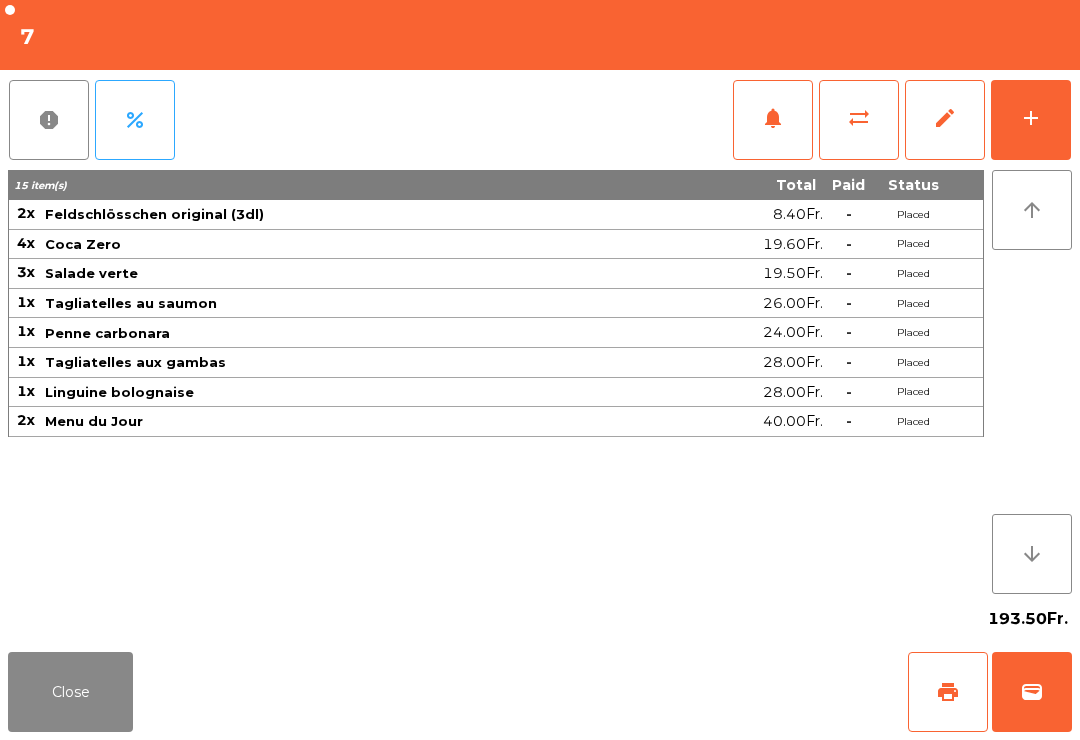 click on "Close" 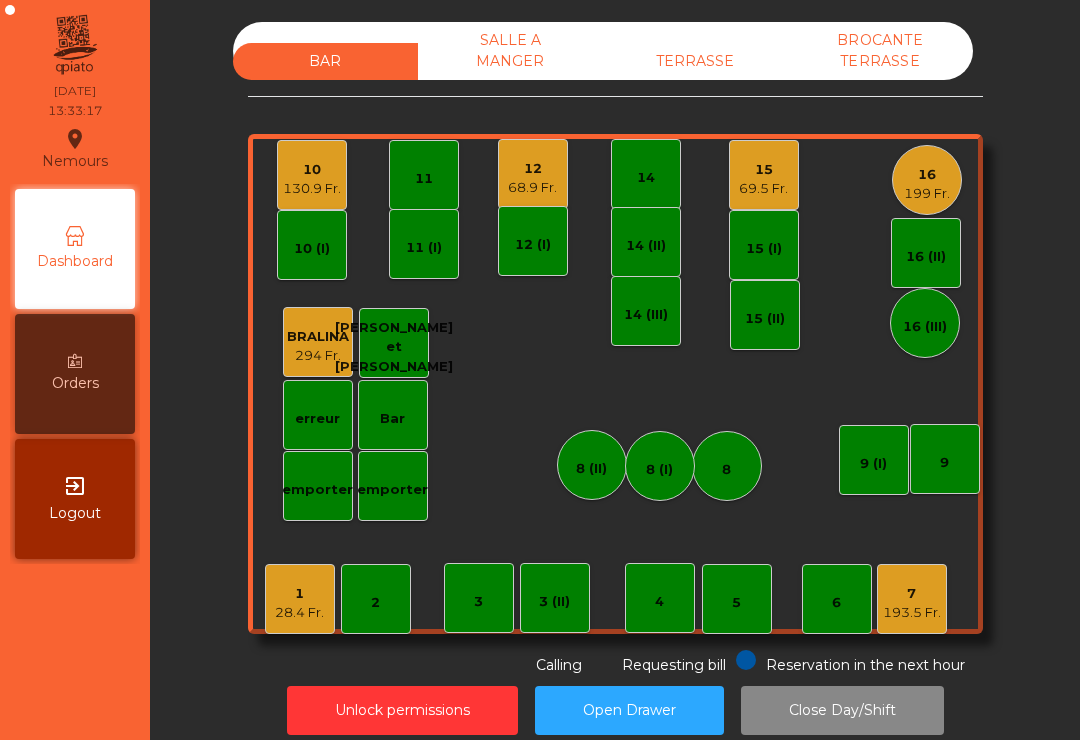 click on "193.5 Fr." 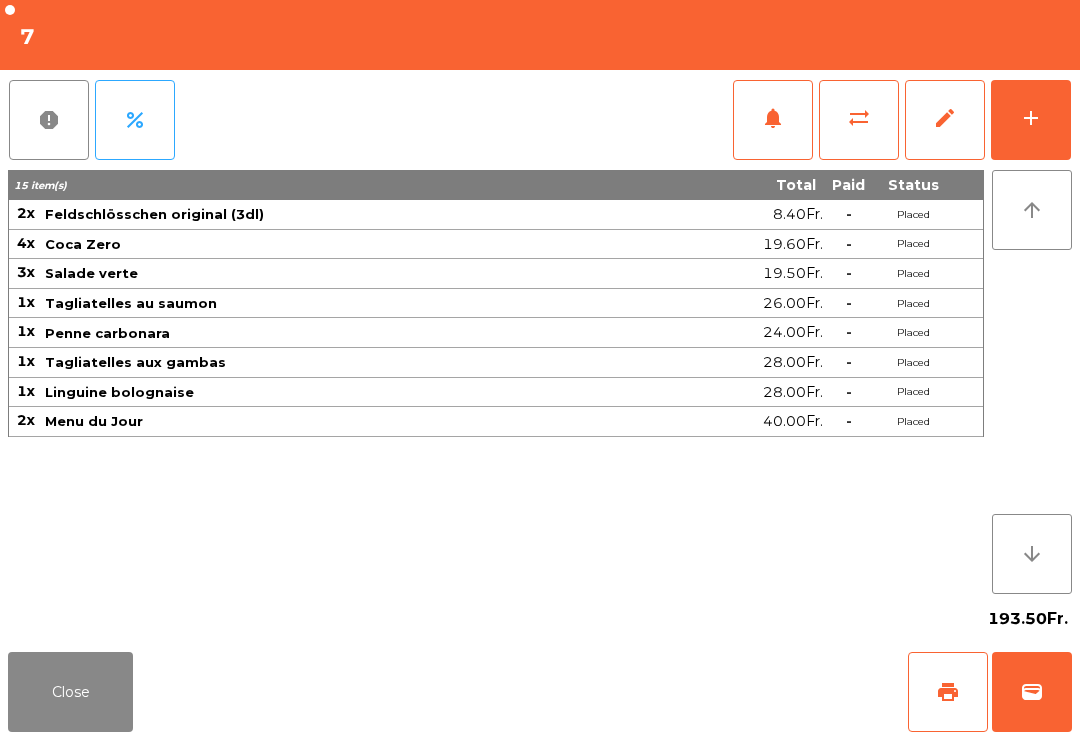 click on "Close" 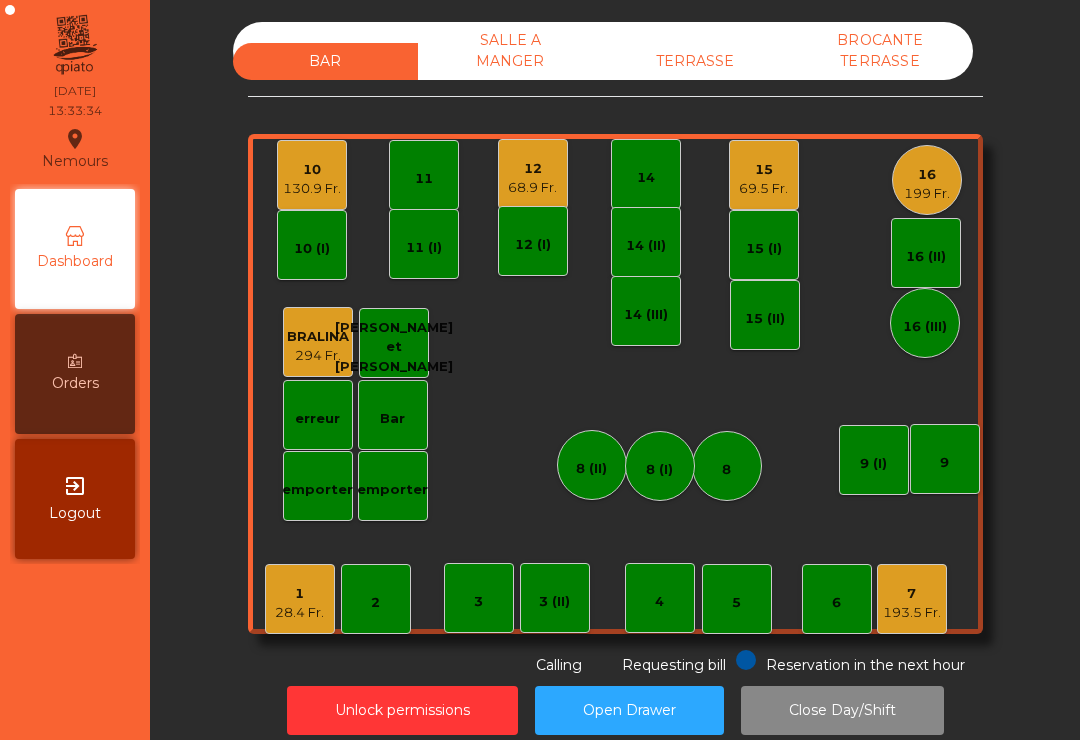 click on "193.5 Fr." 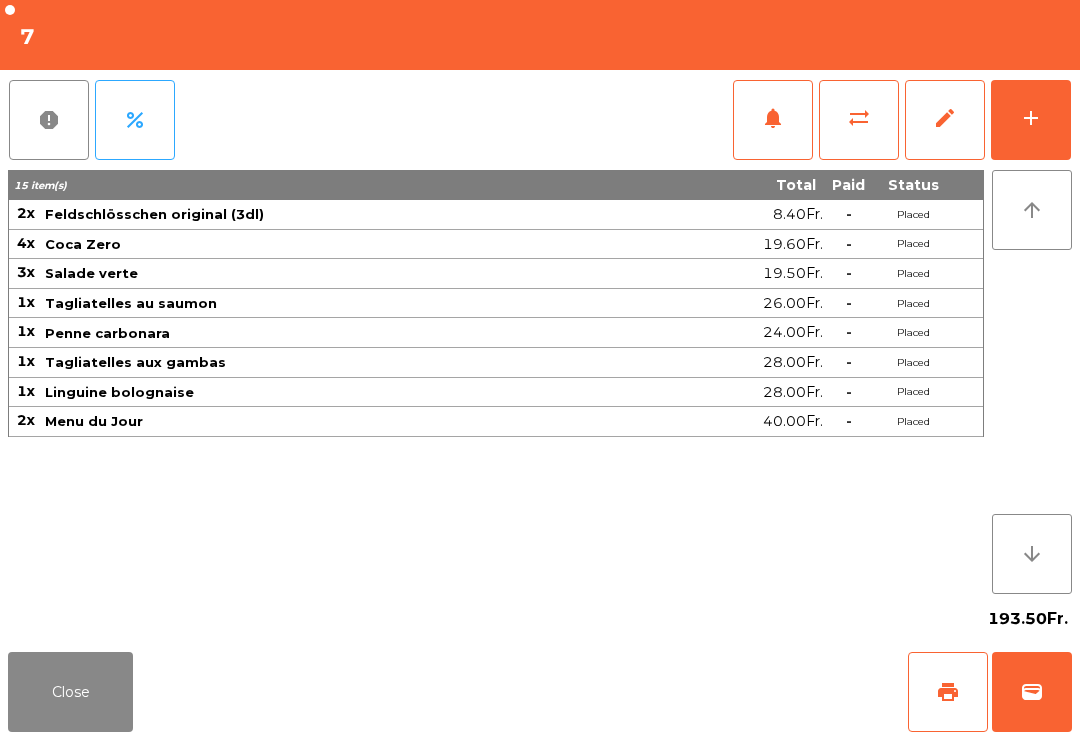 click on "sync_alt" 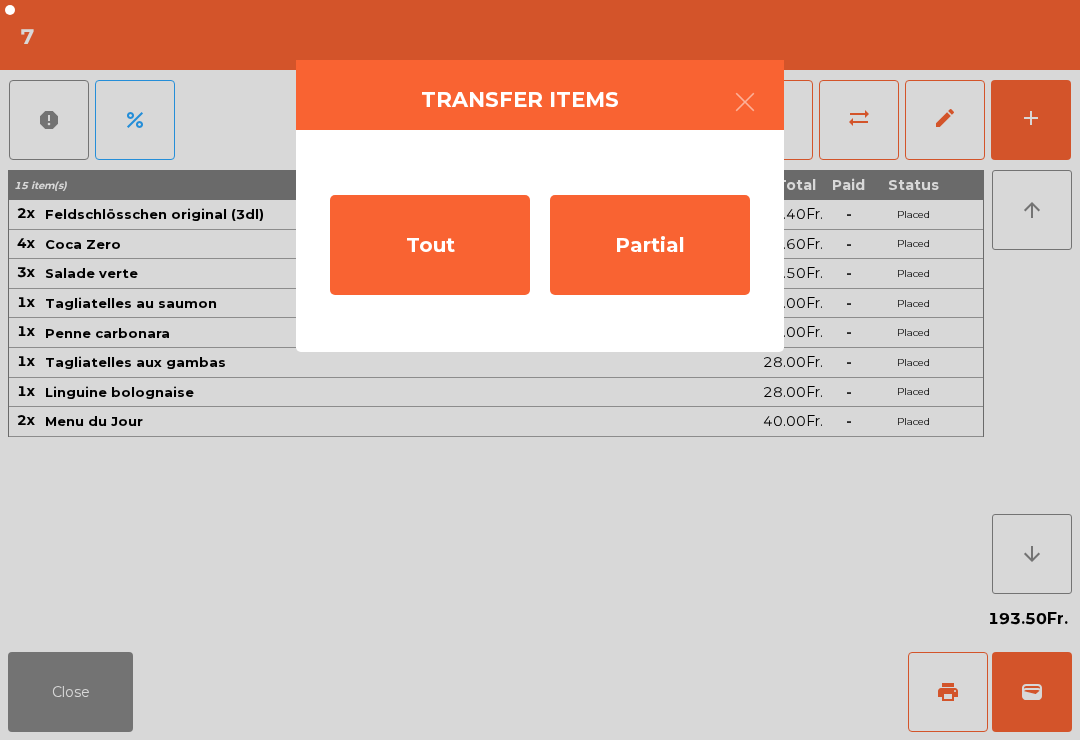 click on "Partial" 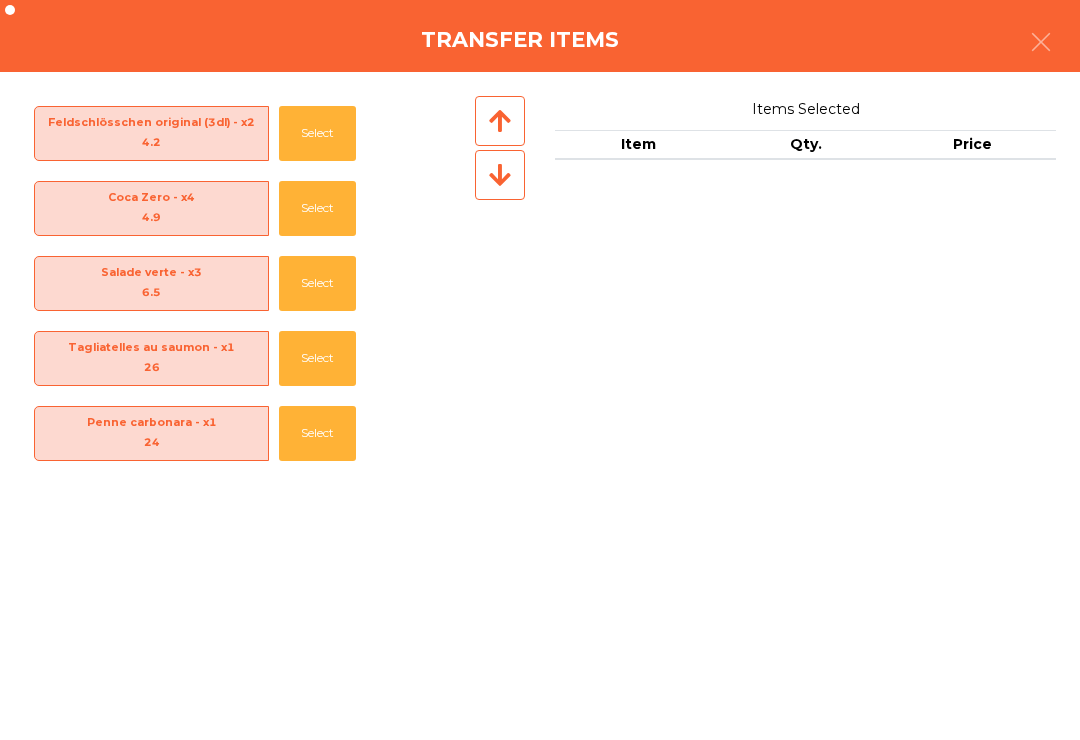 click on "Select" 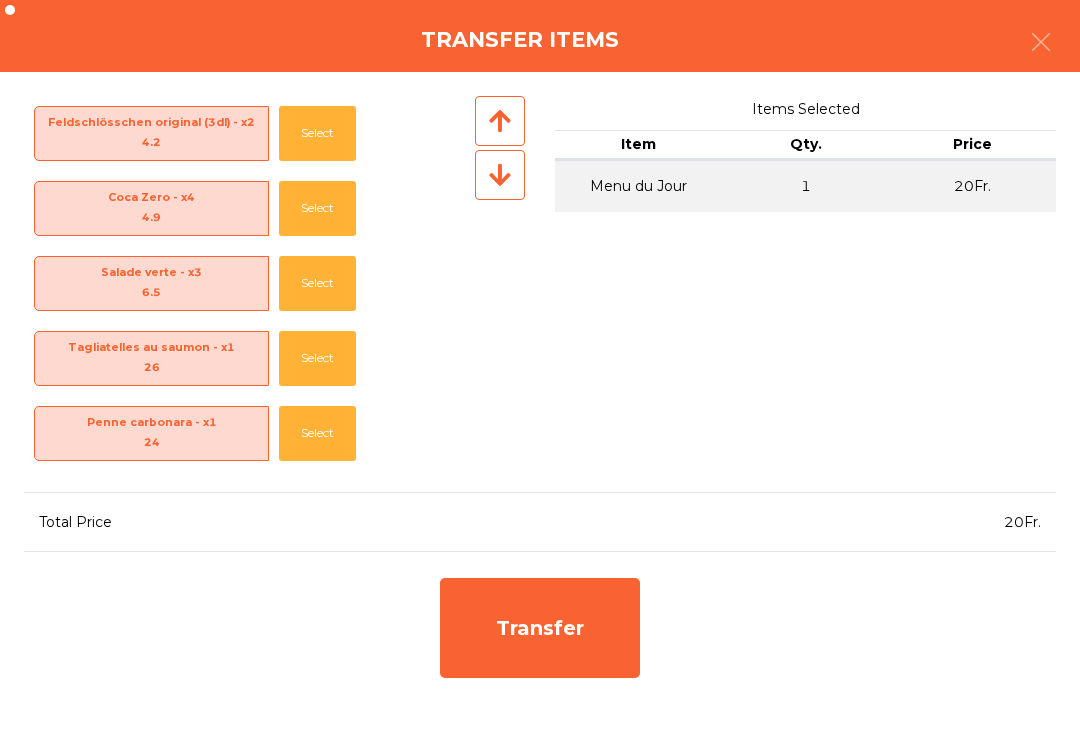 click on "Select" 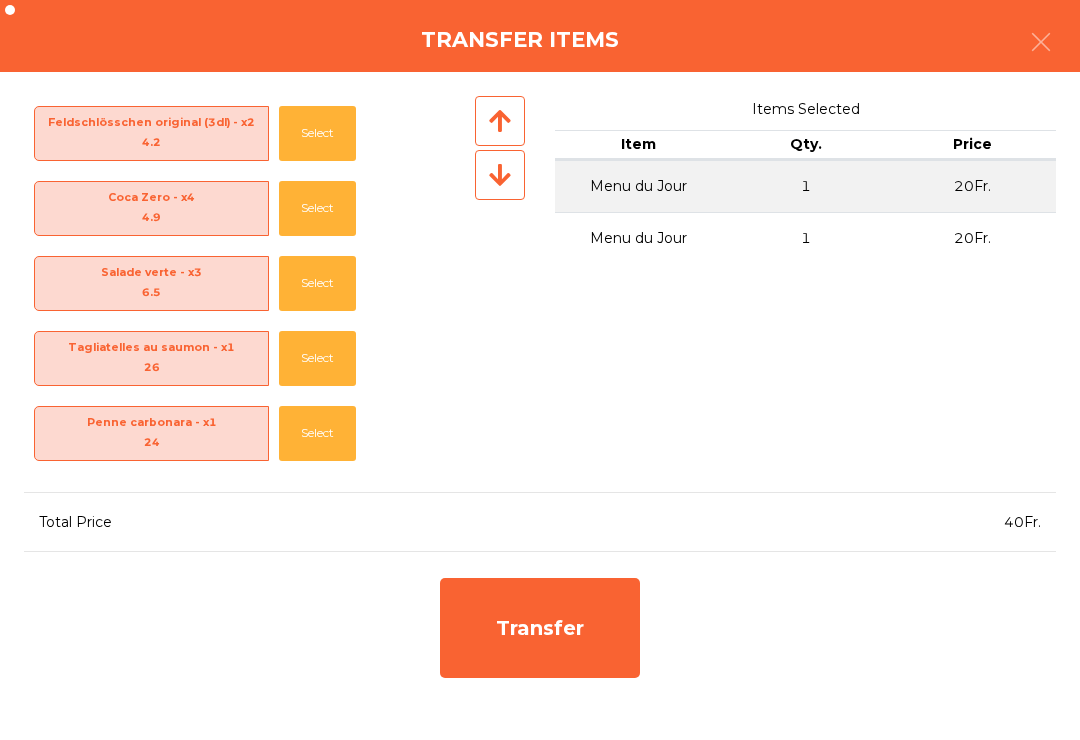 scroll, scrollTop: 145, scrollLeft: 0, axis: vertical 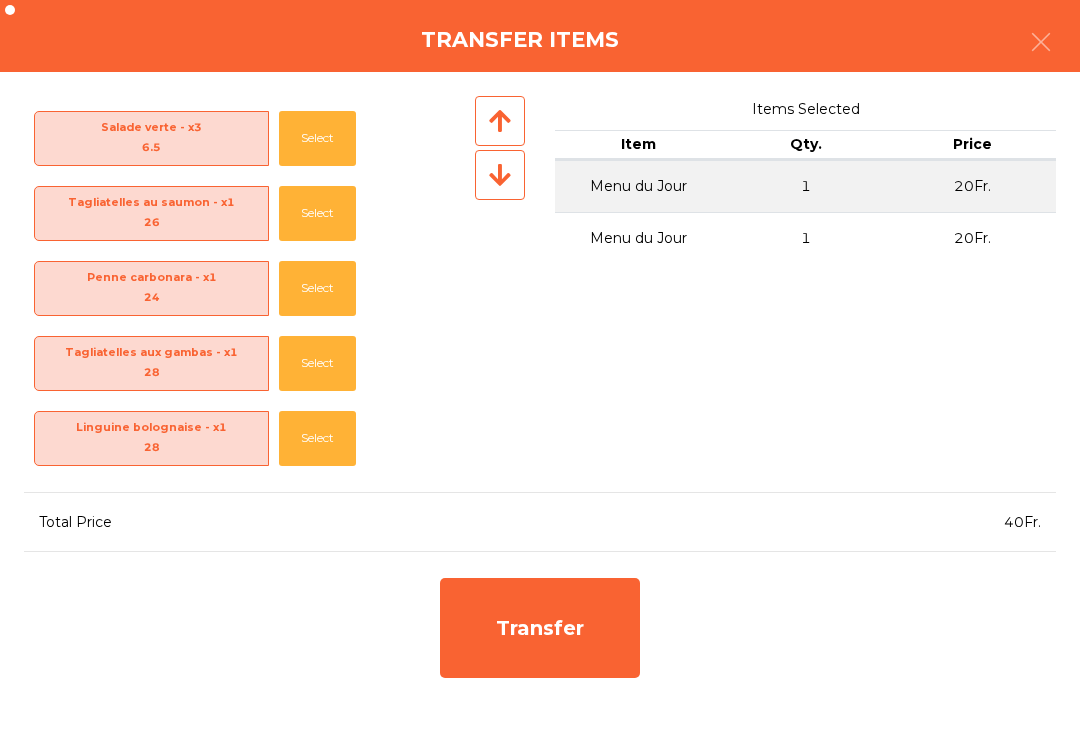 click on "Transfer" 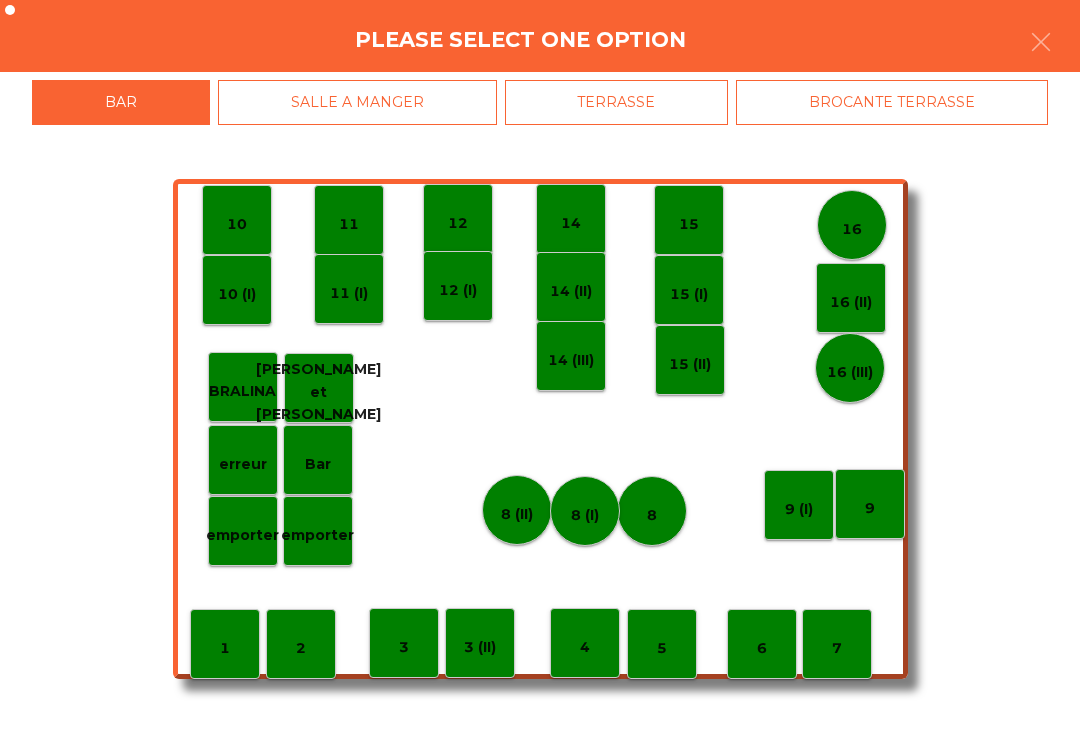 click on "6" 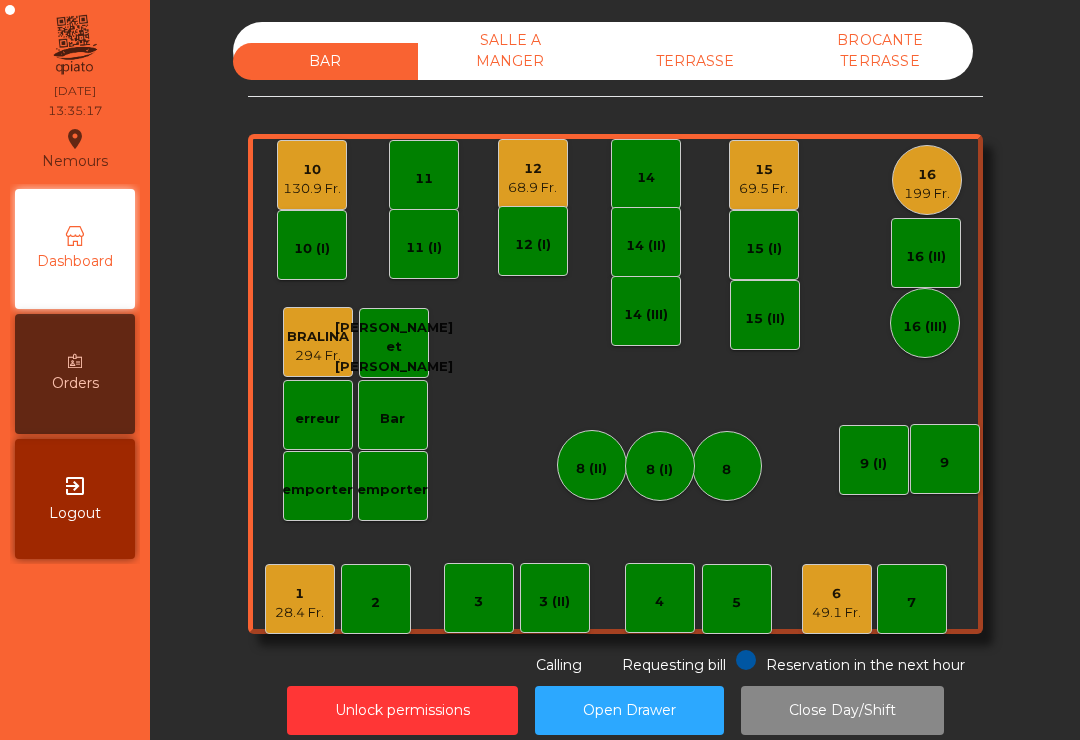 click on "TERRASSE" 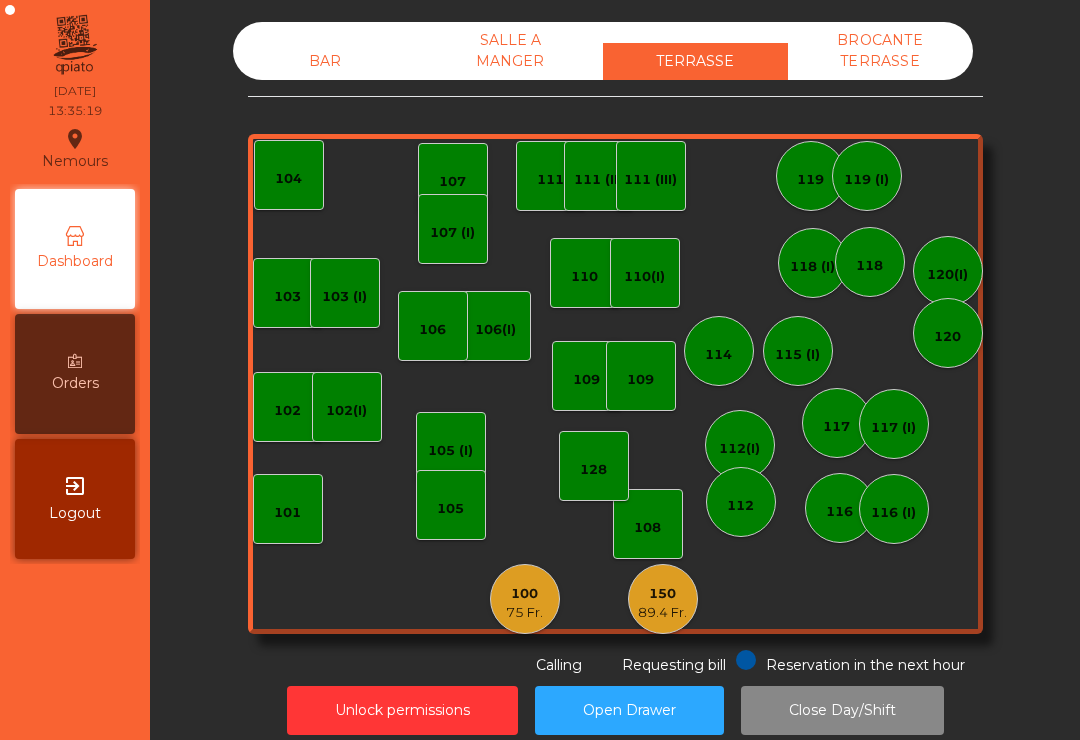 click on "150   89.4 Fr." 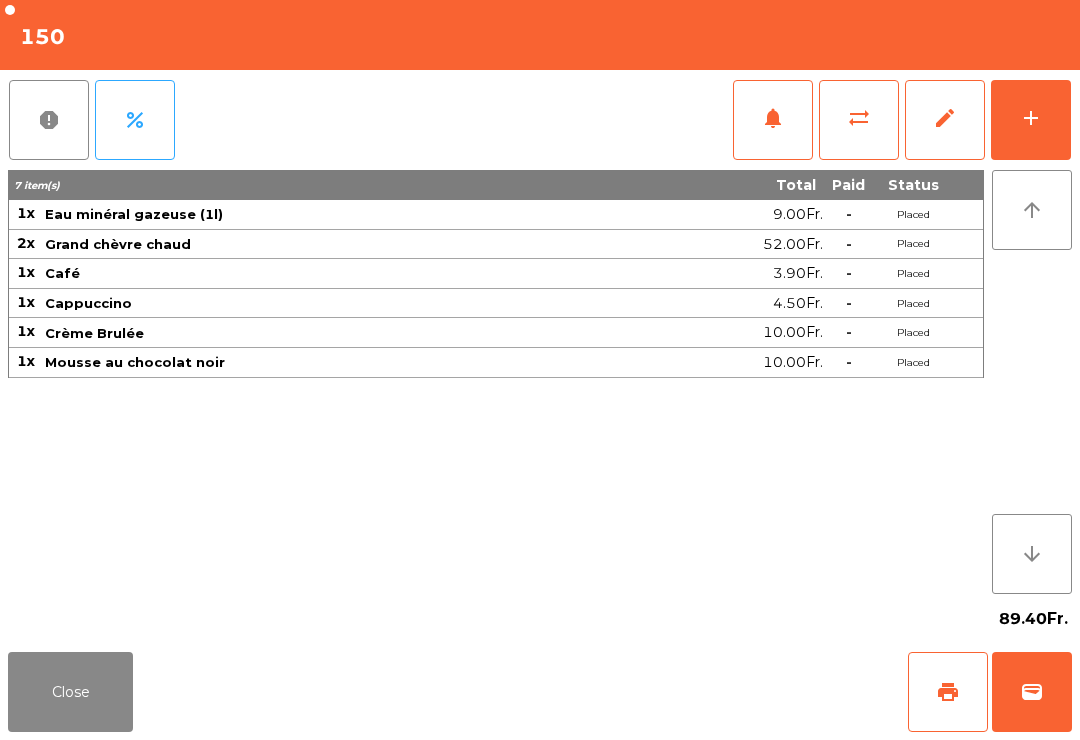 click on "Close" 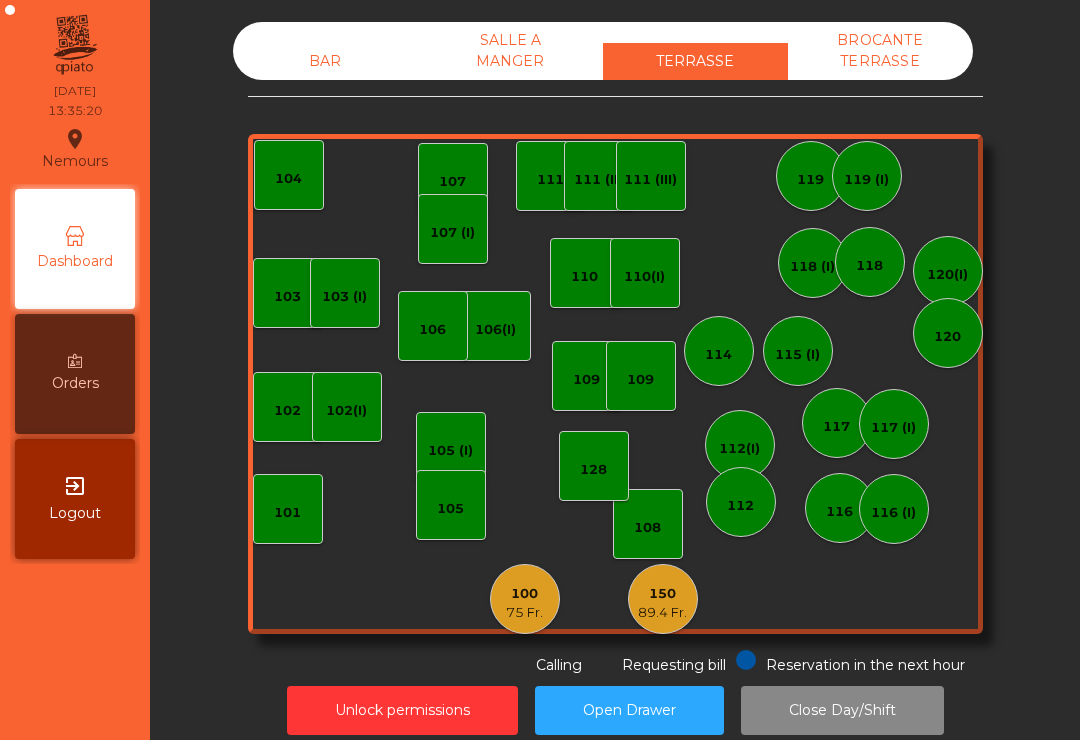 click on "100" 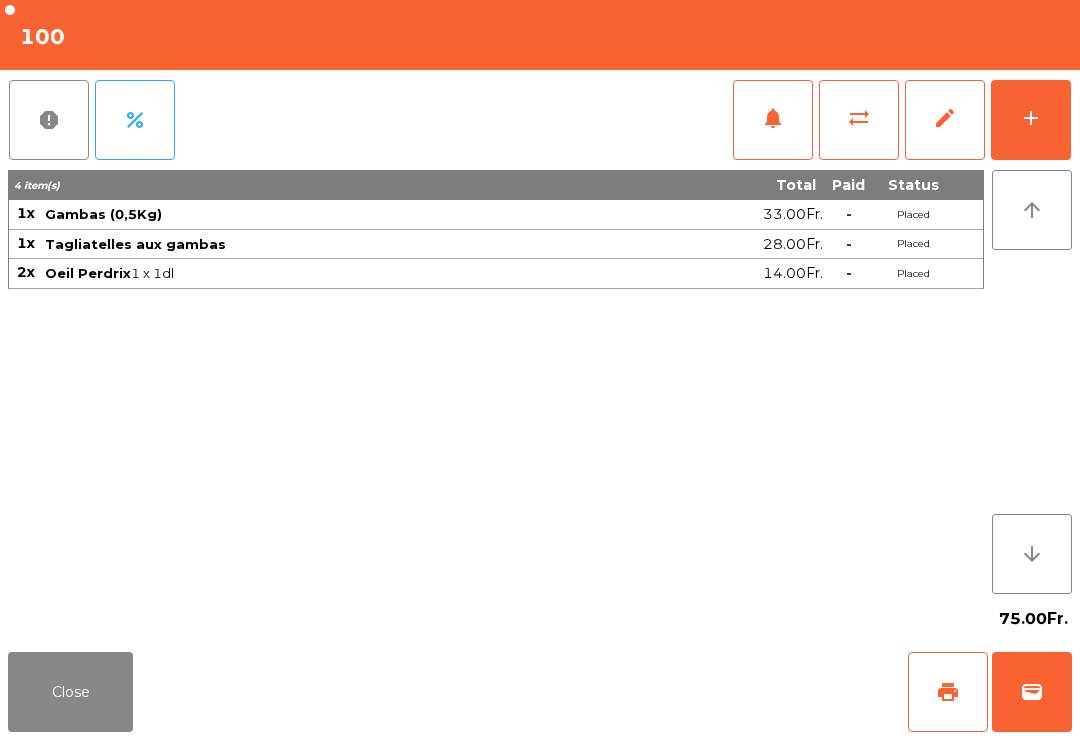 click on "add" 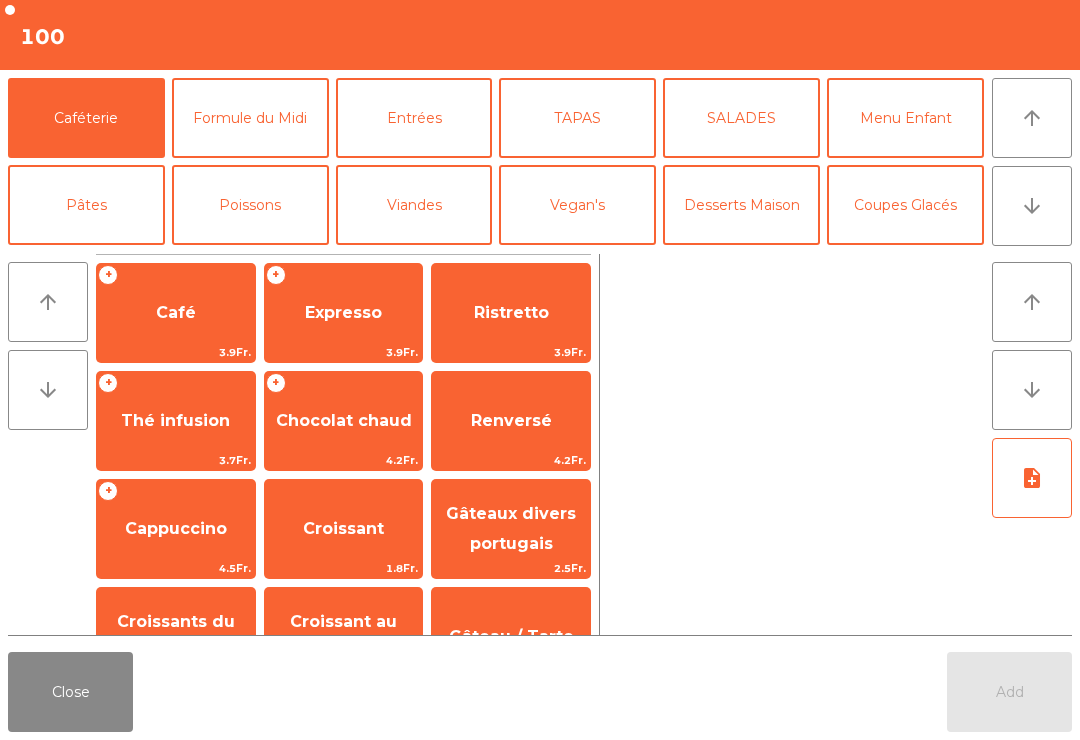 click on "Café" 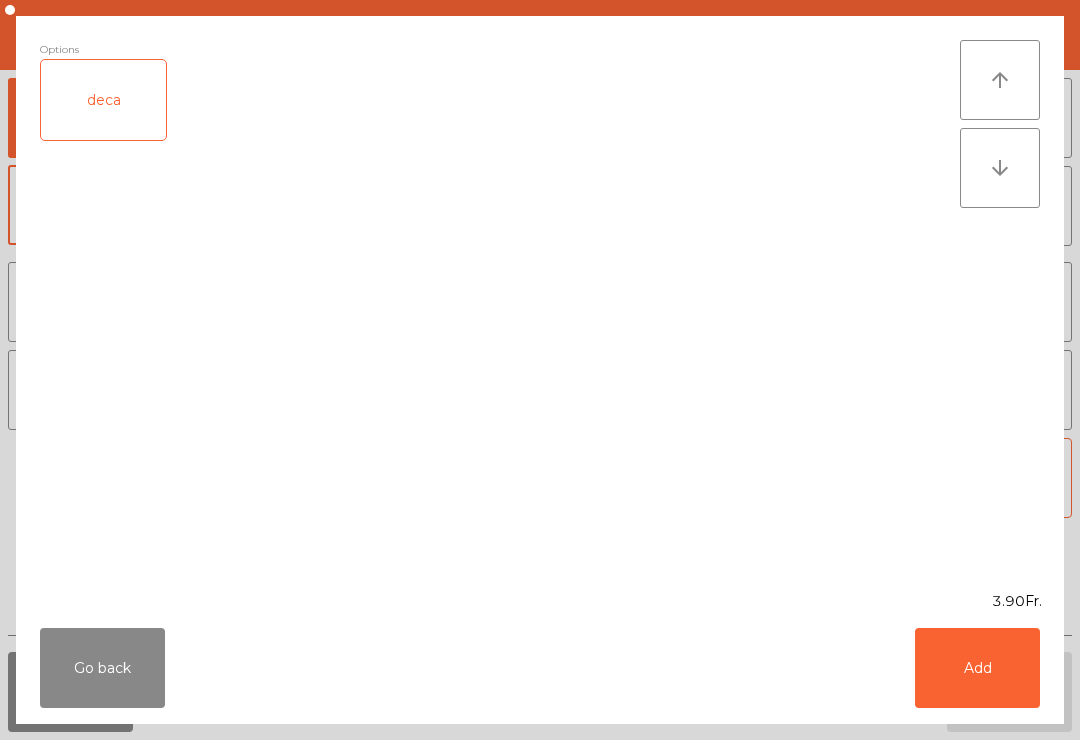 click on "Add" 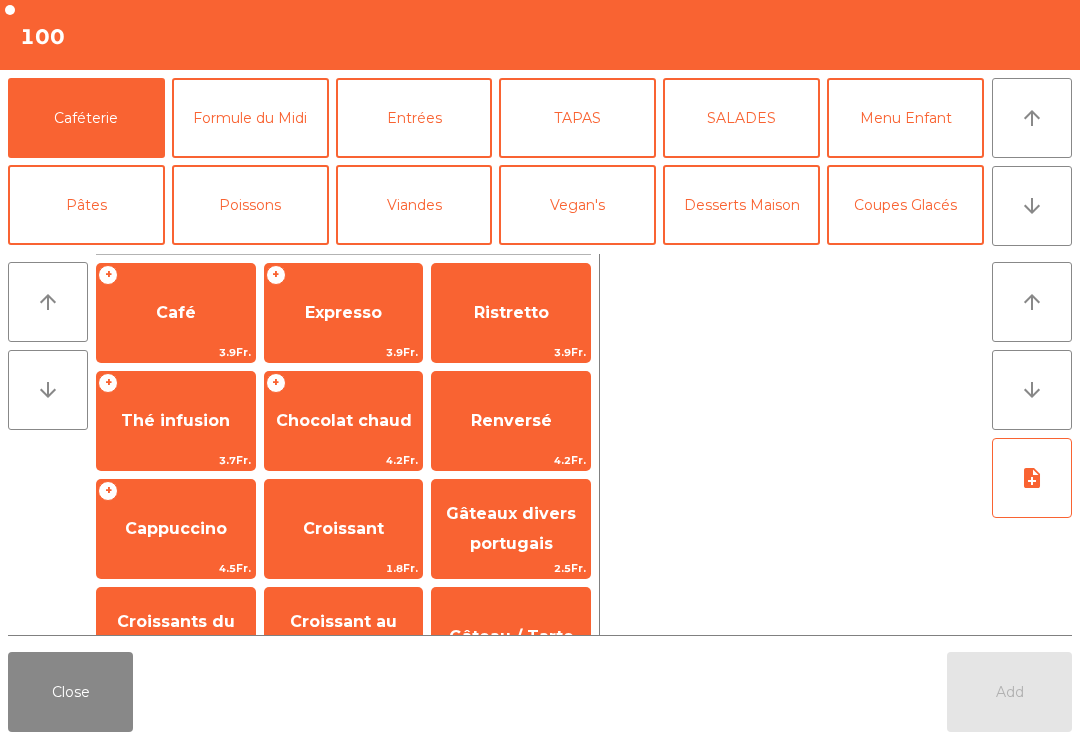 click on "Double expresso" 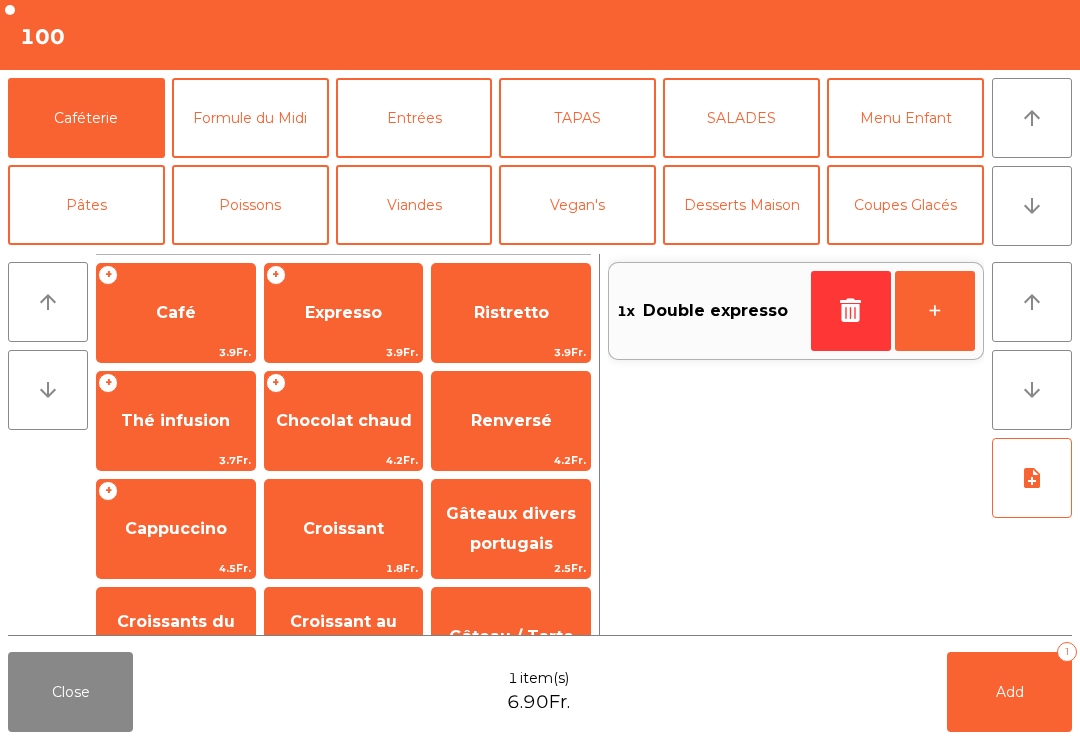 click on "Add   1" 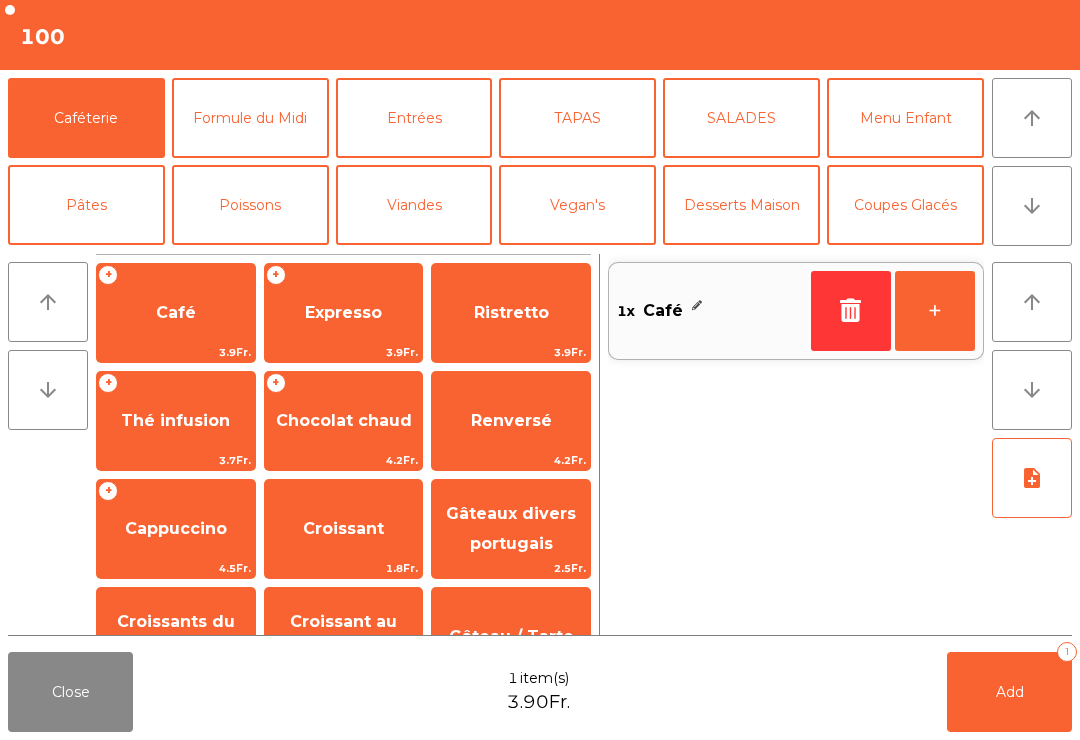 click on "Close" 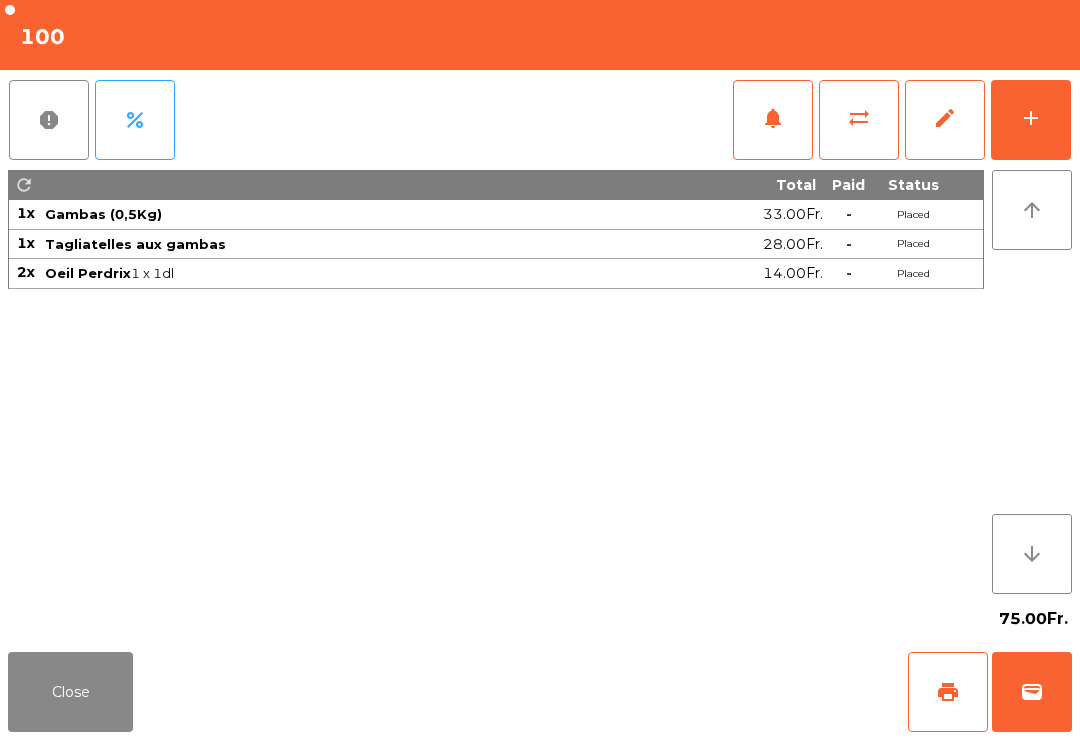 click on "add" 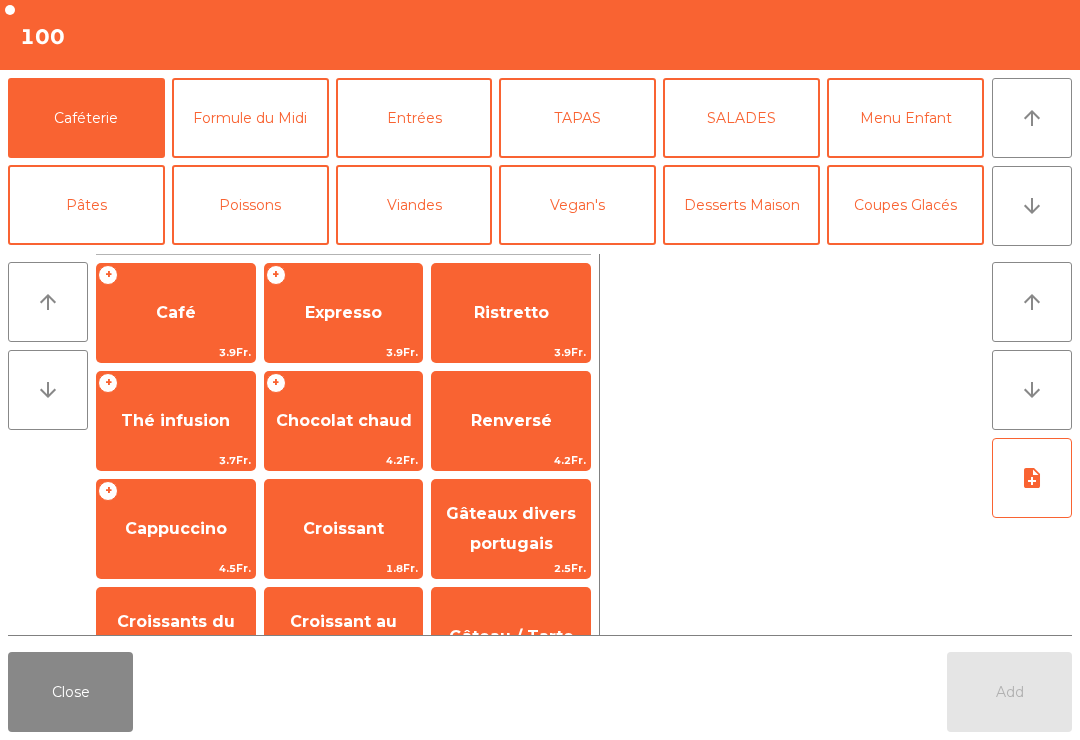 click on "Café" 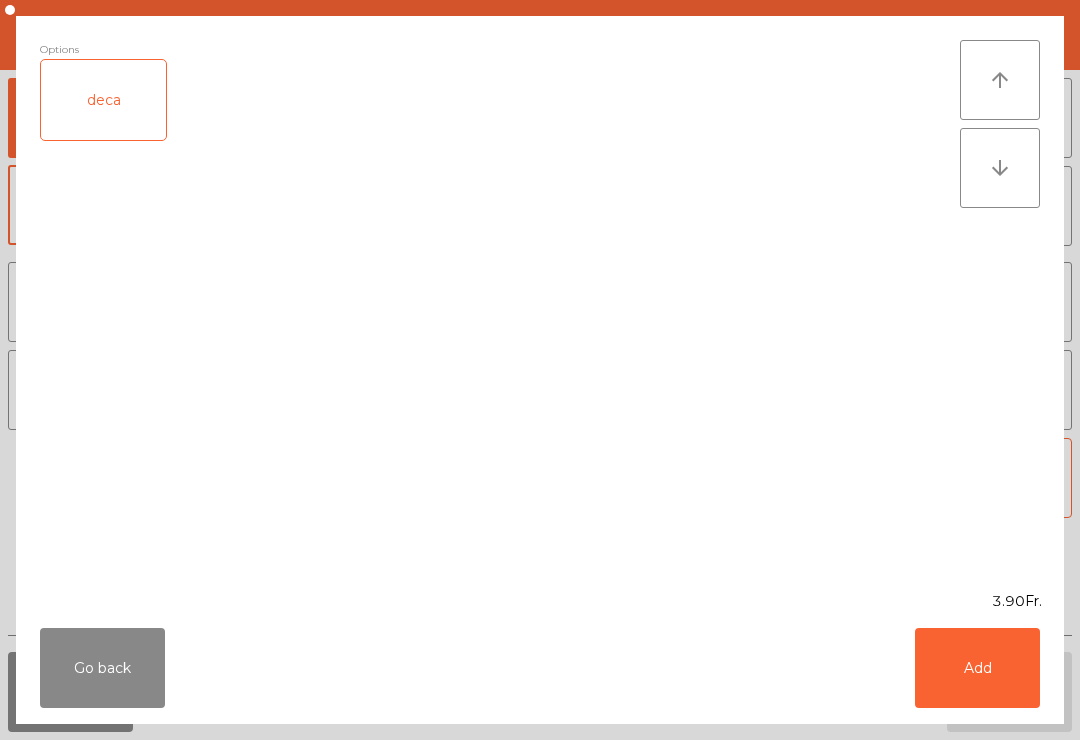 click on "Add" 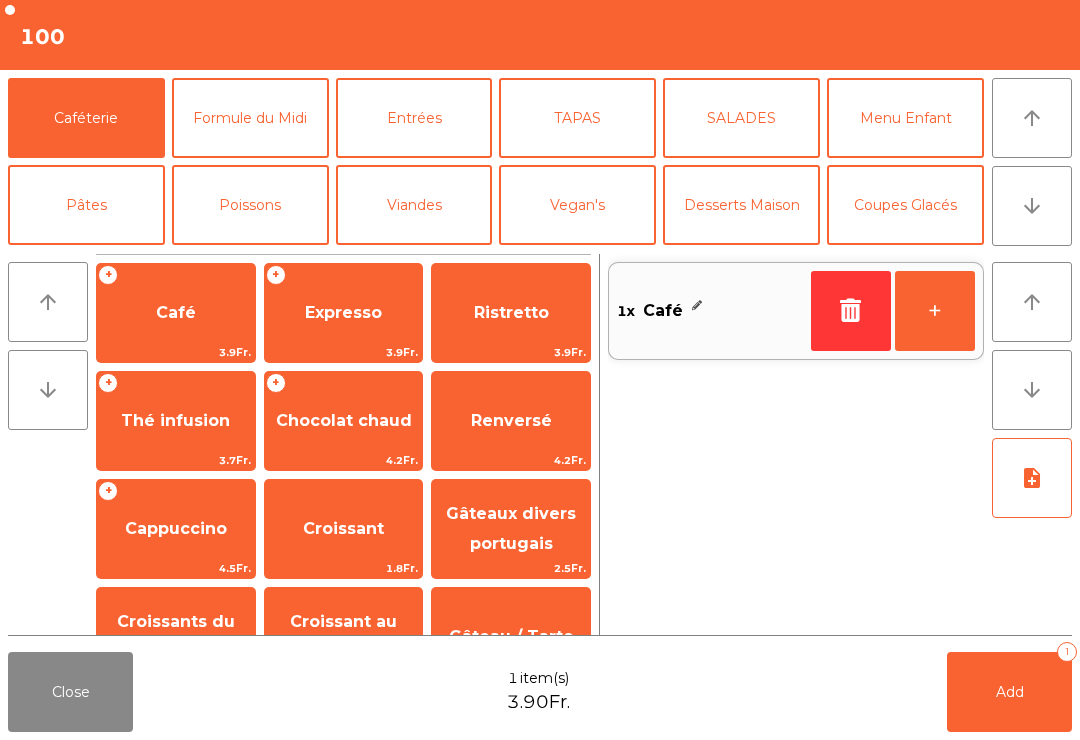click on "Add   1" 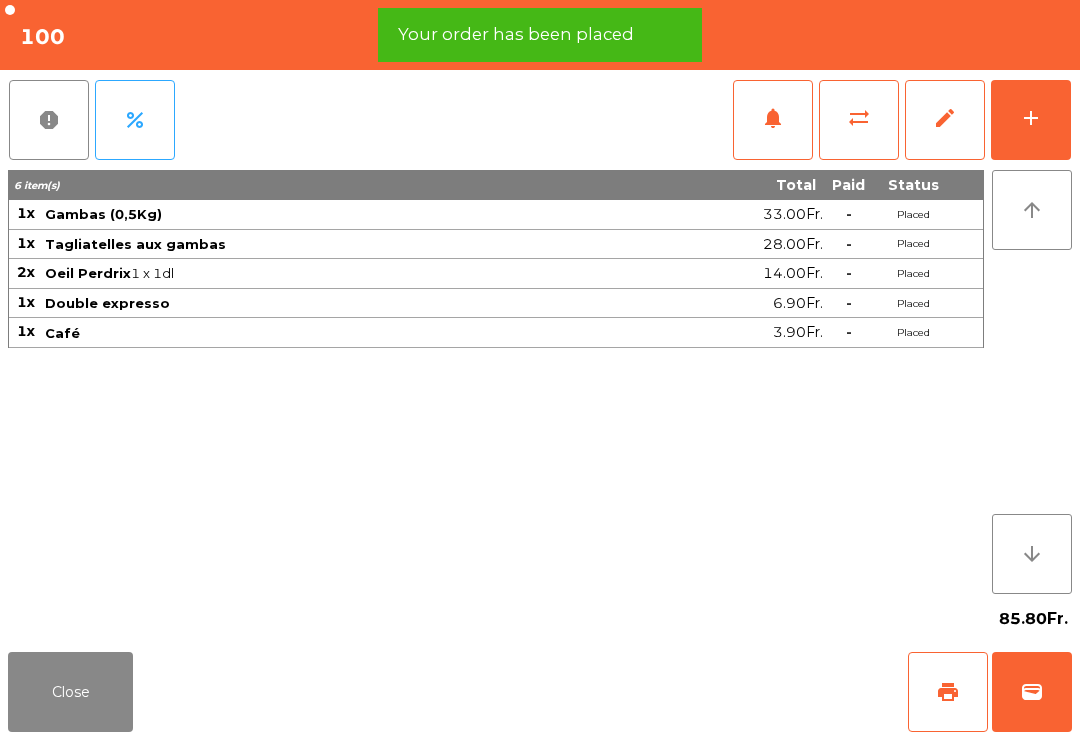 click on "print" 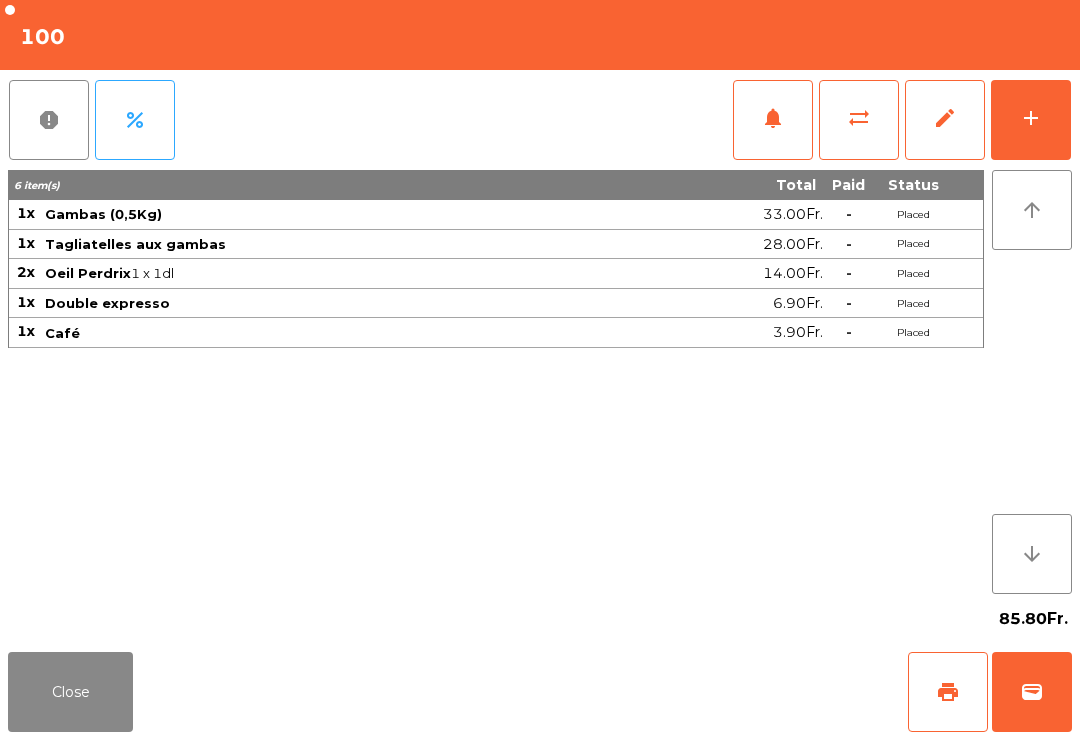 click on "wallet" 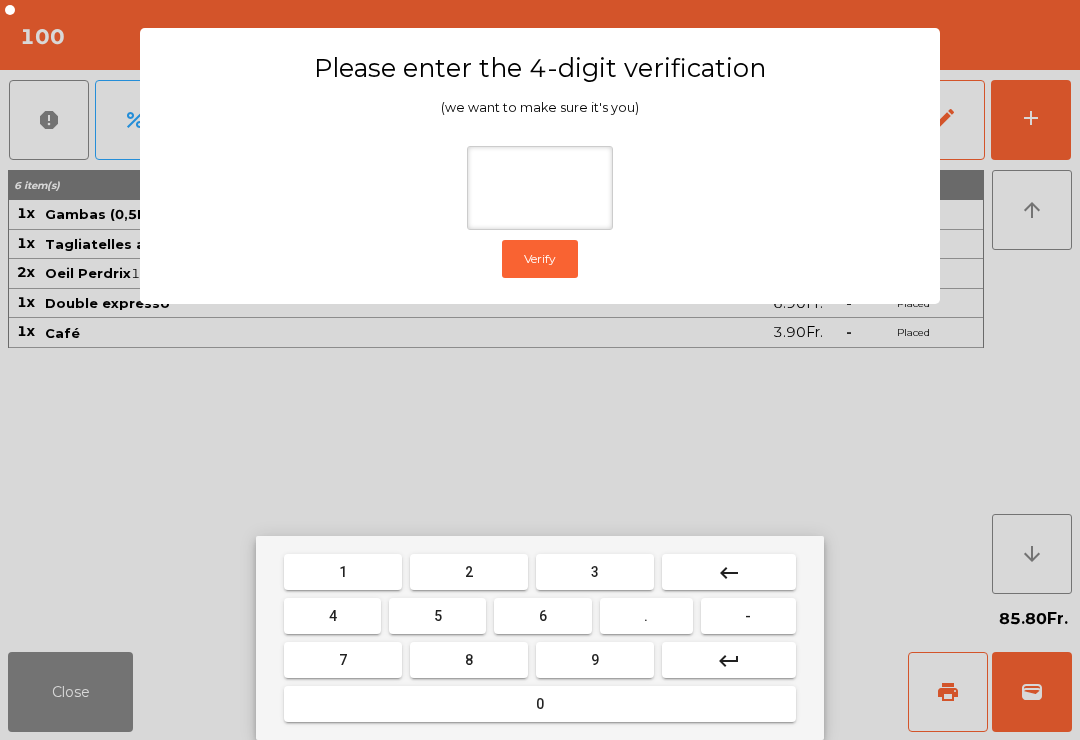 type on "*" 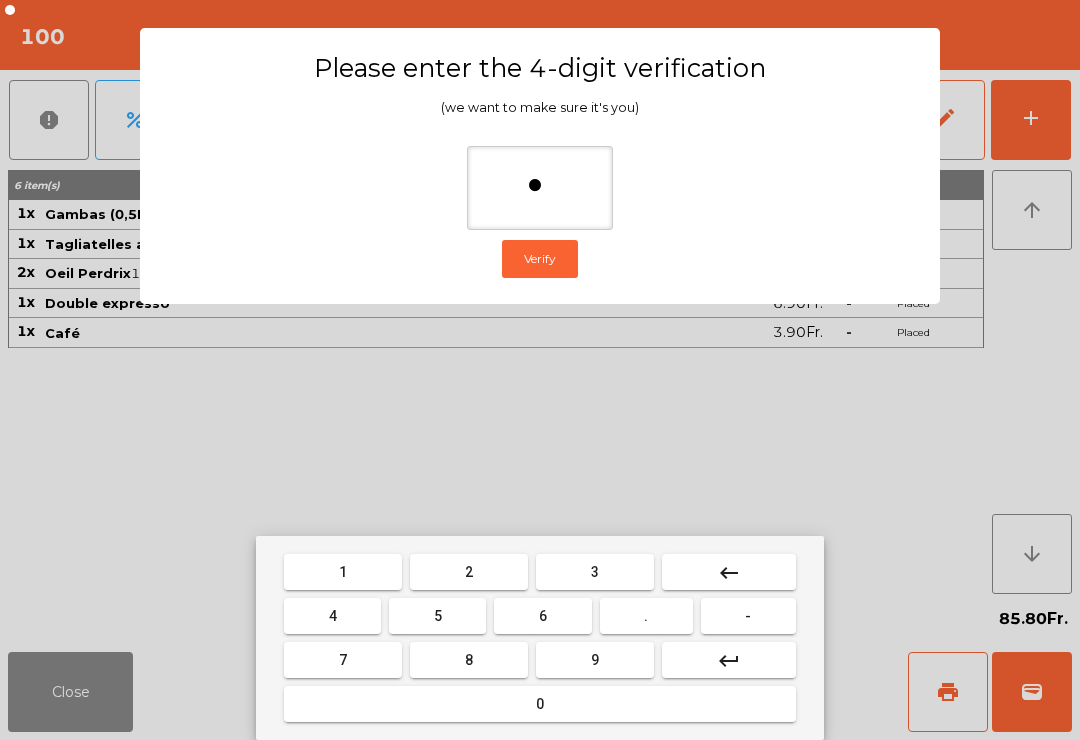 type 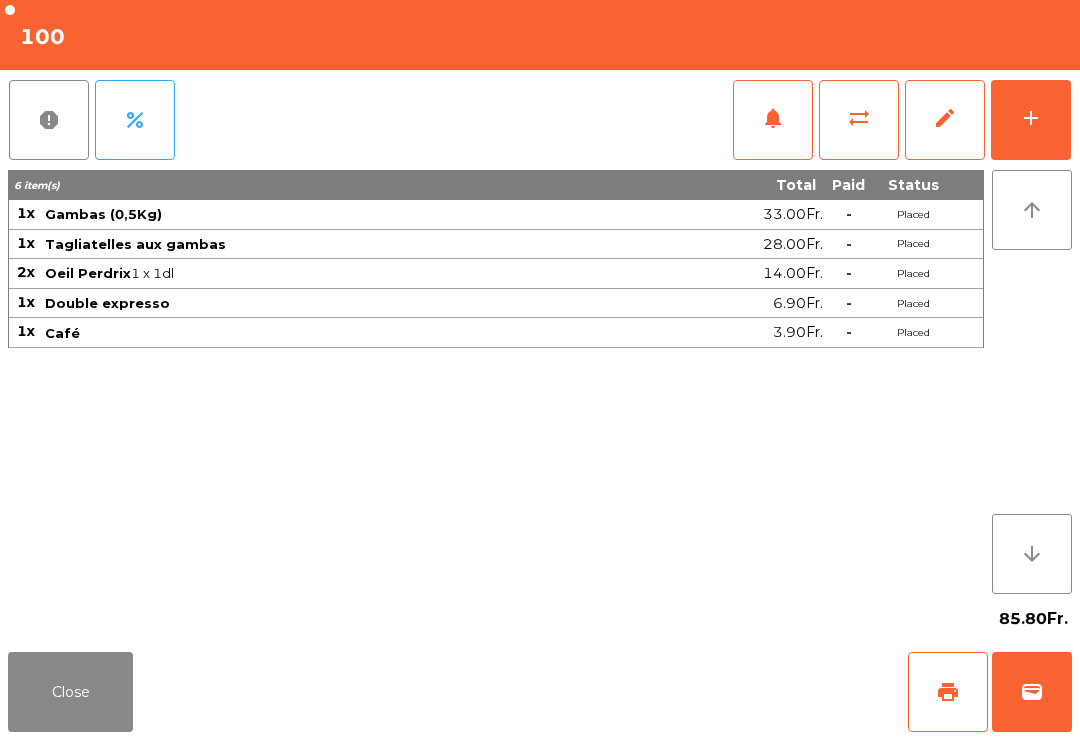 click on "Close   print   wallet" 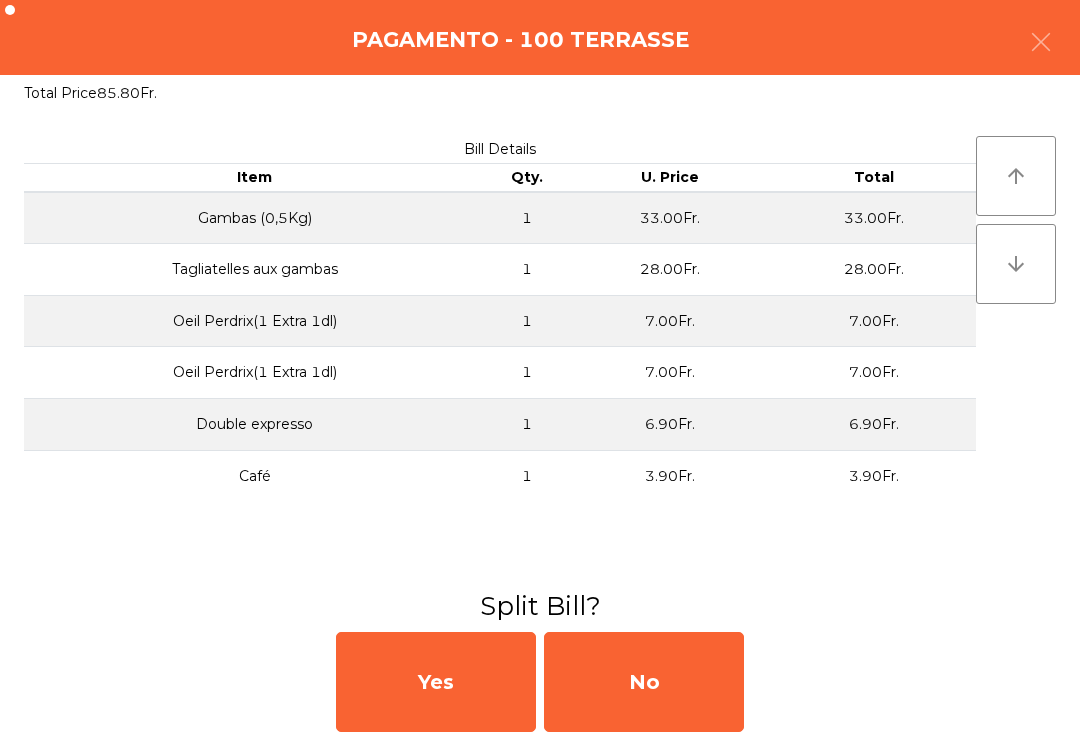 click on "No" 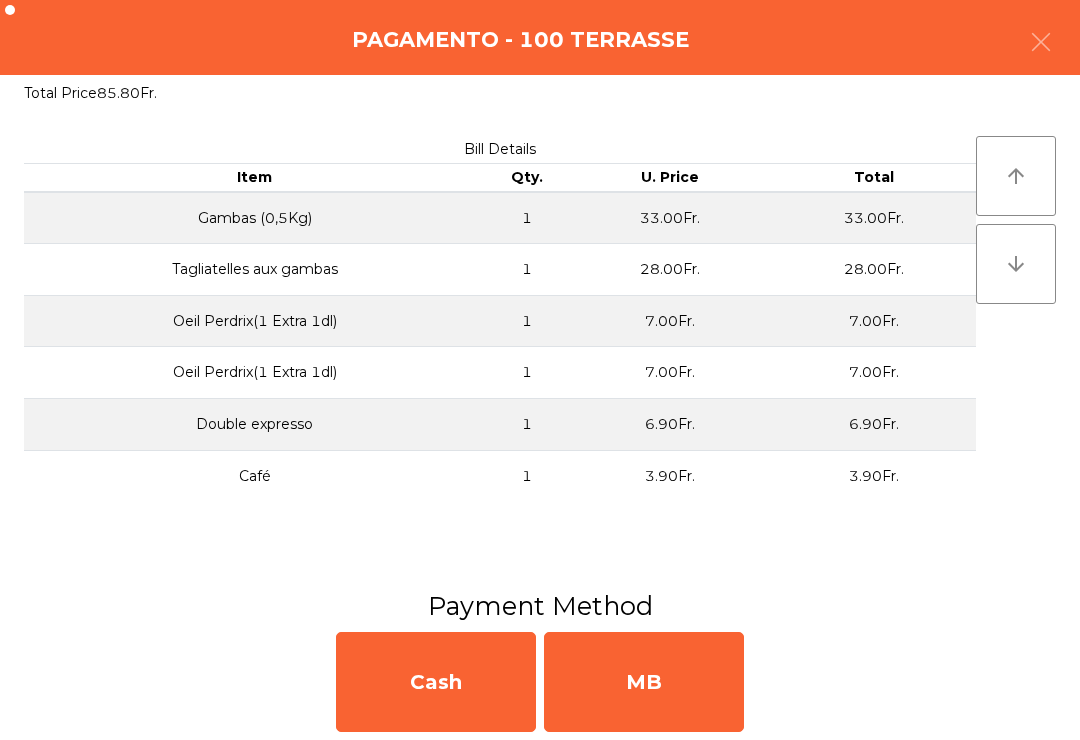 click on "MB" 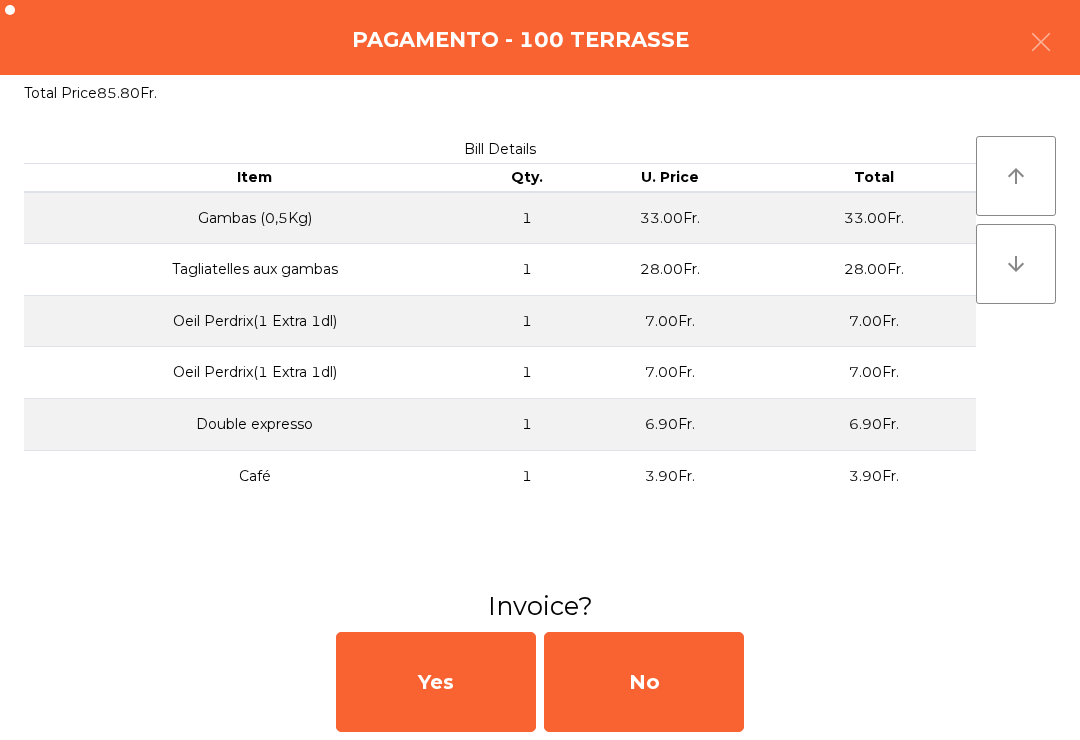 click on "No" 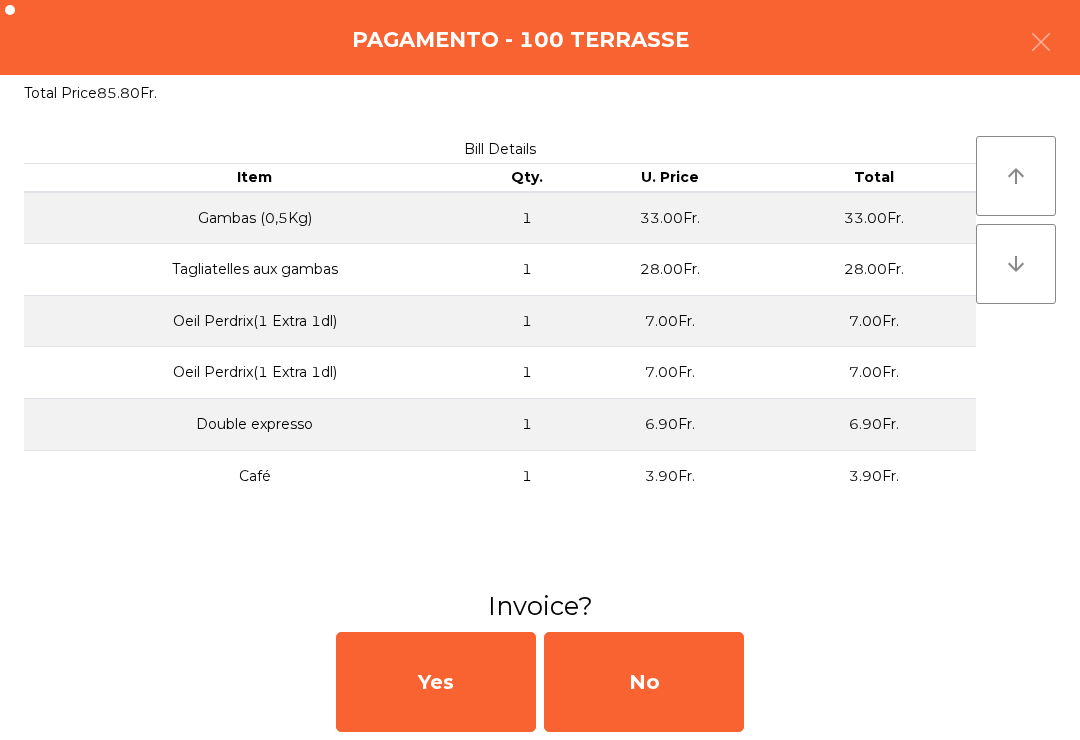 click on "No" 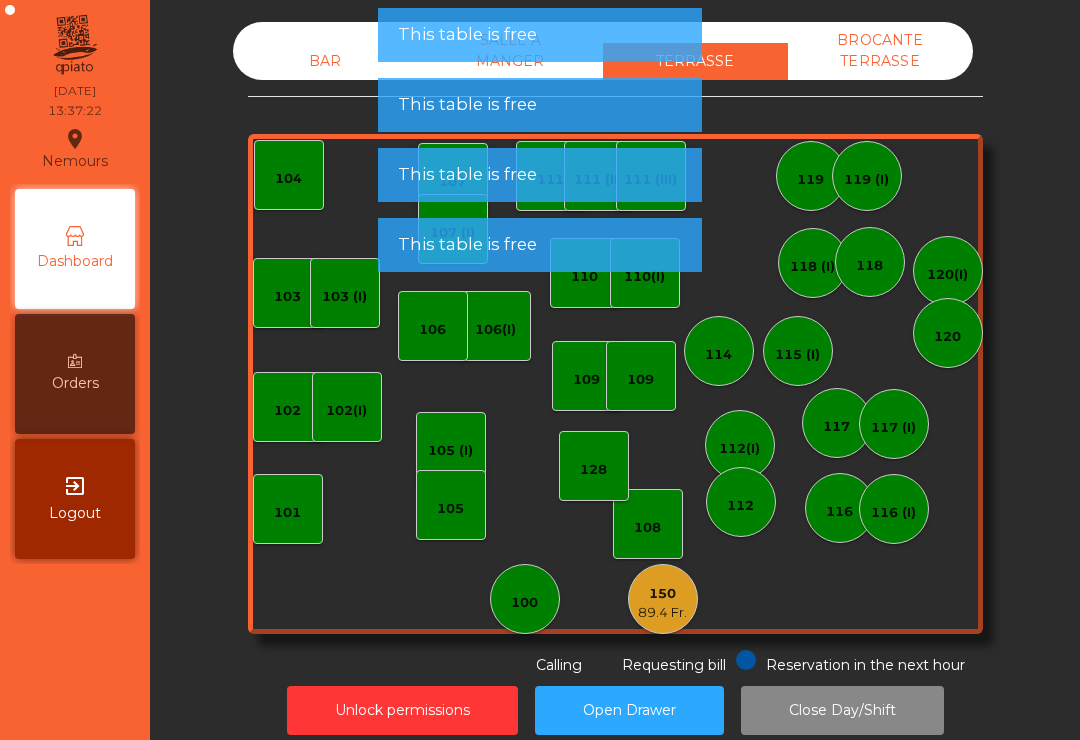 click on "89.4 Fr." 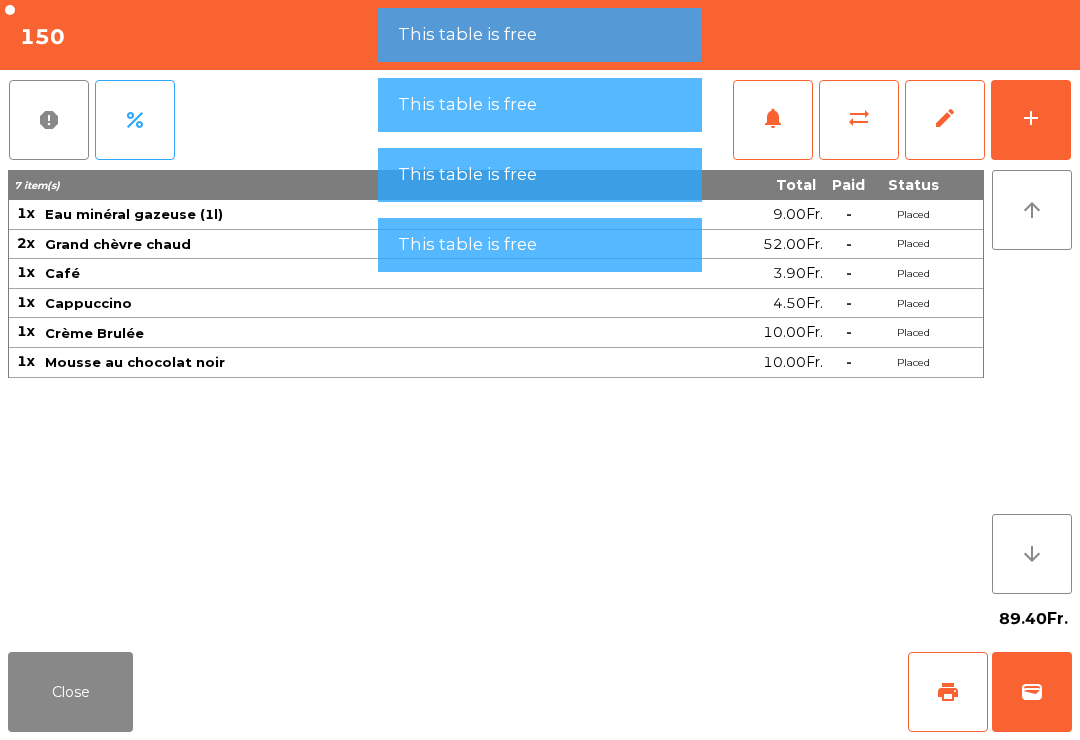 click on "wallet" 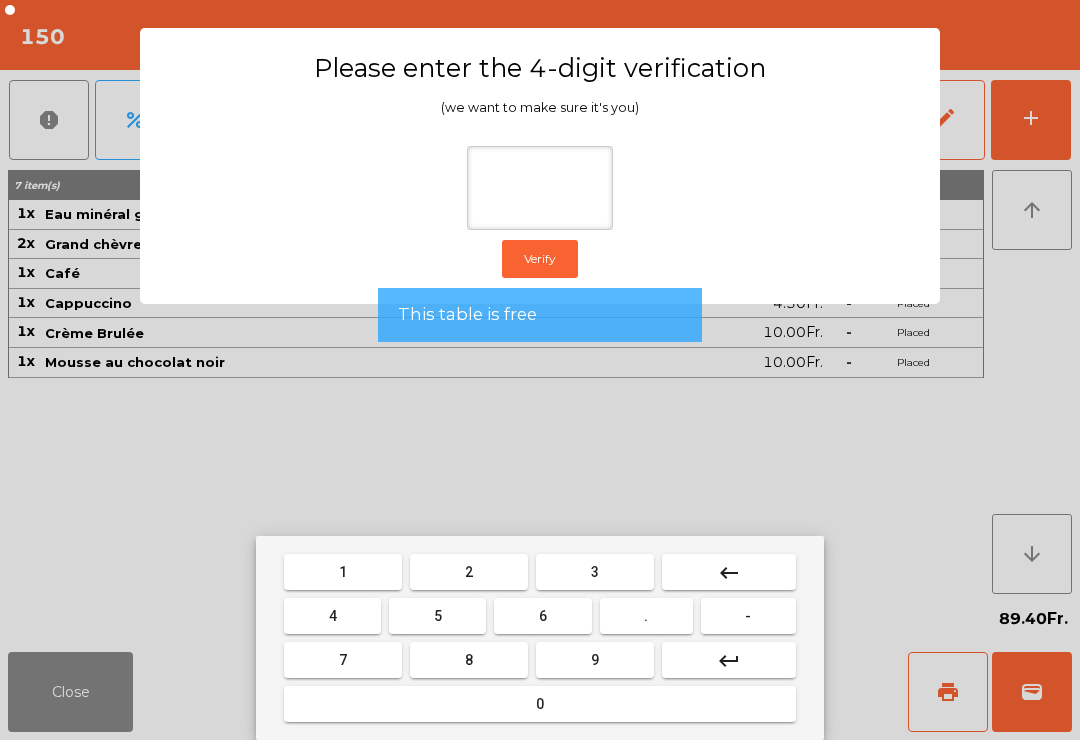 type on "*" 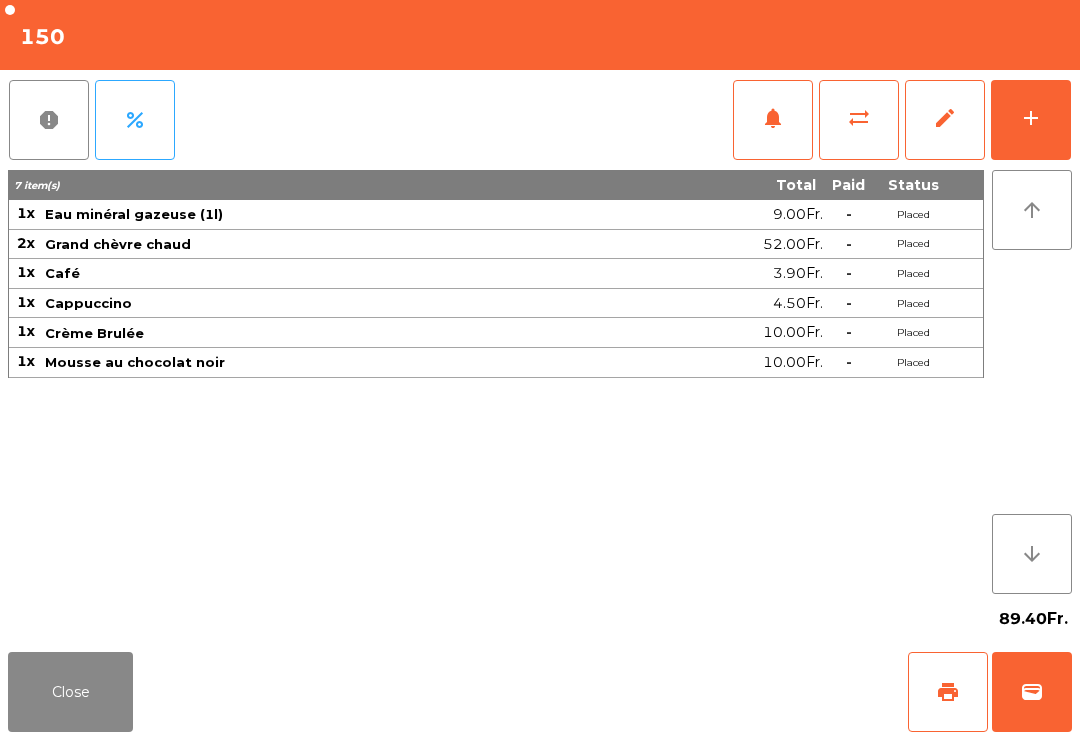 click on "Close   print   wallet" 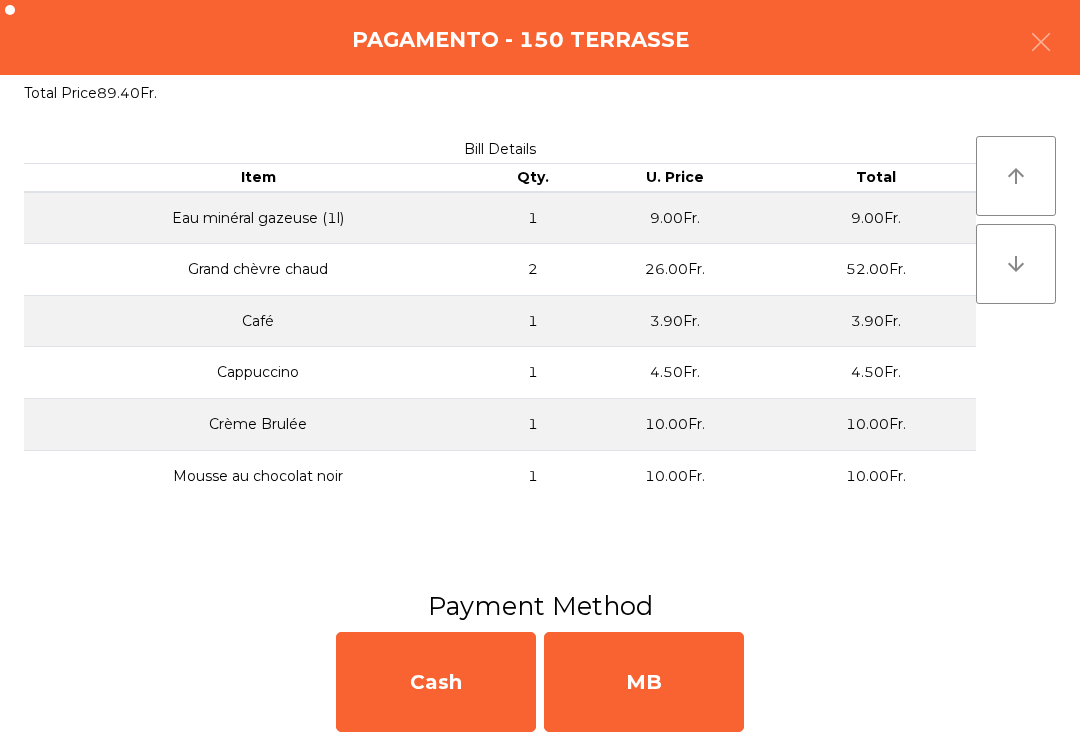 click on "MB" 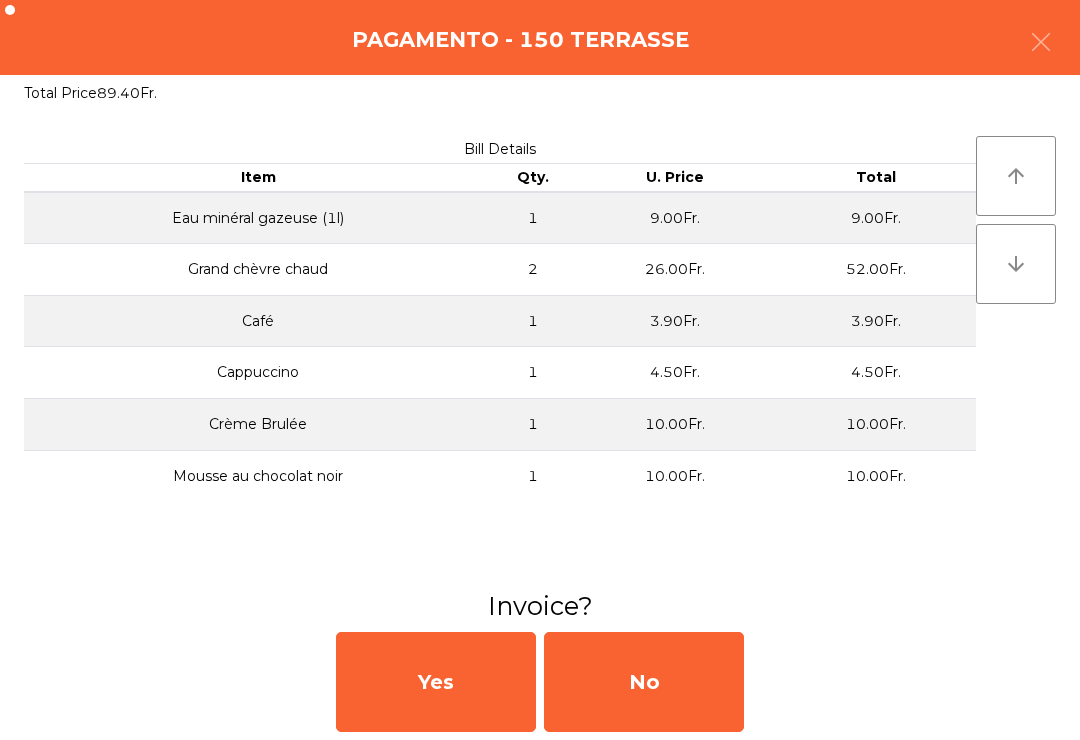 click on "No" 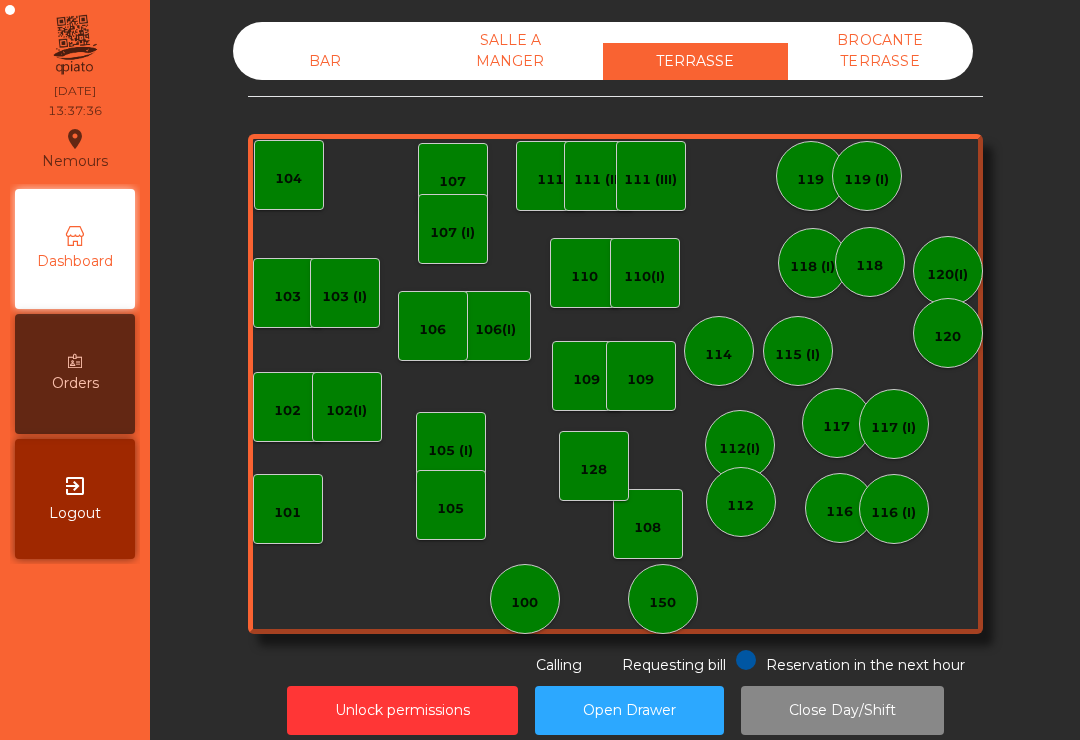 click on "BAR" 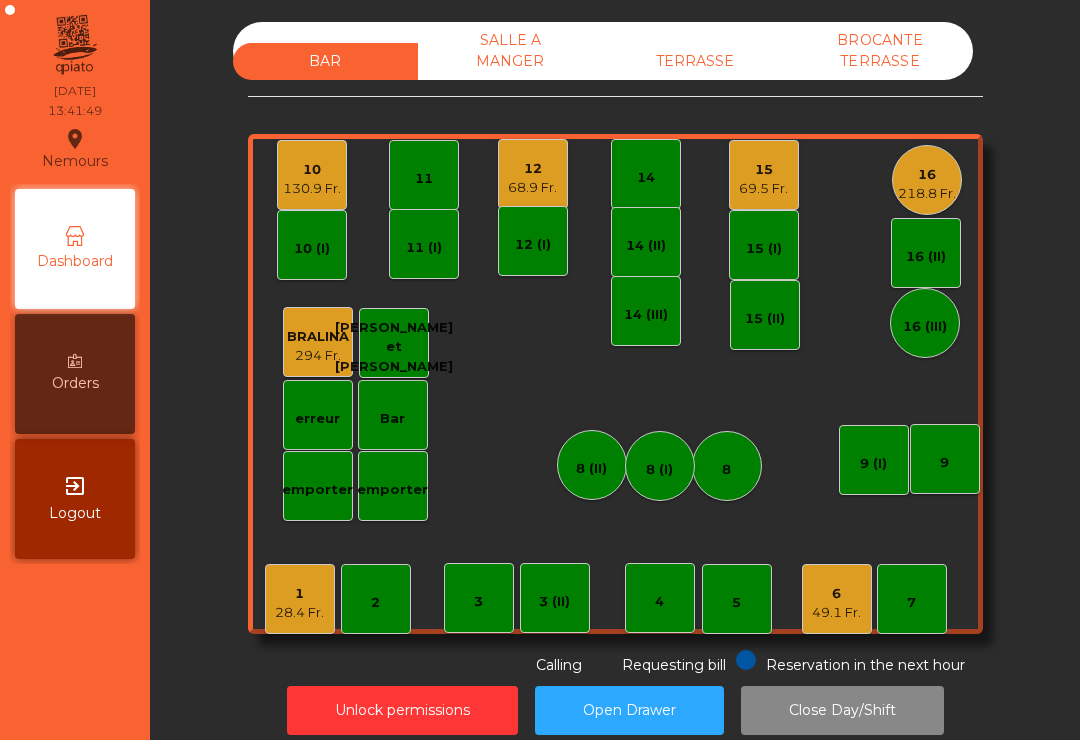 click on "TERRASSE" 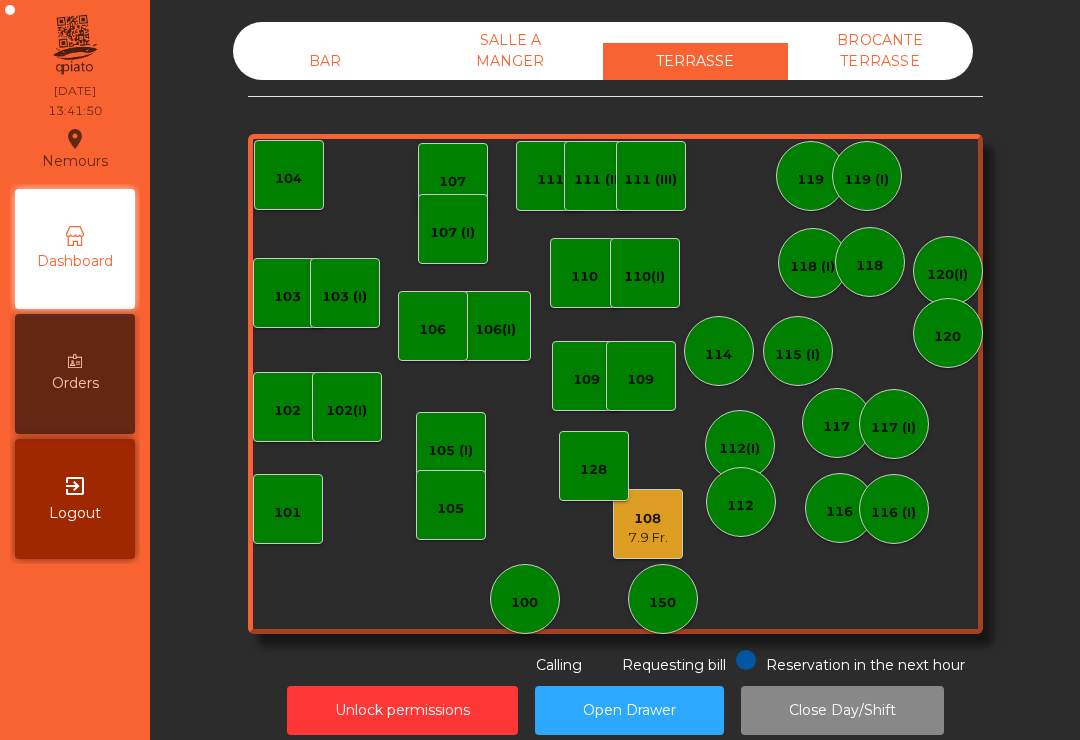 click on "103 (I)" 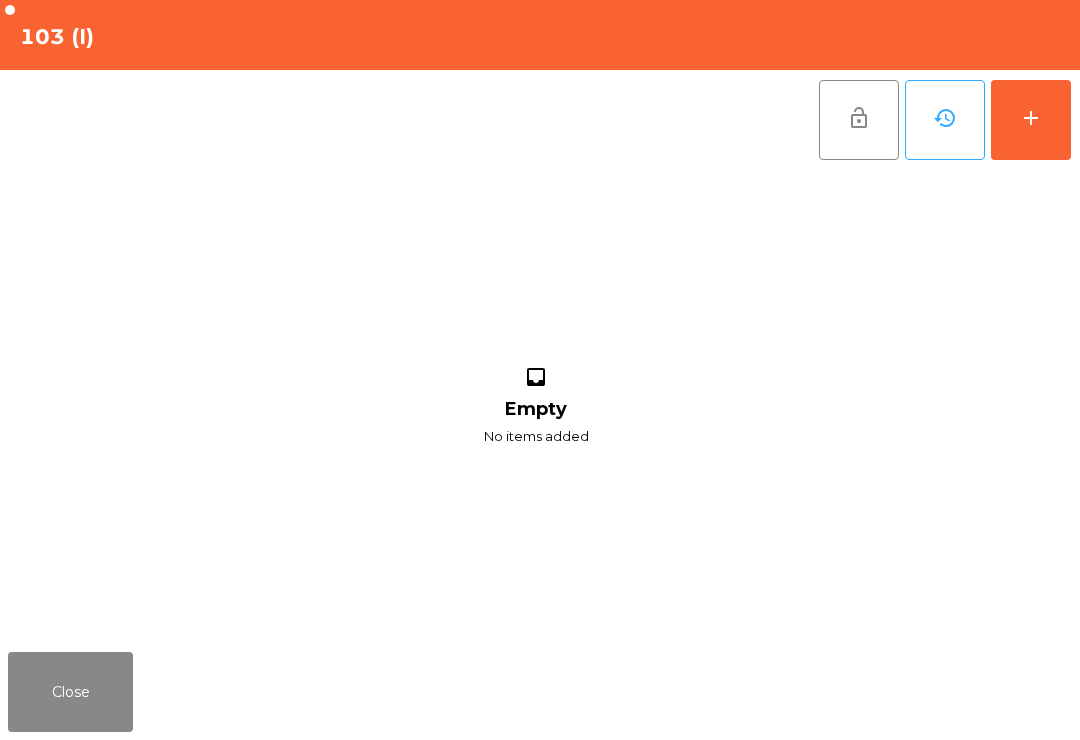 click on "add" 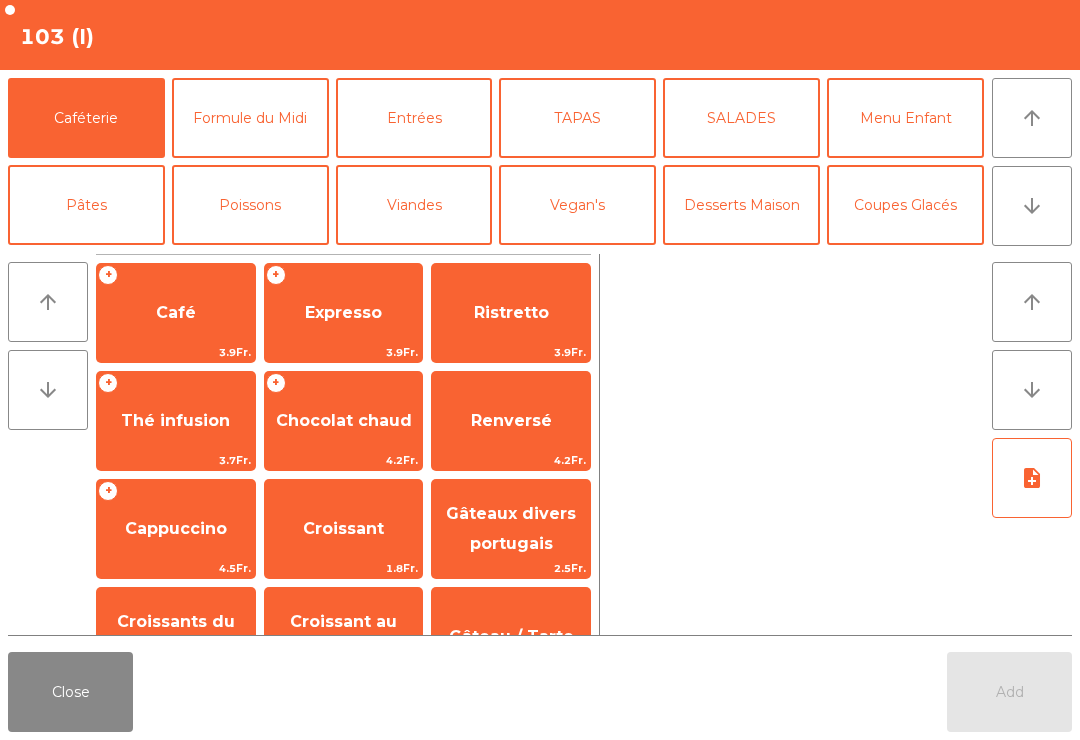 scroll, scrollTop: 18, scrollLeft: 0, axis: vertical 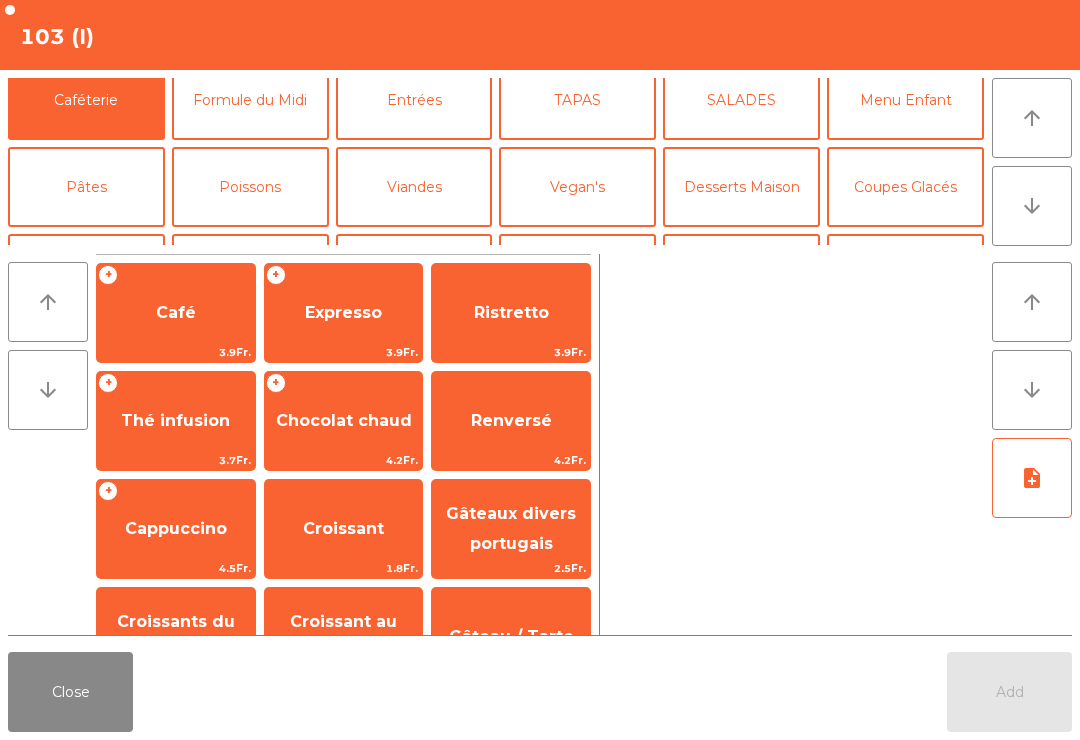 click on "Mineral" 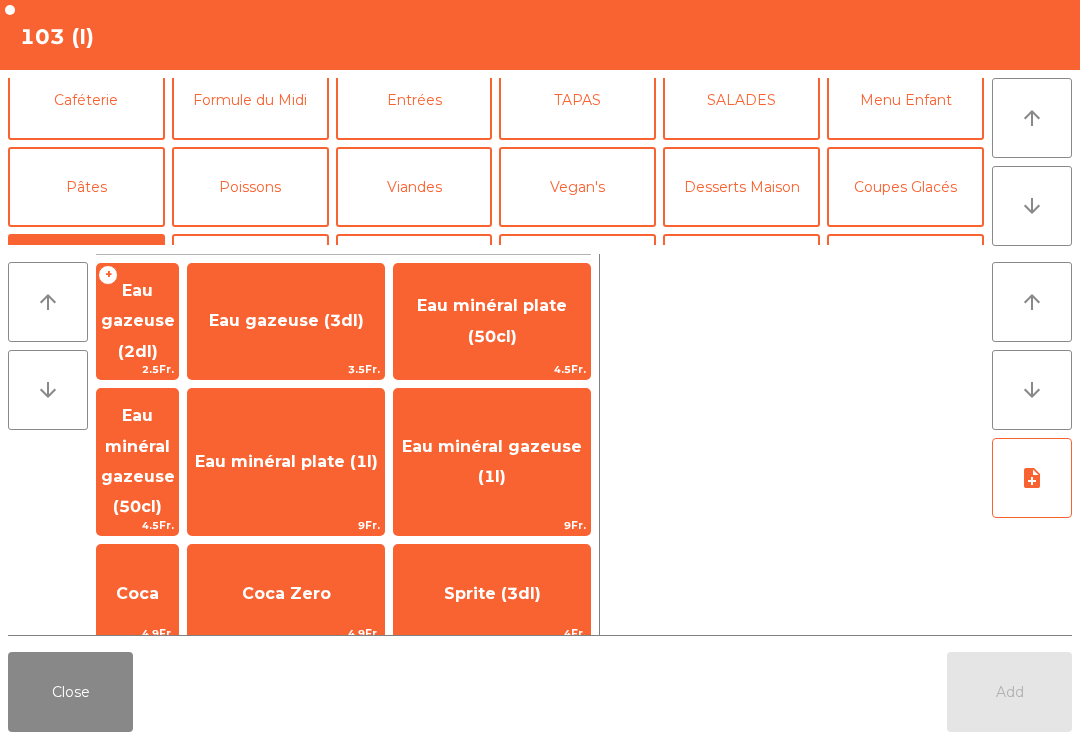 click on "Coca Zero   4.9Fr." 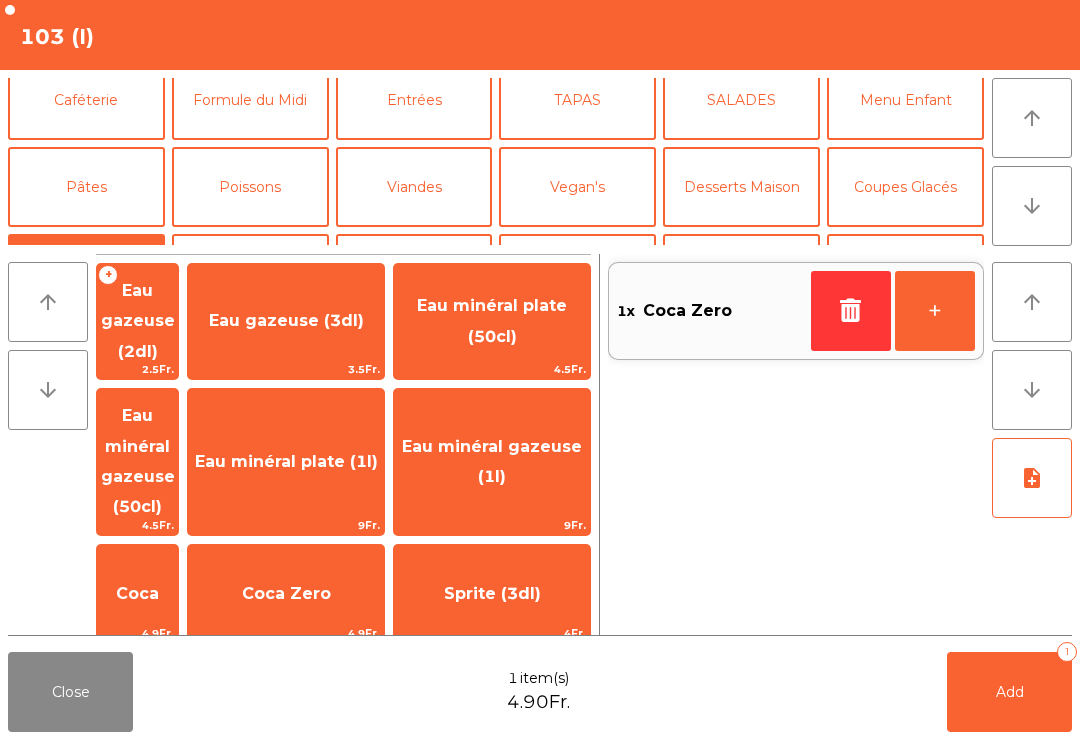 click on "Vin Blanc" 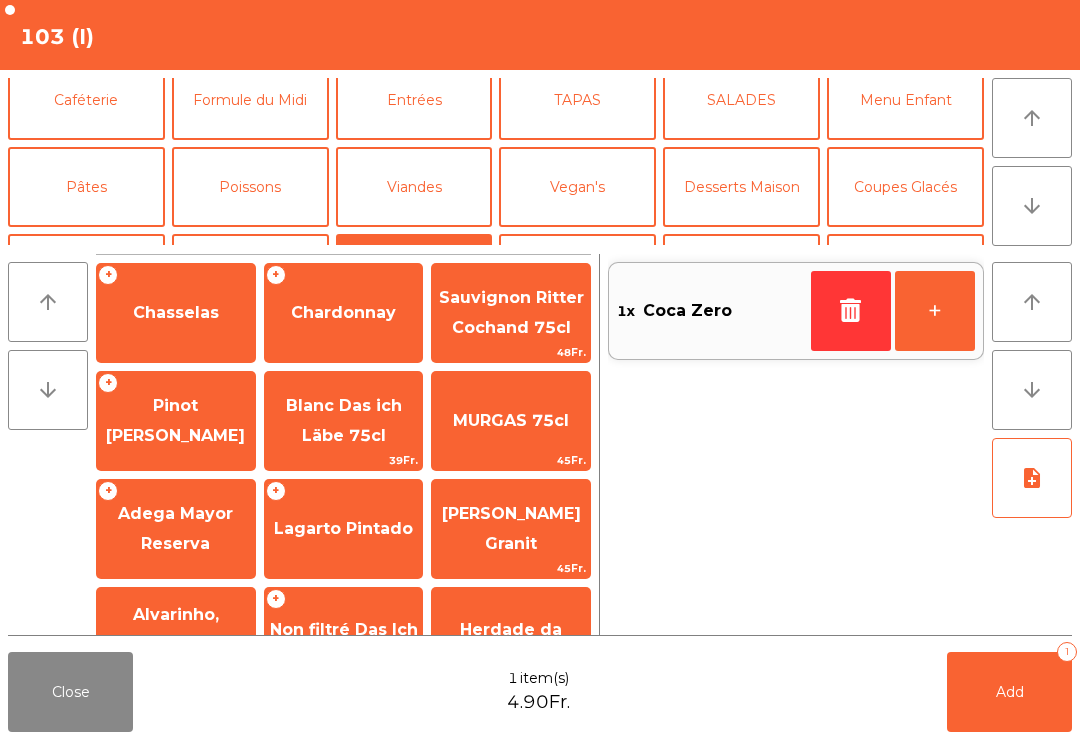 click on "Chasselas" 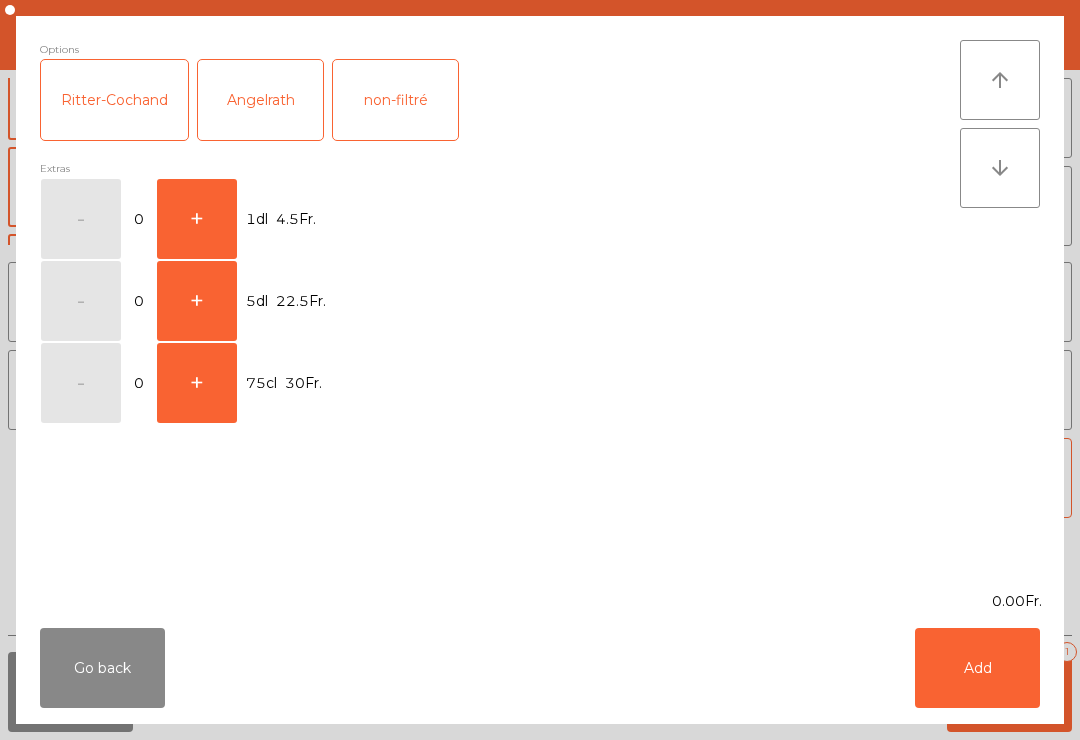 click on "+" 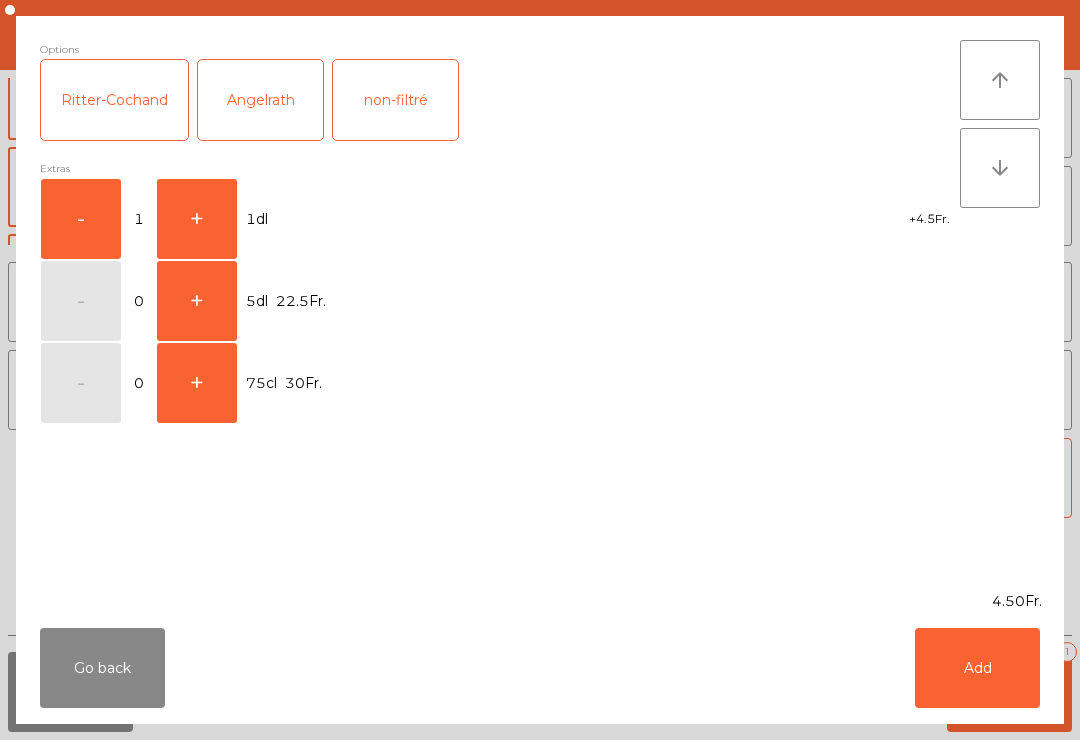 click on "Add" 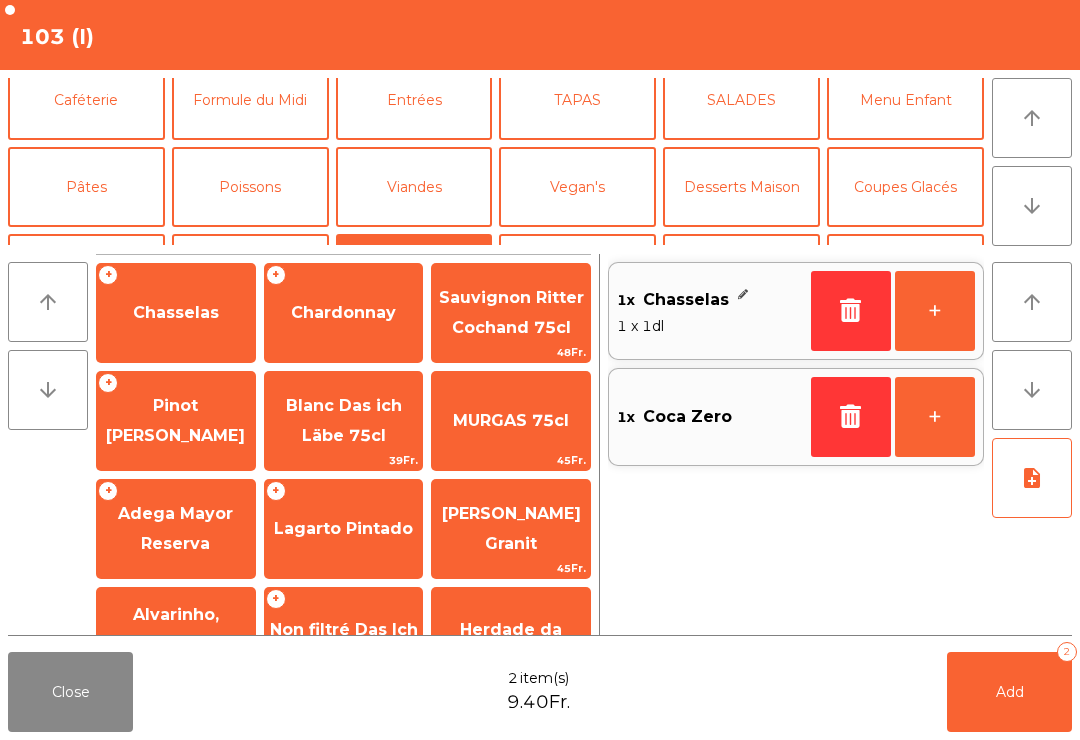scroll, scrollTop: 134, scrollLeft: 0, axis: vertical 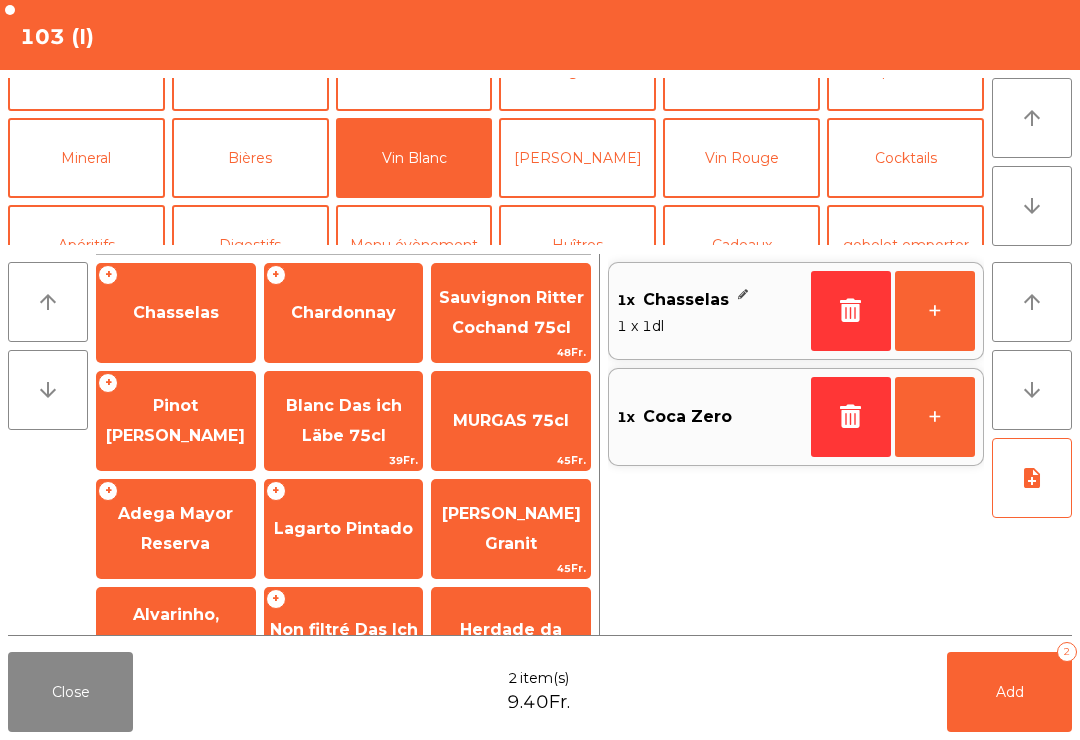 click on "Add   2" 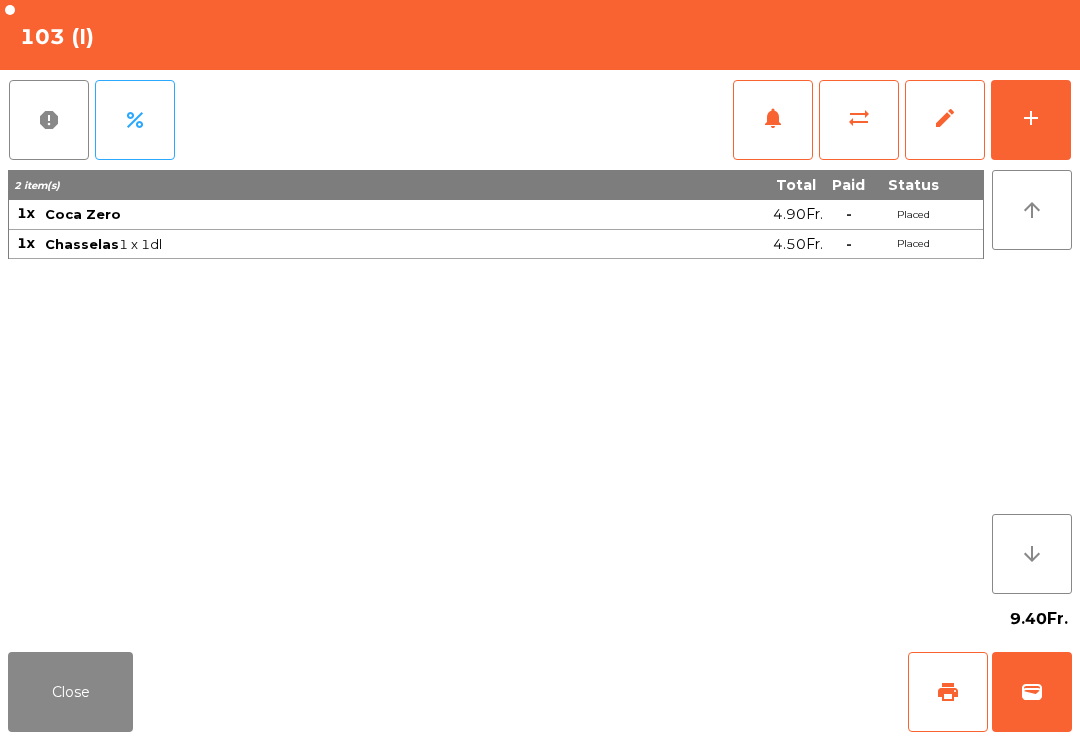 click on "Close" 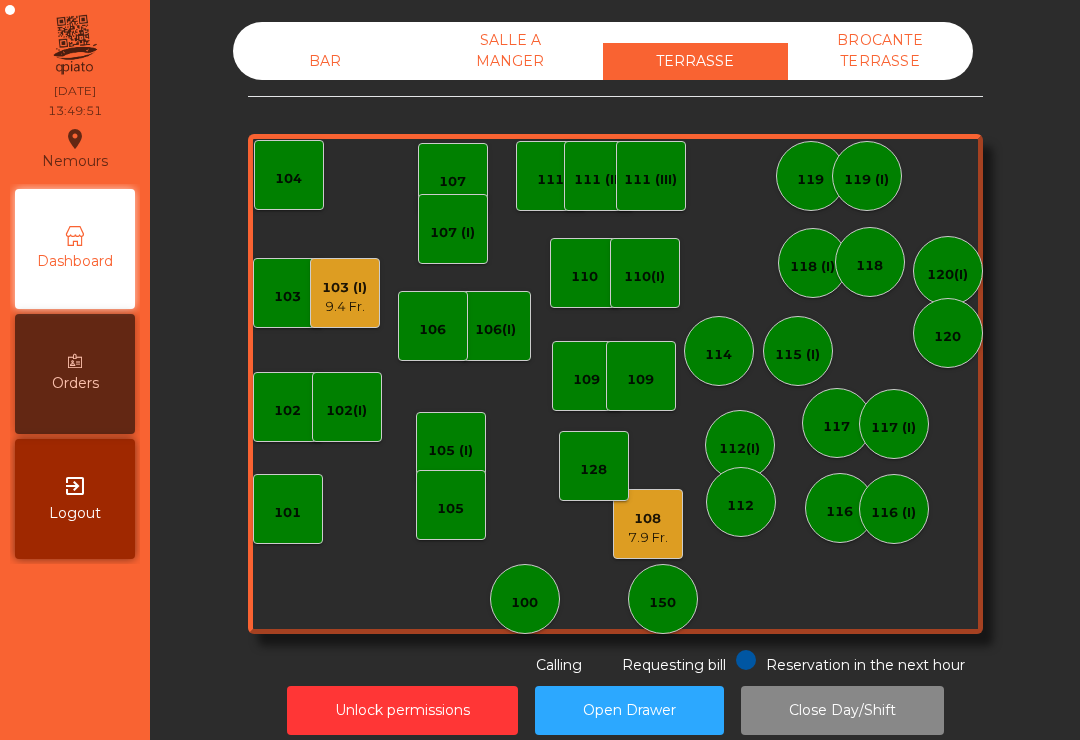 click on "BAR" 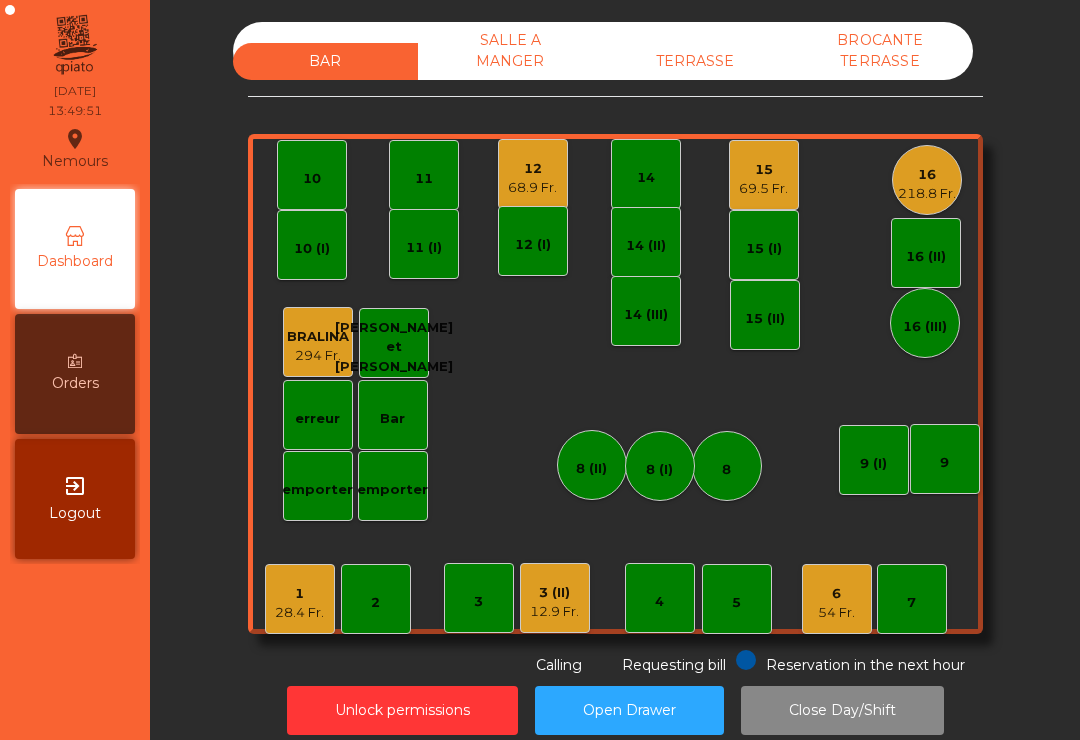 click on "218.8 Fr." 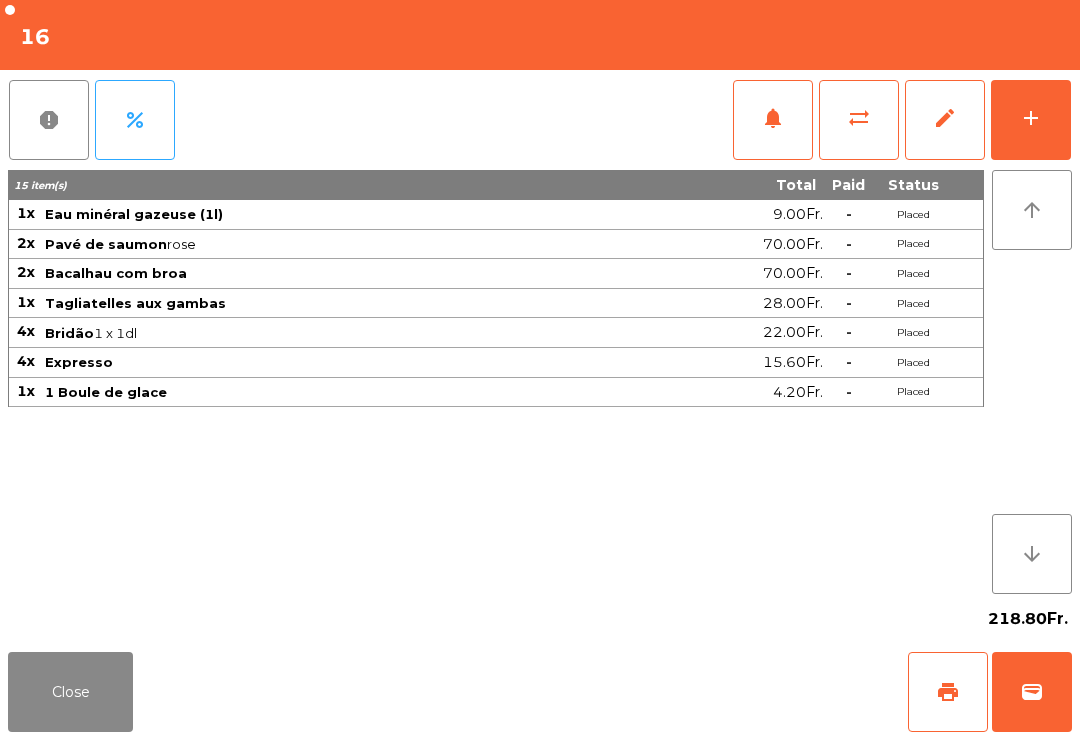 click on "Close" 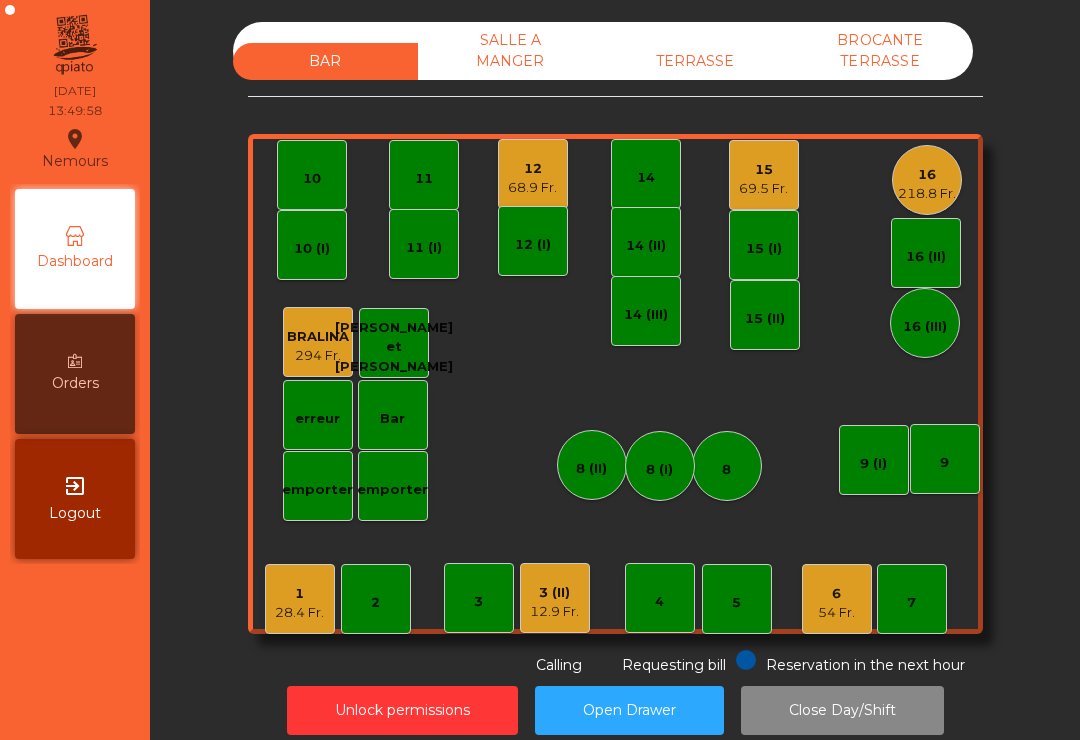 click on "12   68.9 Fr." 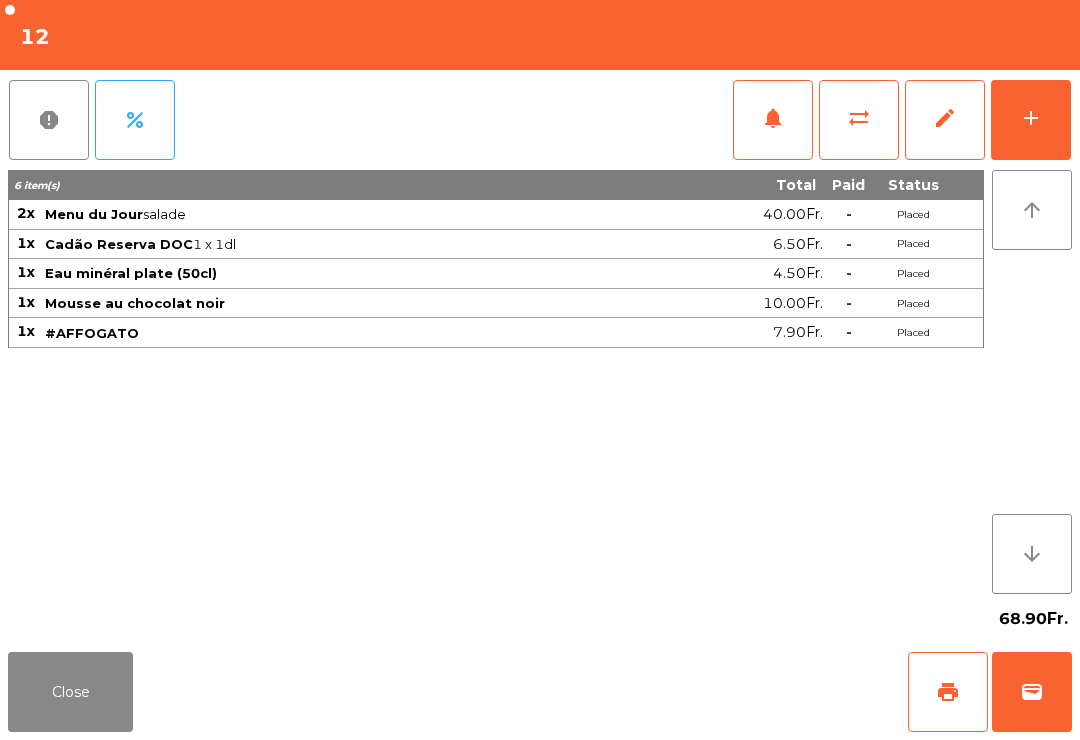 click on "Close" 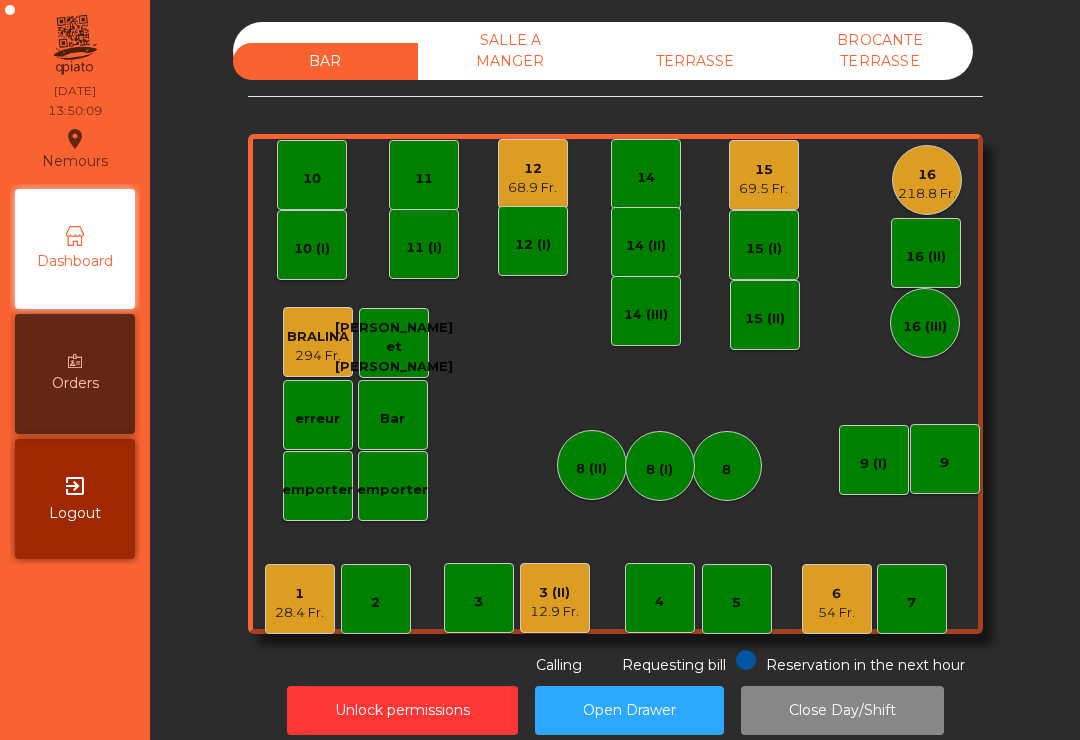 click on "TERRASSE" 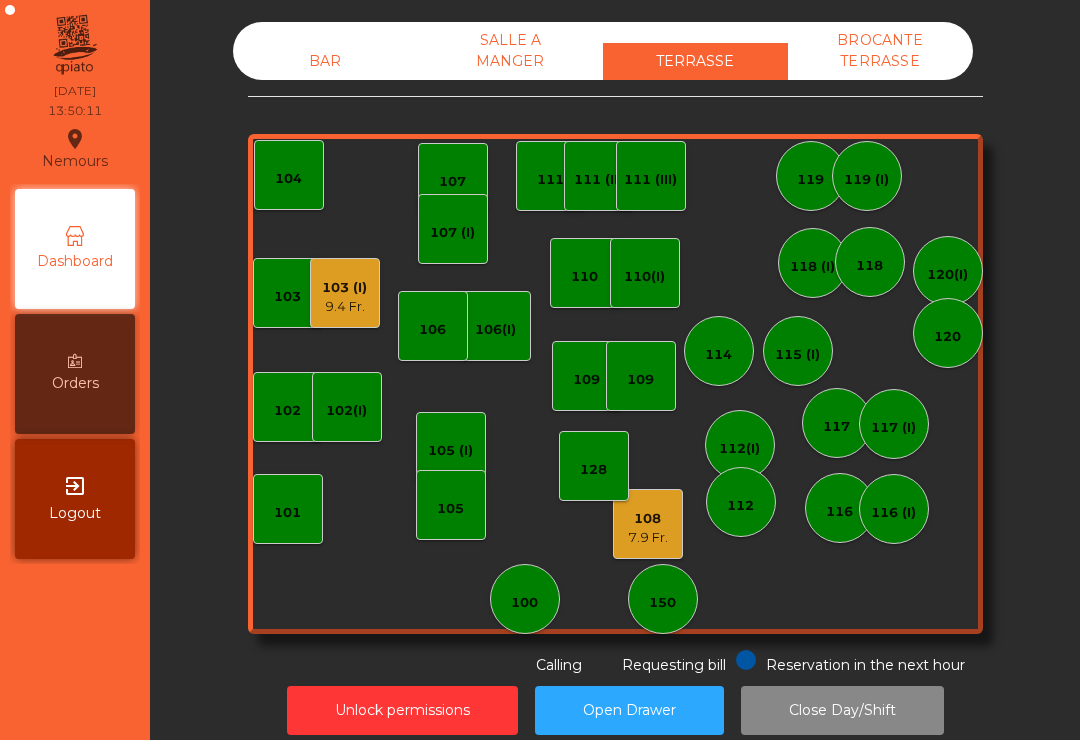 click on "108    7.9 Fr." 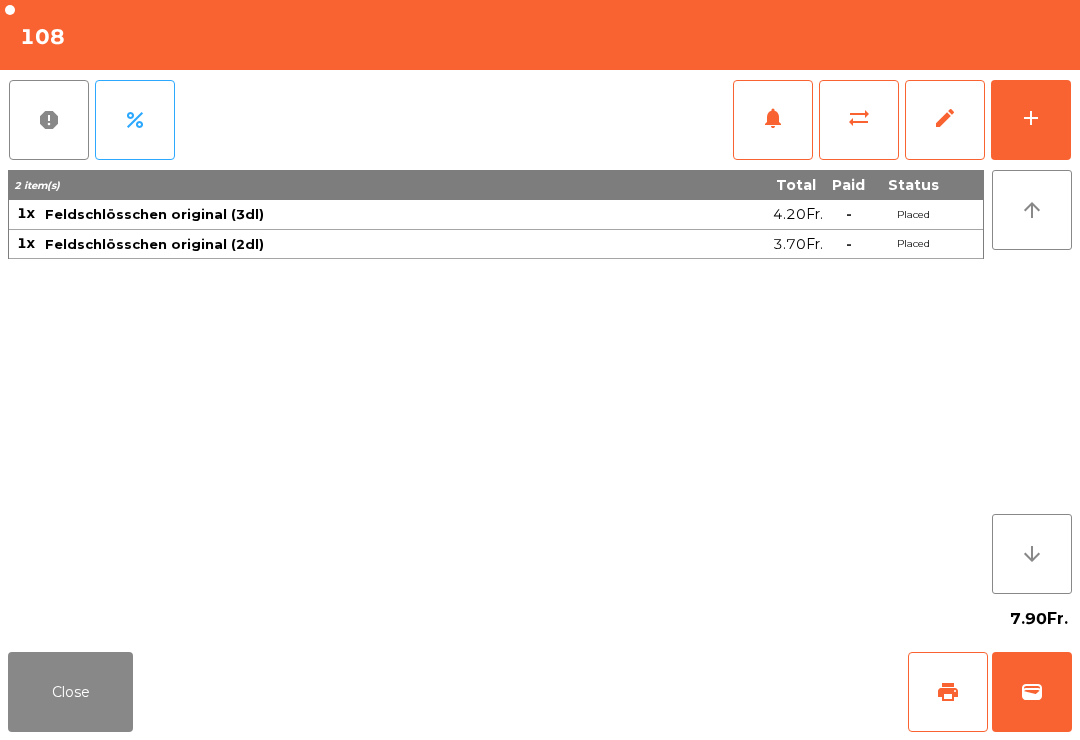 click on "Close" 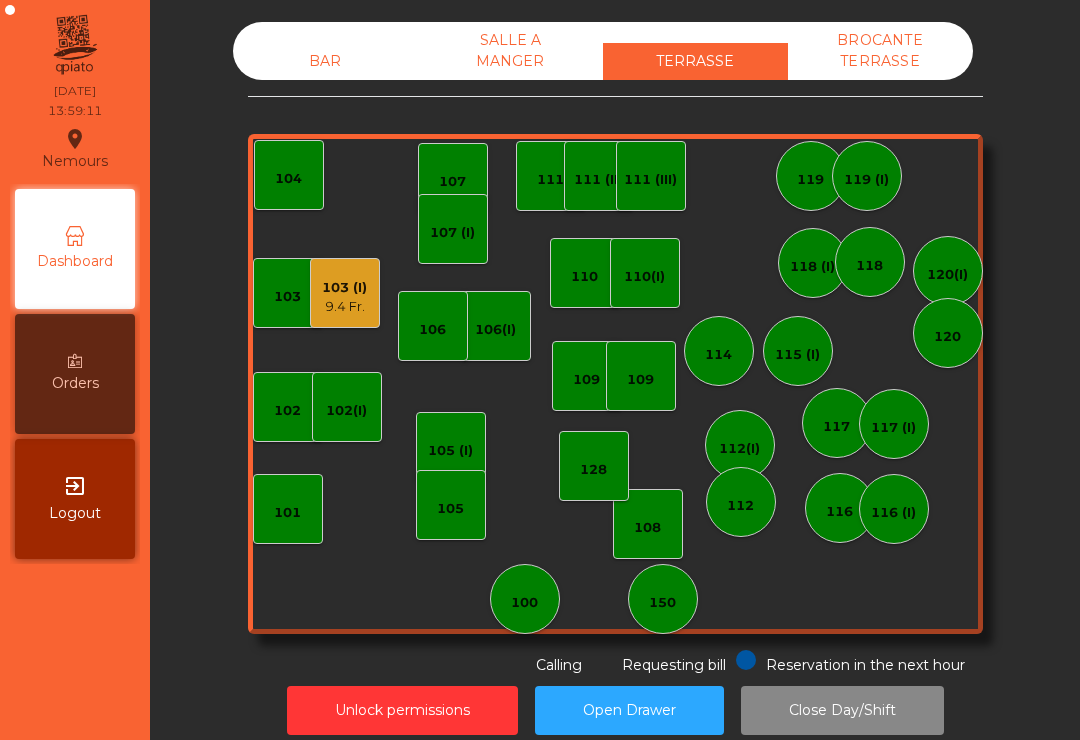 click on "9.4 Fr." 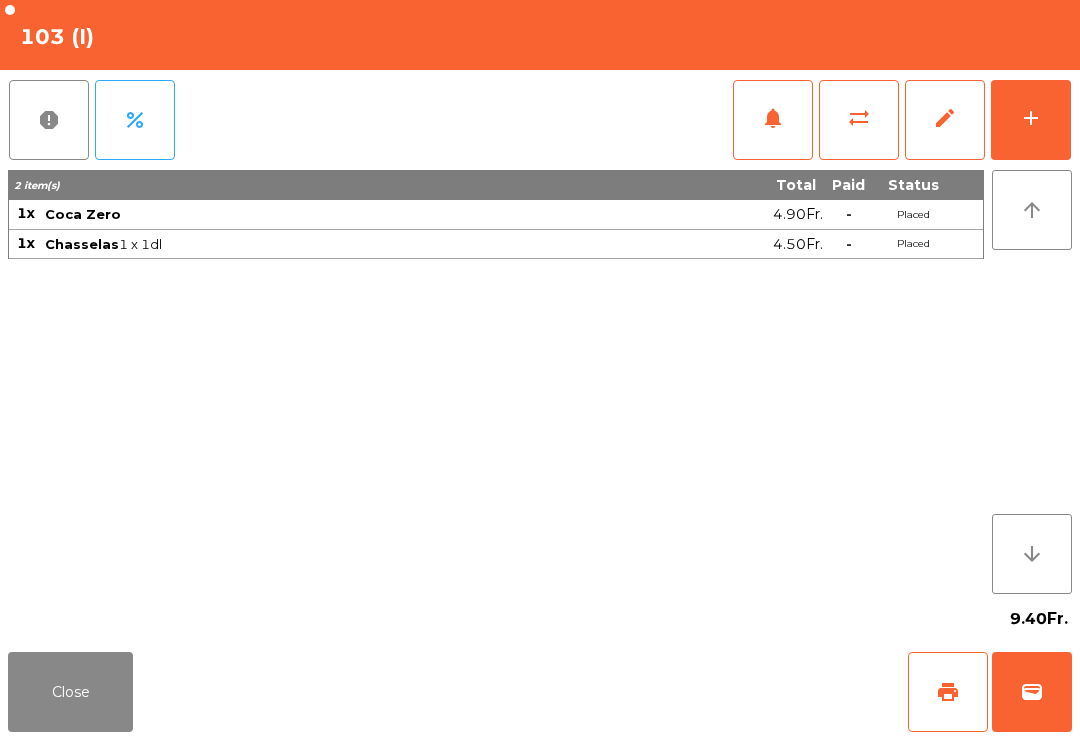 click on "print" 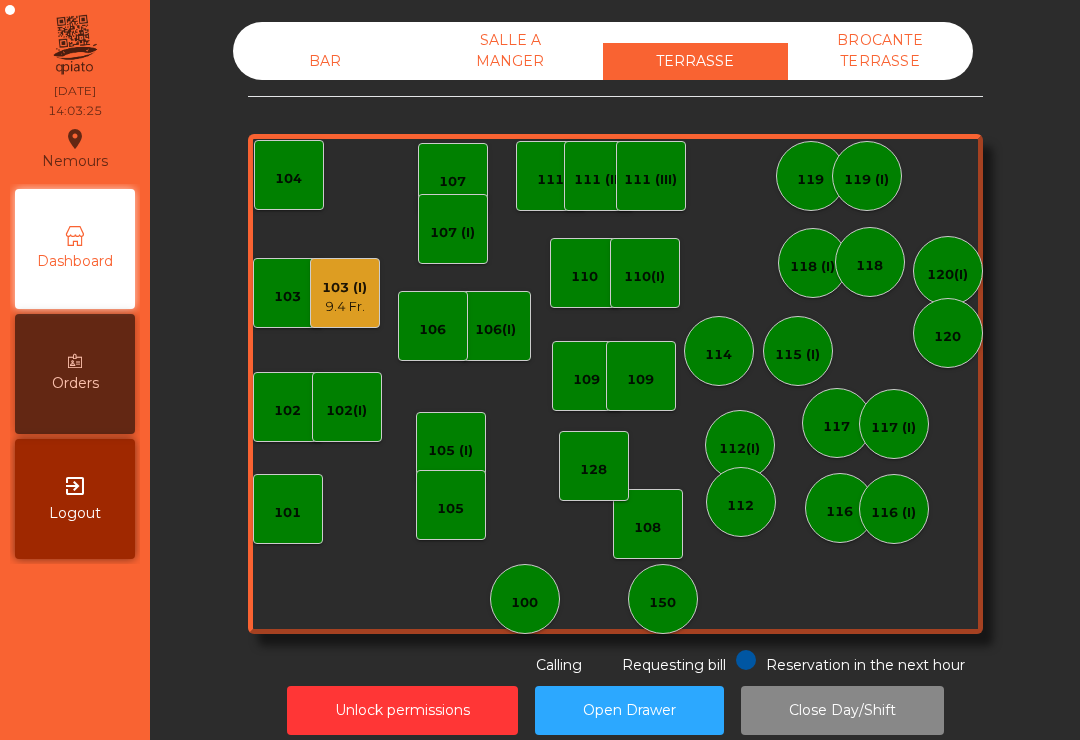 click on "BAR" 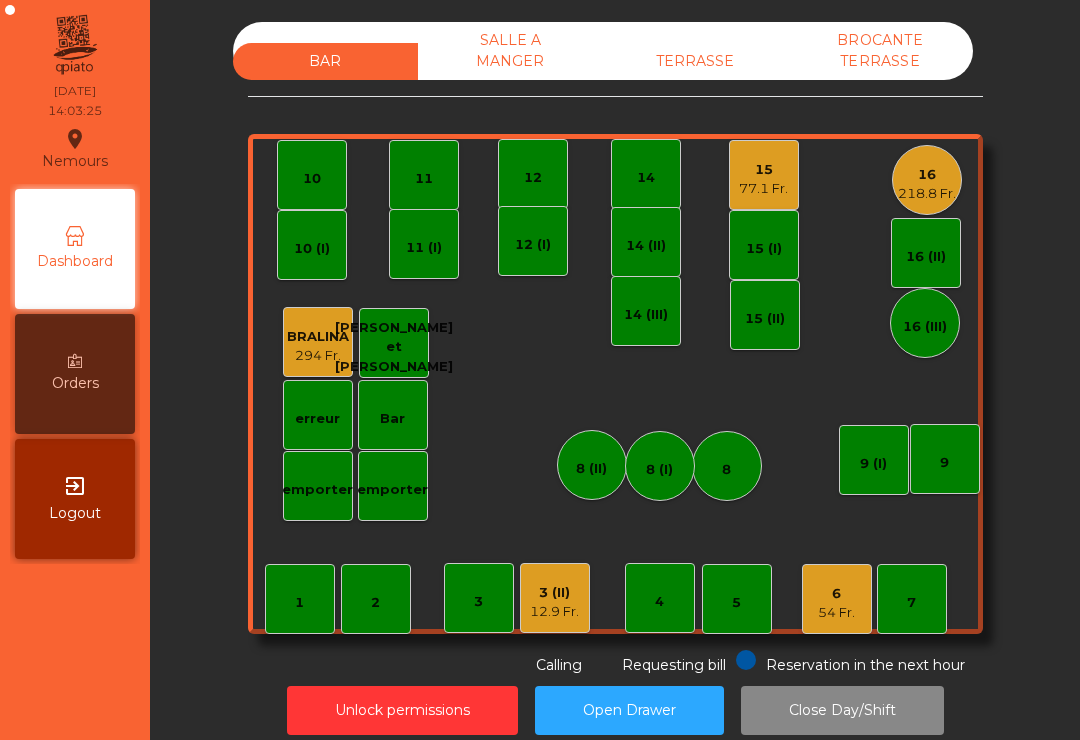 click on "12.9 Fr." 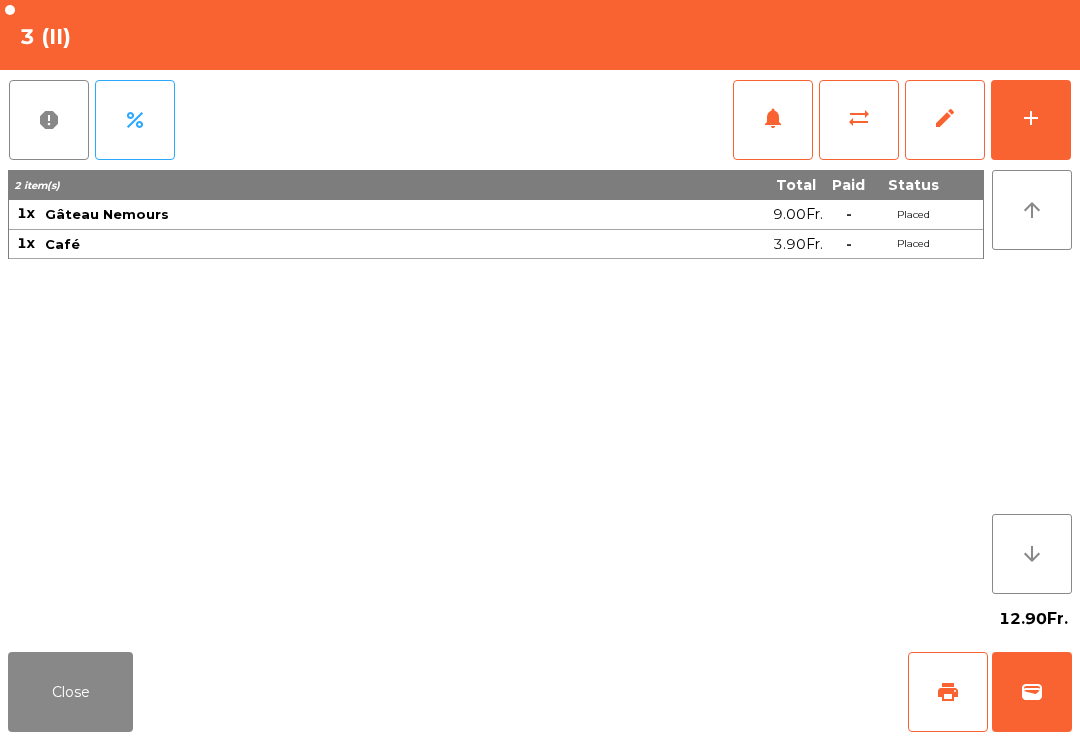 click on "print" 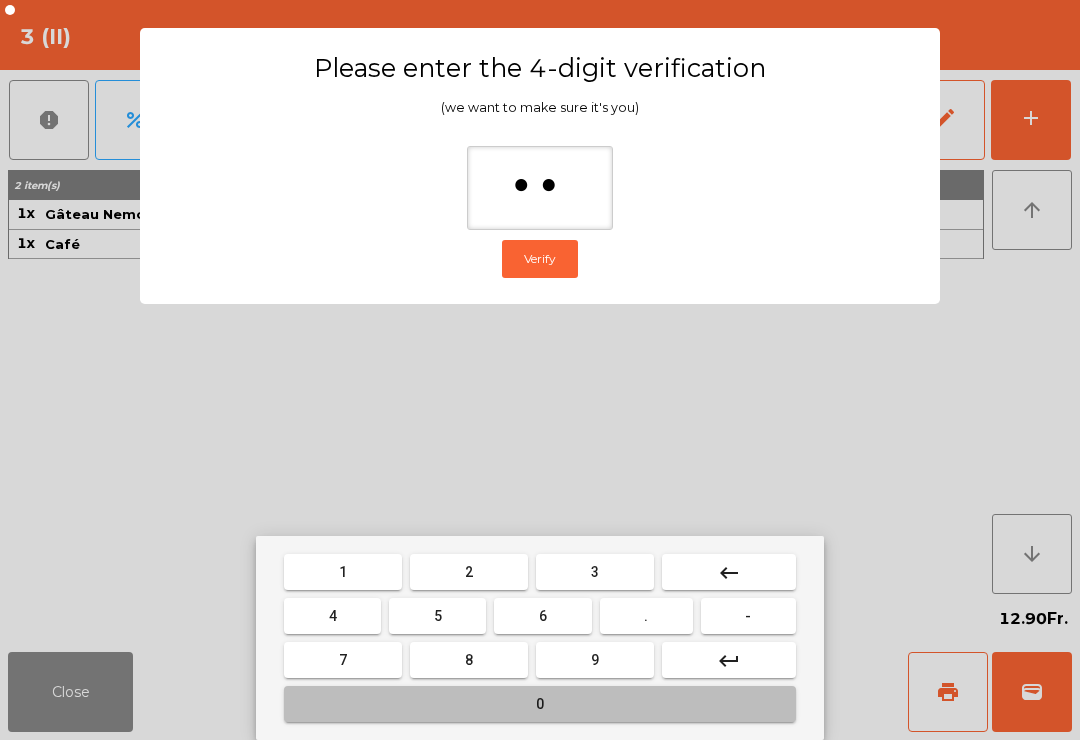 type on "***" 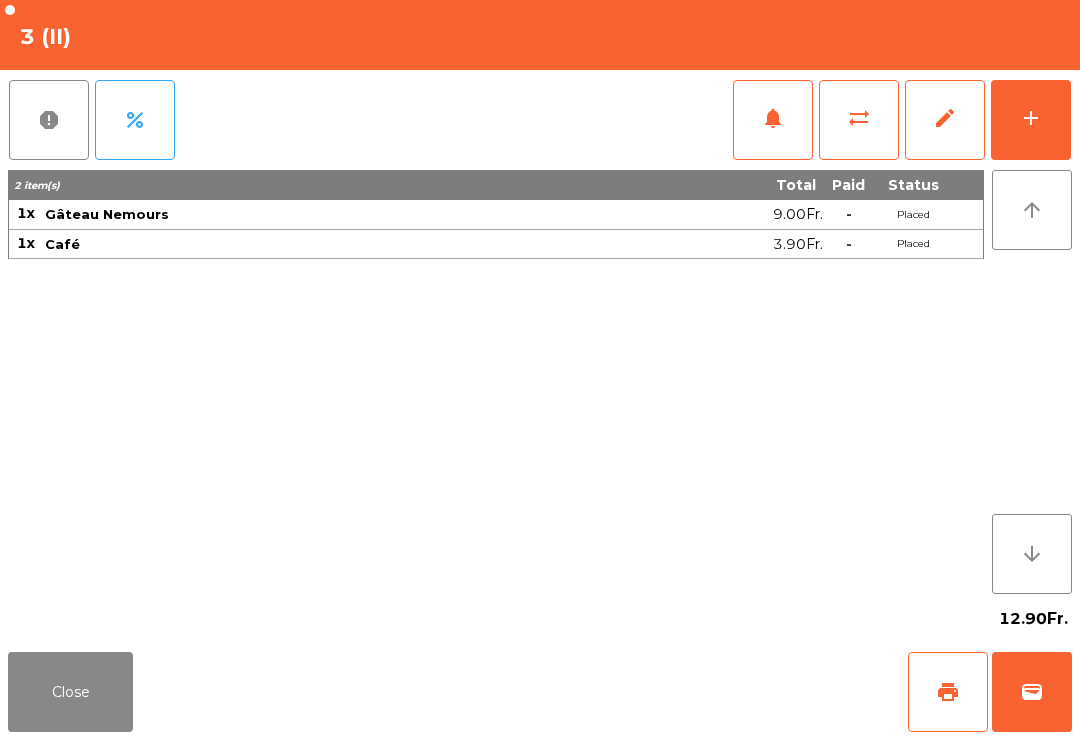 click on "Close   print   wallet" 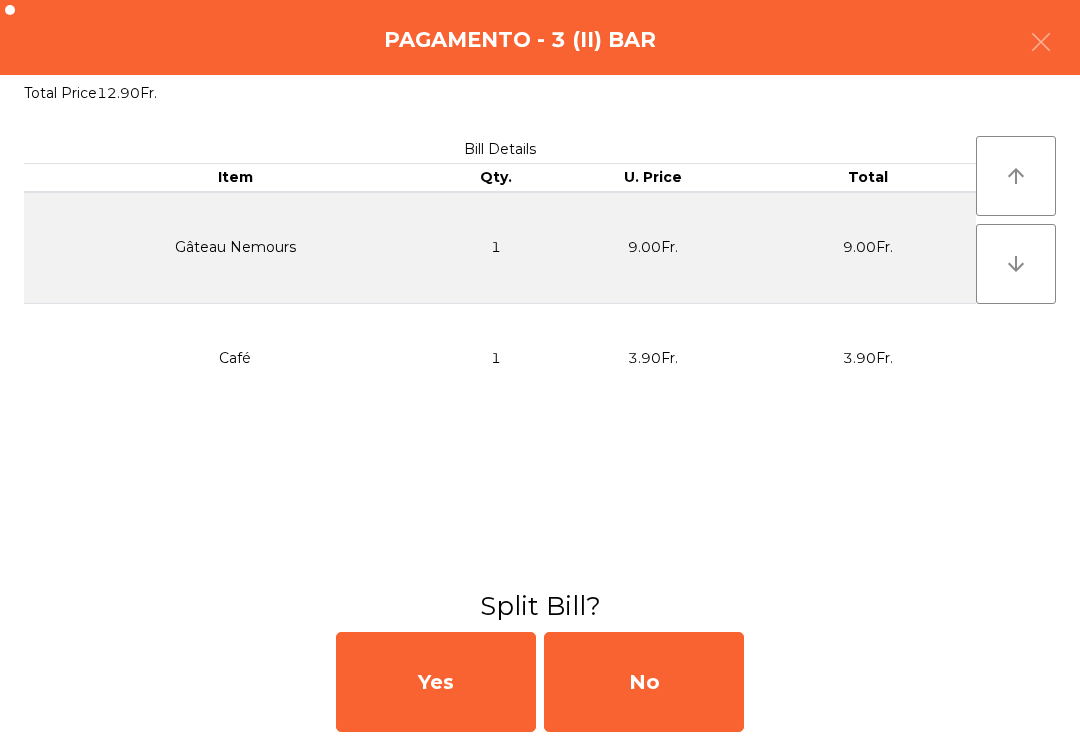 click on "No" 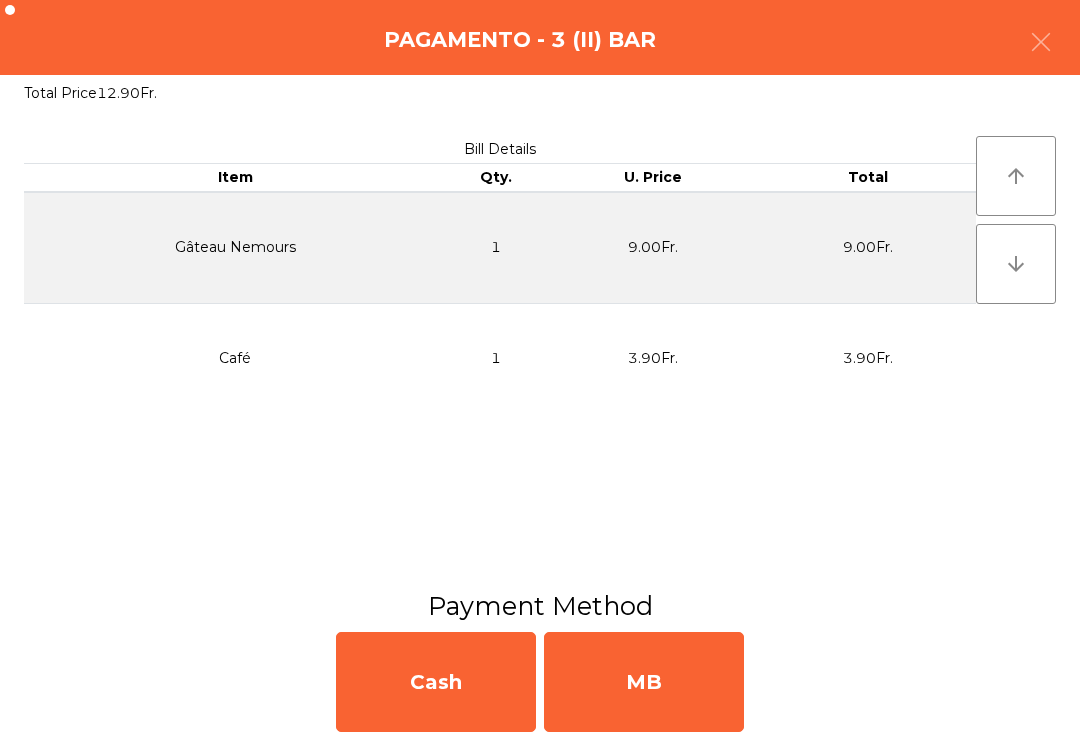 click on "MB" 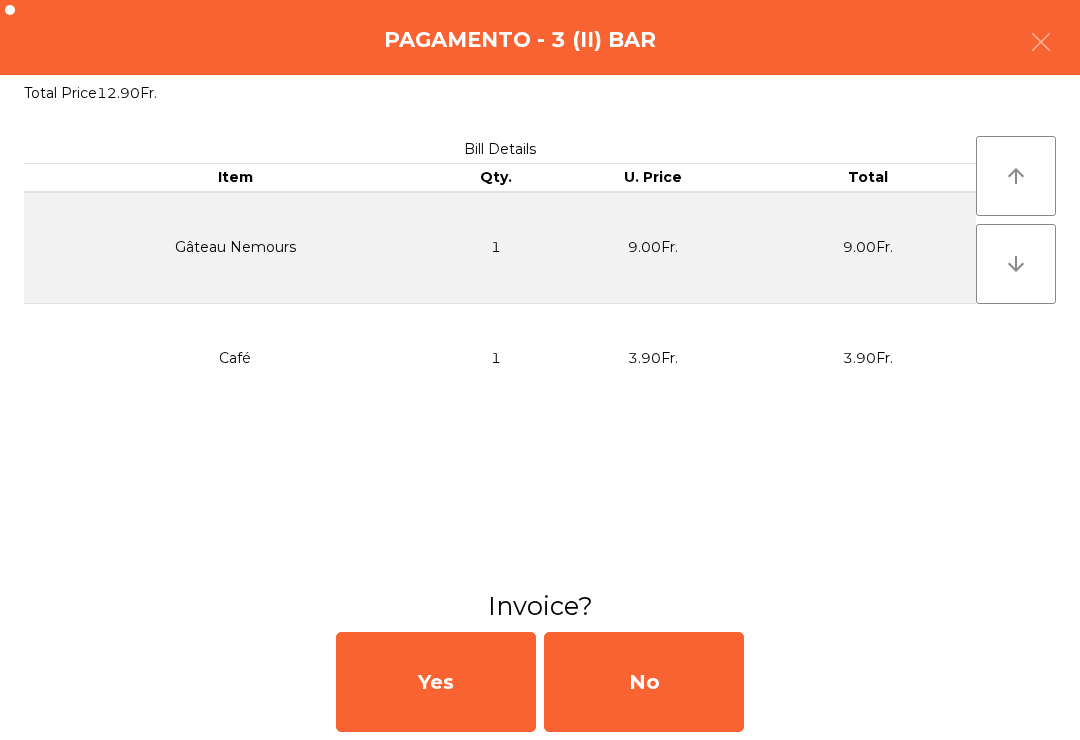 click on "No" 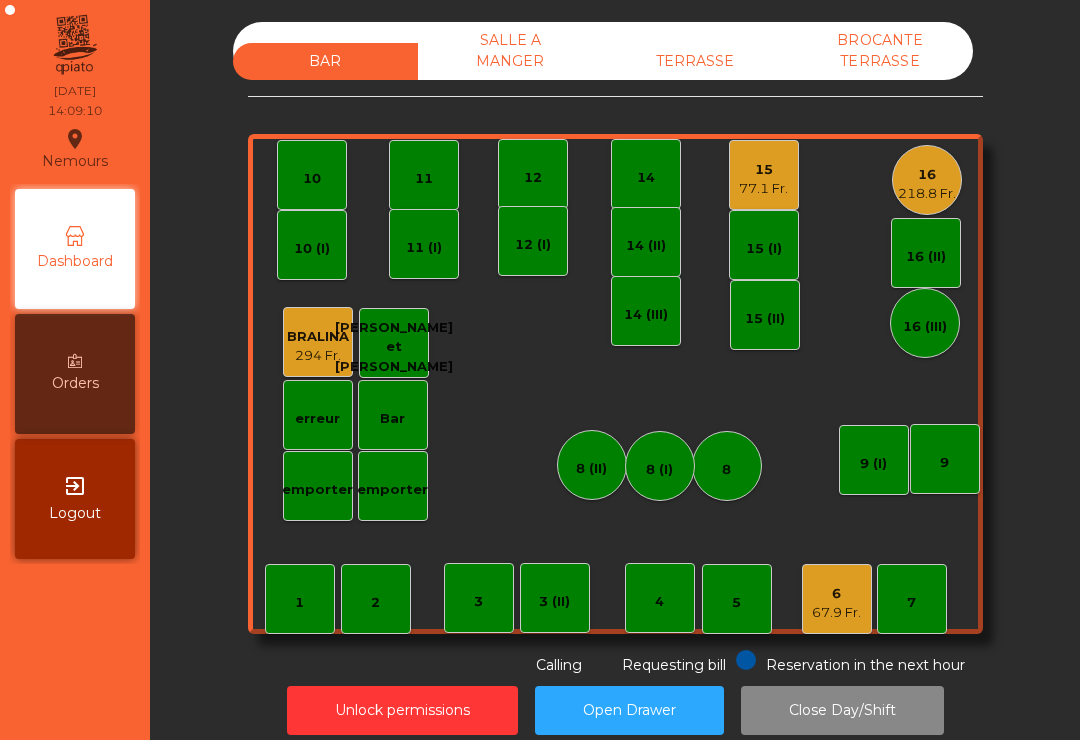 click on "218.8 Fr." 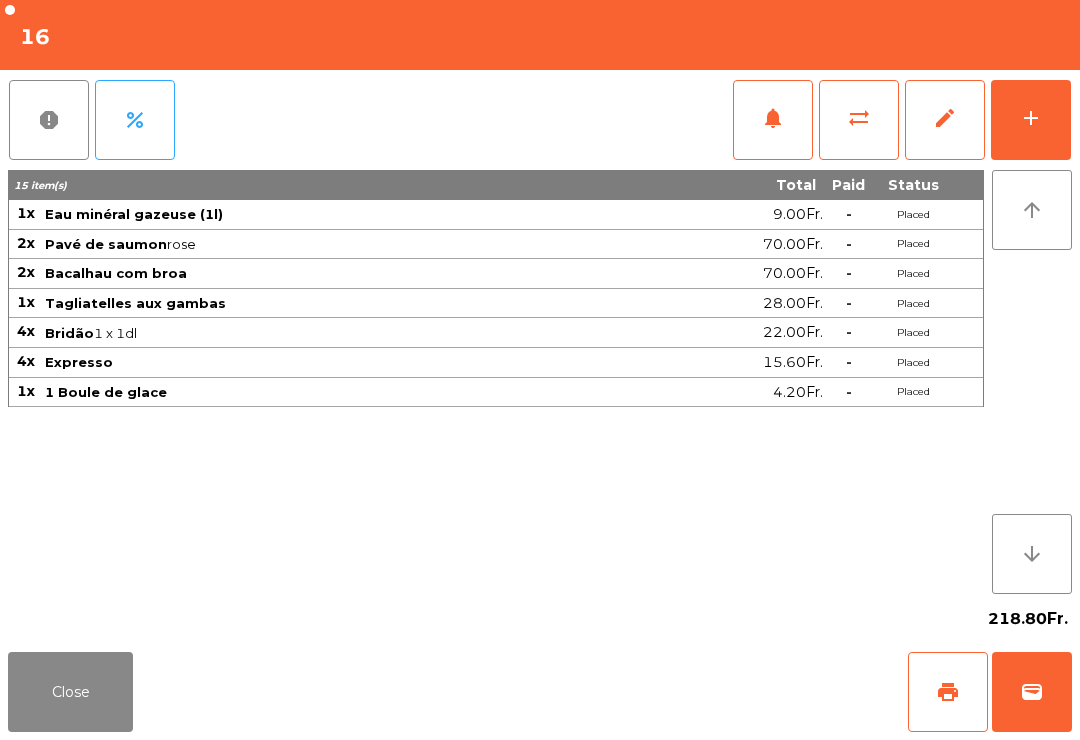 click on "add" 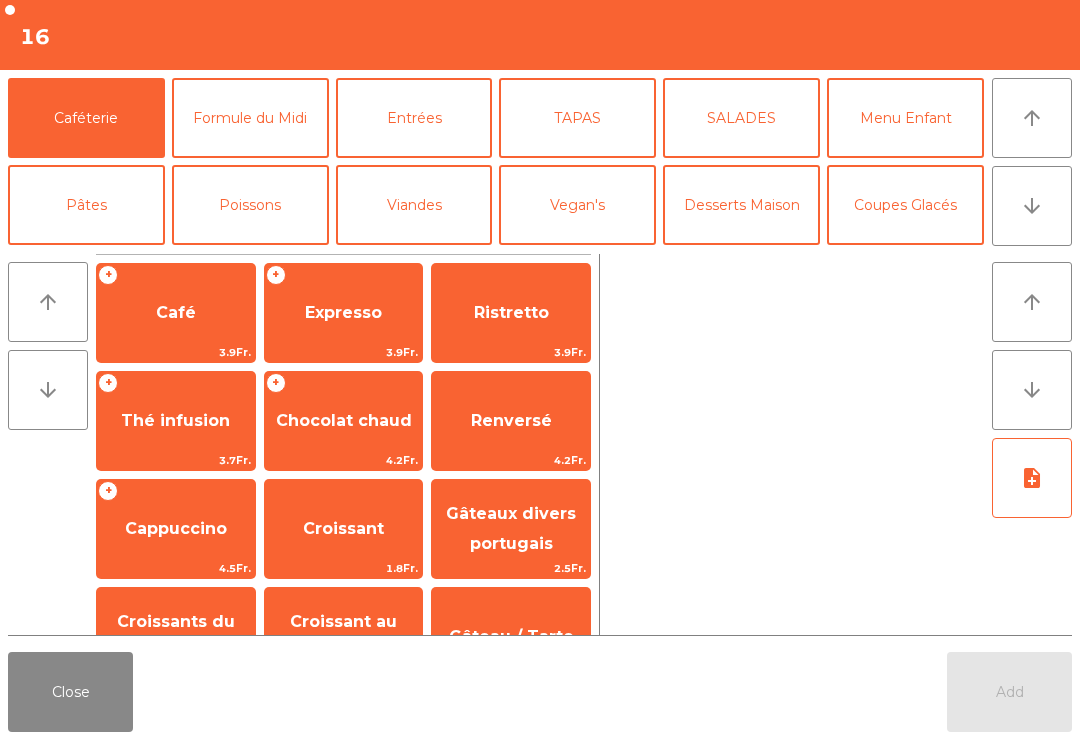 click on "Expresso" 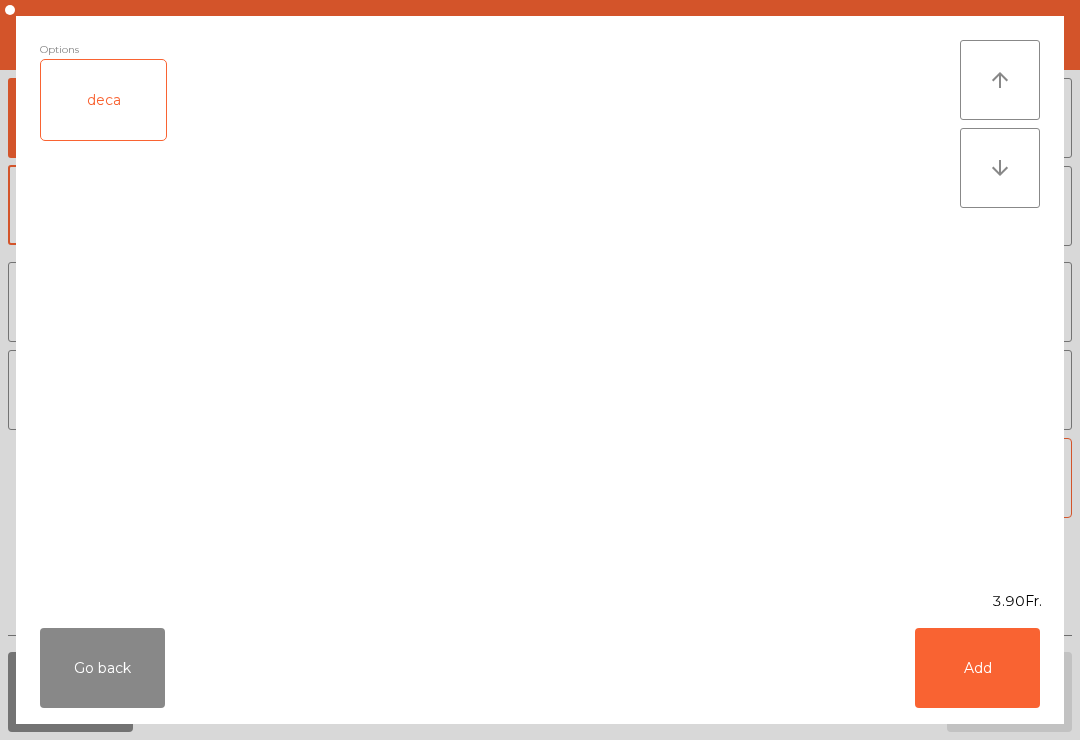 click on "Add" 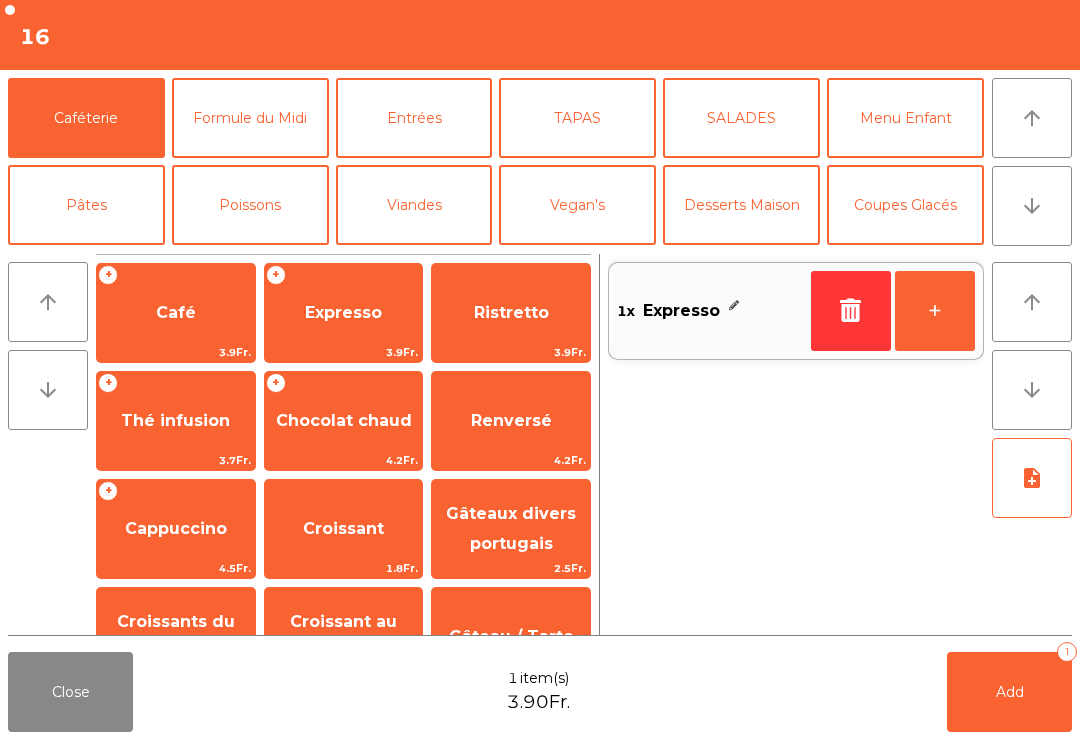 click on "+" 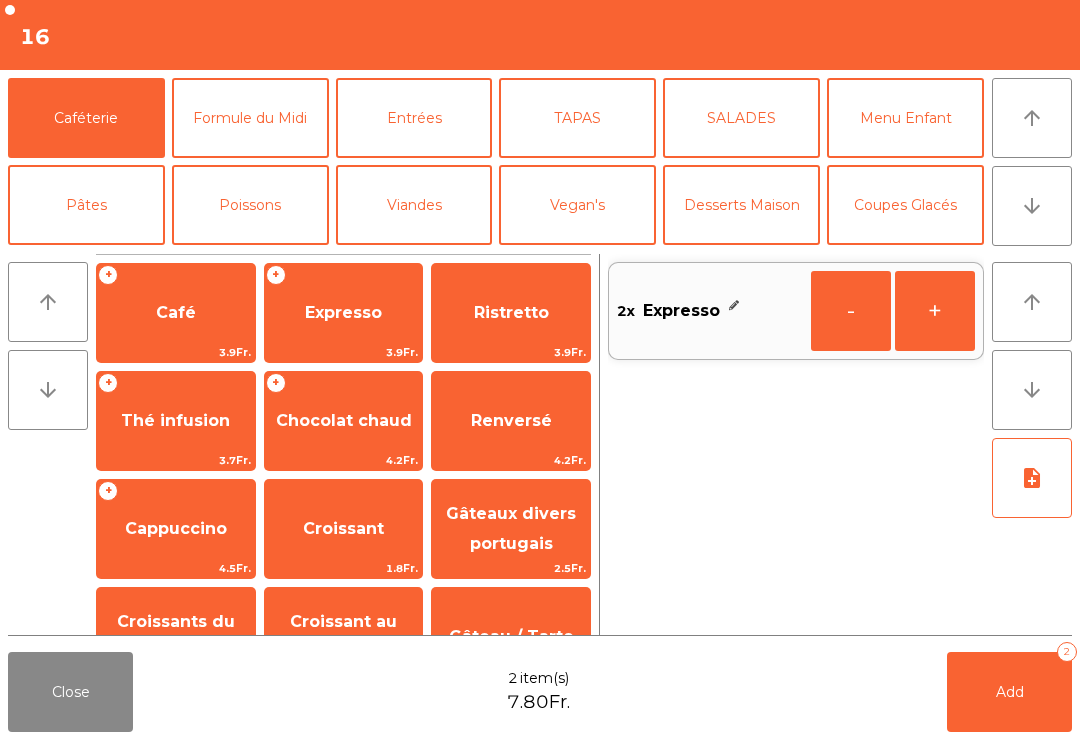 click on "+" 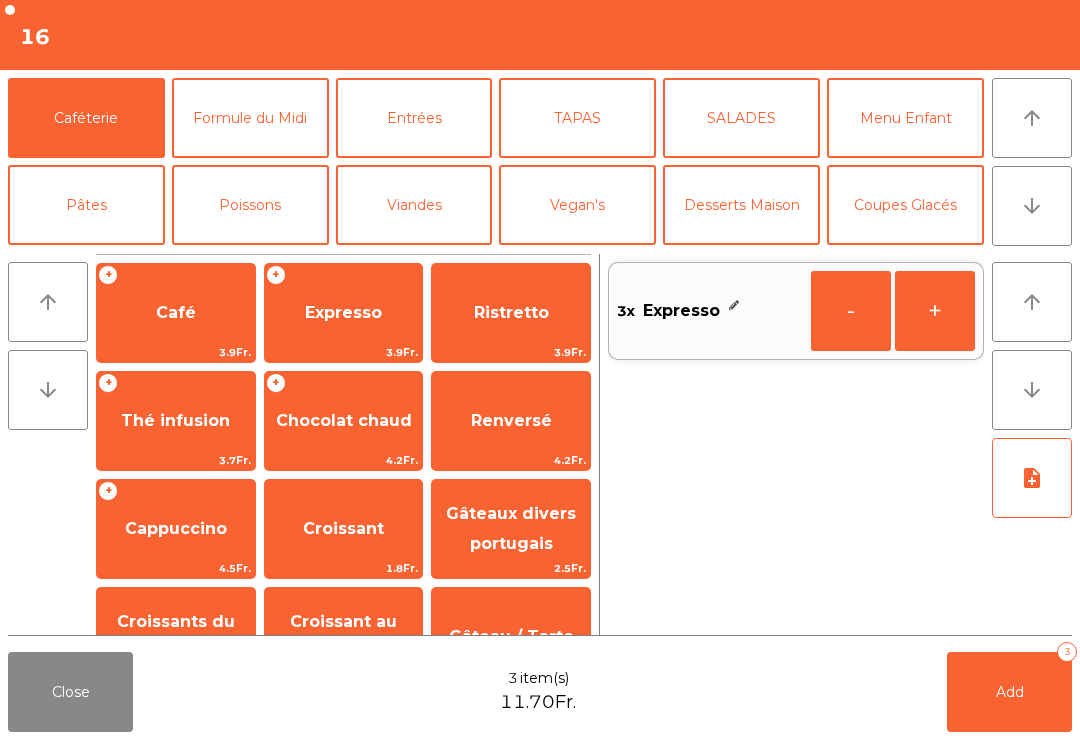click on "Add   3" 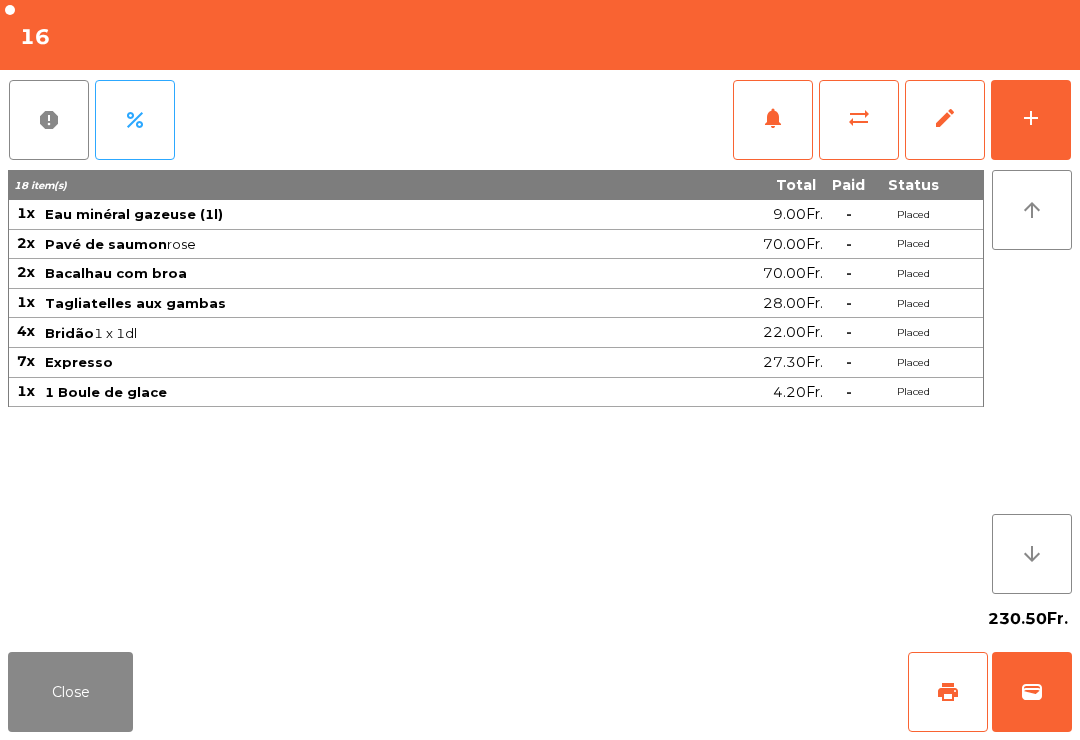 click on "Close" 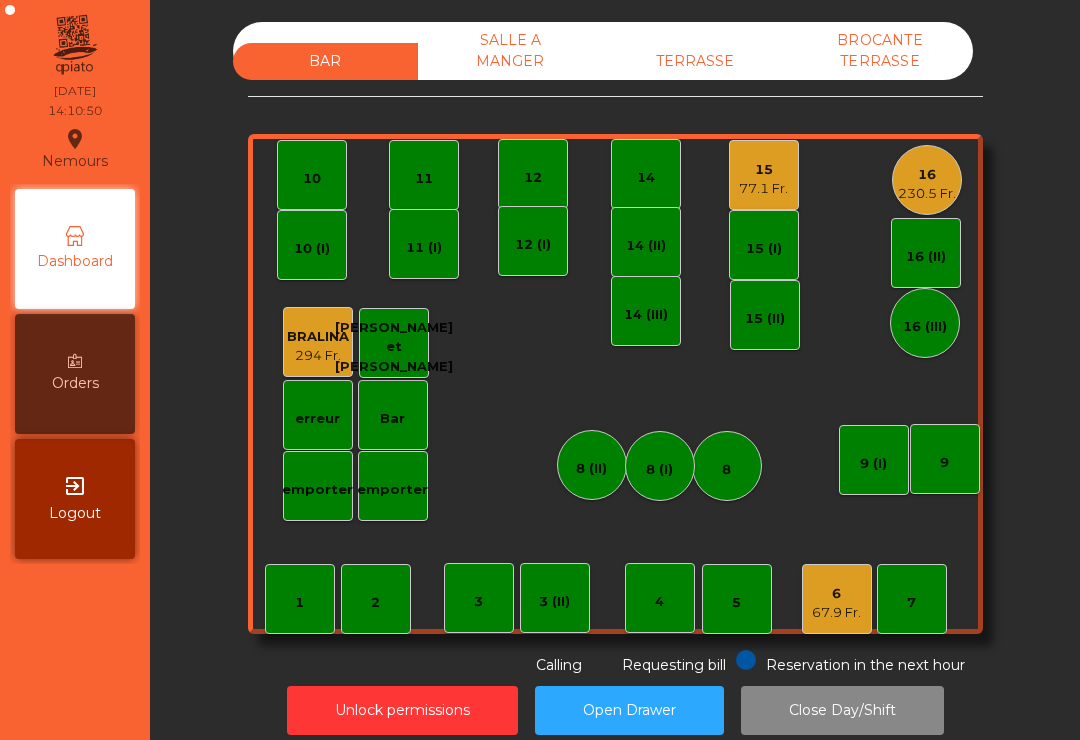 click on "TERRASSE" 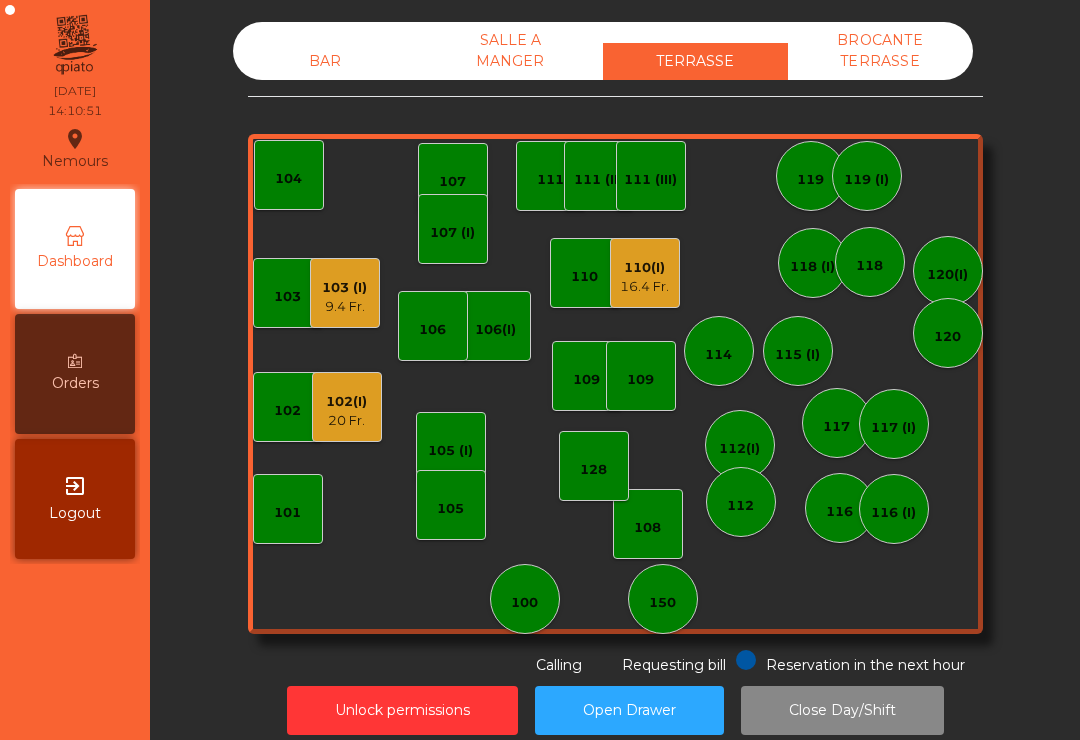 click on "102(I)" 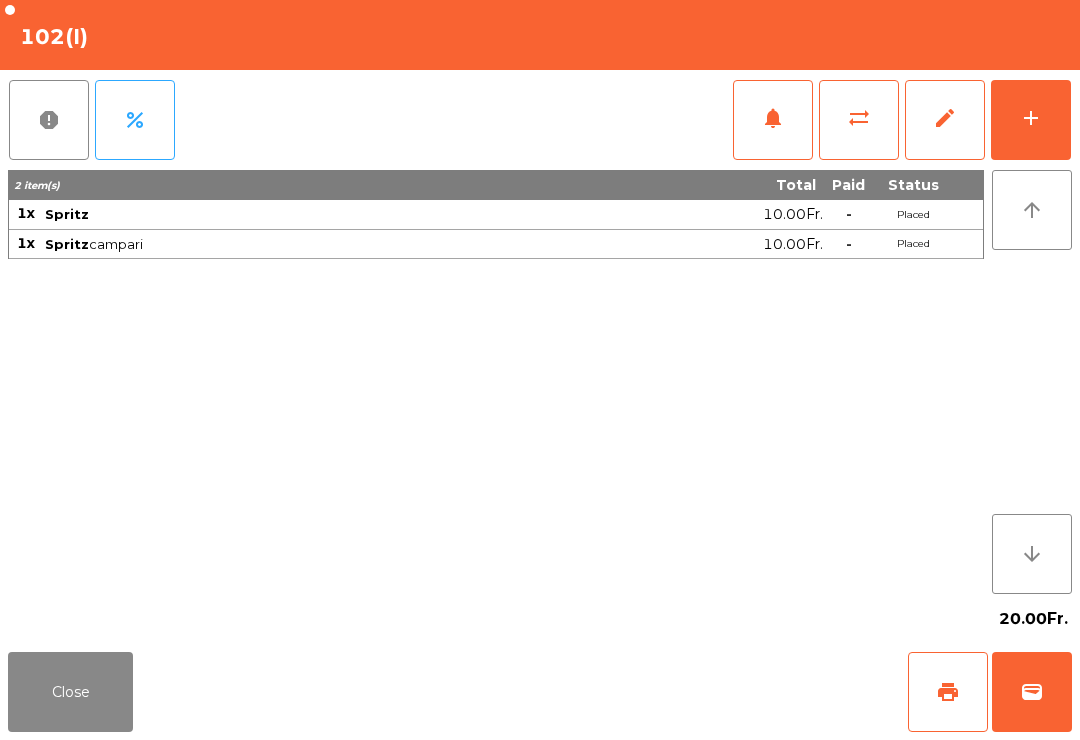 click on "print" 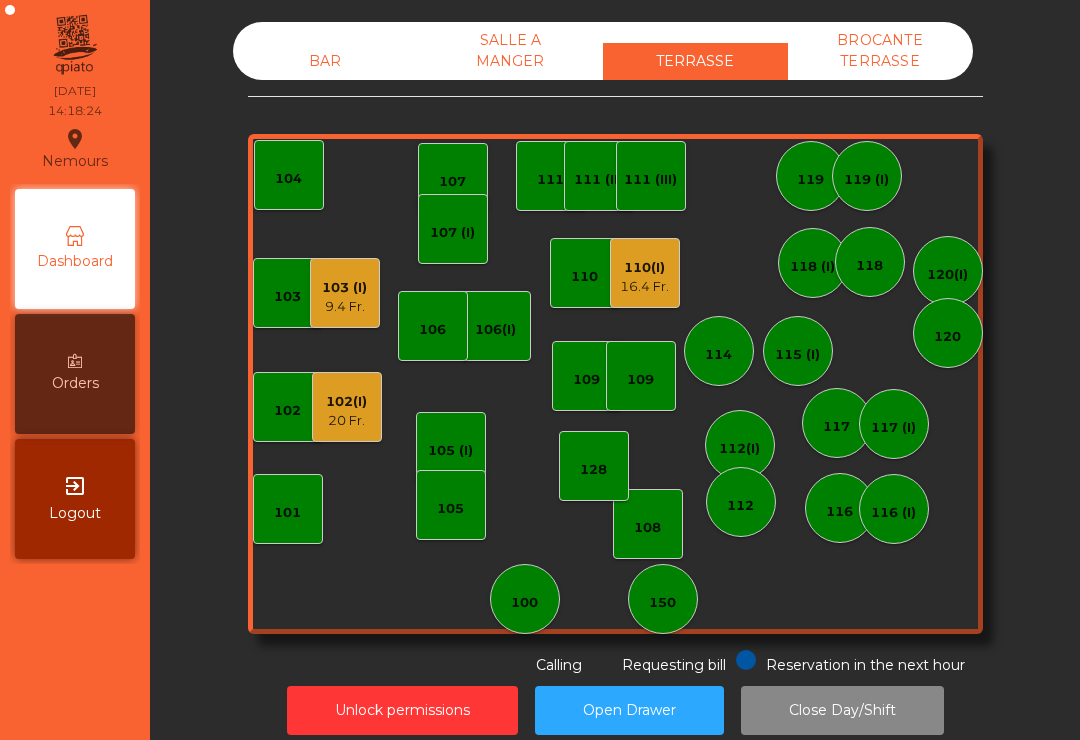 click on "BAR" 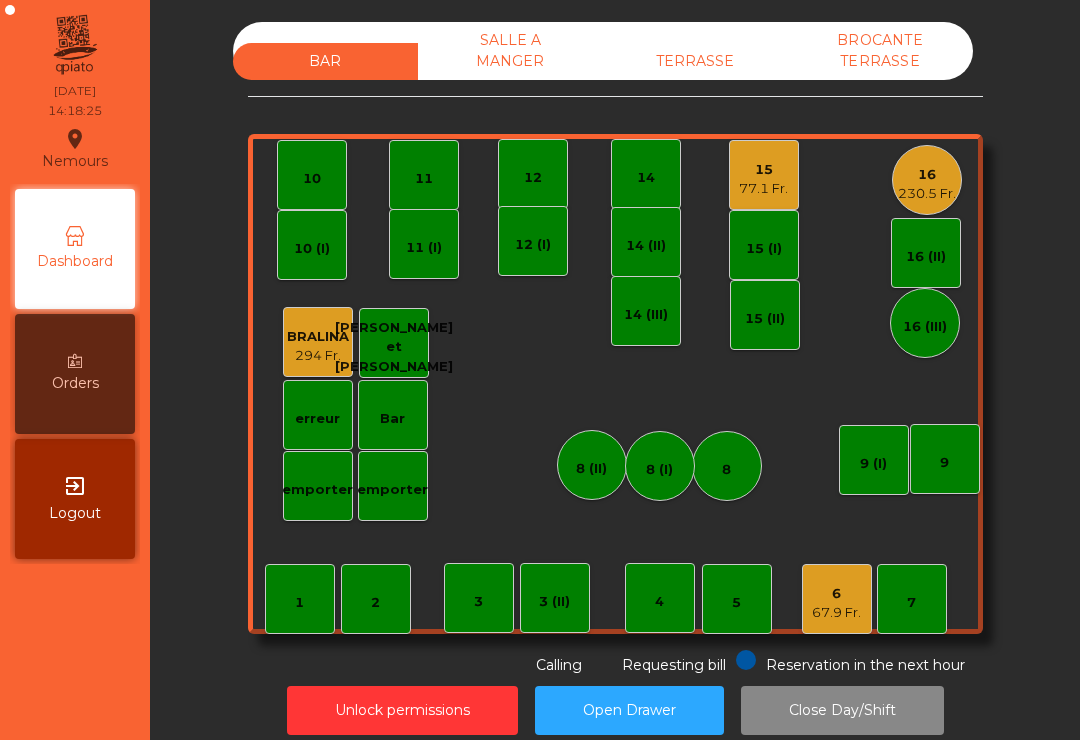 click on "230.5 Fr." 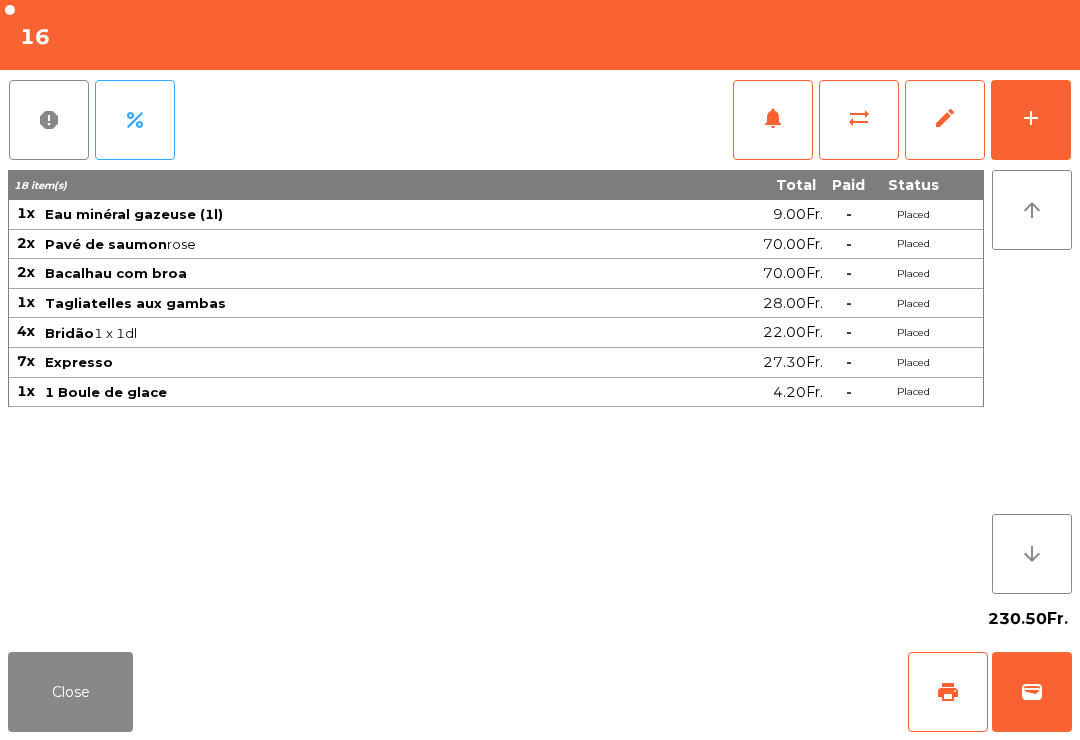 click on "print" 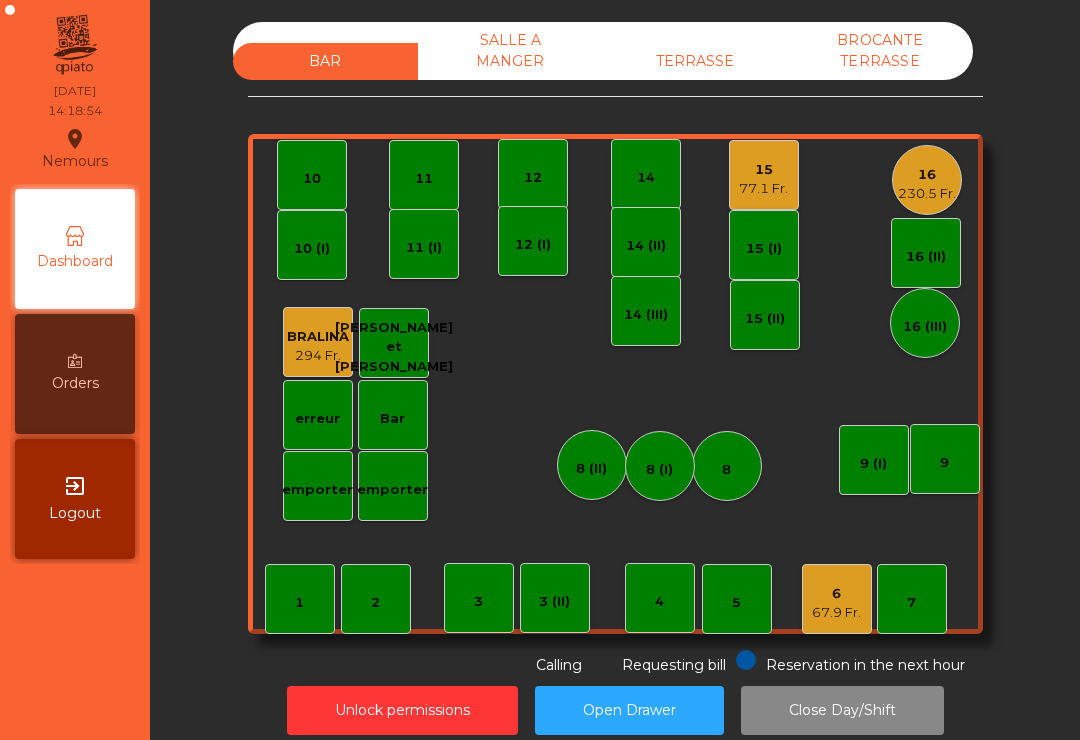 click on "77.1 Fr." 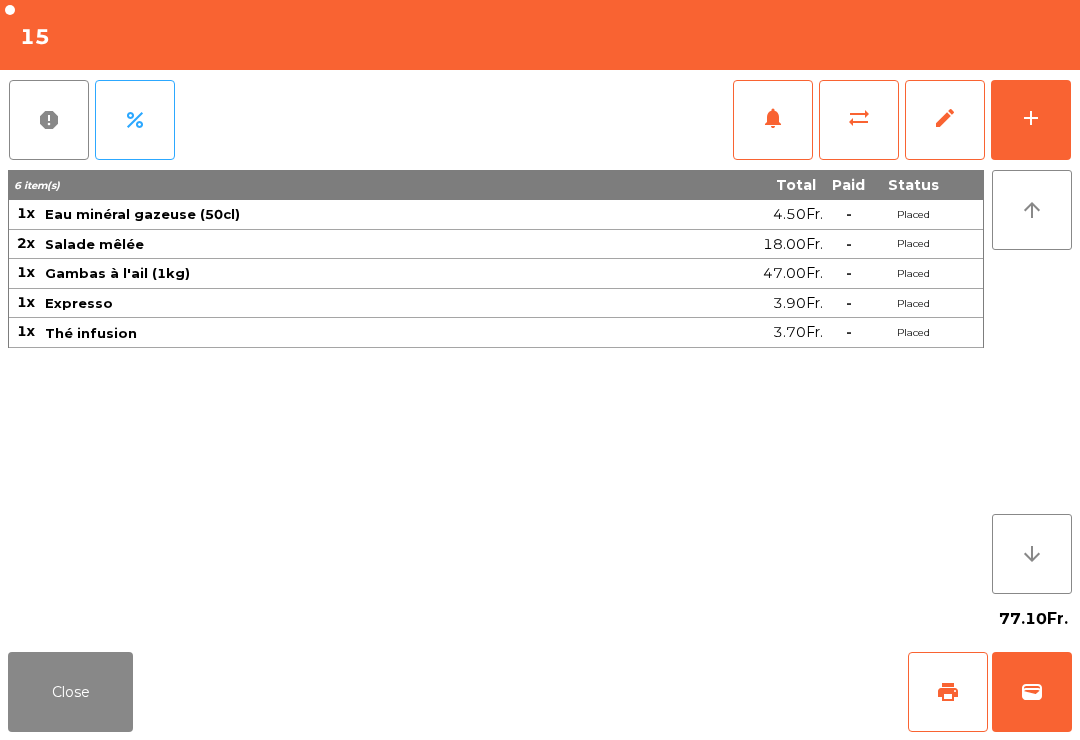 click on "print" 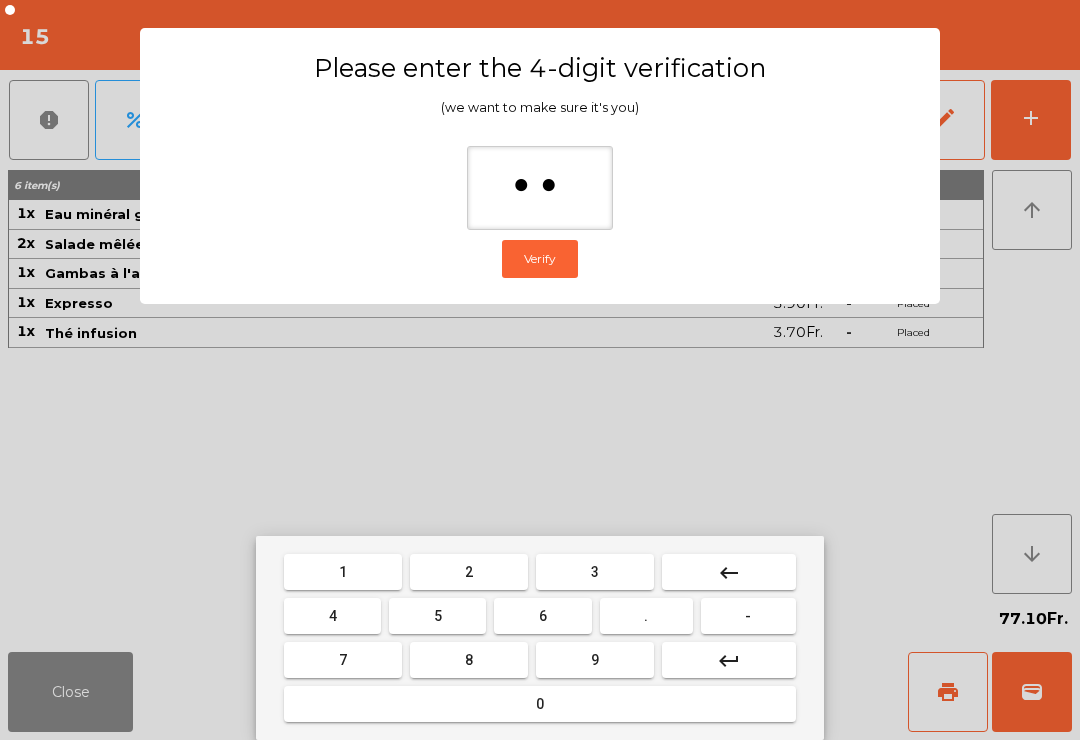 type on "***" 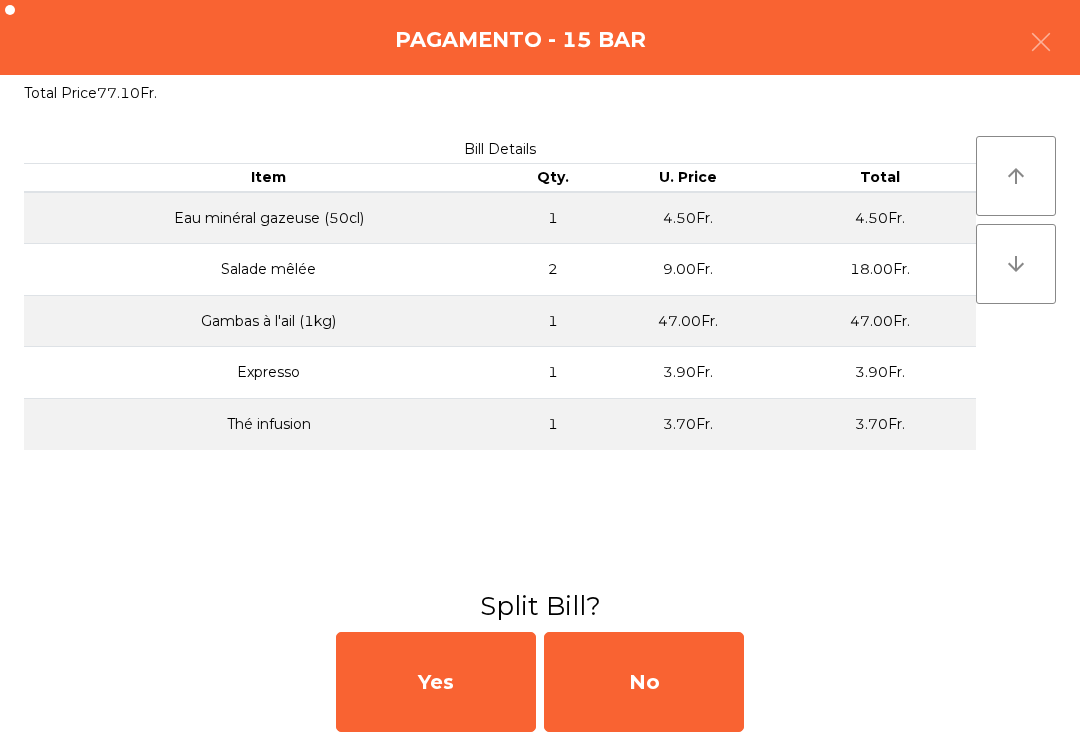 click on "No" 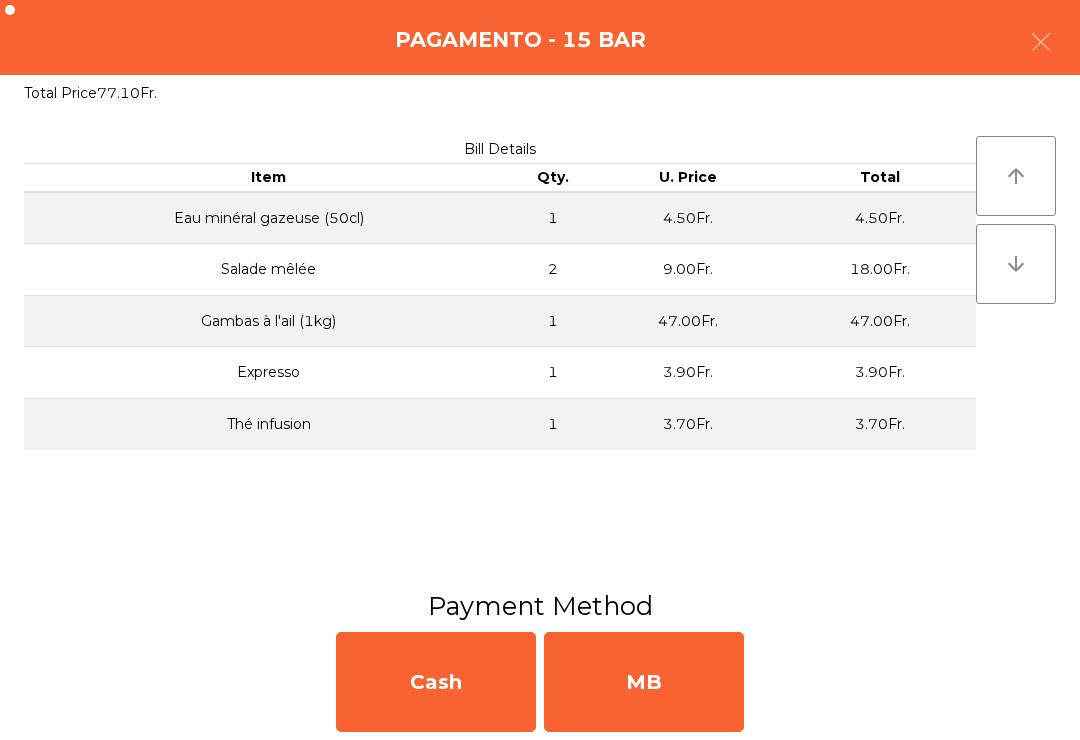 click on "MB" 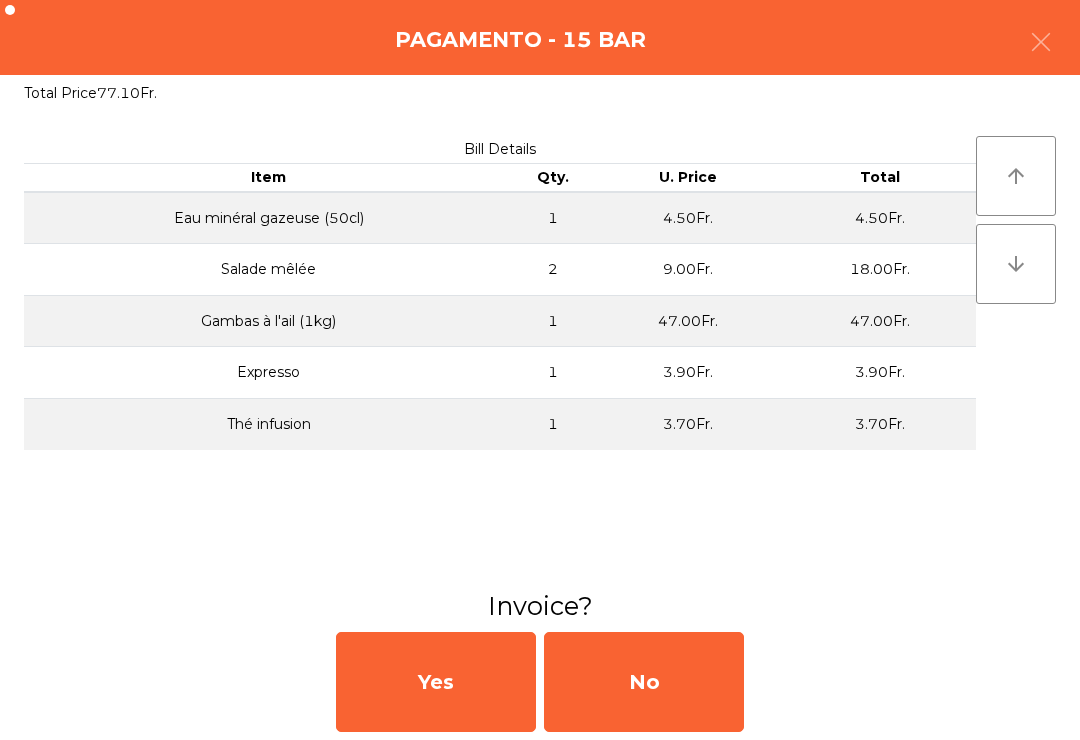 click on "No" 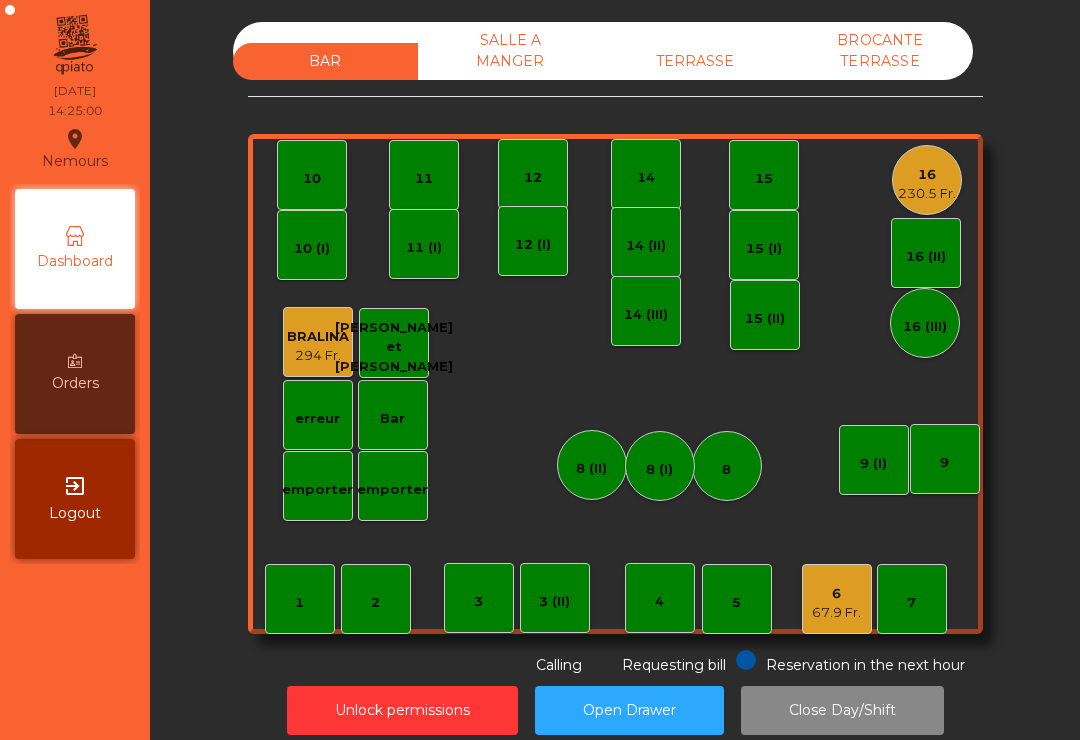 click on "16   230.5 Fr." 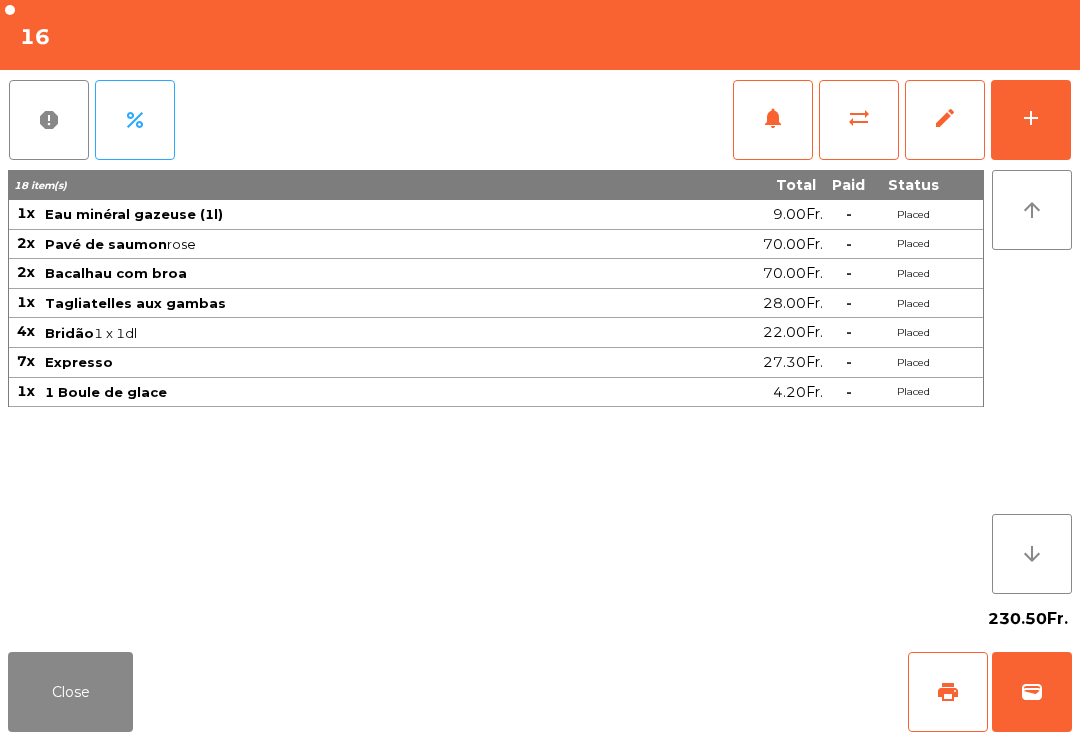 click on "wallet" 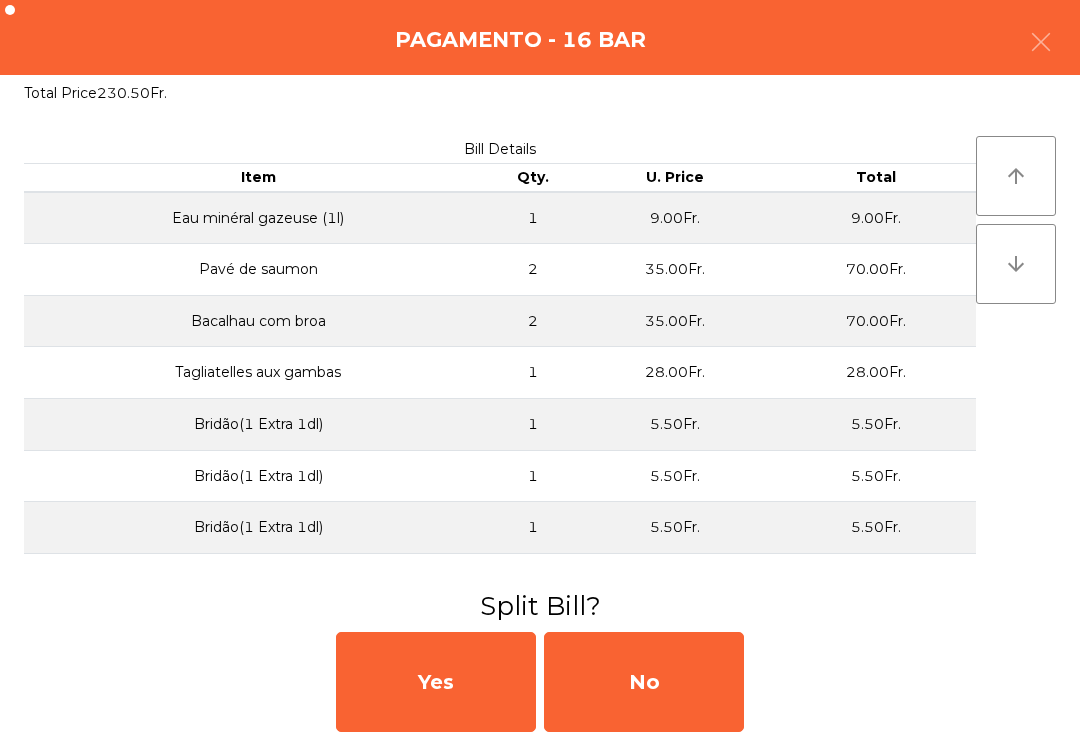 click on "No" 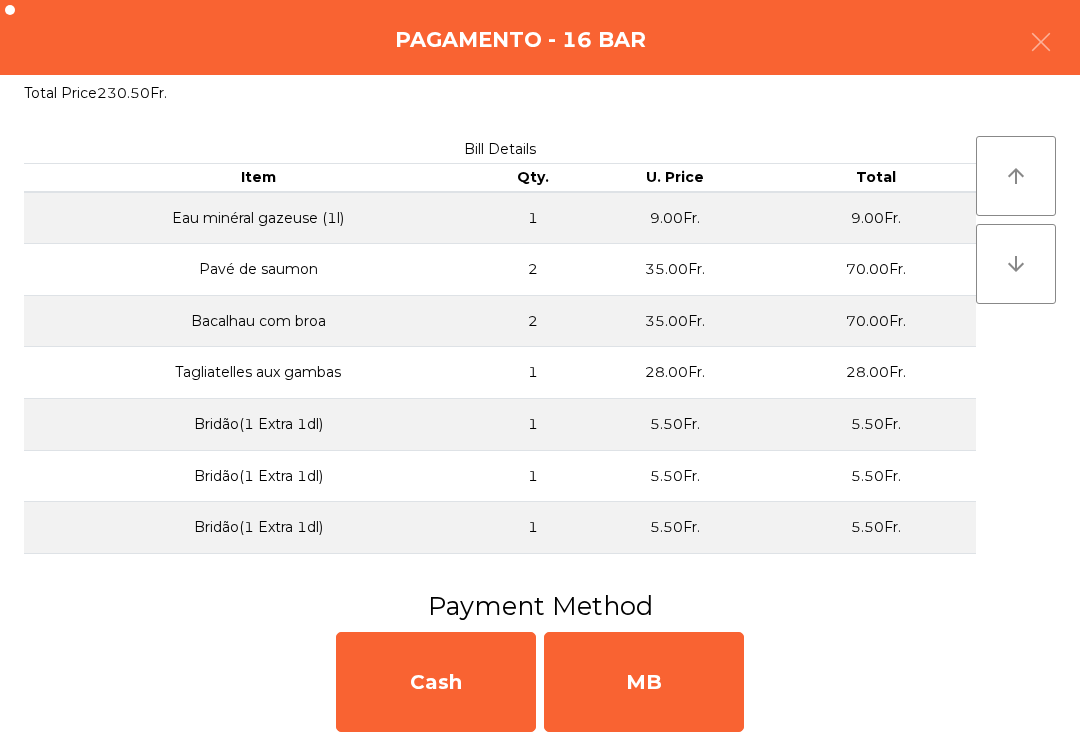 click on "Cash   MB" 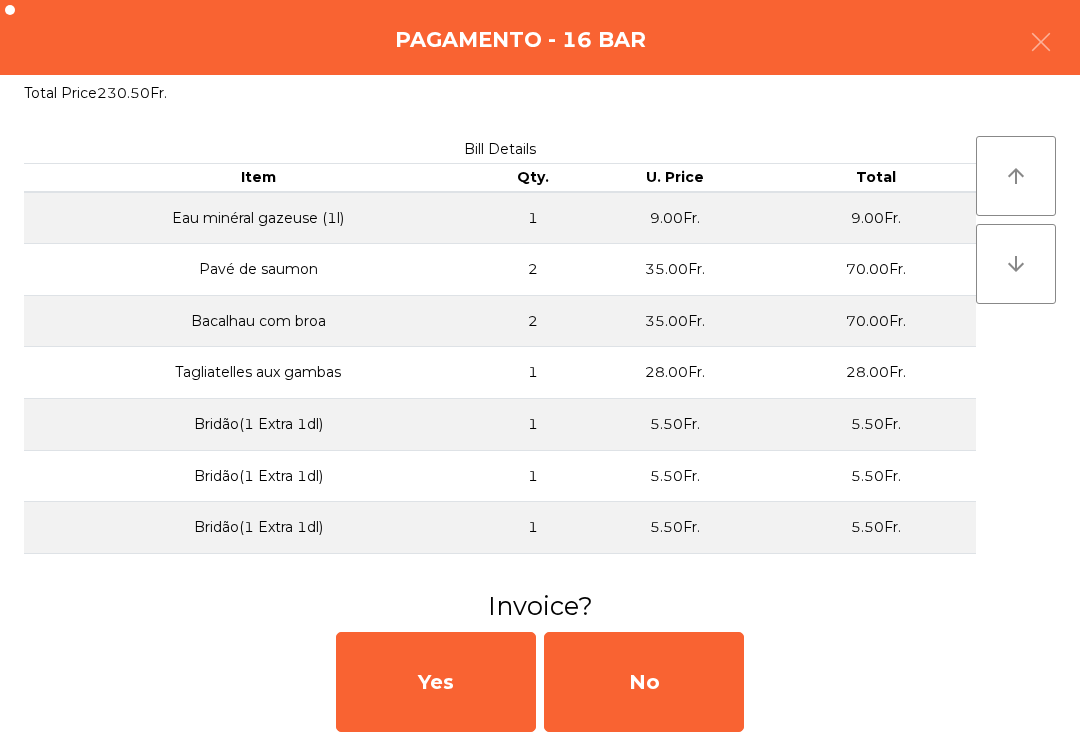 click on "No" 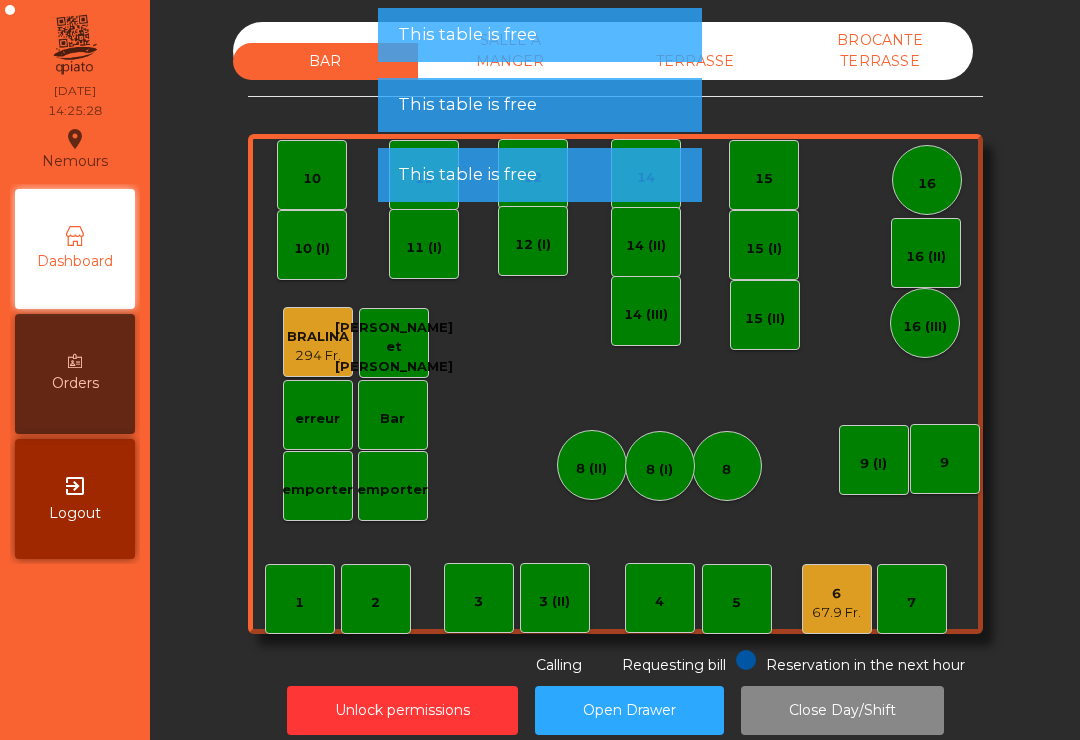 click on "67.9 Fr." 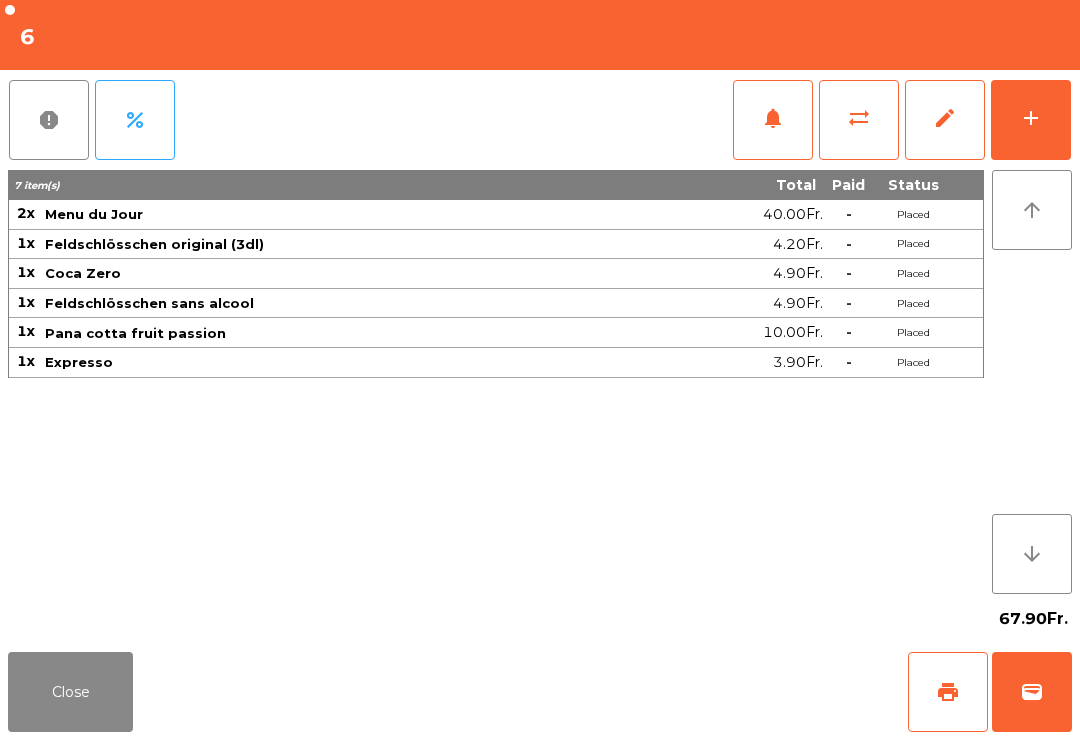 click on "print" 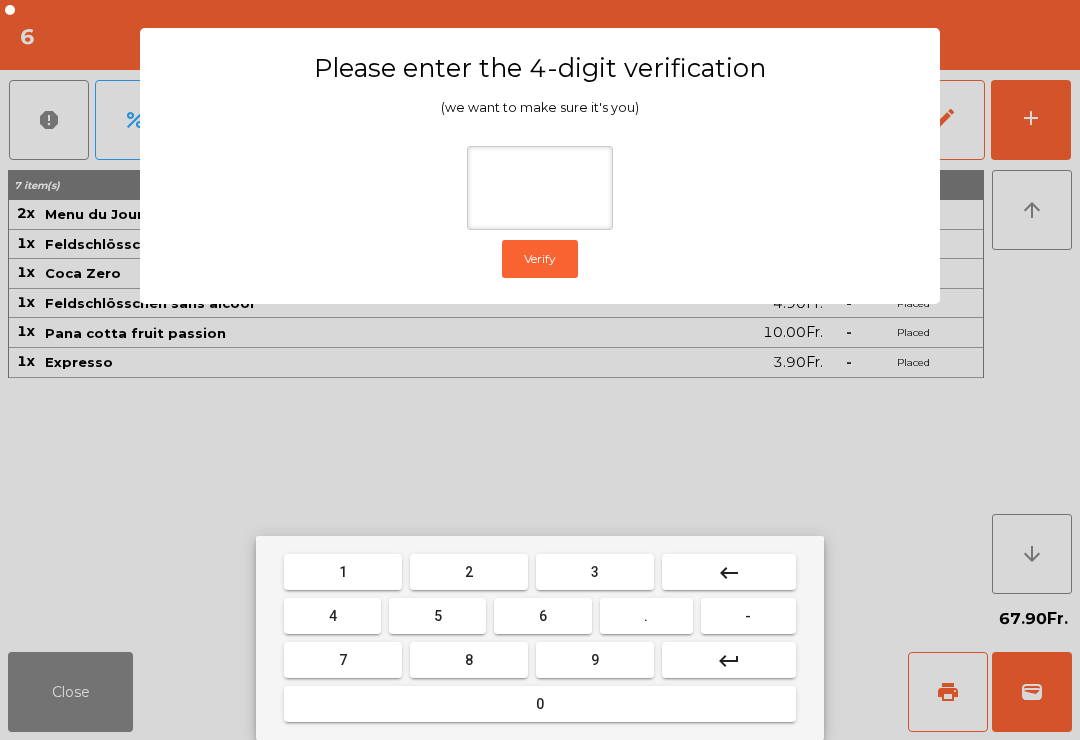 type on "*" 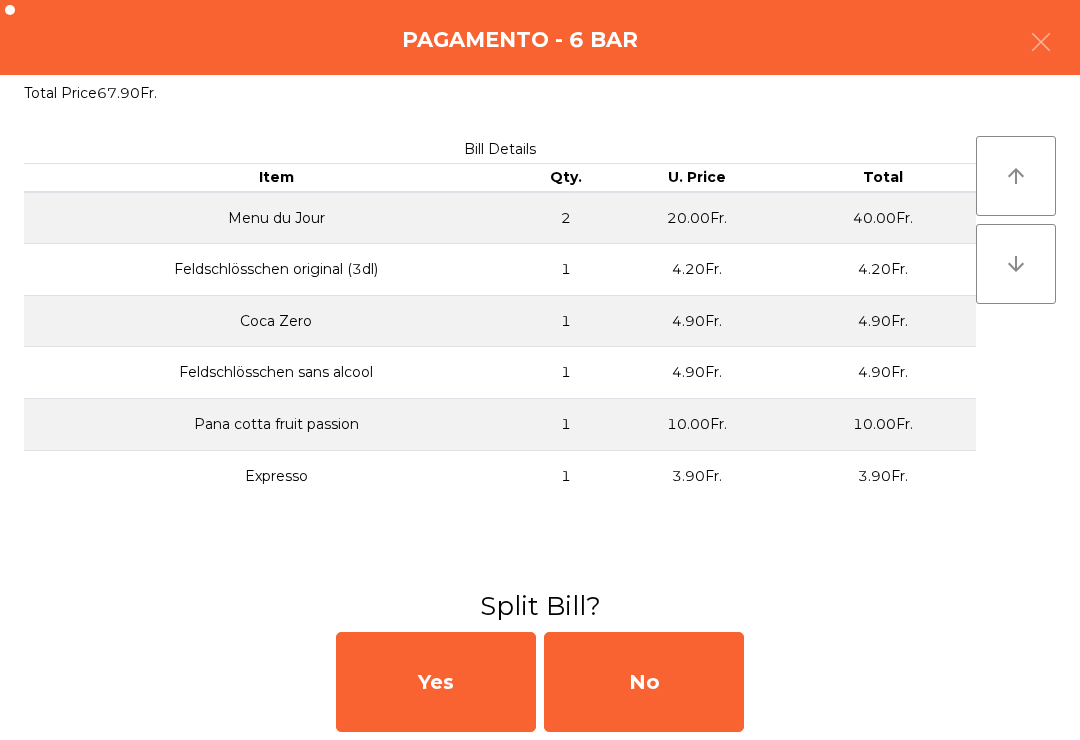click on "No" 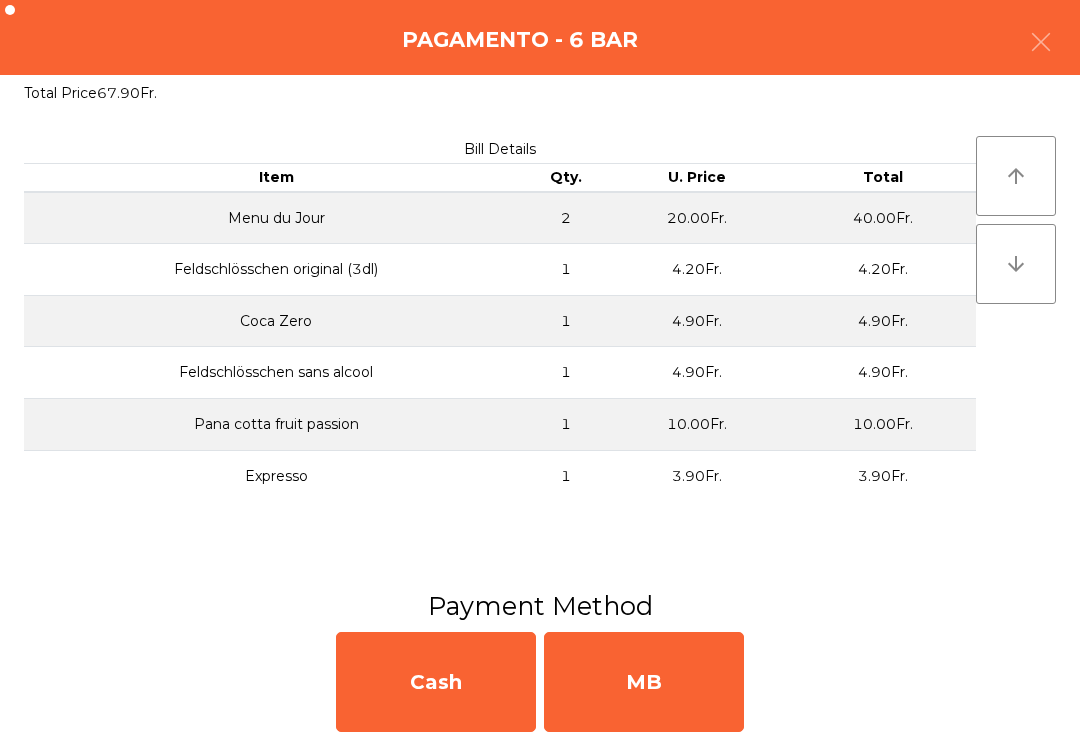 click on "MB" 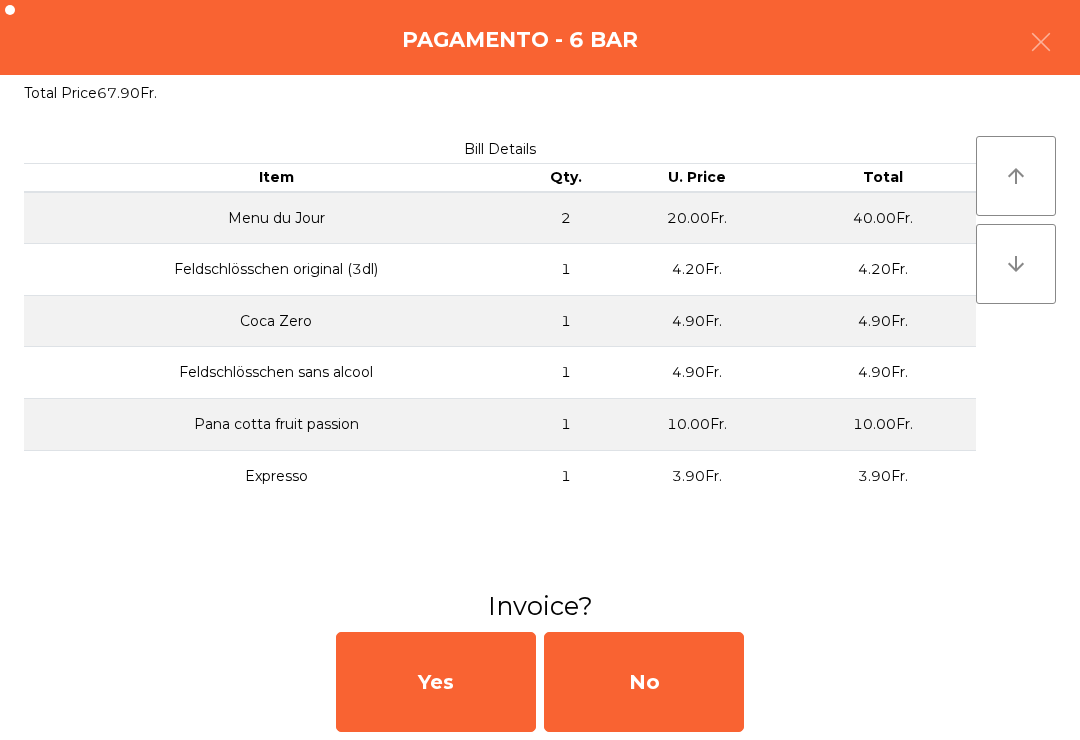 click on "No" 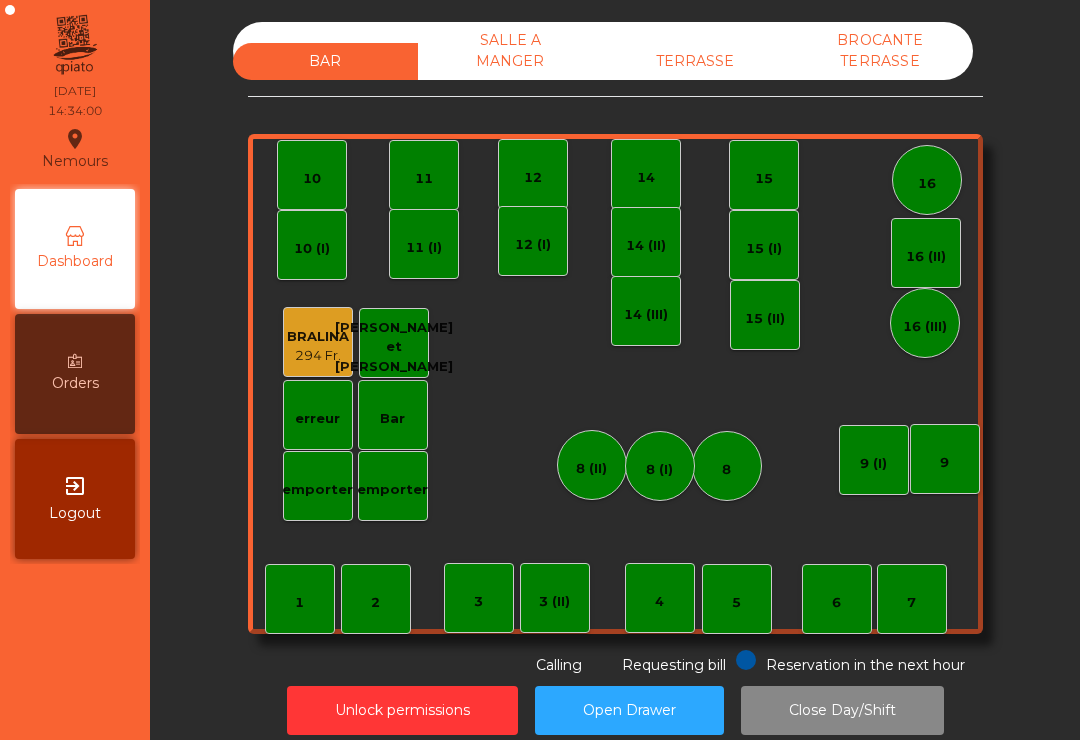 click on "TERRASSE" 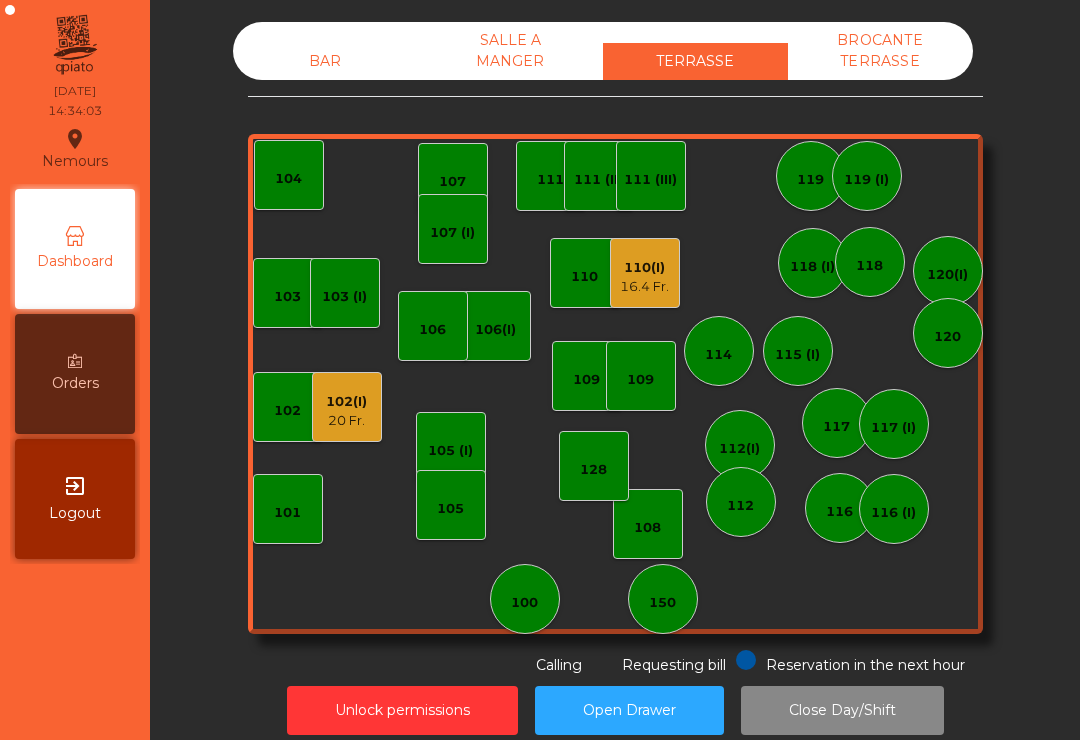 click on "110(I)" 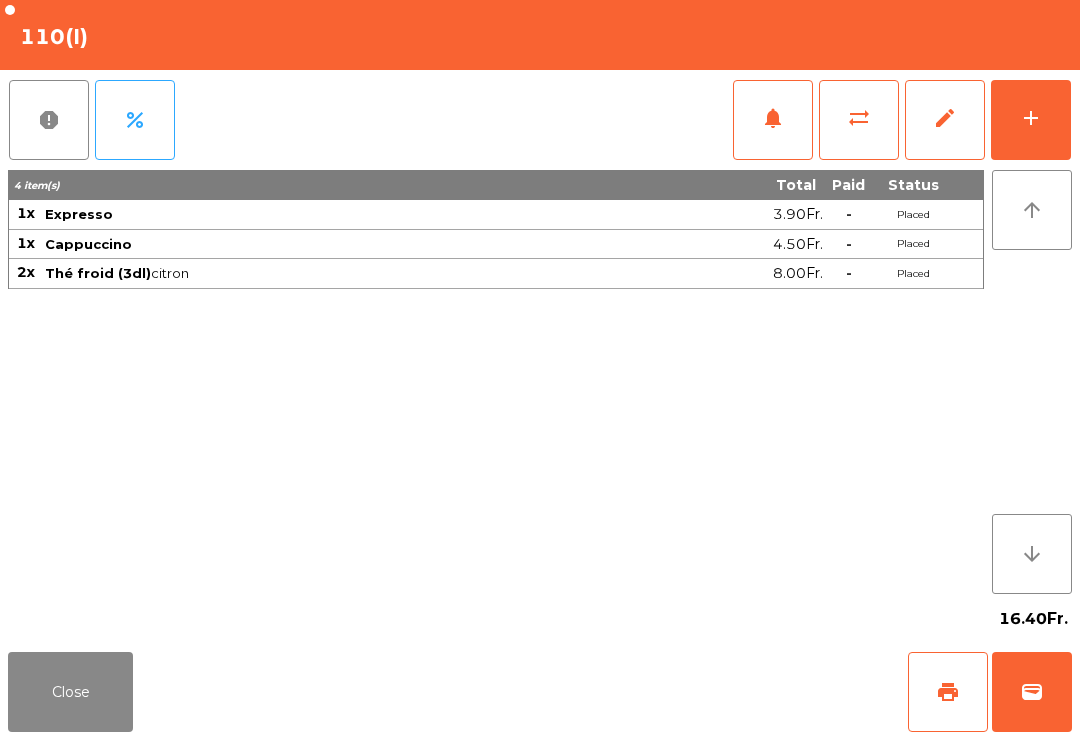 scroll, scrollTop: 16, scrollLeft: 0, axis: vertical 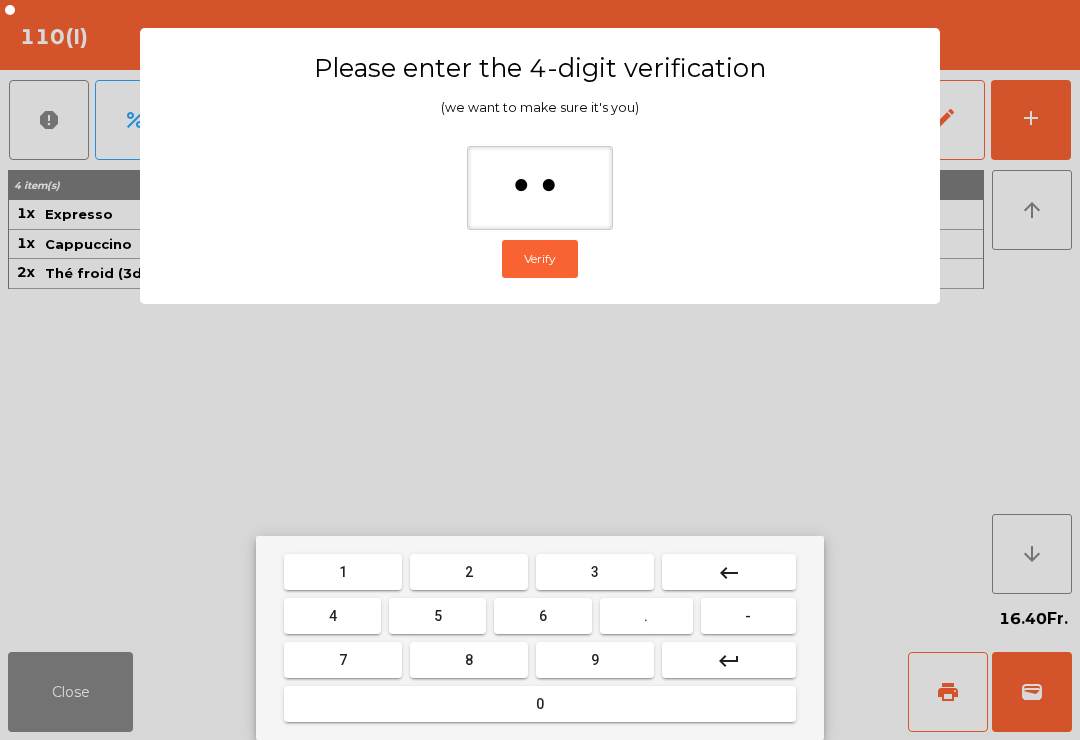 type on "*" 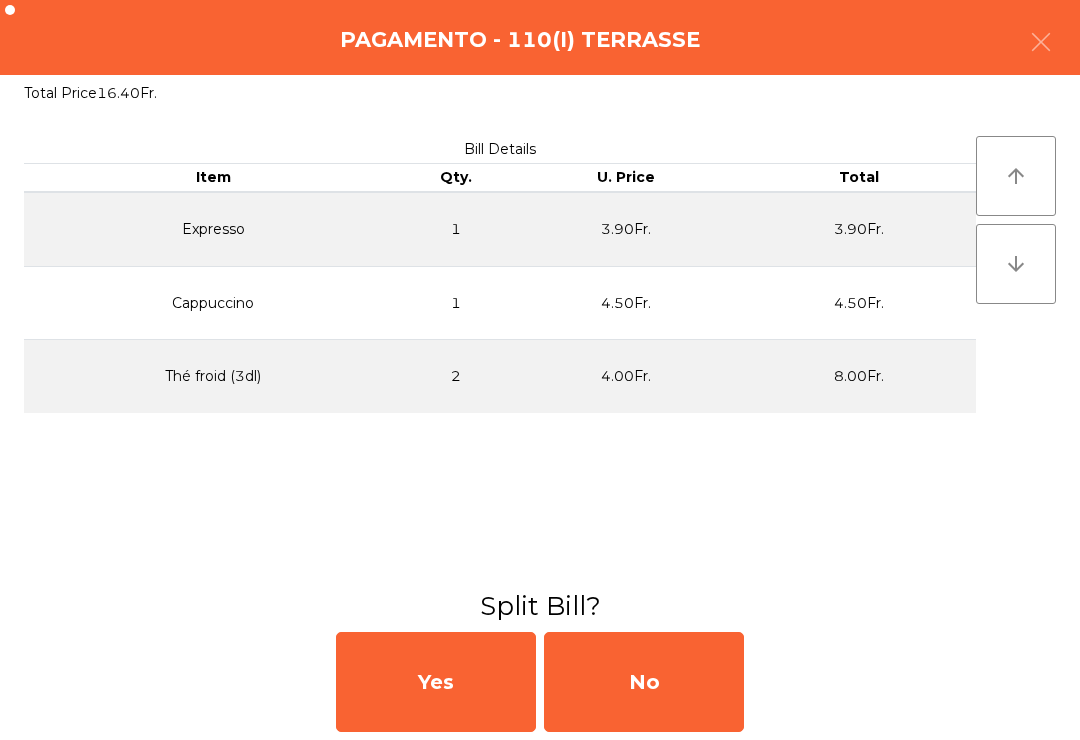 click on "No" 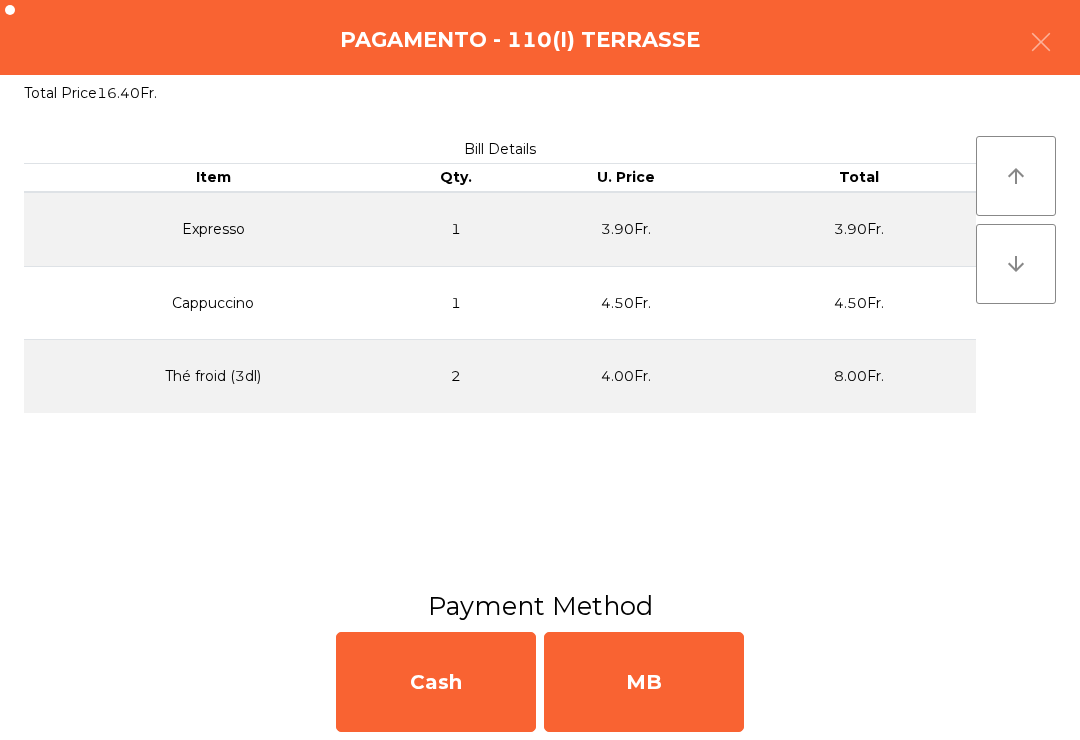 click on "MB" 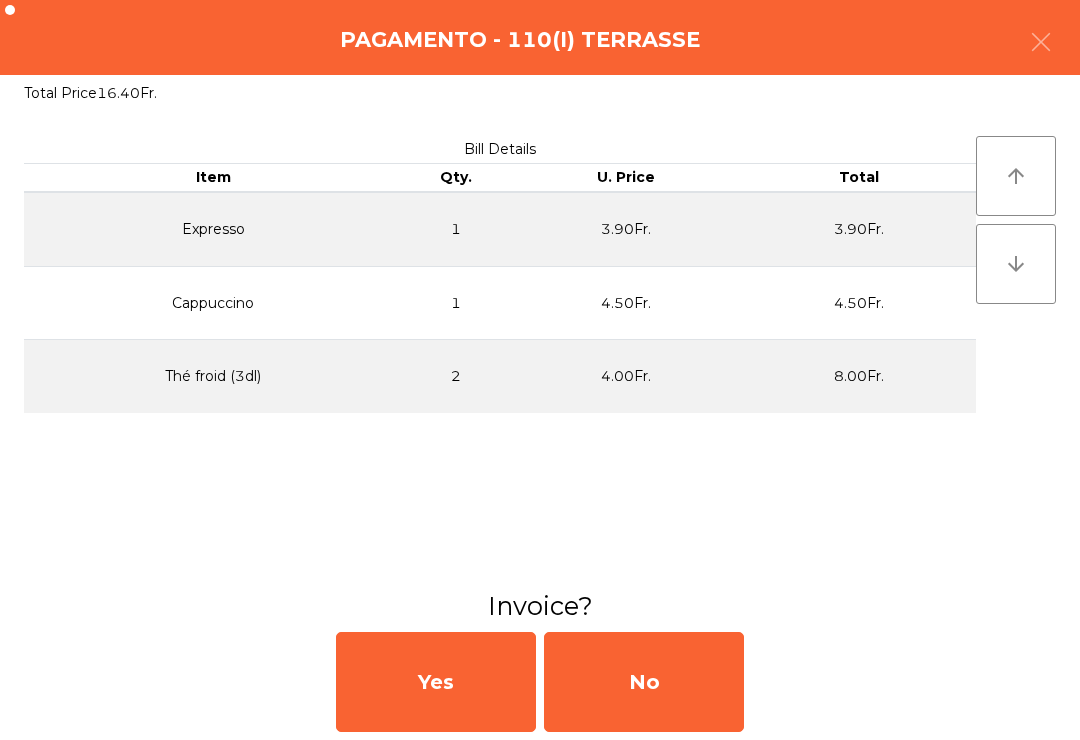 click on "No" 